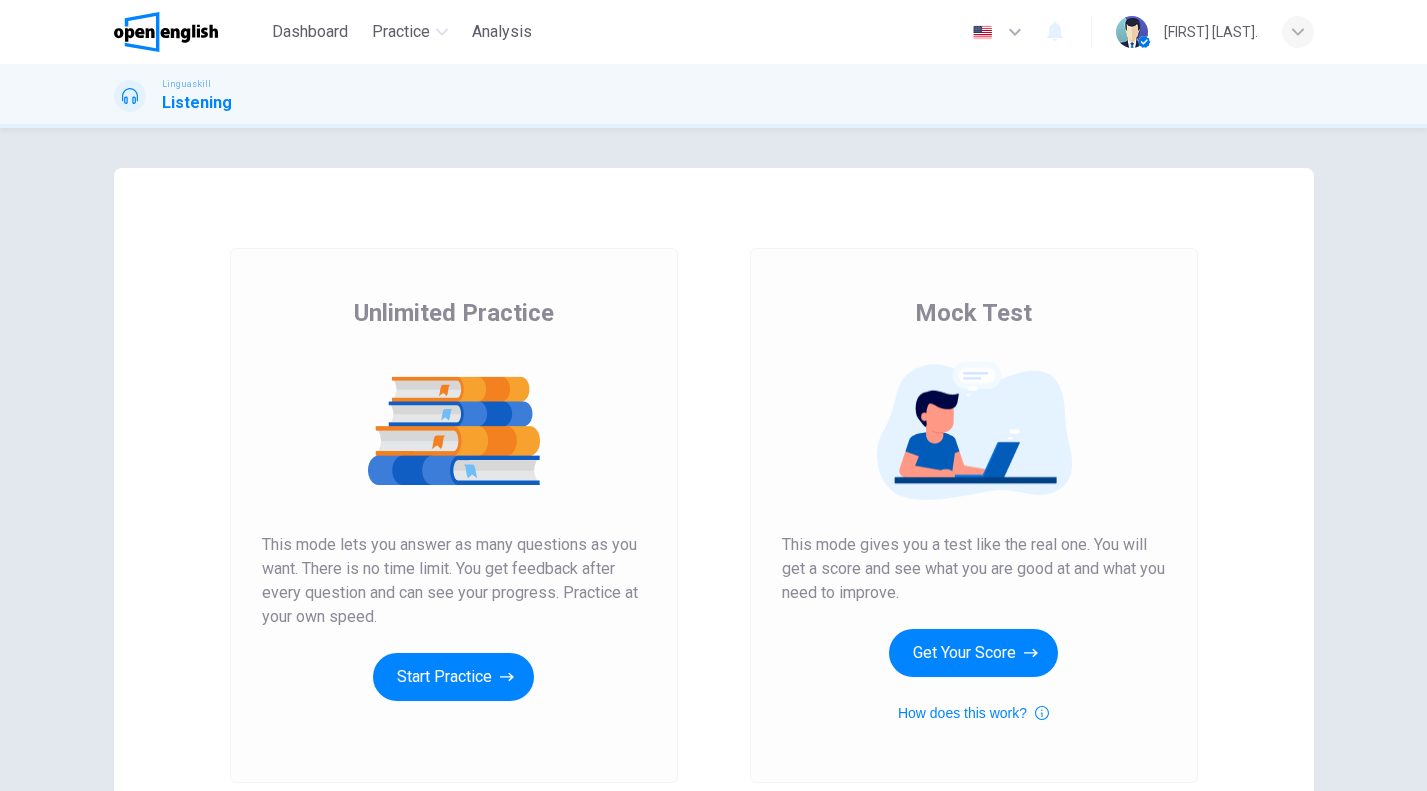 scroll, scrollTop: 0, scrollLeft: 0, axis: both 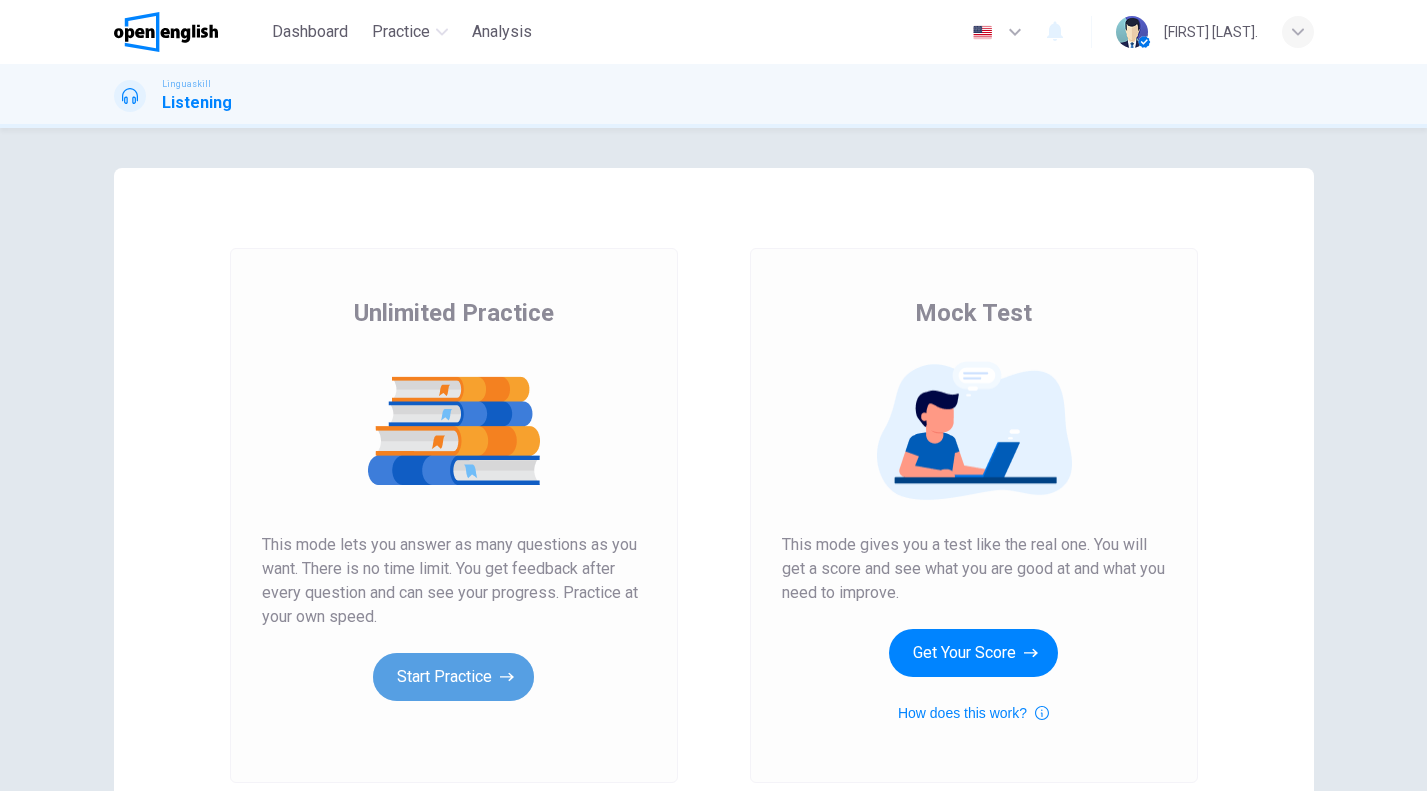 click on "Start Practice" at bounding box center [453, 677] 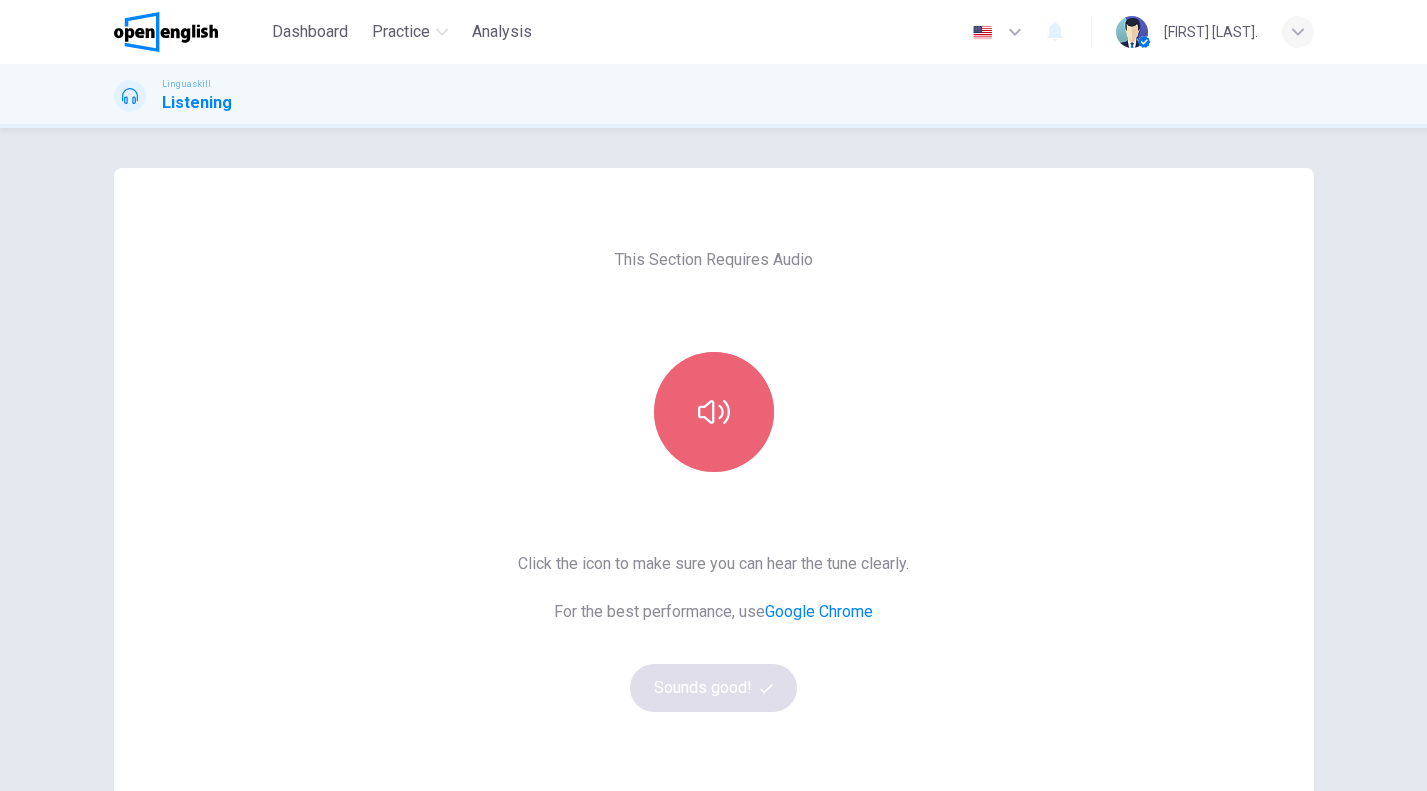 click 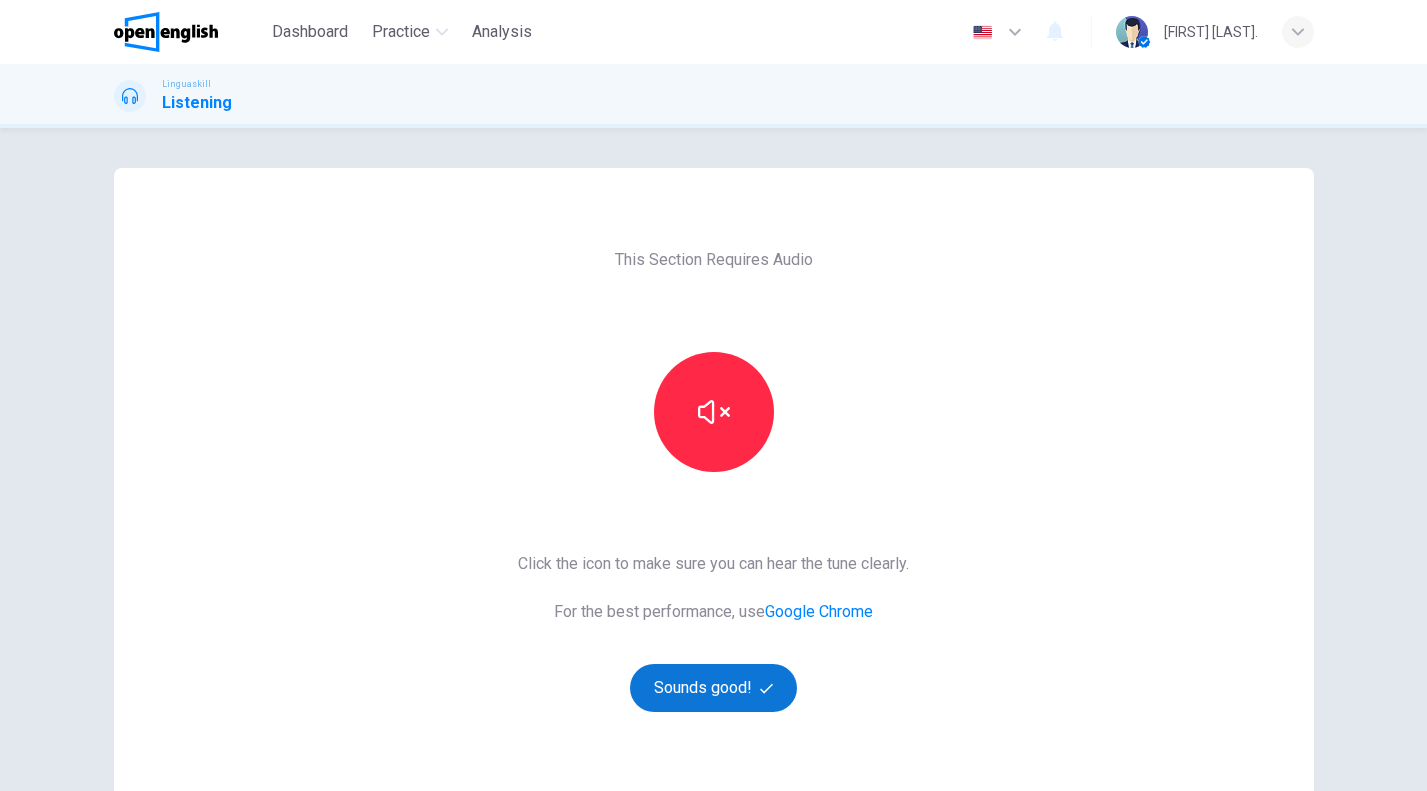 click on "Sounds good!" at bounding box center (714, 688) 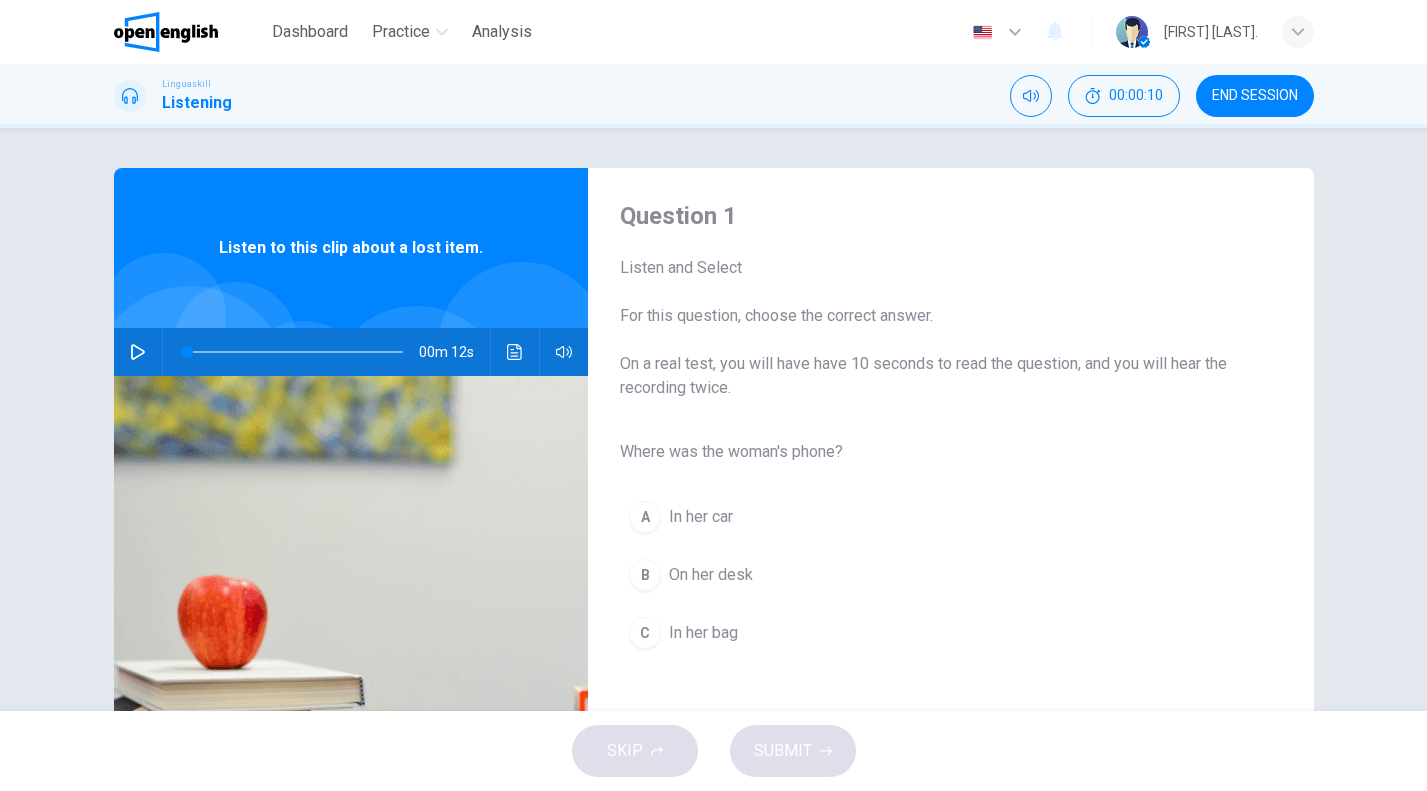 click 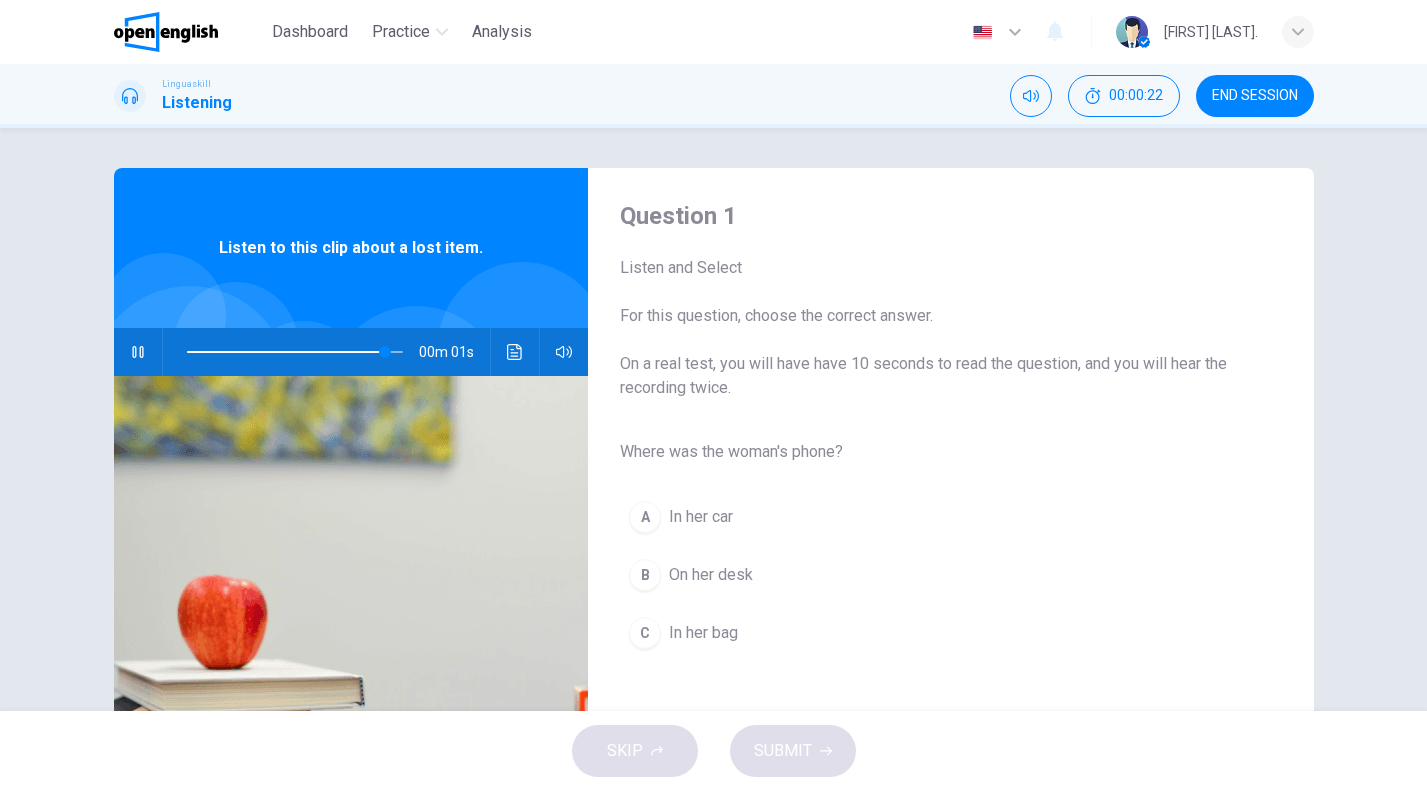 type on "*" 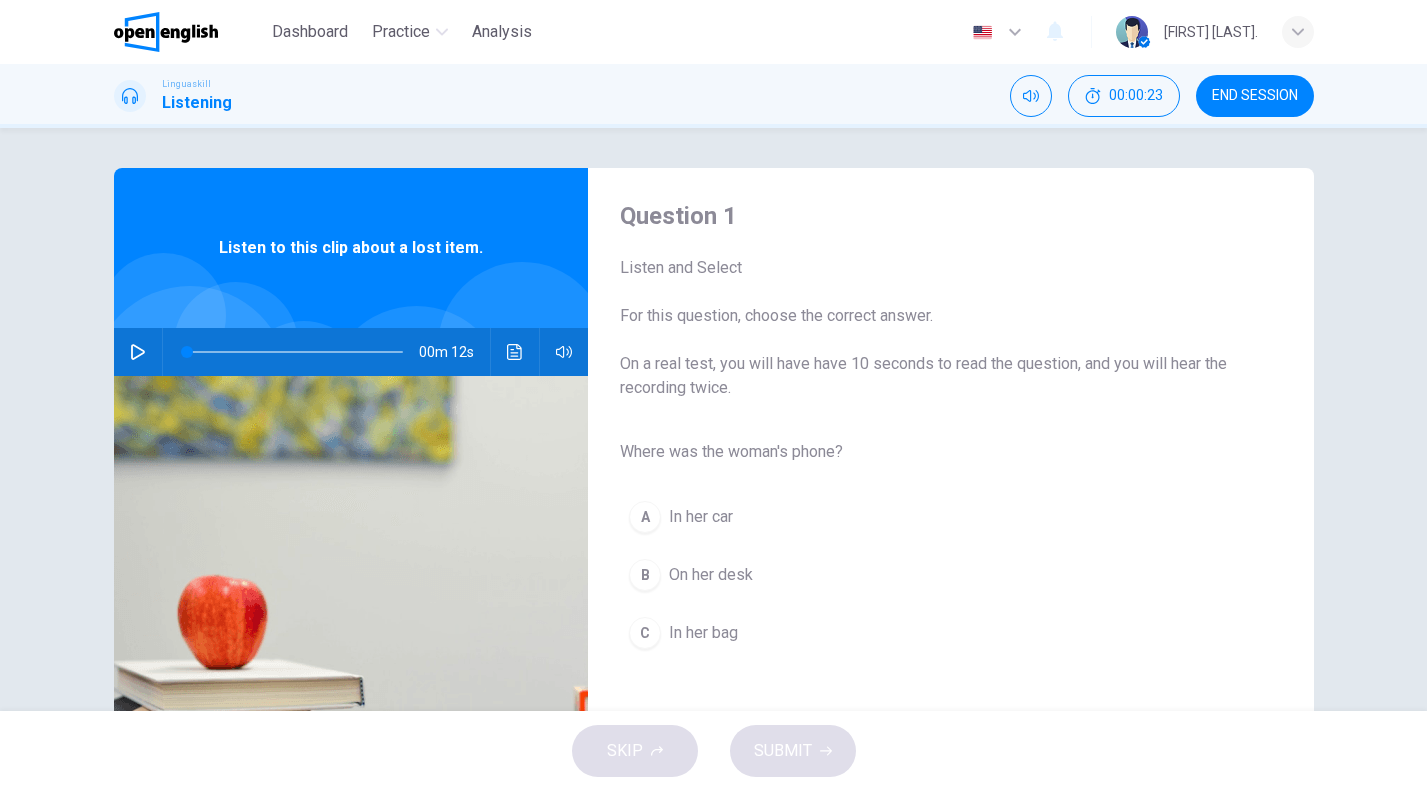 click on "In her bag" at bounding box center [703, 633] 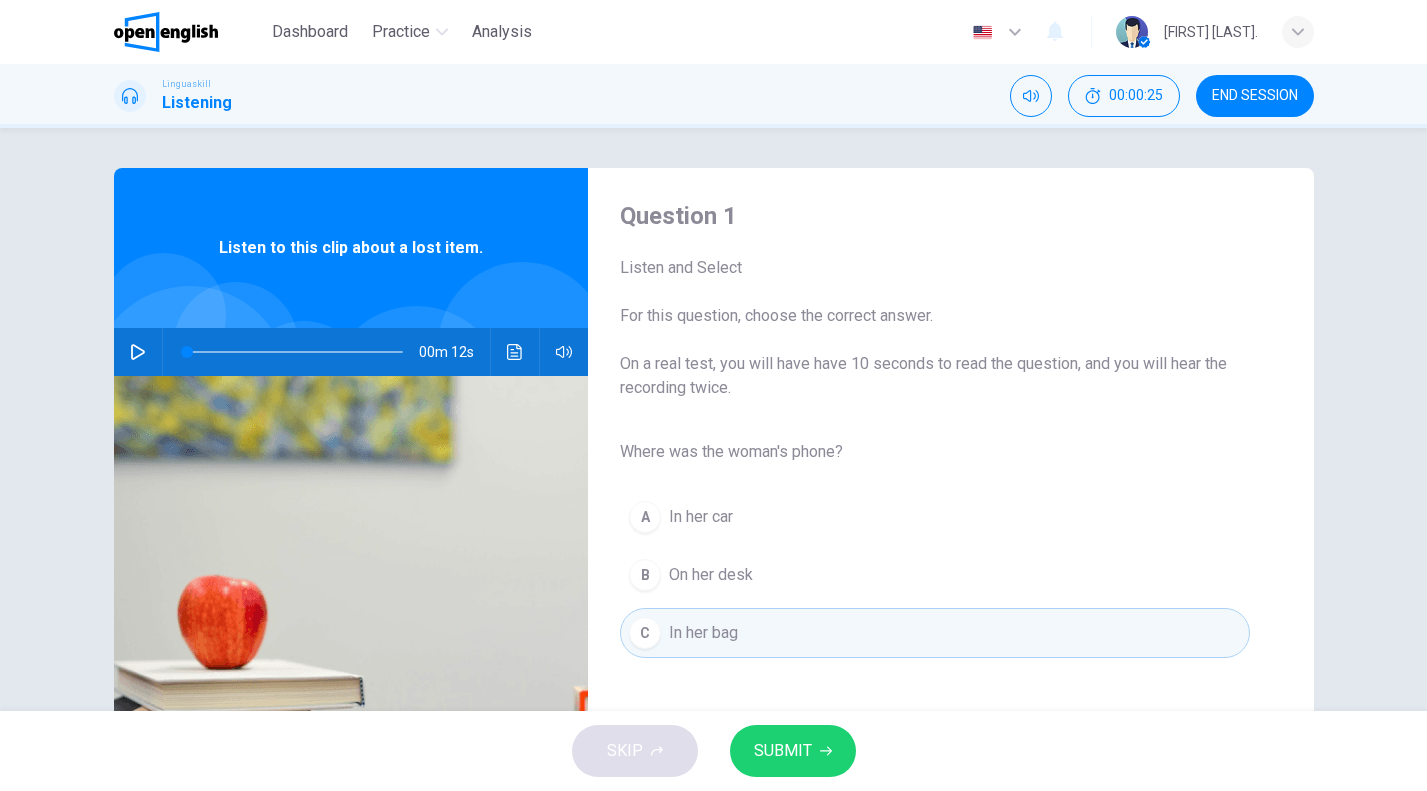 click on "SKIP SUBMIT" at bounding box center (713, 751) 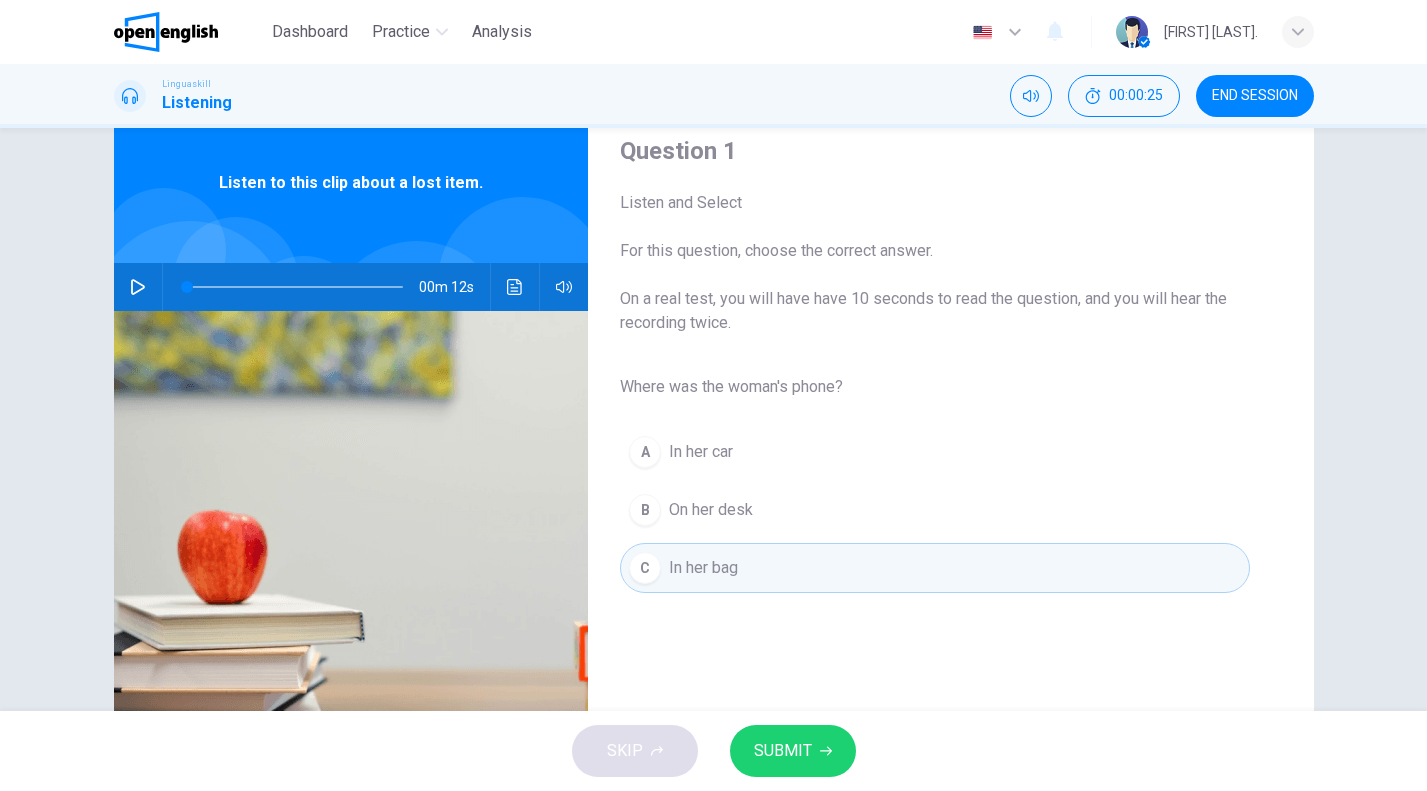 scroll, scrollTop: 100, scrollLeft: 0, axis: vertical 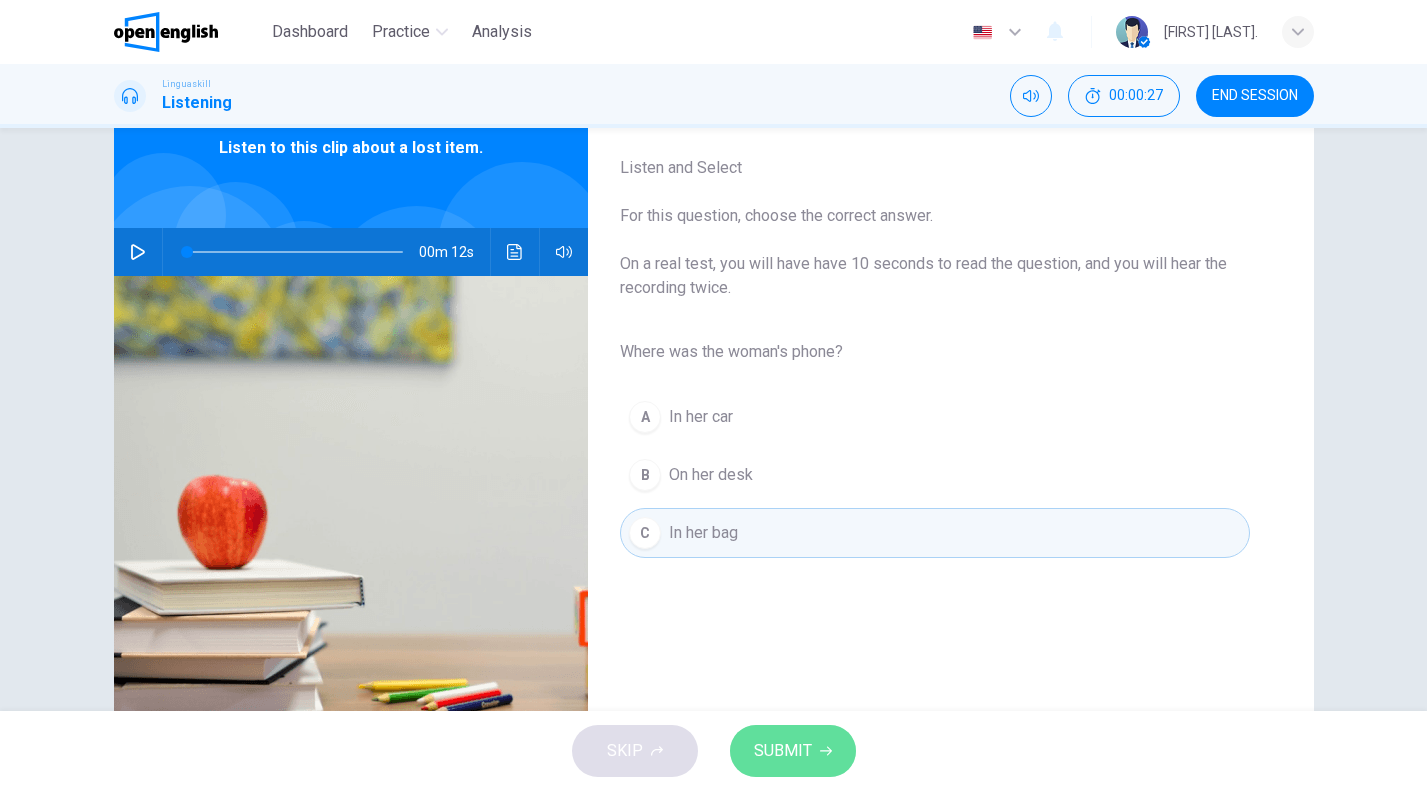 click on "SUBMIT" at bounding box center [793, 751] 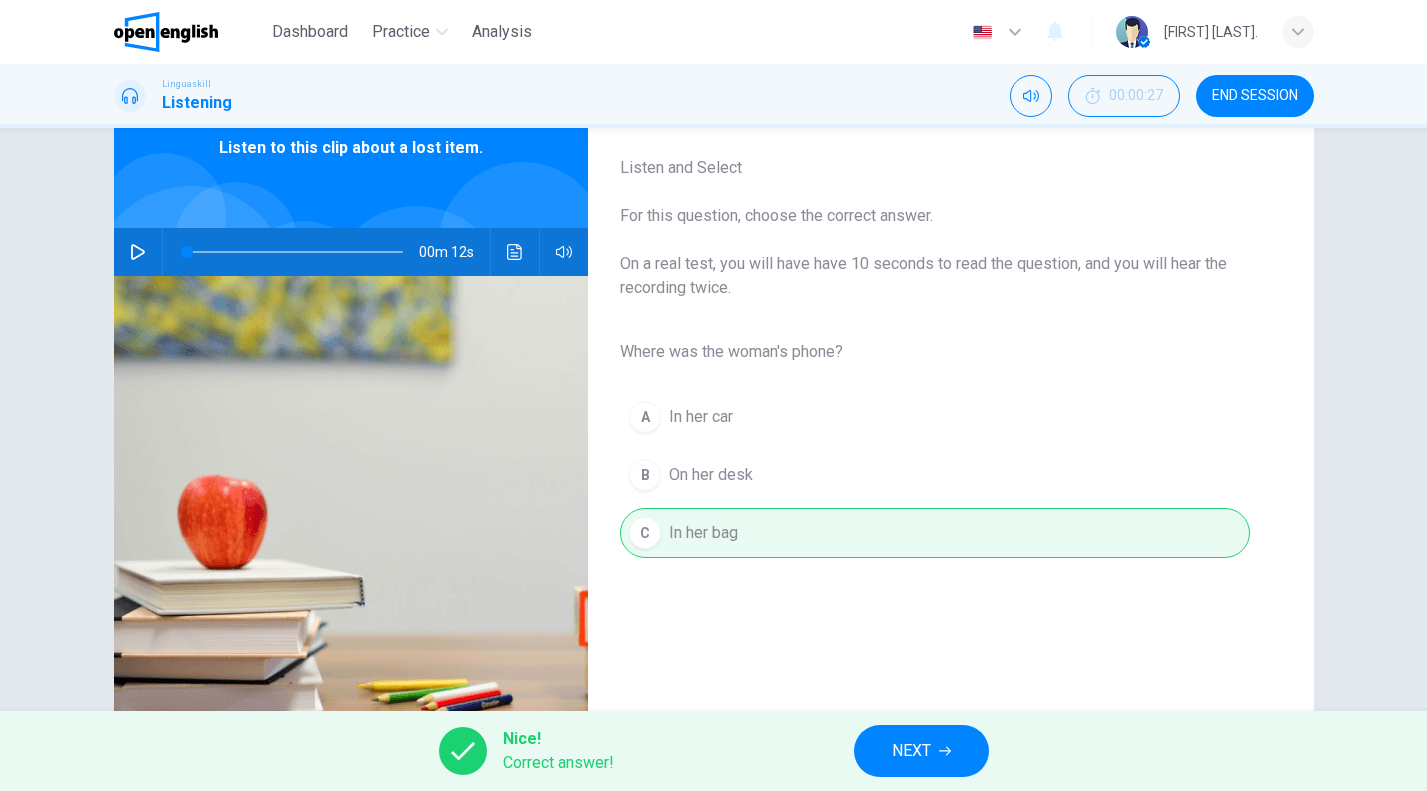 click on "NEXT" at bounding box center (921, 751) 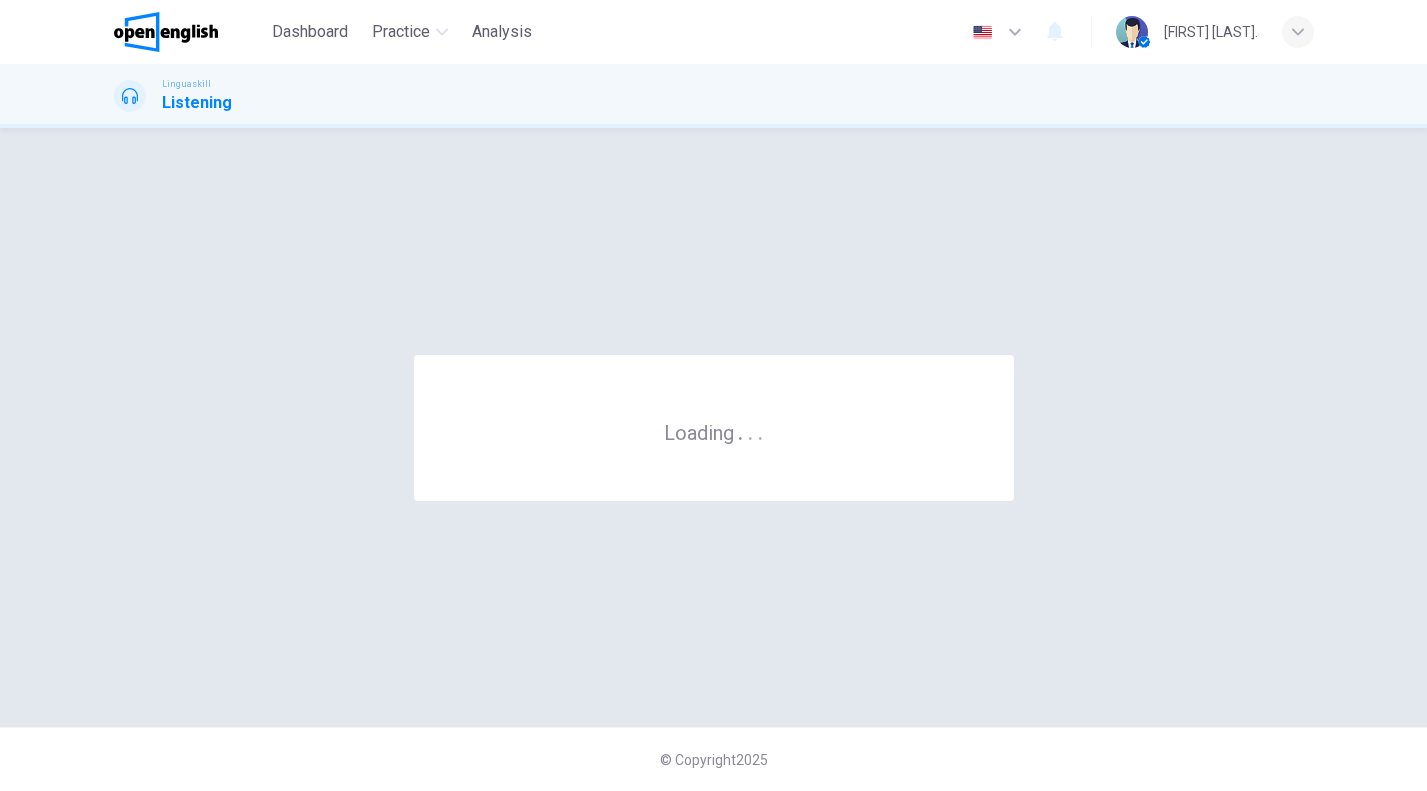 scroll, scrollTop: 0, scrollLeft: 0, axis: both 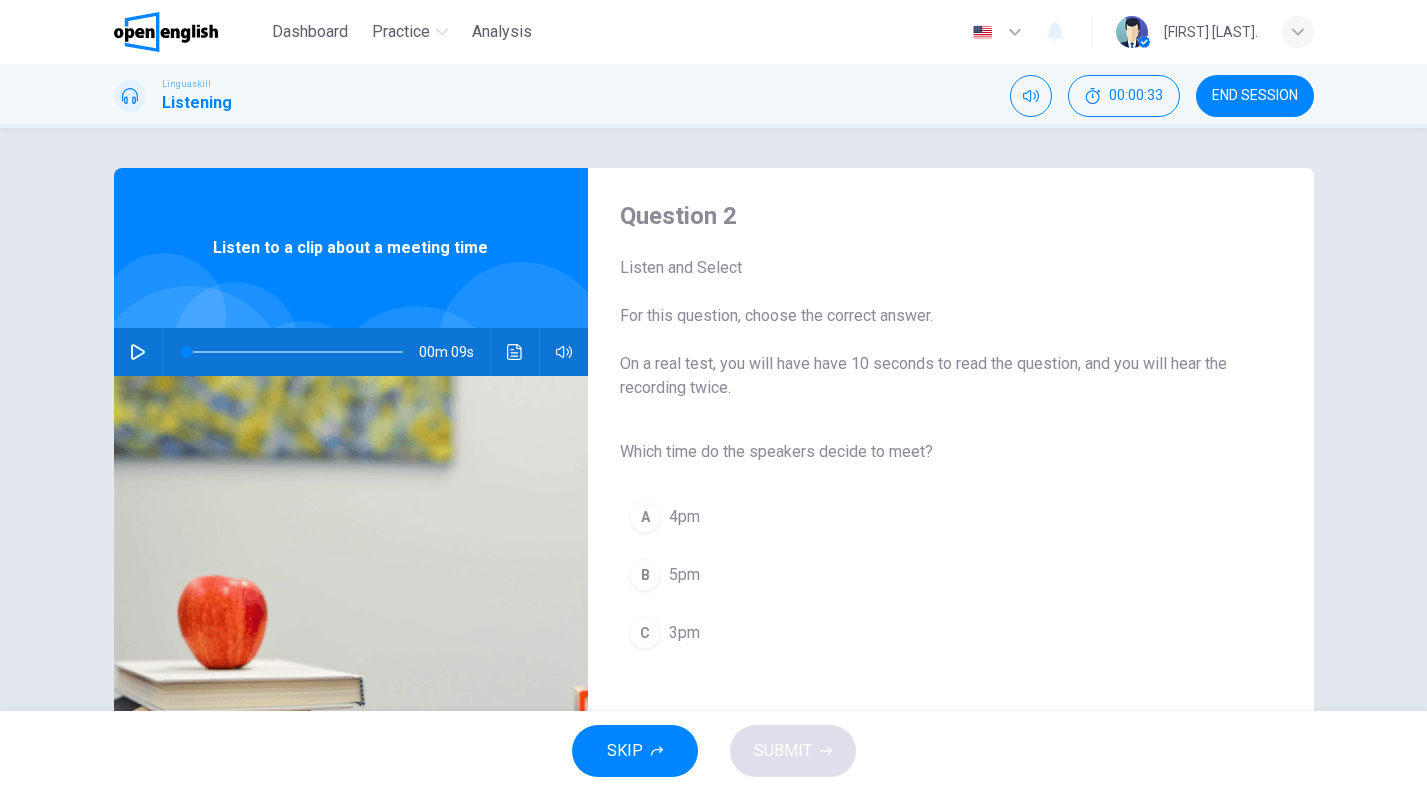 click 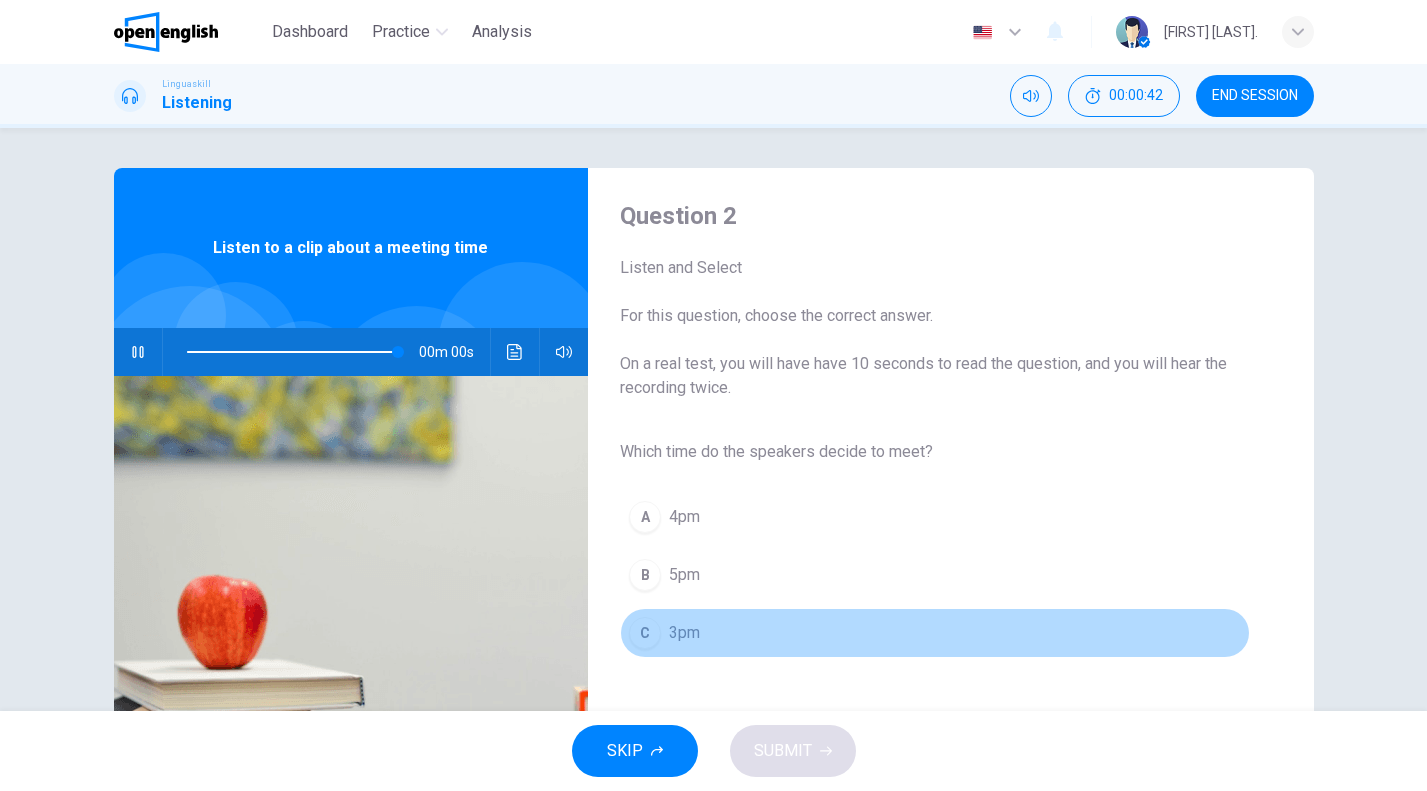 click on "3pm" at bounding box center [684, 633] 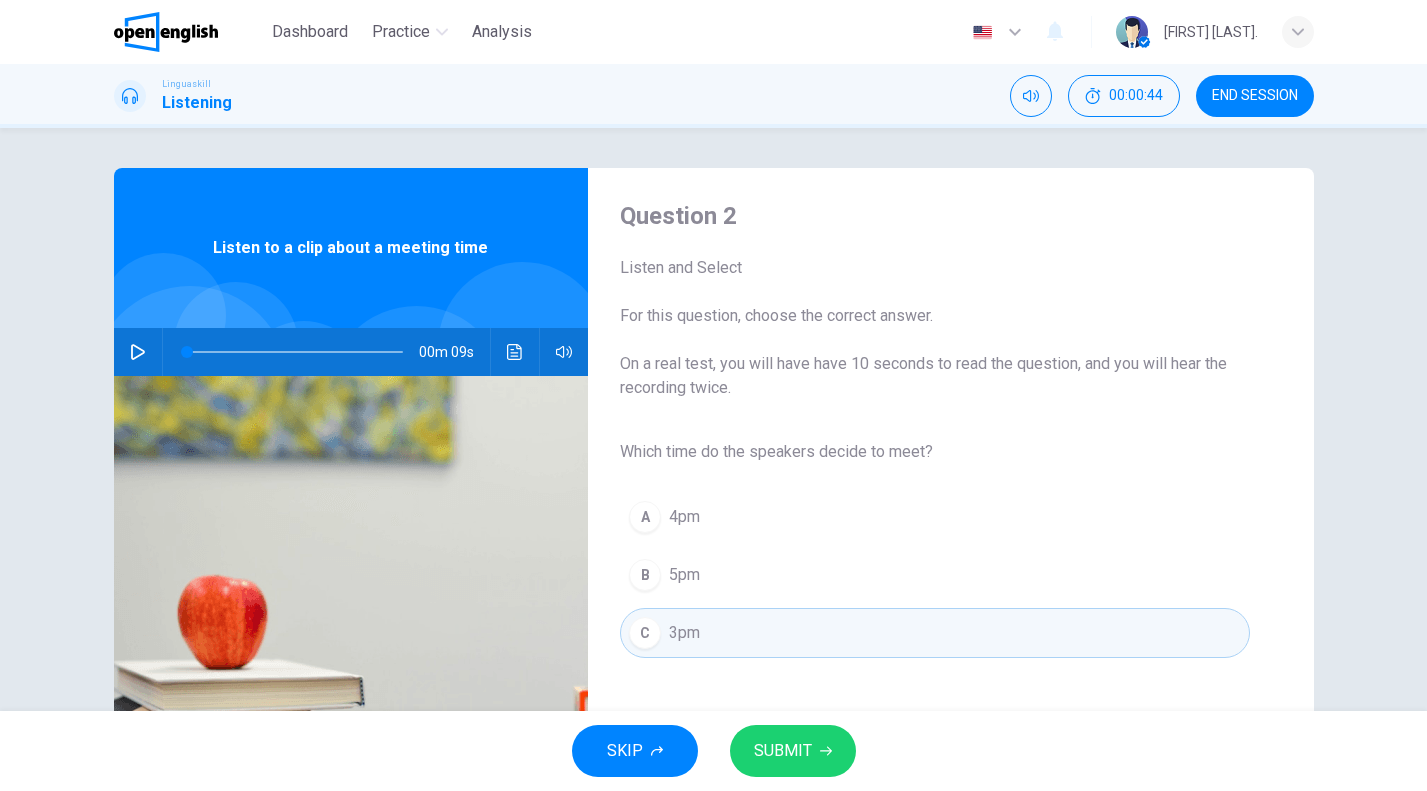 click on "SUBMIT" at bounding box center (793, 751) 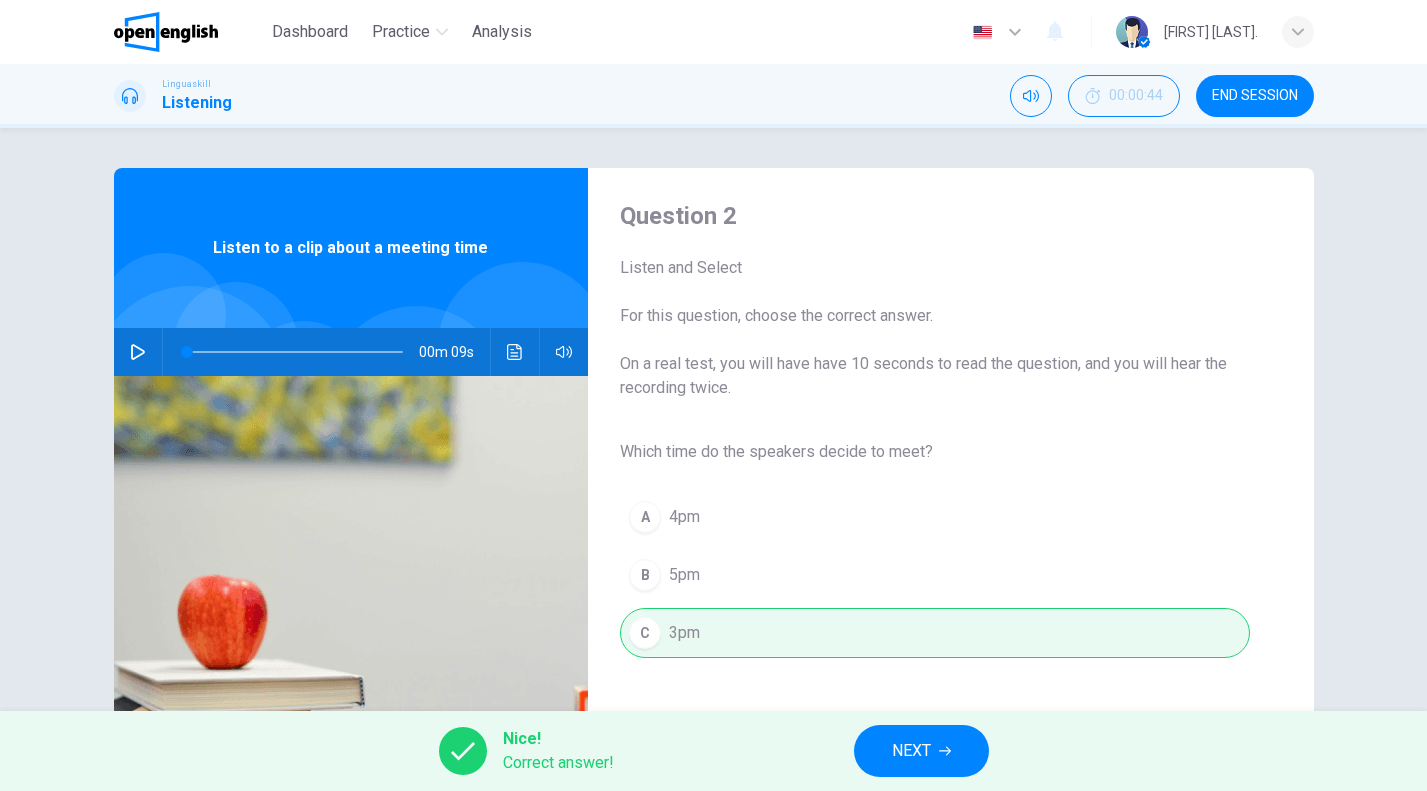 click on "NEXT" at bounding box center (921, 751) 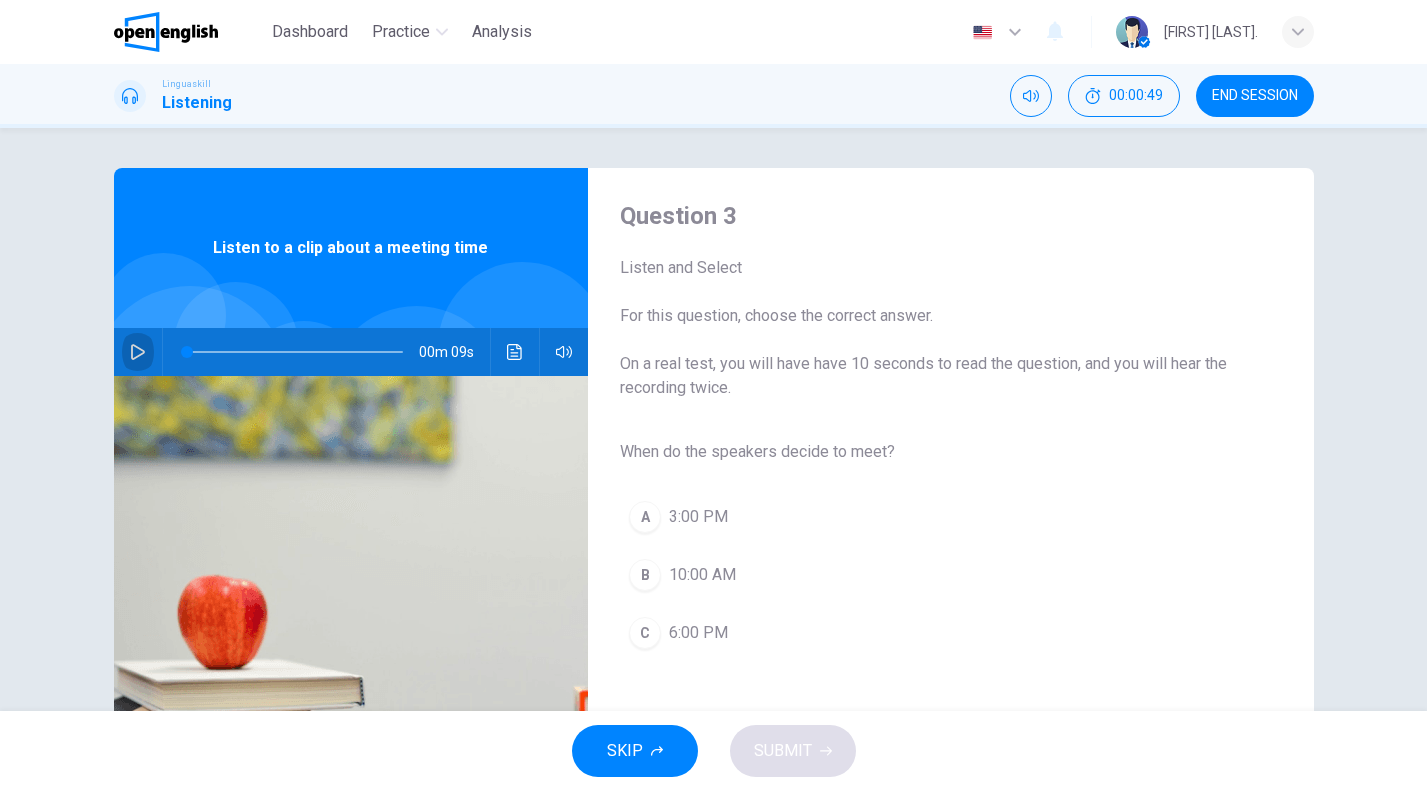 click 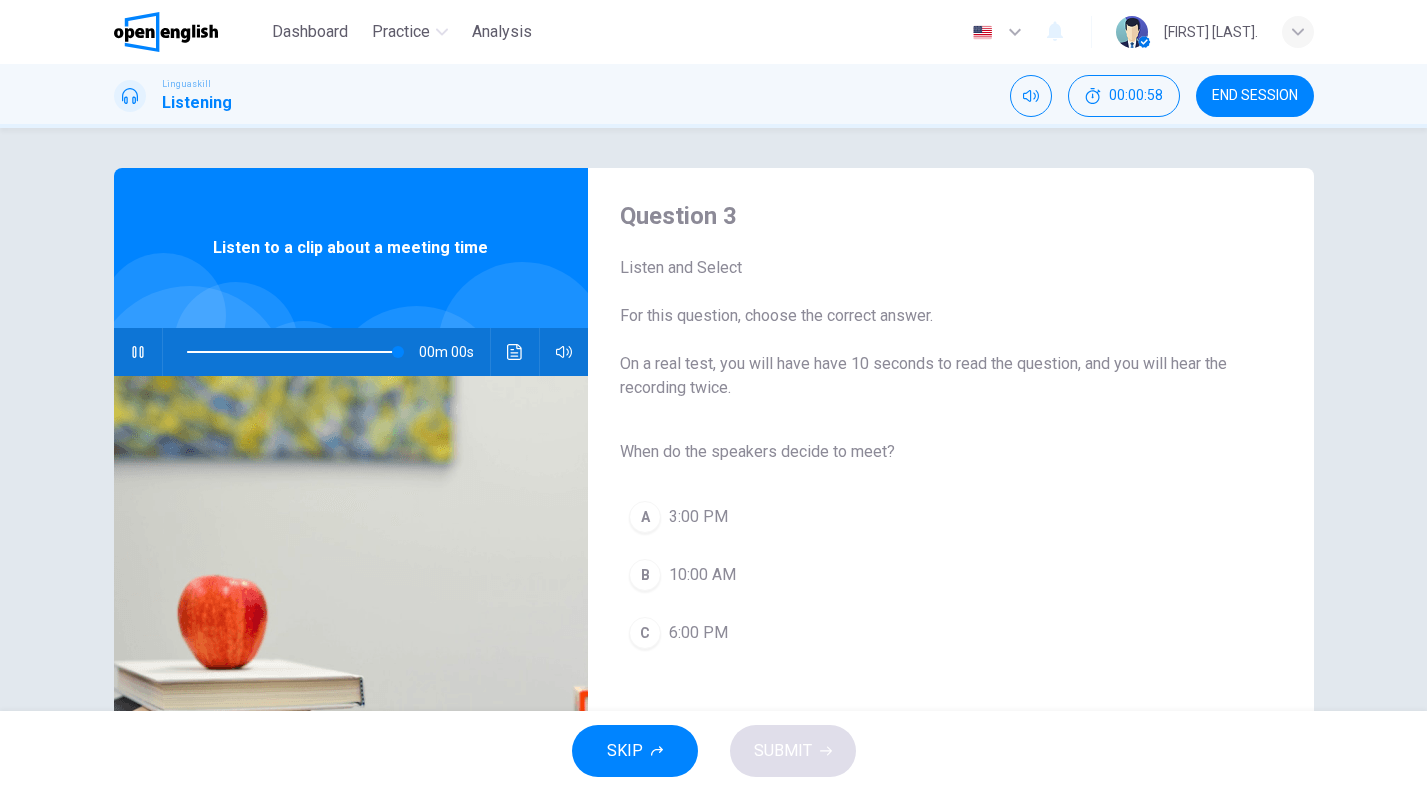type on "*" 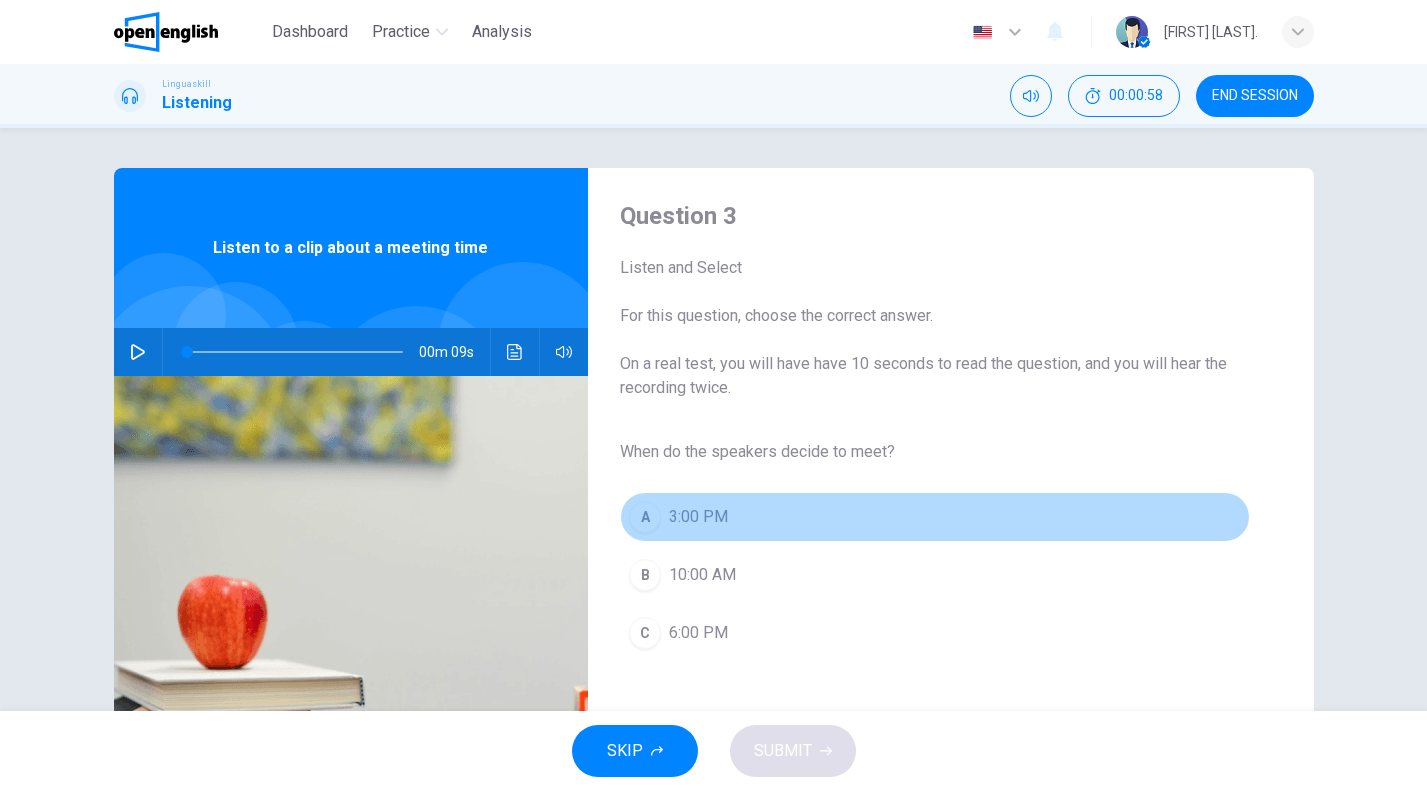 click on "3:00 PM" at bounding box center (698, 517) 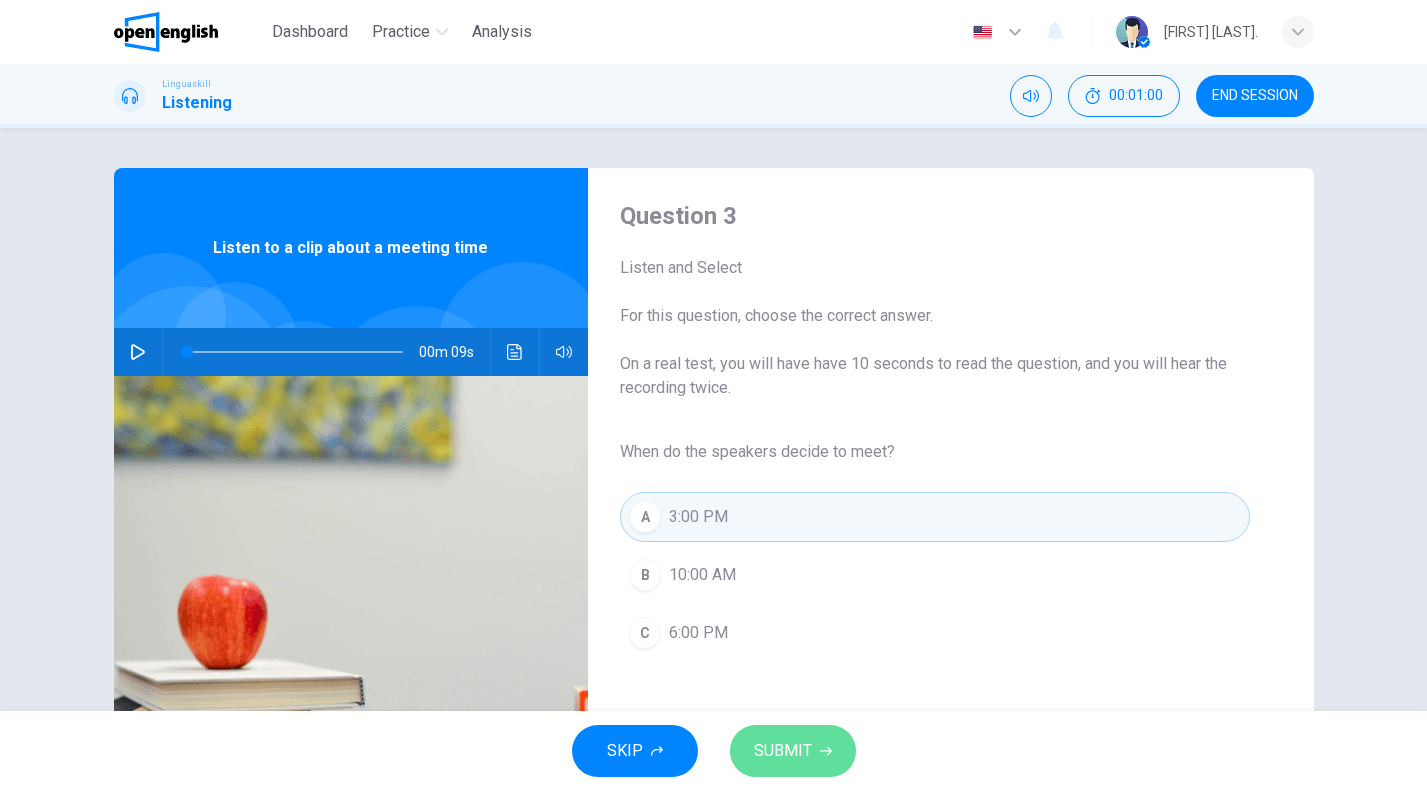 click on "SUBMIT" at bounding box center (793, 751) 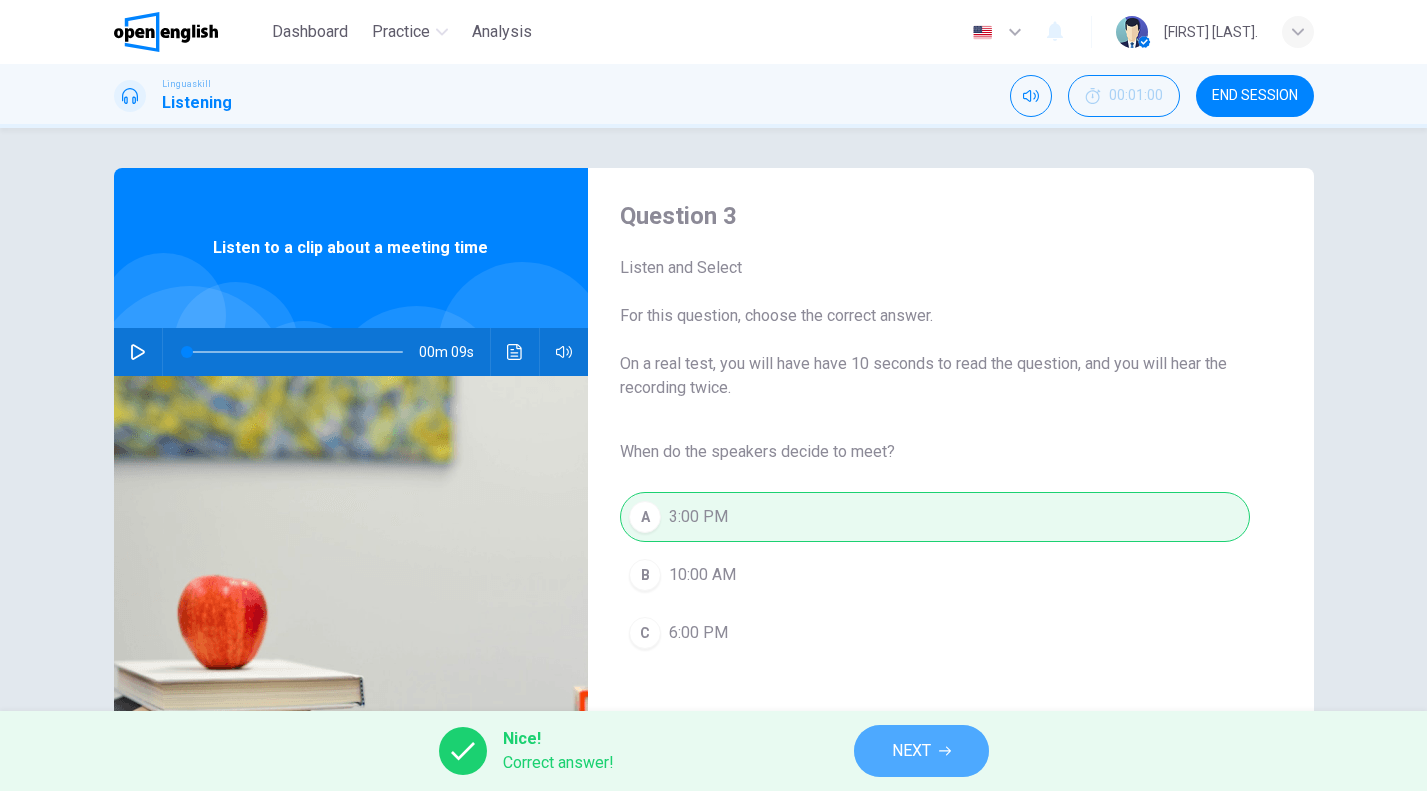 click on "NEXT" at bounding box center [921, 751] 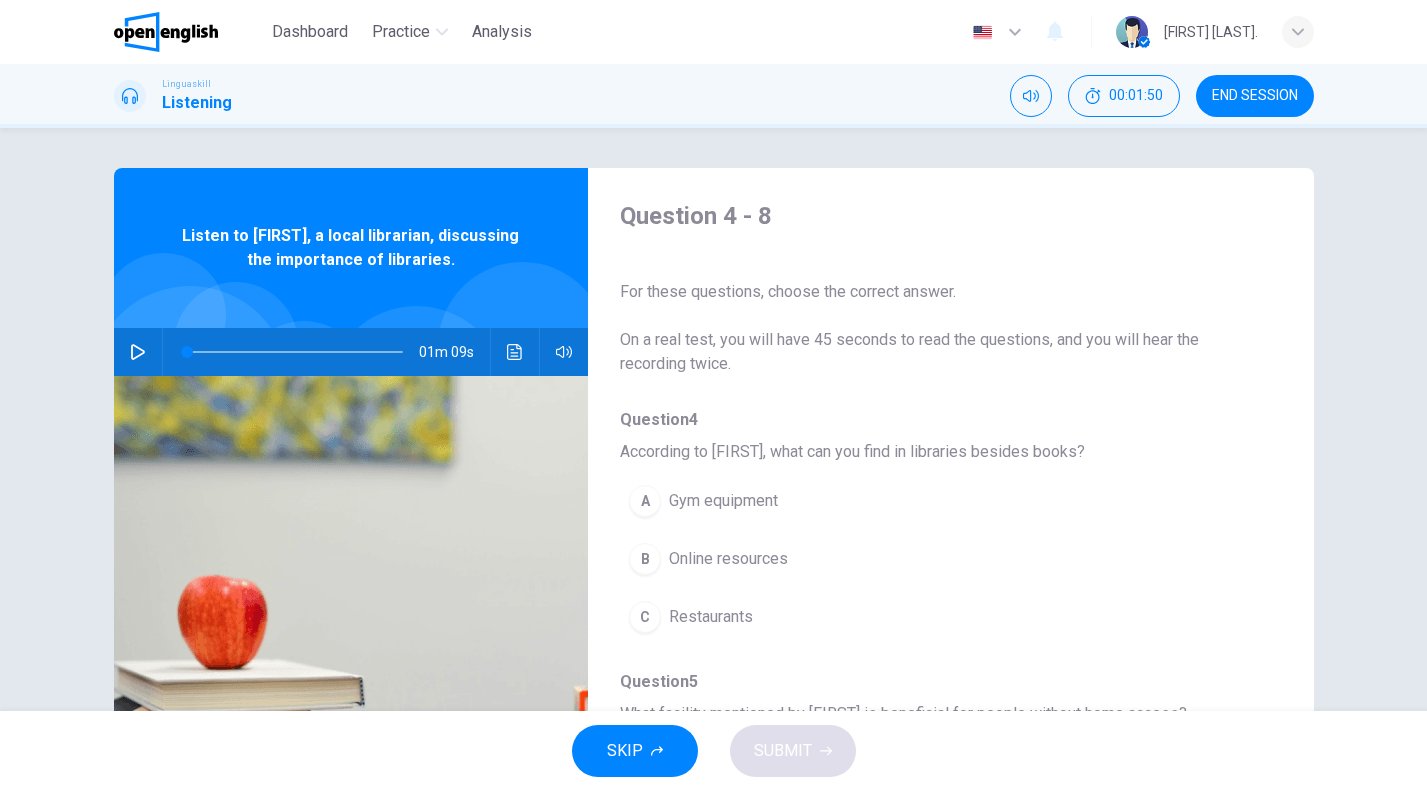 click 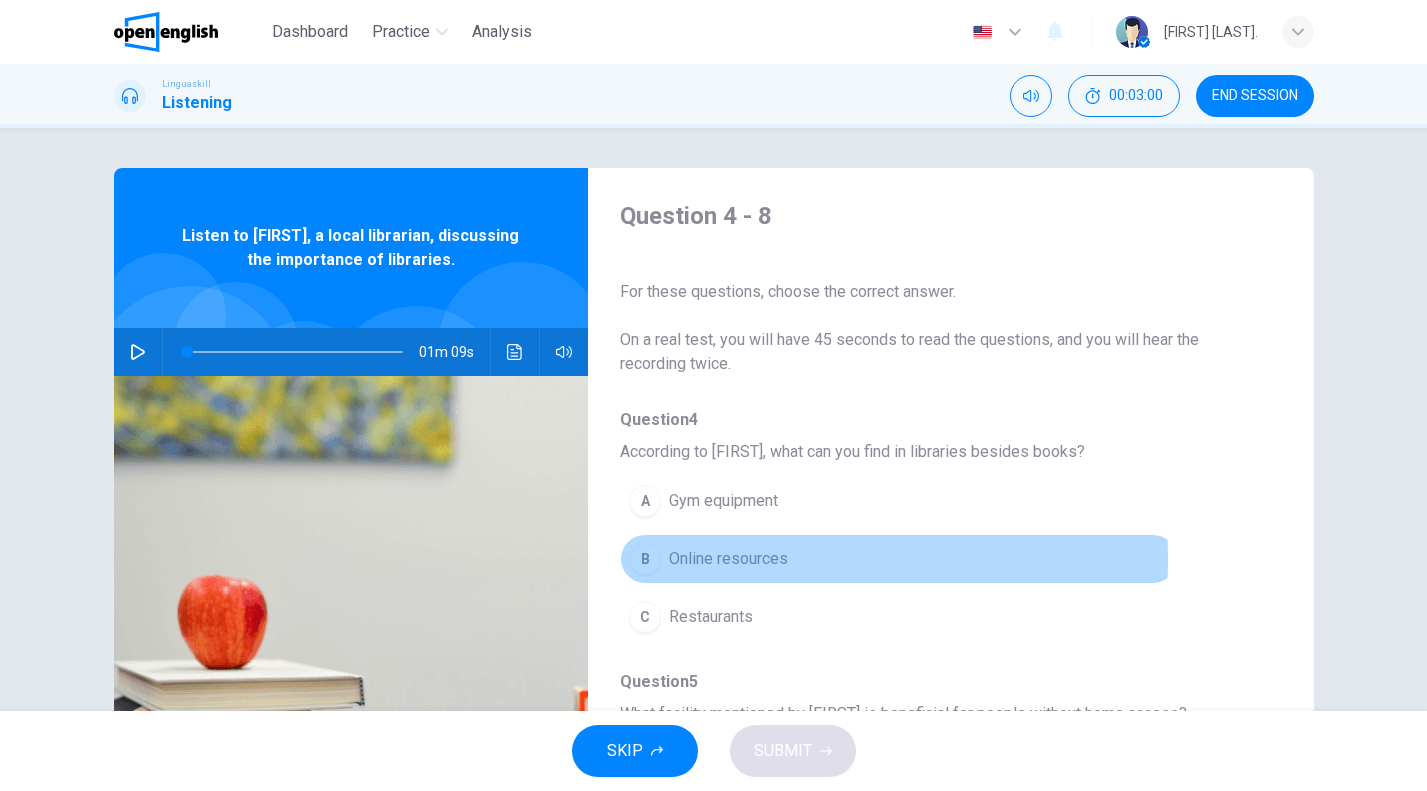 click on "Online resources" at bounding box center [728, 559] 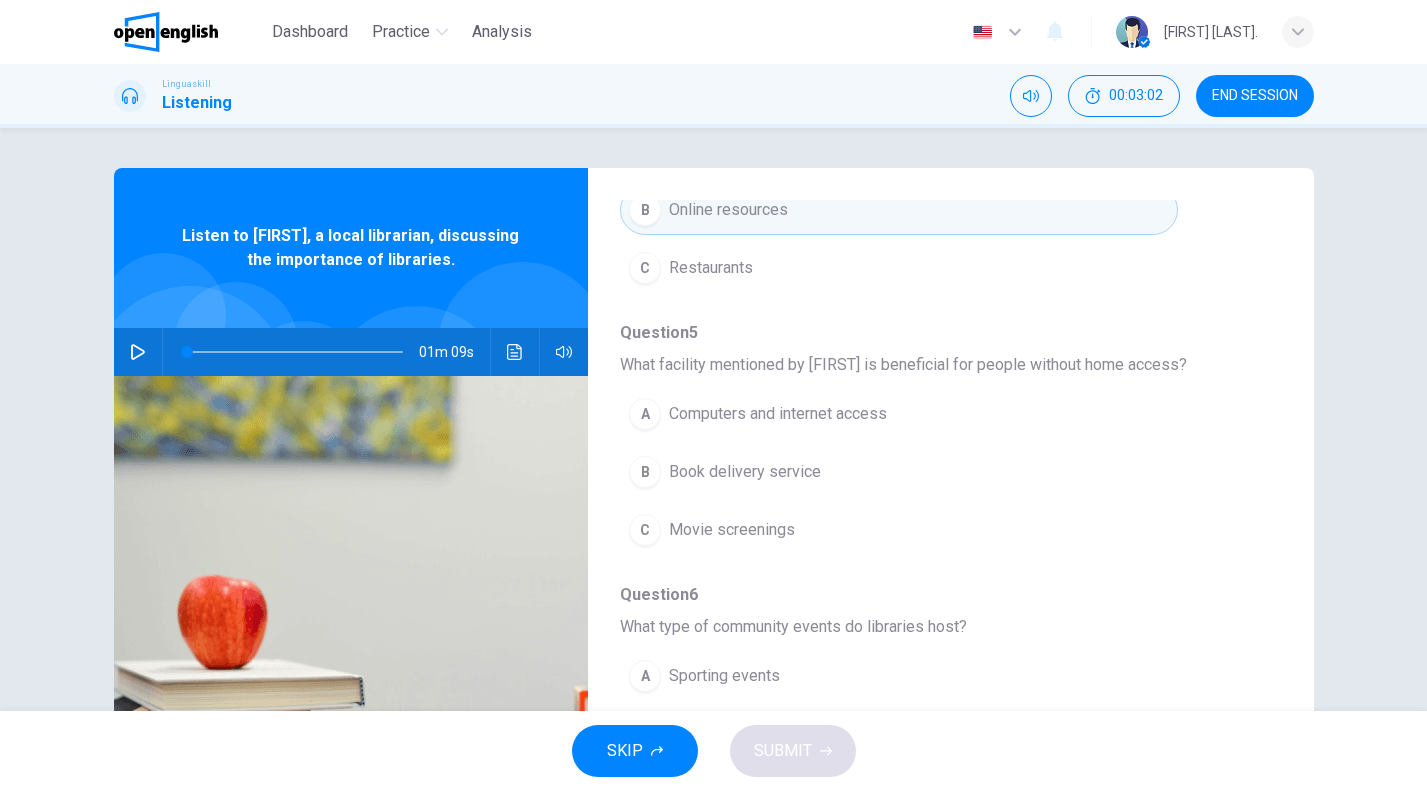 scroll, scrollTop: 371, scrollLeft: 0, axis: vertical 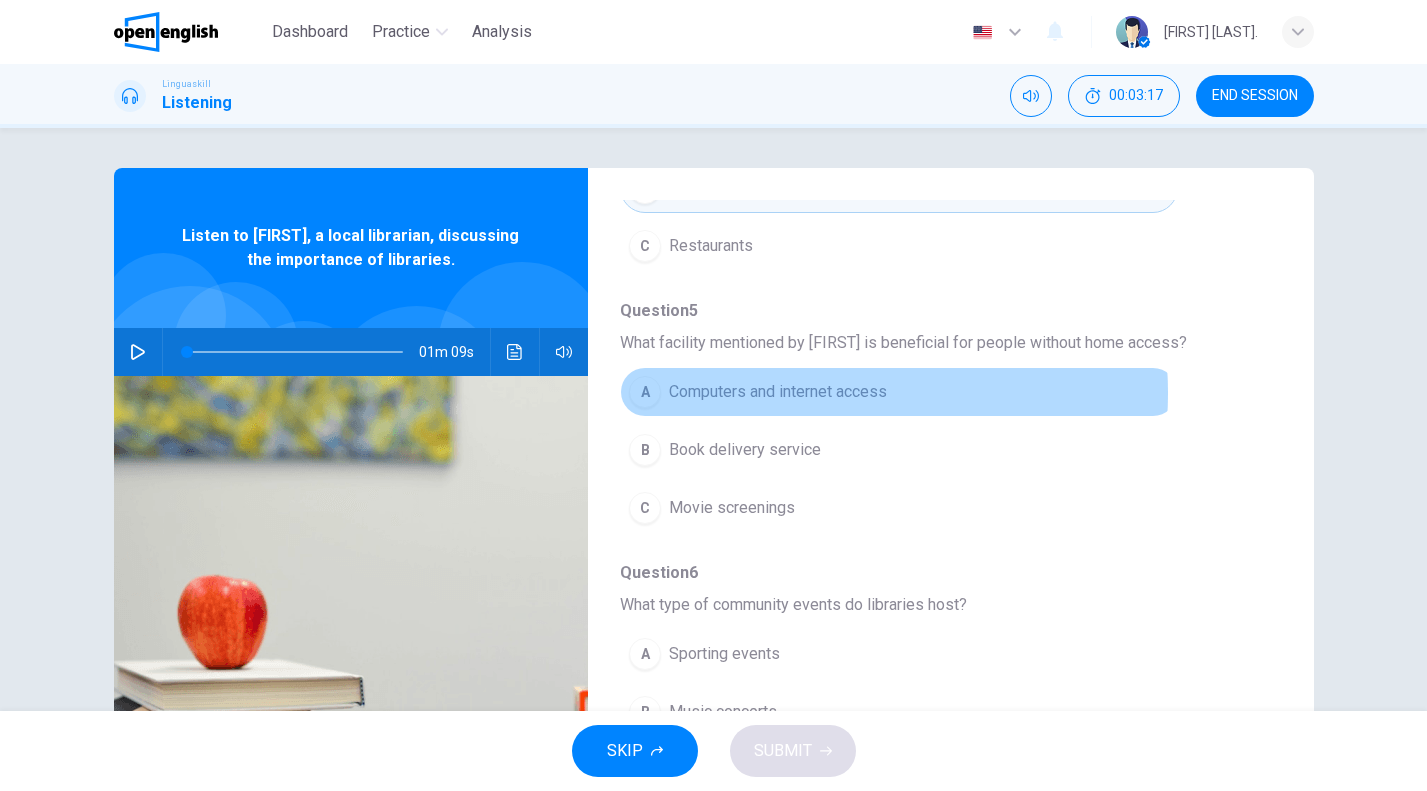click on "Computers and internet access" at bounding box center [778, 392] 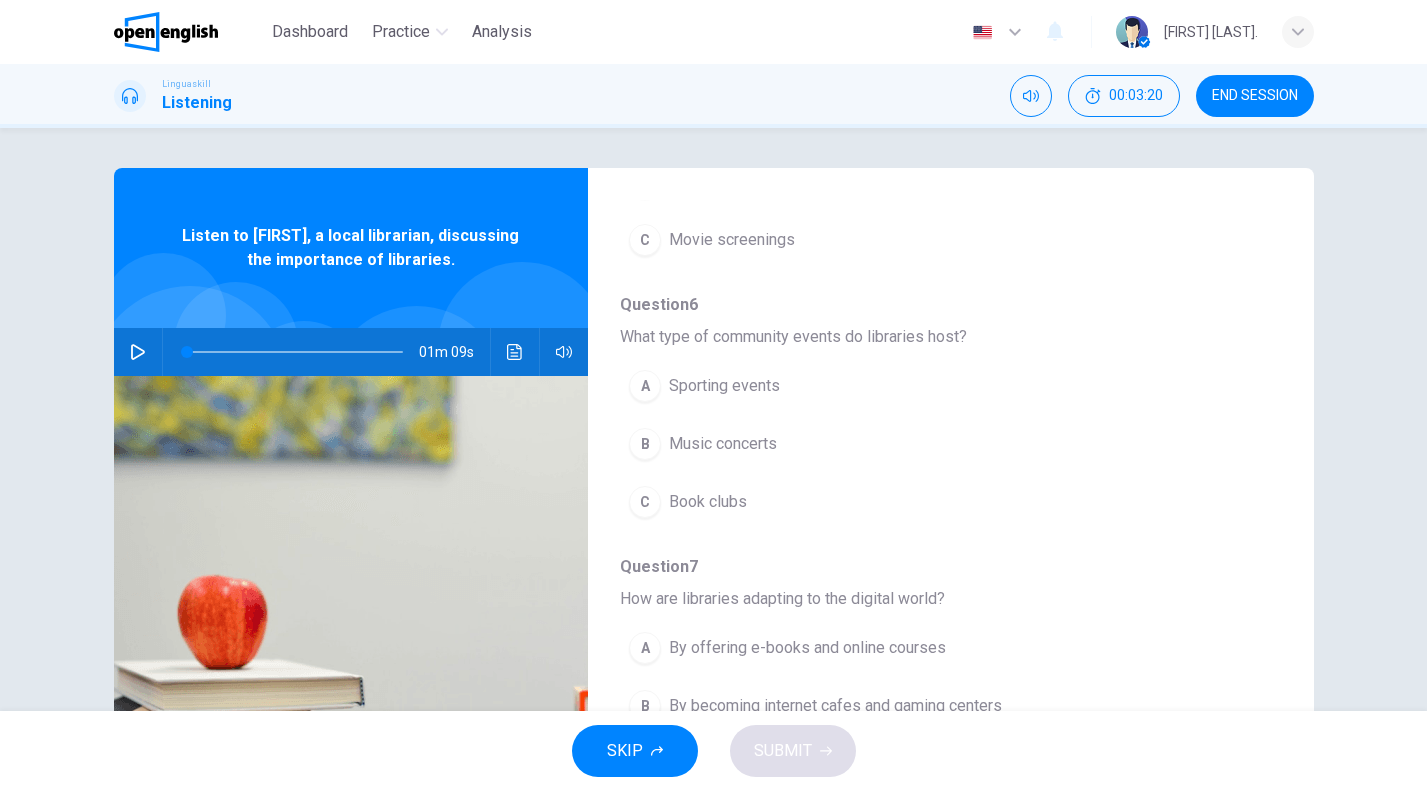 scroll, scrollTop: 642, scrollLeft: 0, axis: vertical 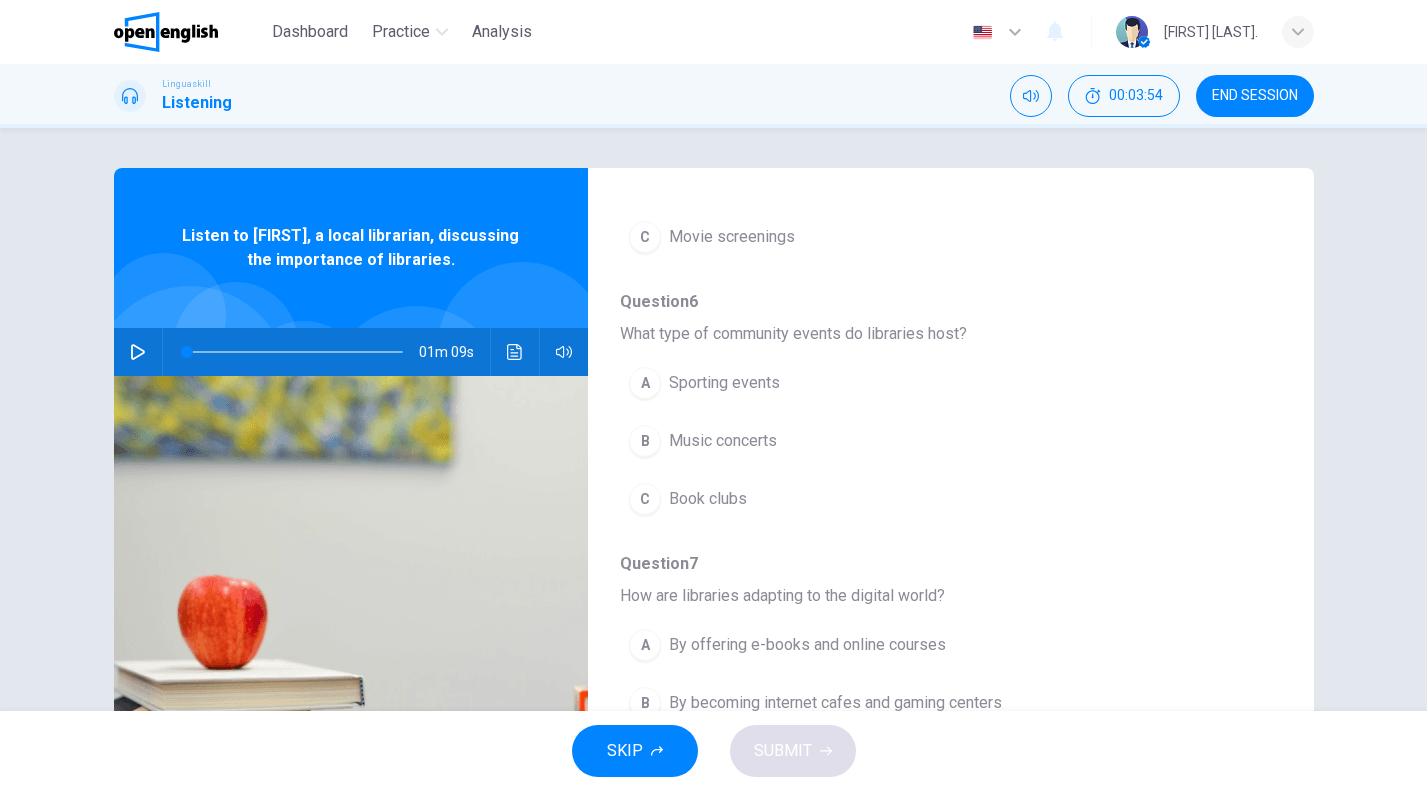 click on "Sporting events" at bounding box center (724, 383) 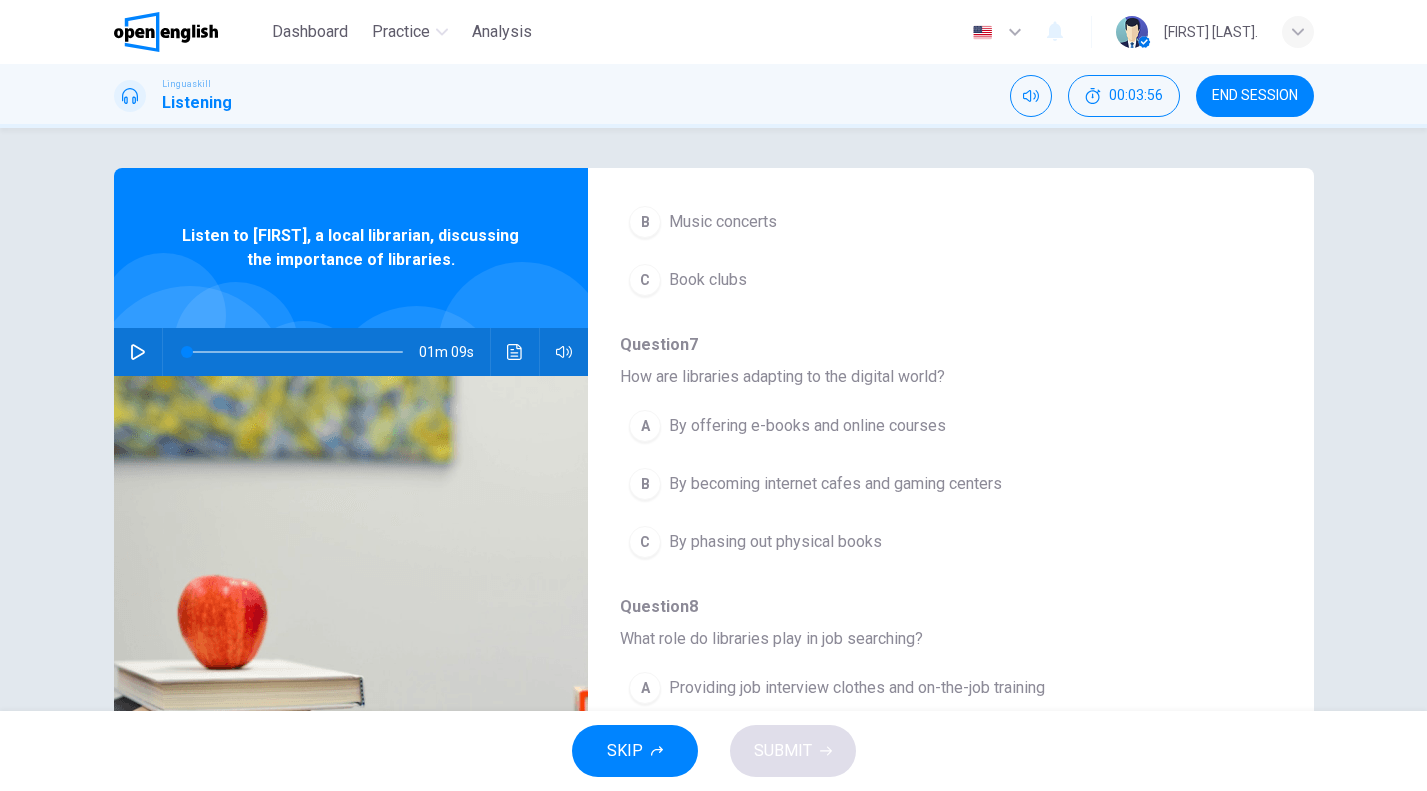 scroll, scrollTop: 863, scrollLeft: 0, axis: vertical 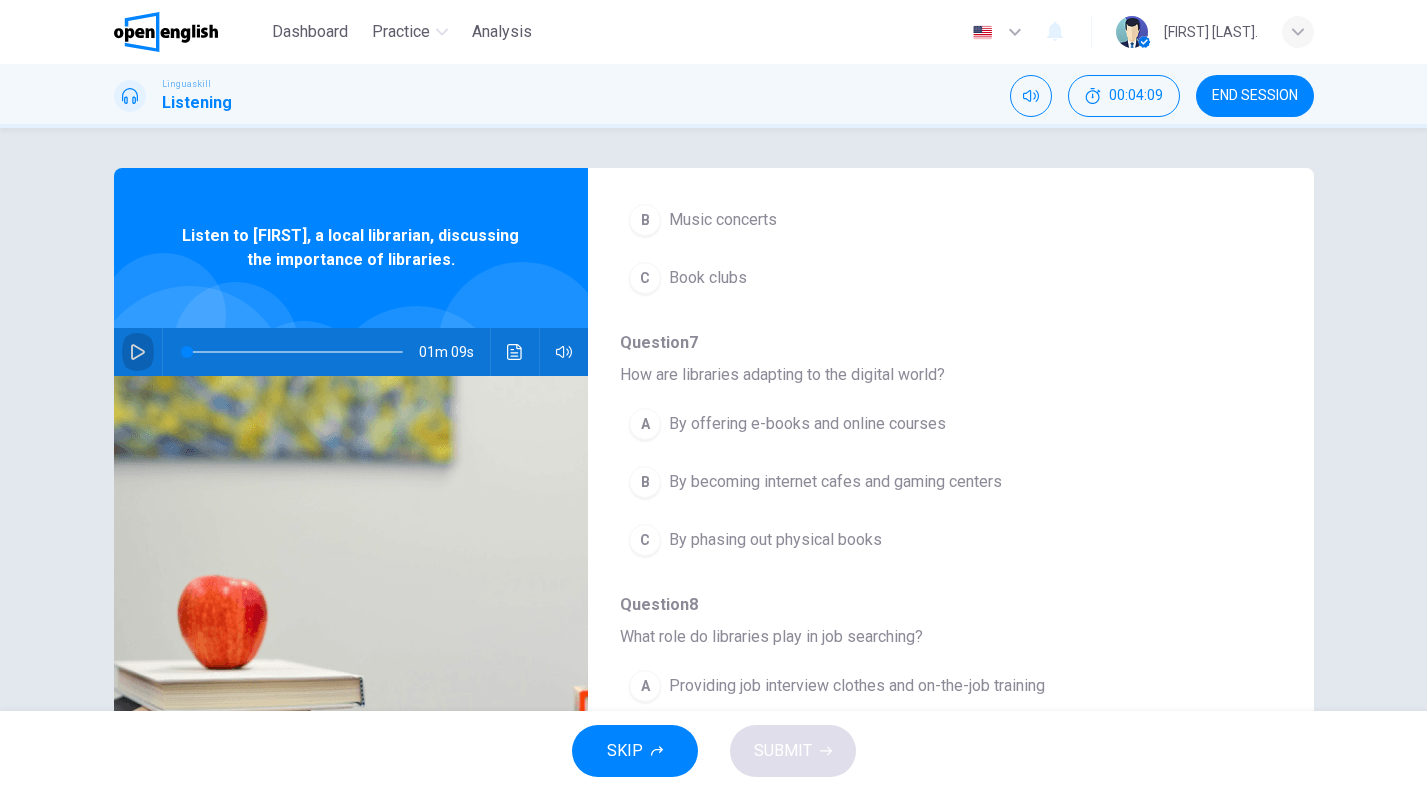click 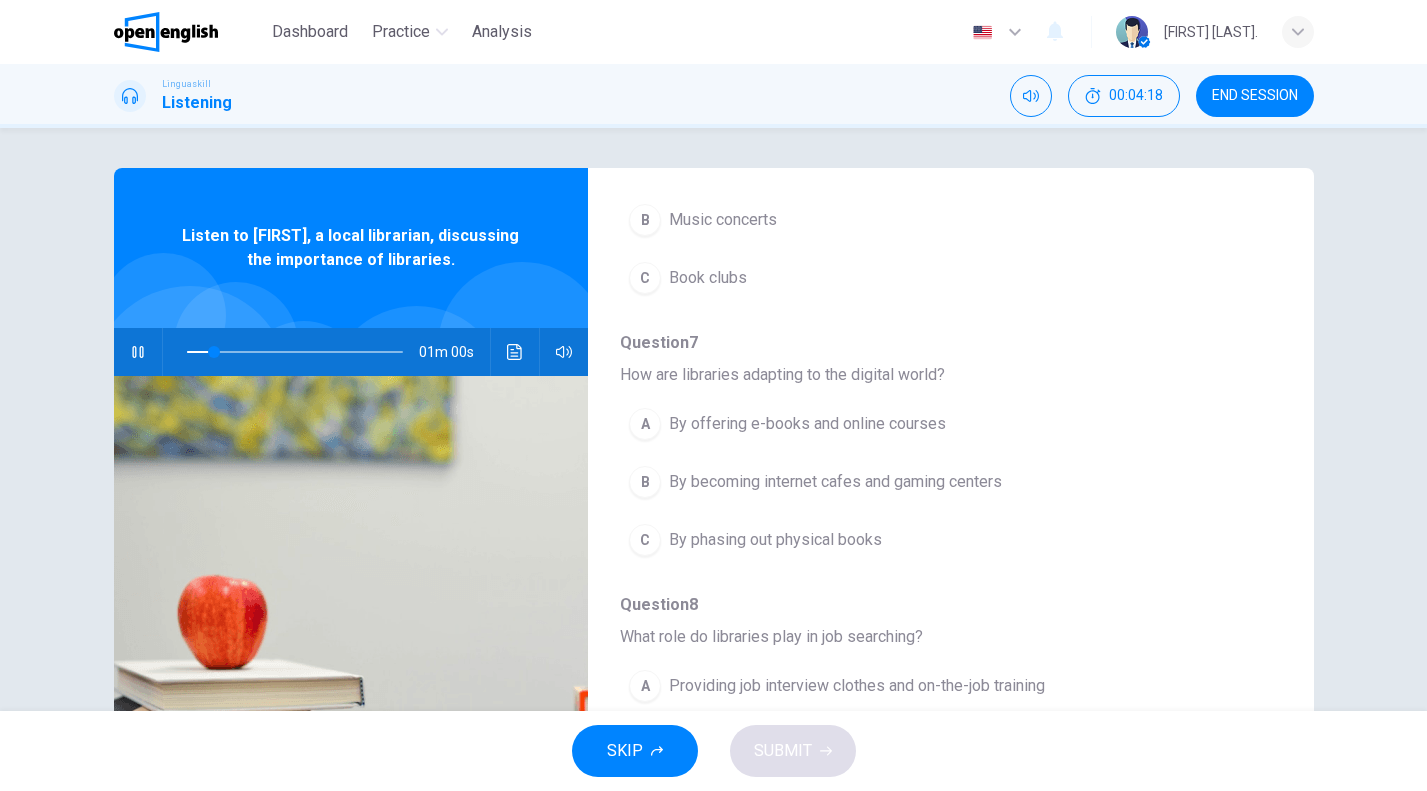 scroll, scrollTop: 311, scrollLeft: 0, axis: vertical 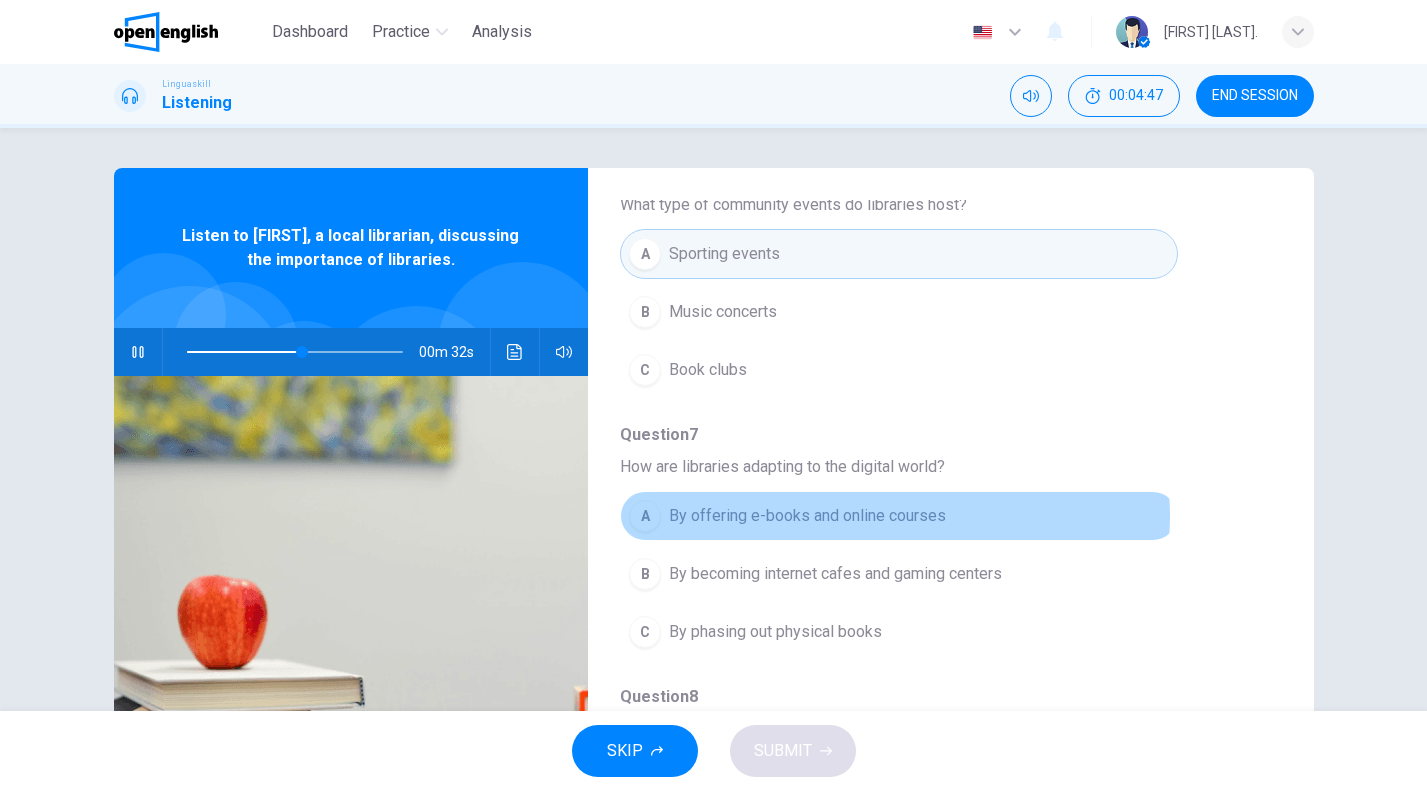 click on "By offering e-books and online courses" at bounding box center (807, 516) 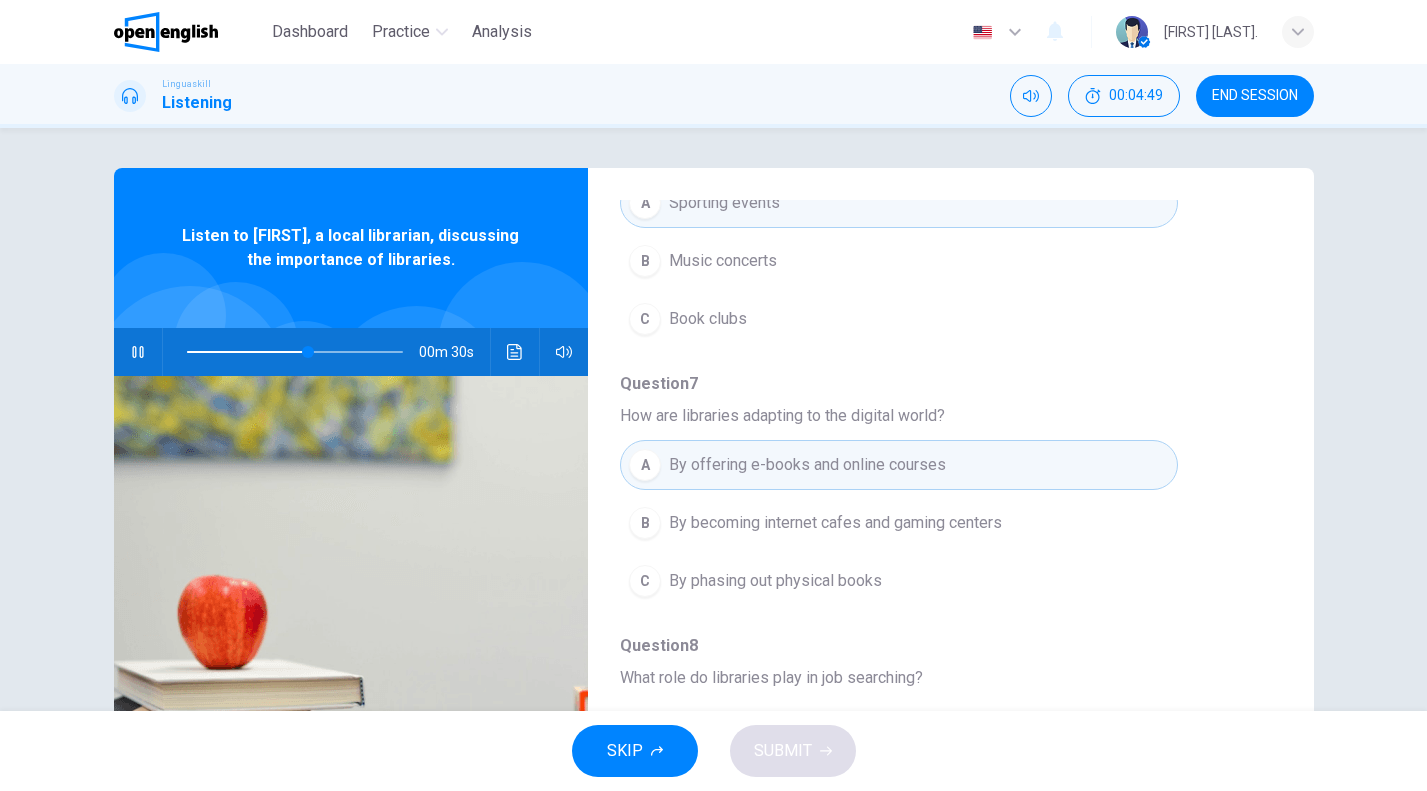 scroll, scrollTop: 863, scrollLeft: 0, axis: vertical 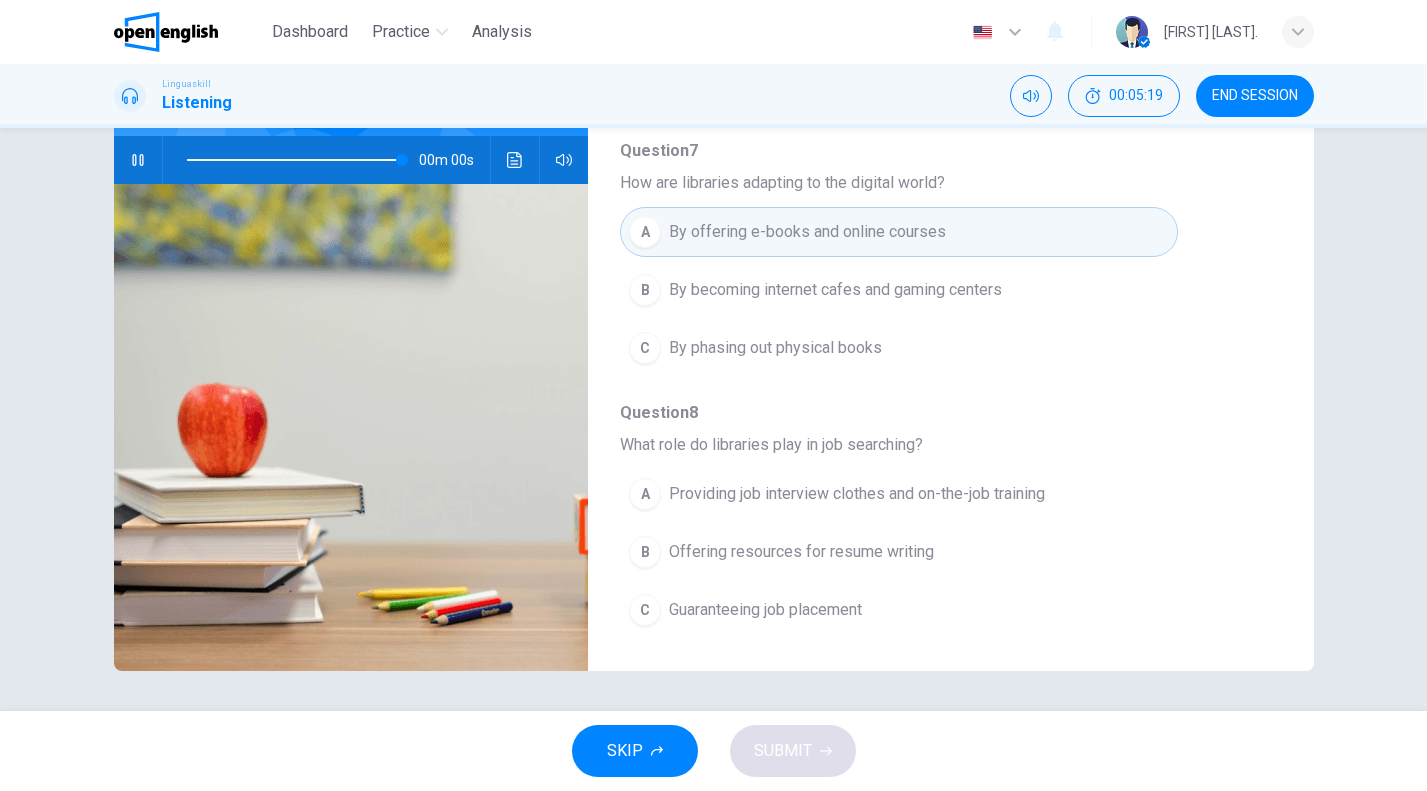 type on "*" 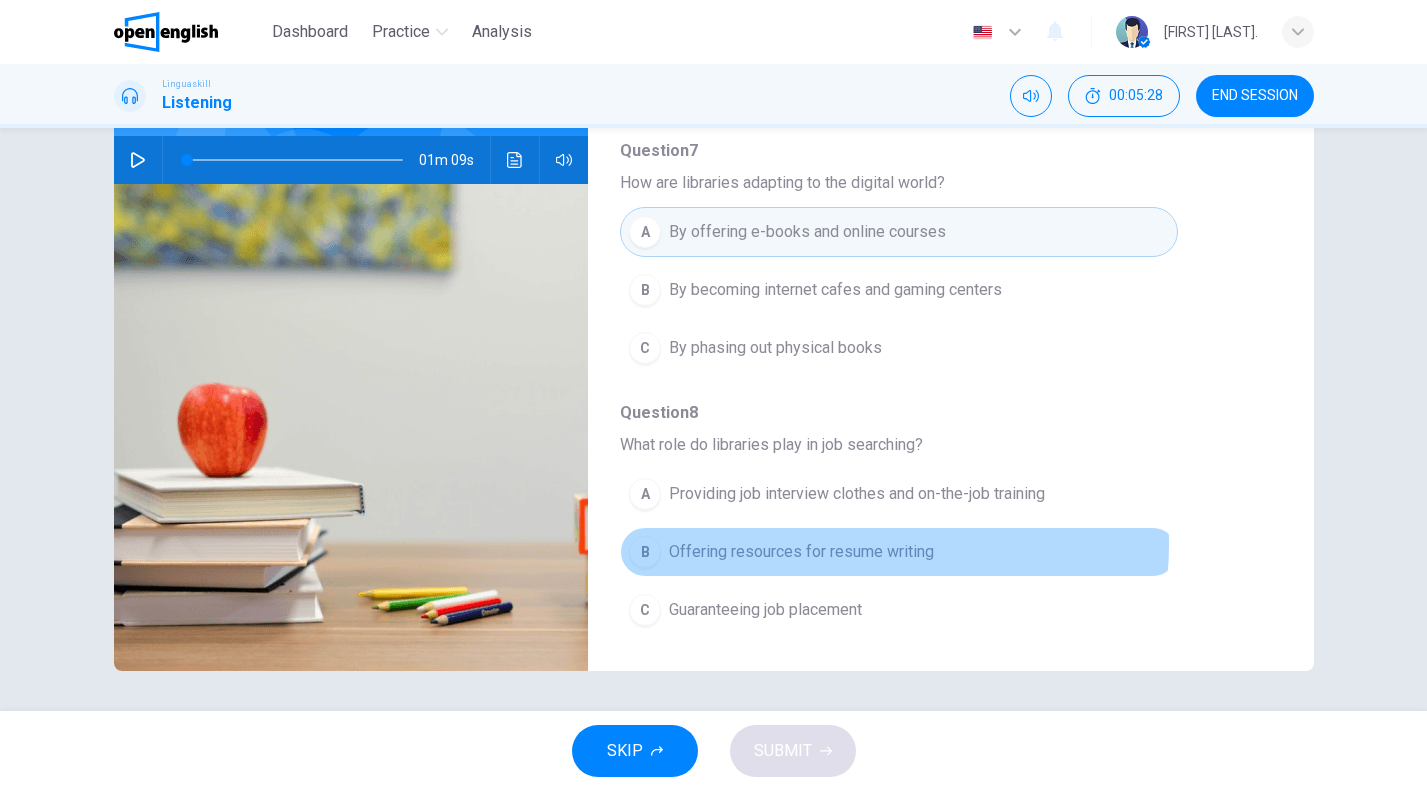click on "Offering resources for resume writing" at bounding box center [801, 552] 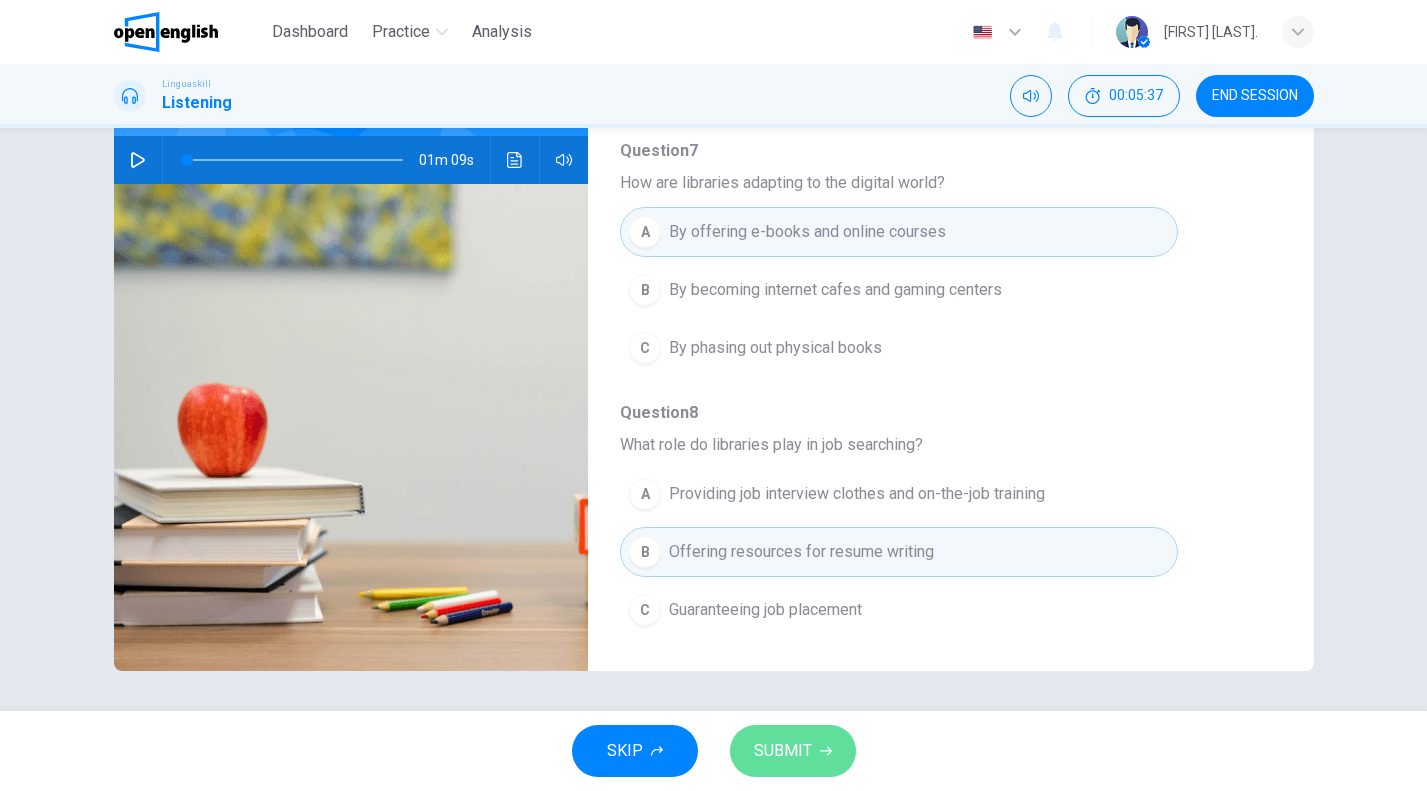 click on "SUBMIT" at bounding box center [793, 751] 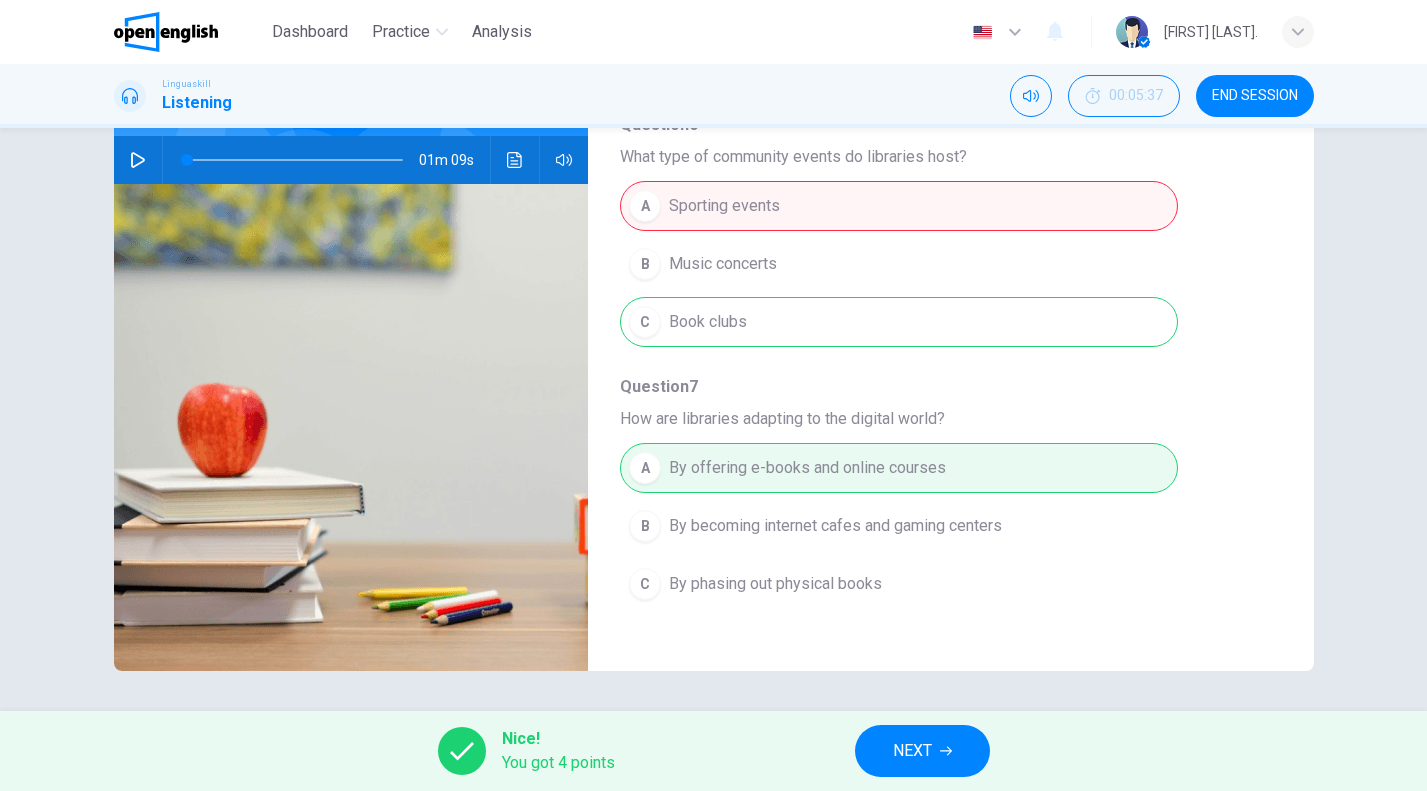 scroll, scrollTop: 863, scrollLeft: 0, axis: vertical 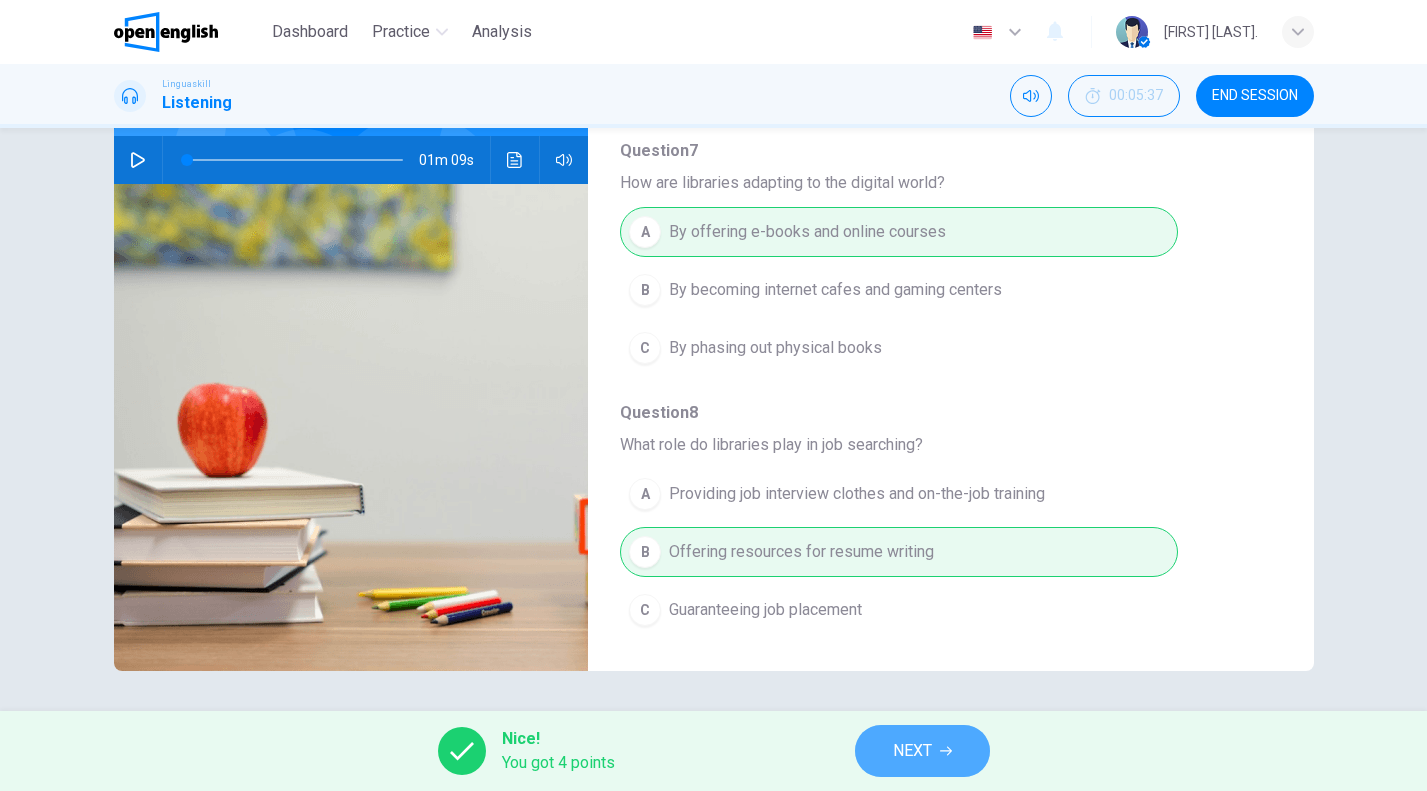click on "NEXT" at bounding box center [922, 751] 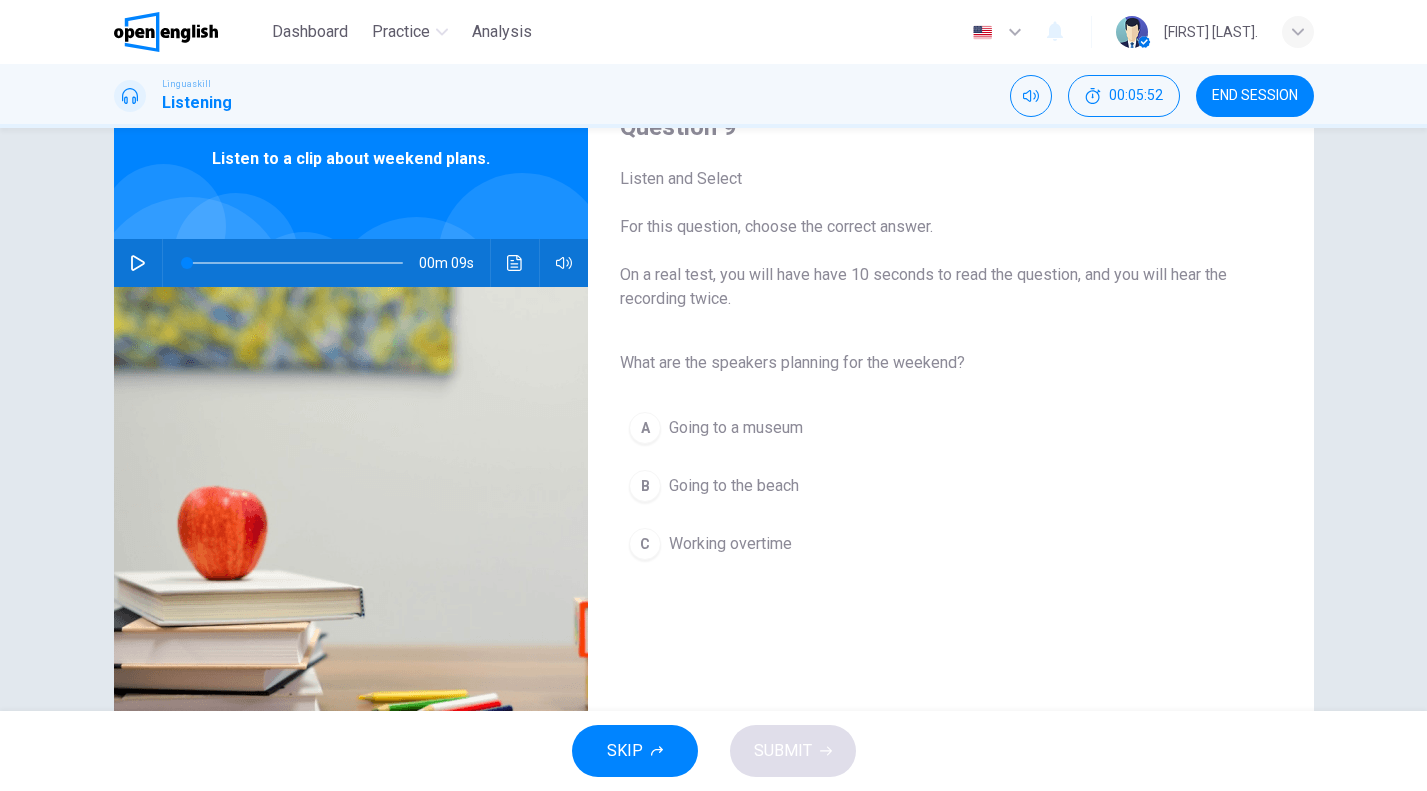 scroll, scrollTop: 192, scrollLeft: 0, axis: vertical 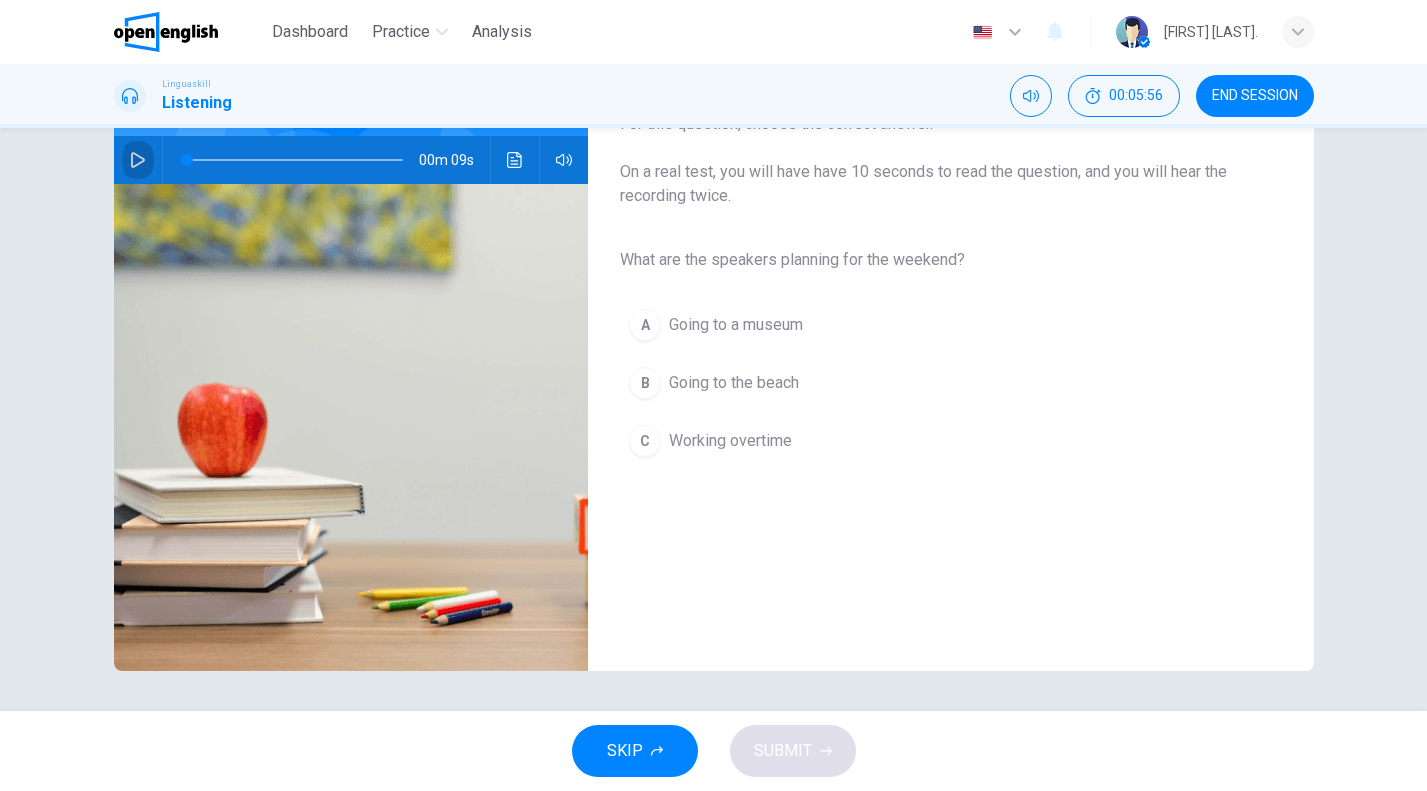 click 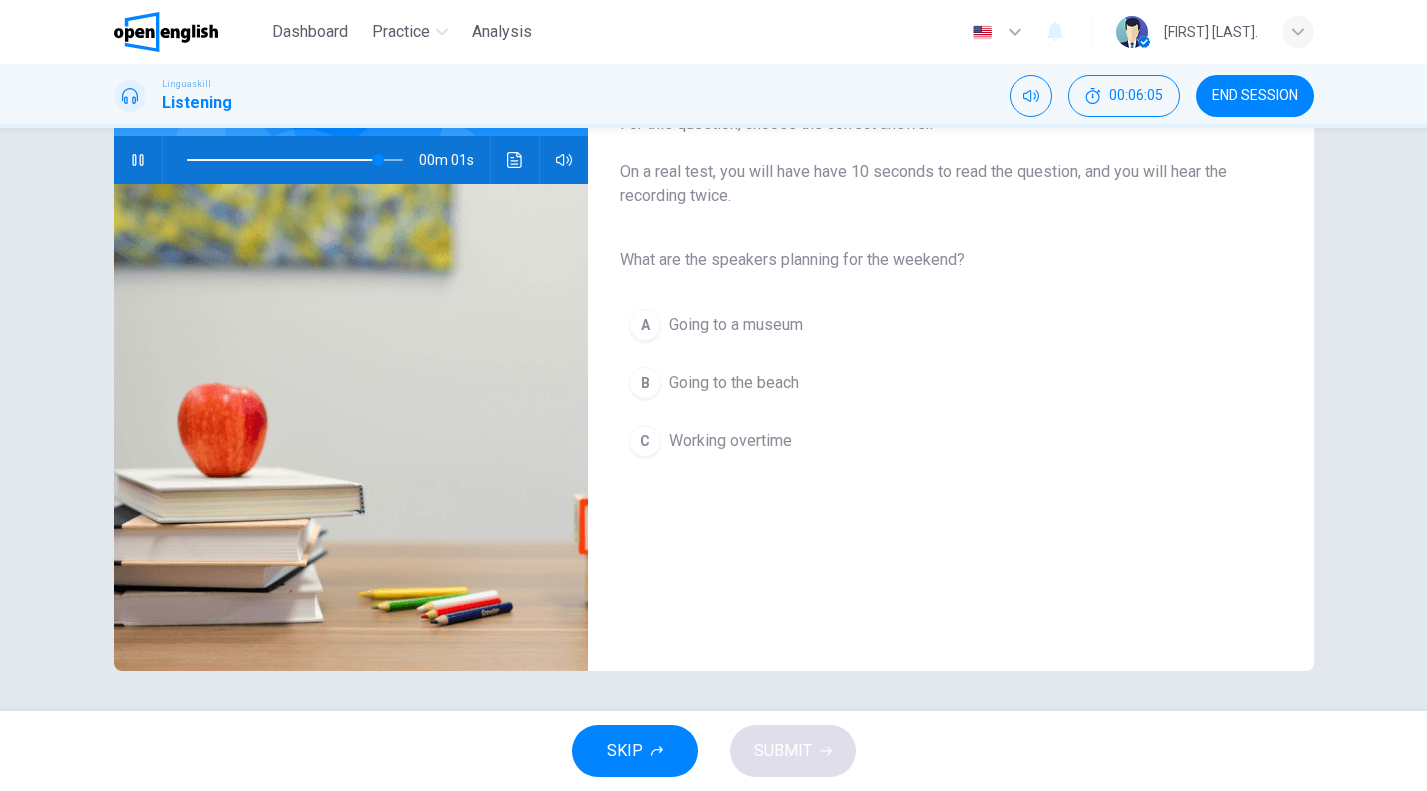 type on "*" 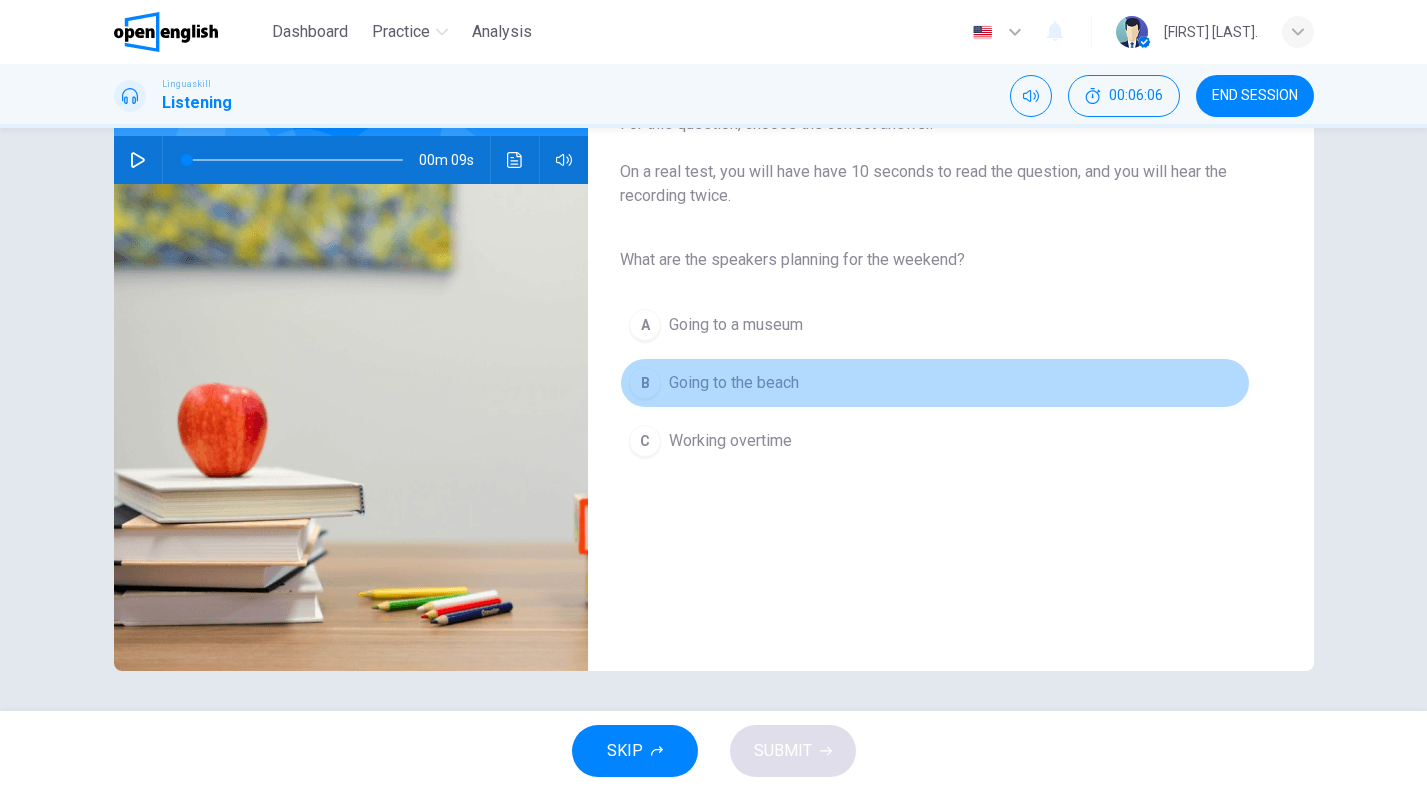 click on "Going to the beach" at bounding box center [734, 383] 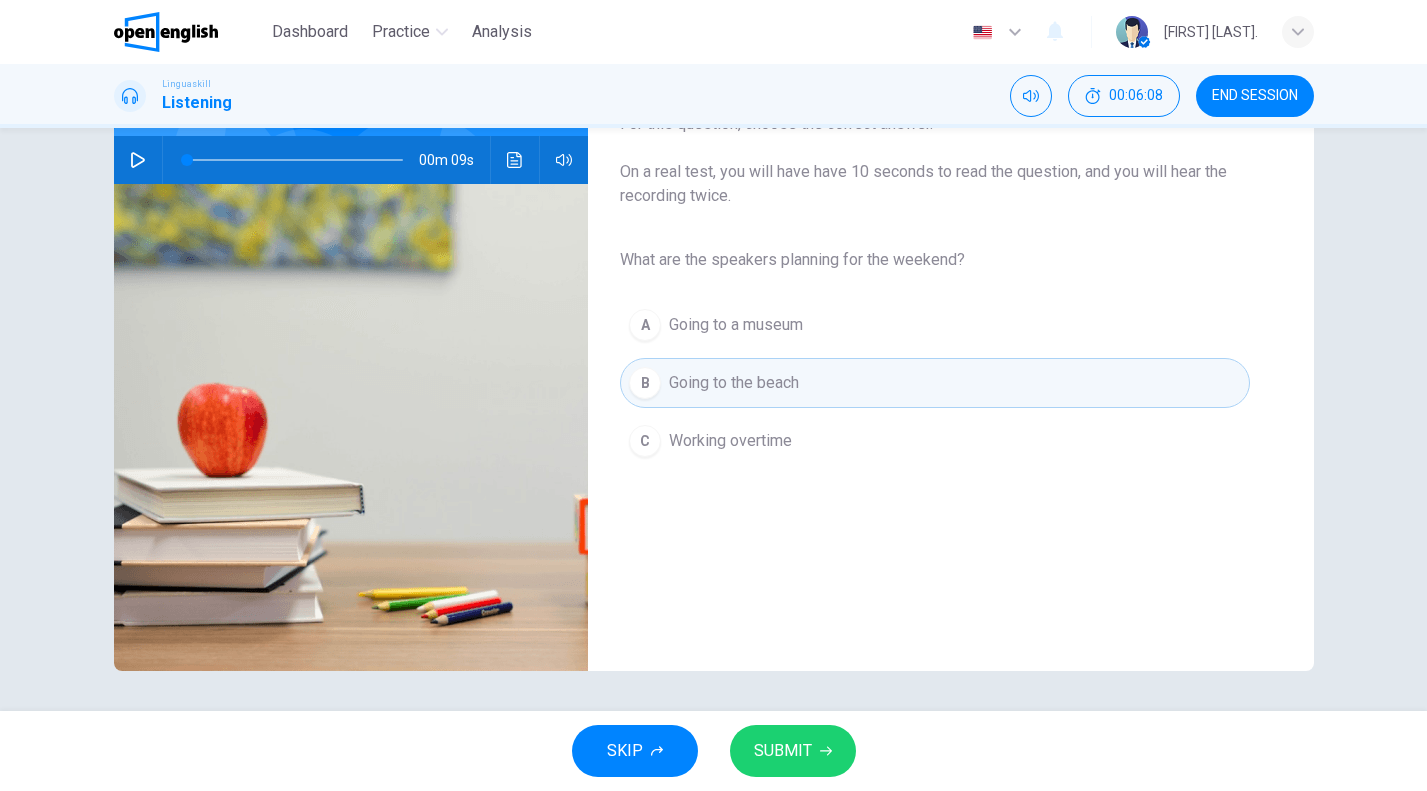 click on "SUBMIT" at bounding box center [793, 751] 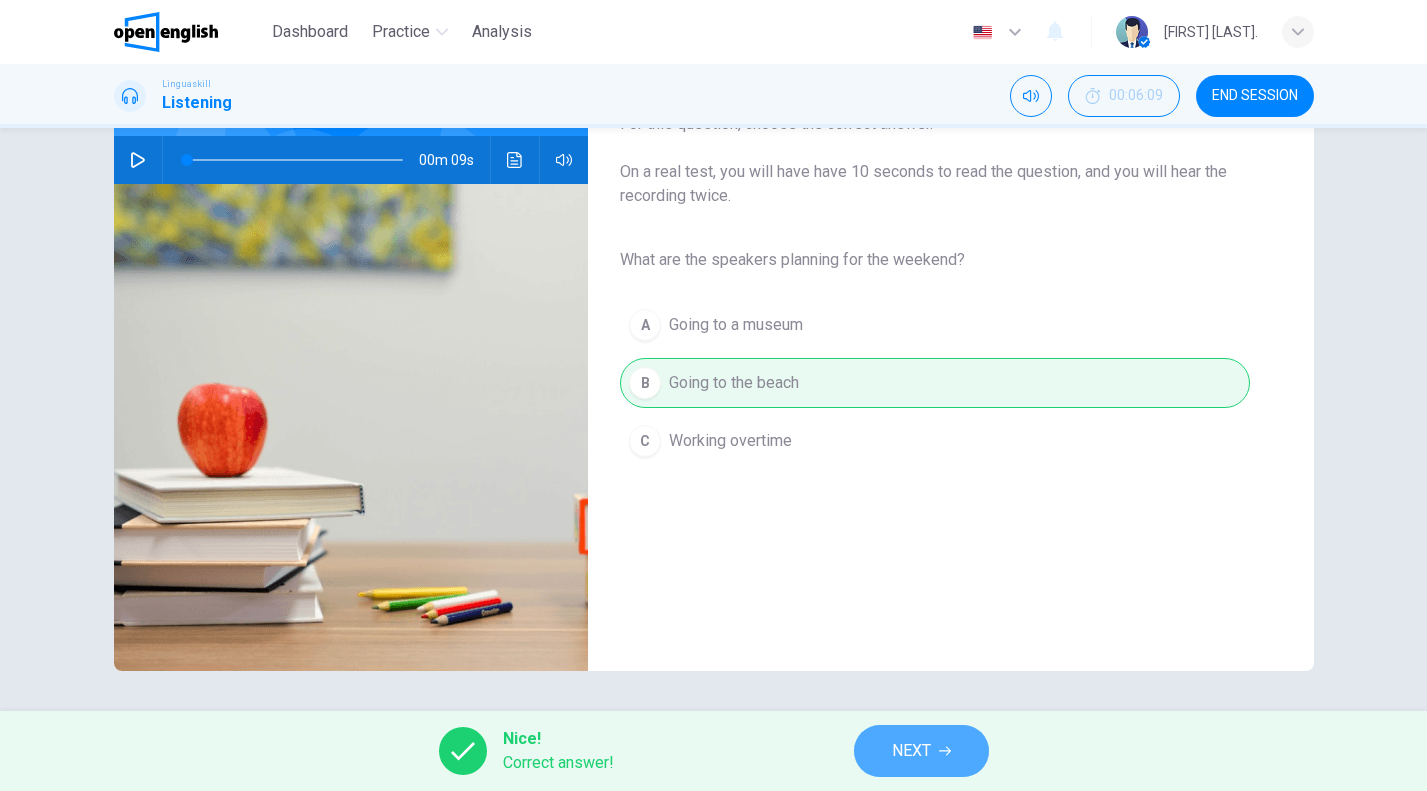 click on "NEXT" at bounding box center (921, 751) 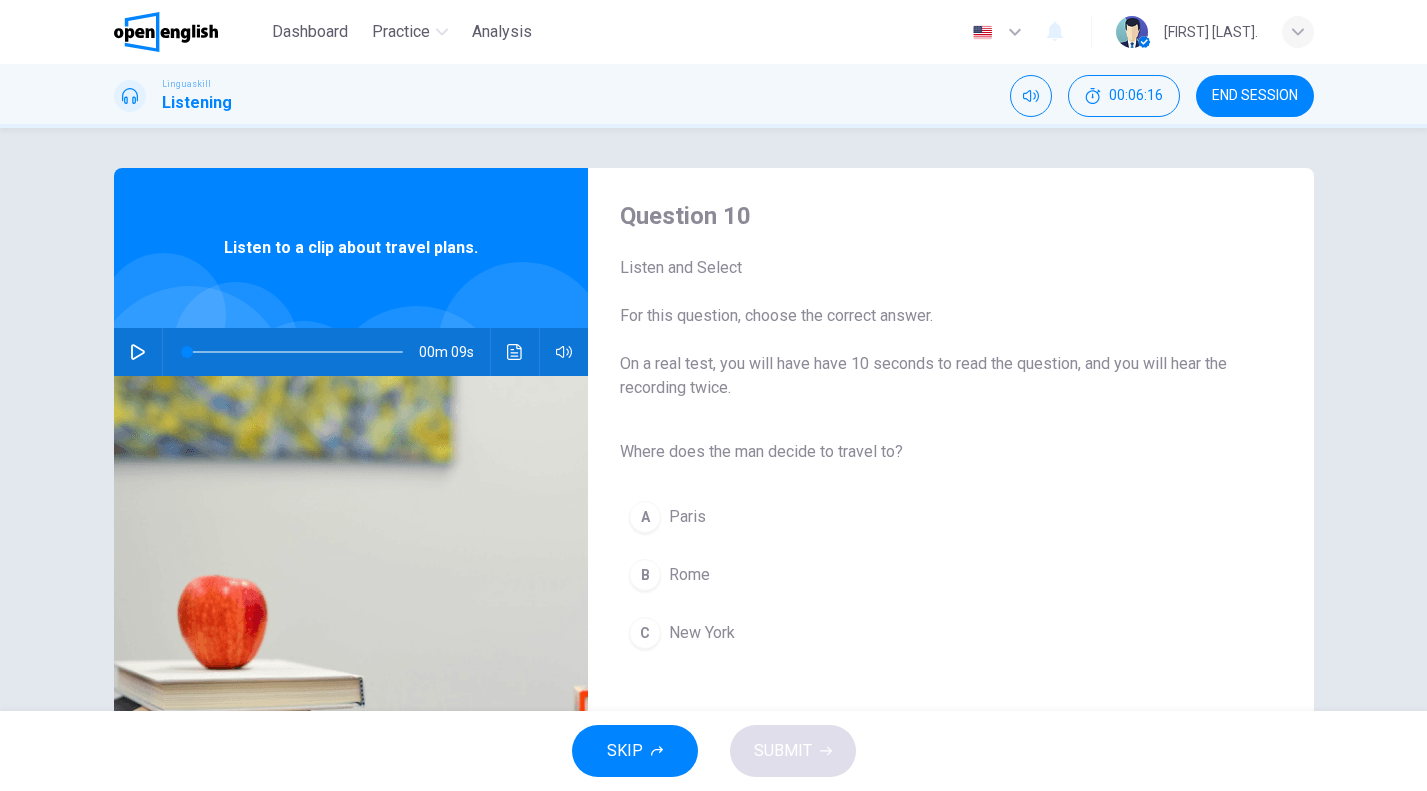 click 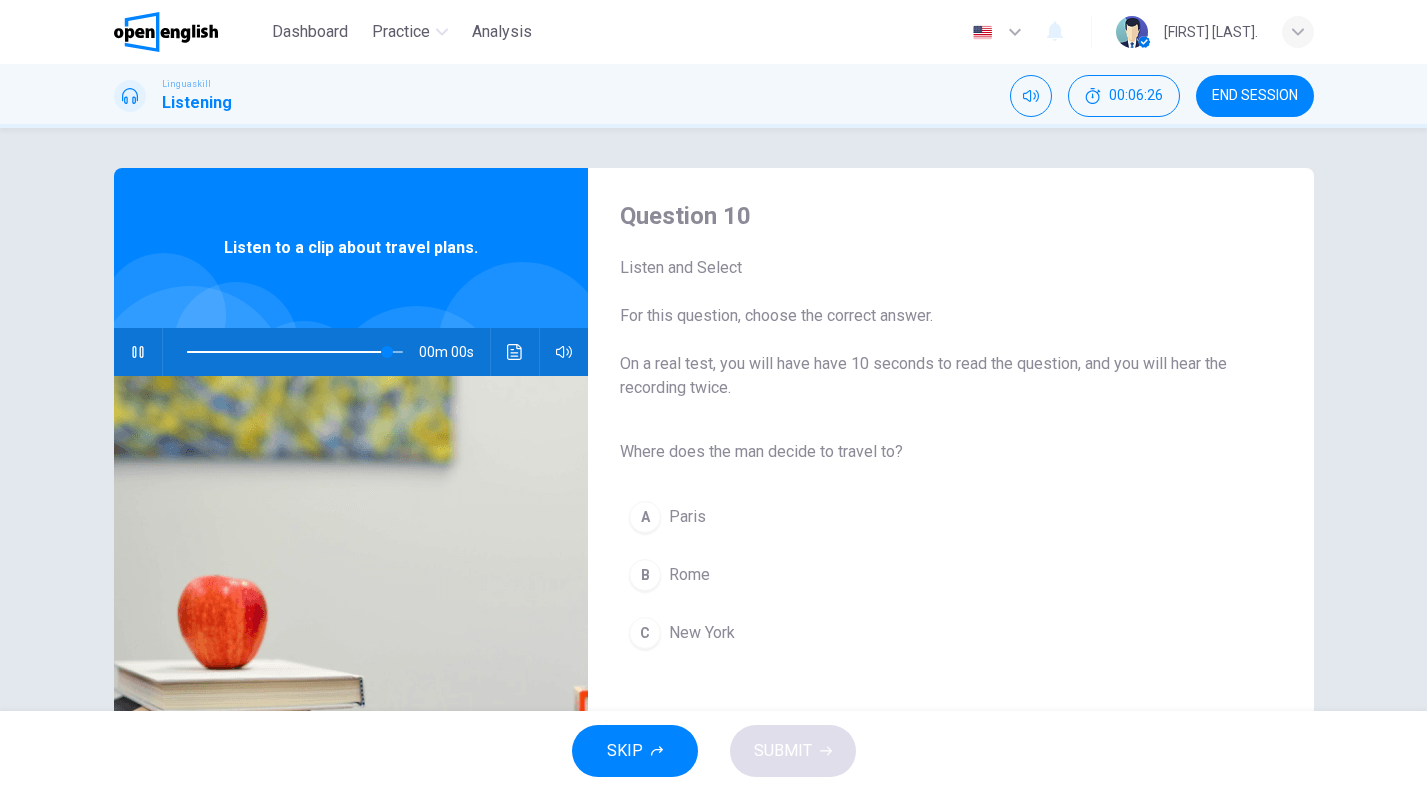 type on "*" 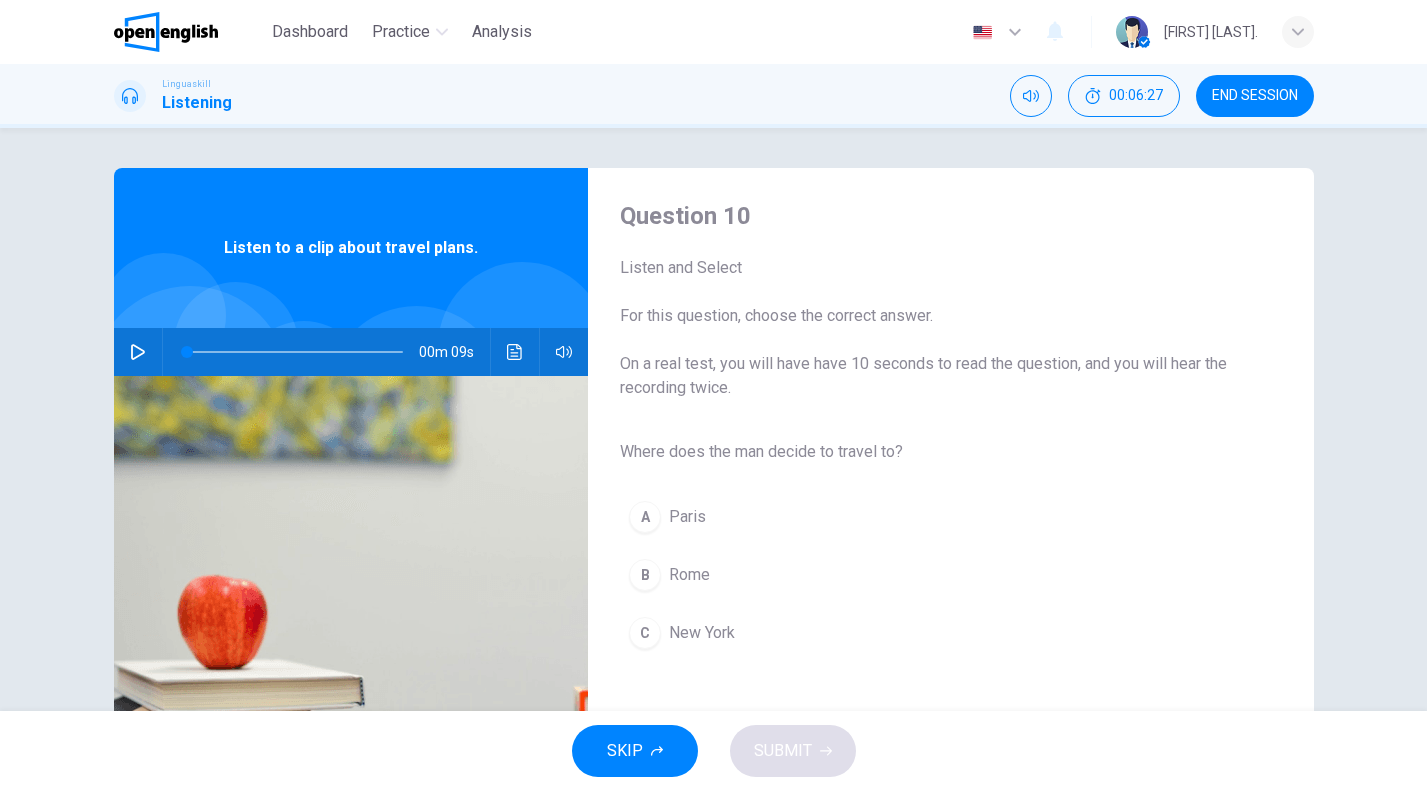 click on "Rome" at bounding box center (689, 575) 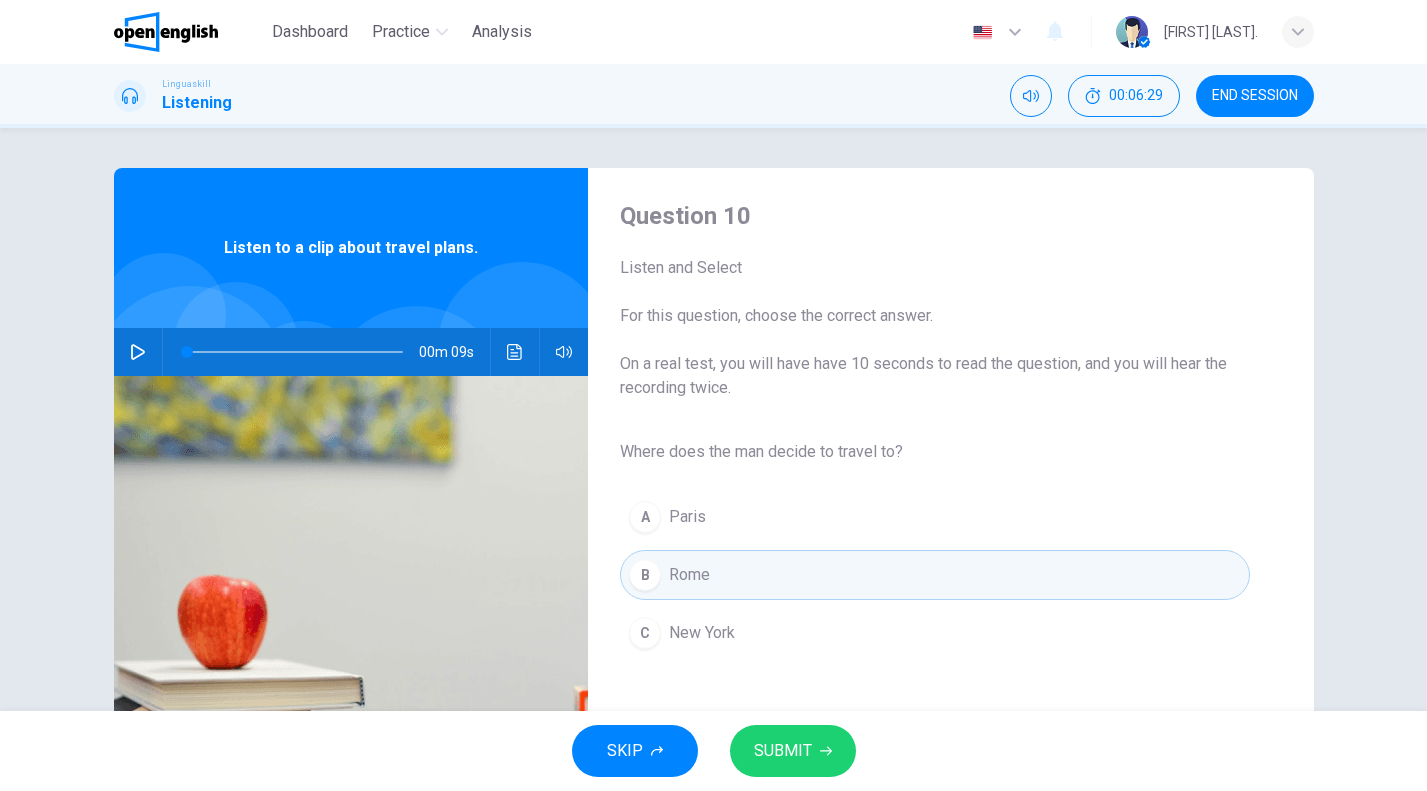 click on "SUBMIT" at bounding box center (793, 751) 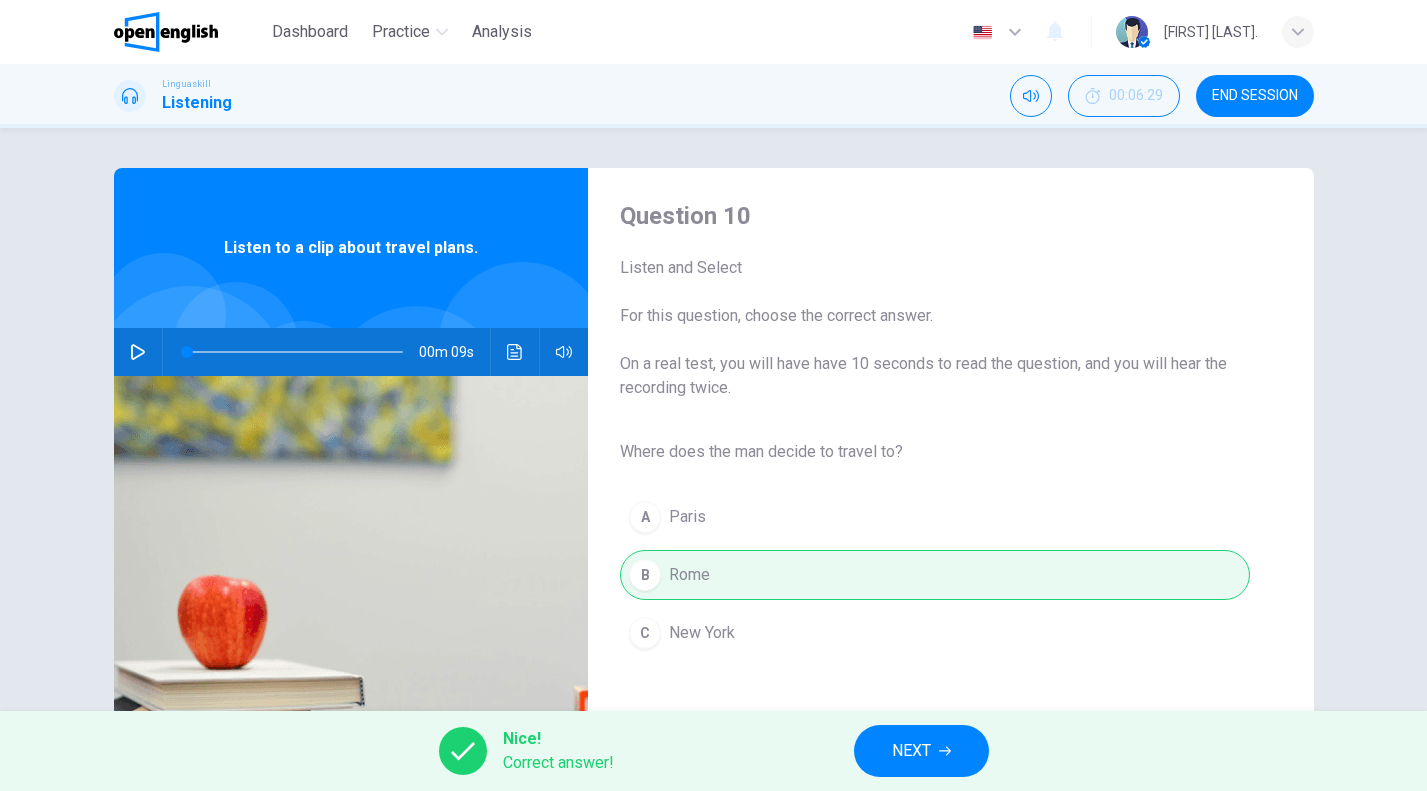 click on "NEXT" at bounding box center [921, 751] 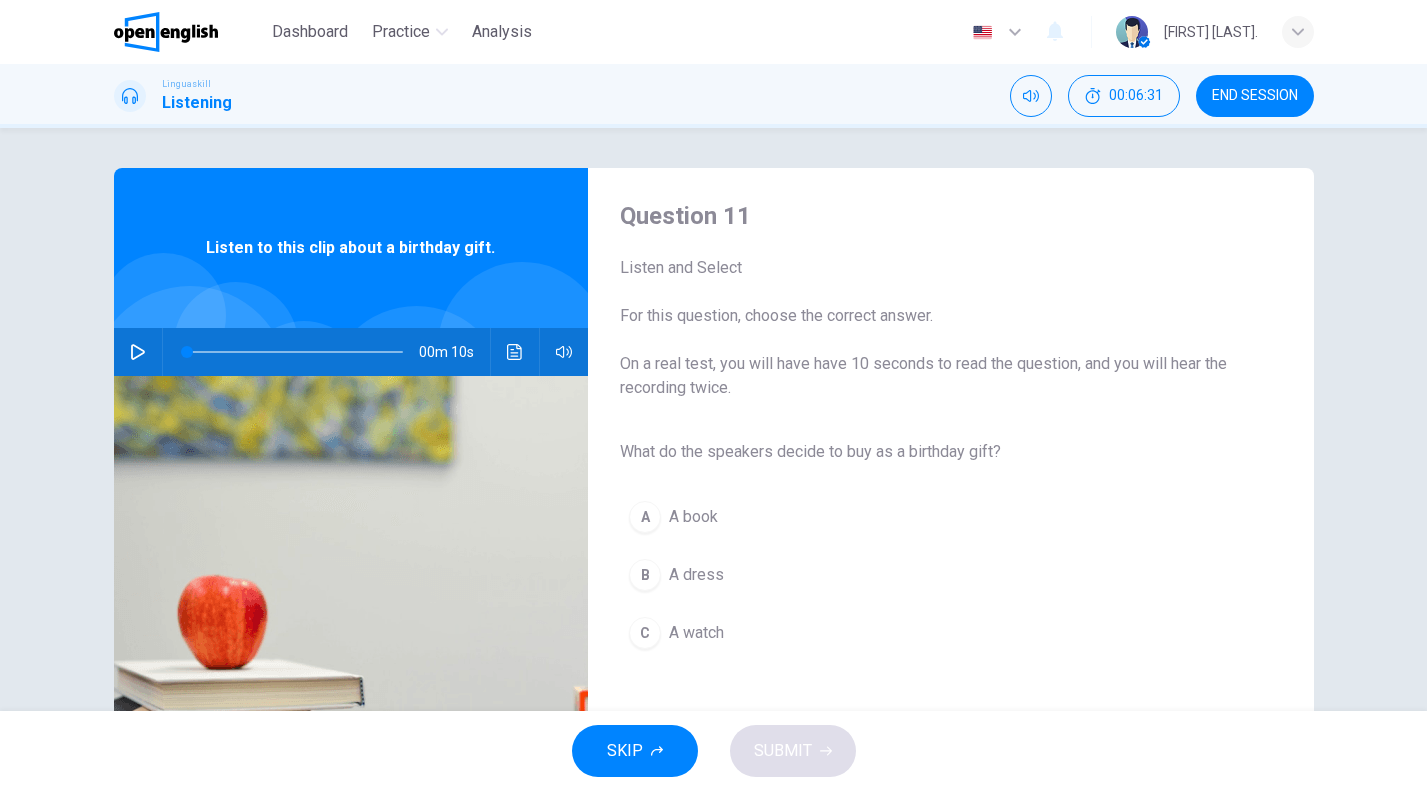 click 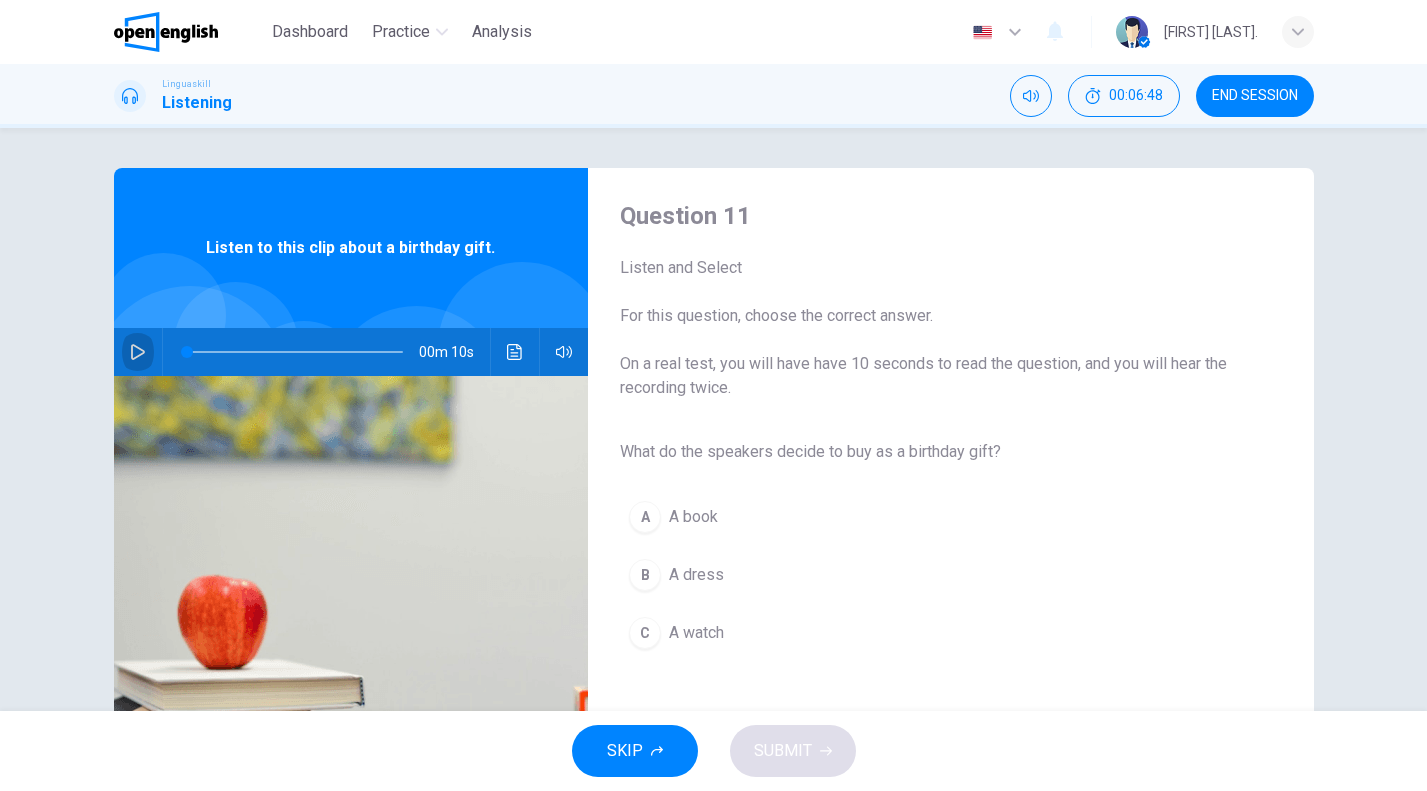 click 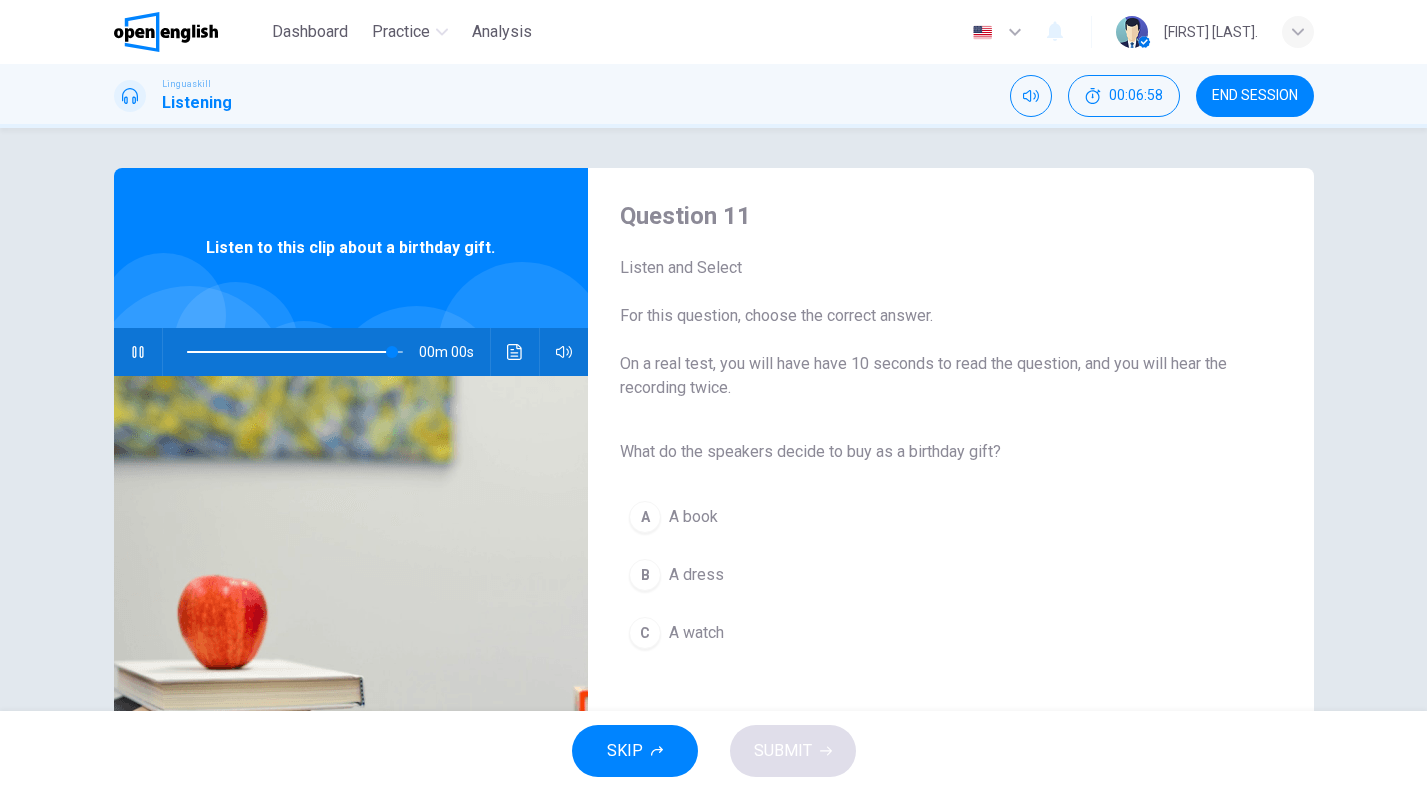 type on "*" 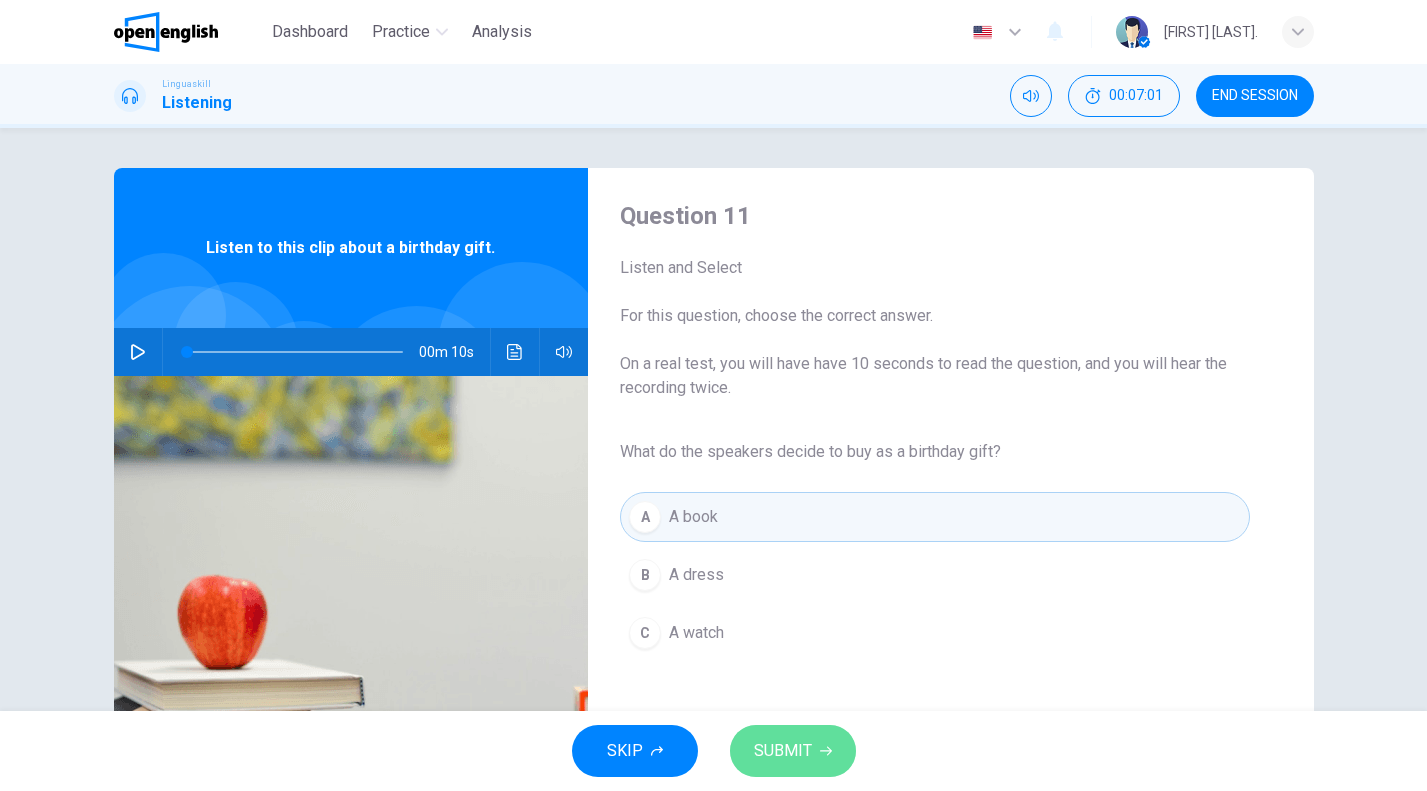click on "SUBMIT" at bounding box center [793, 751] 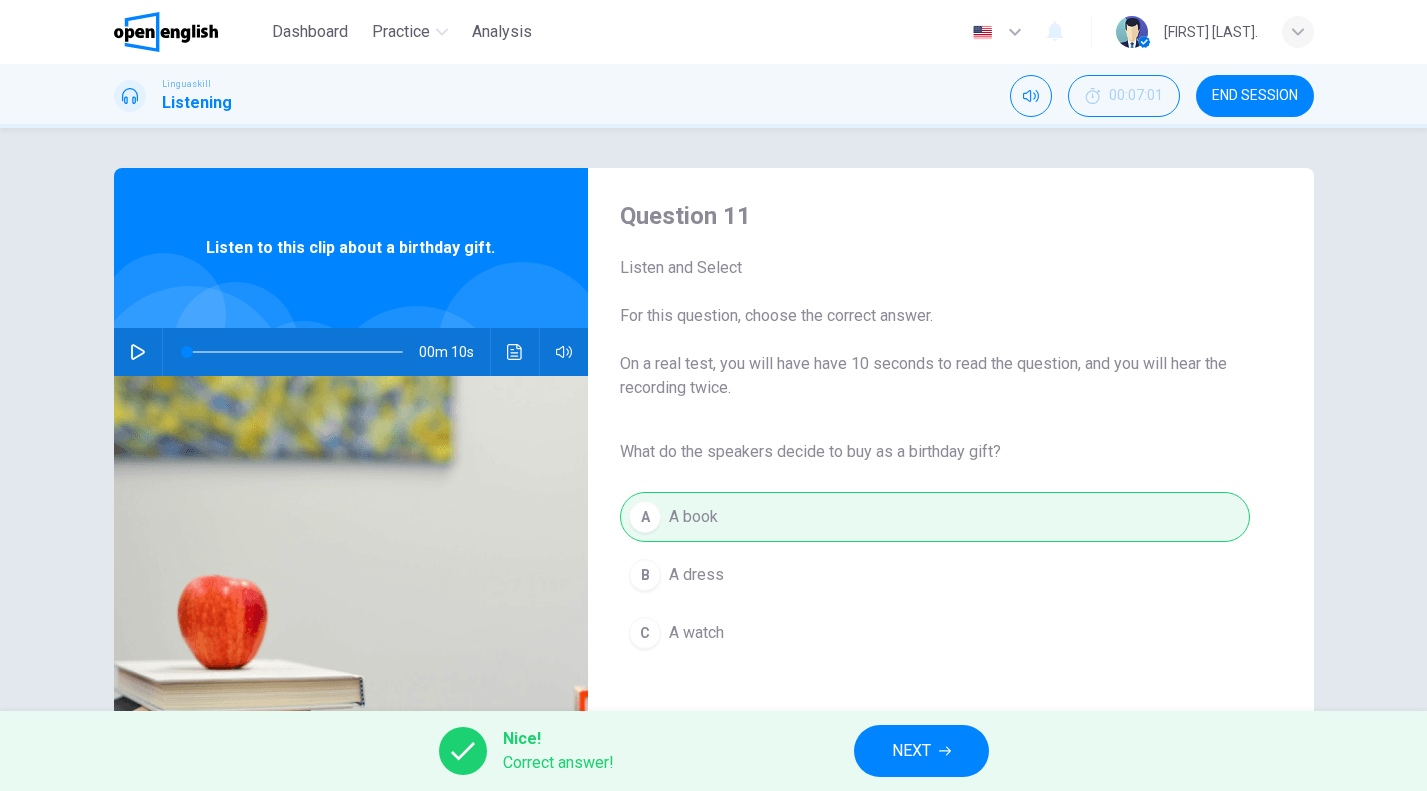 click on "Nice! Correct answer! NEXT" at bounding box center (713, 751) 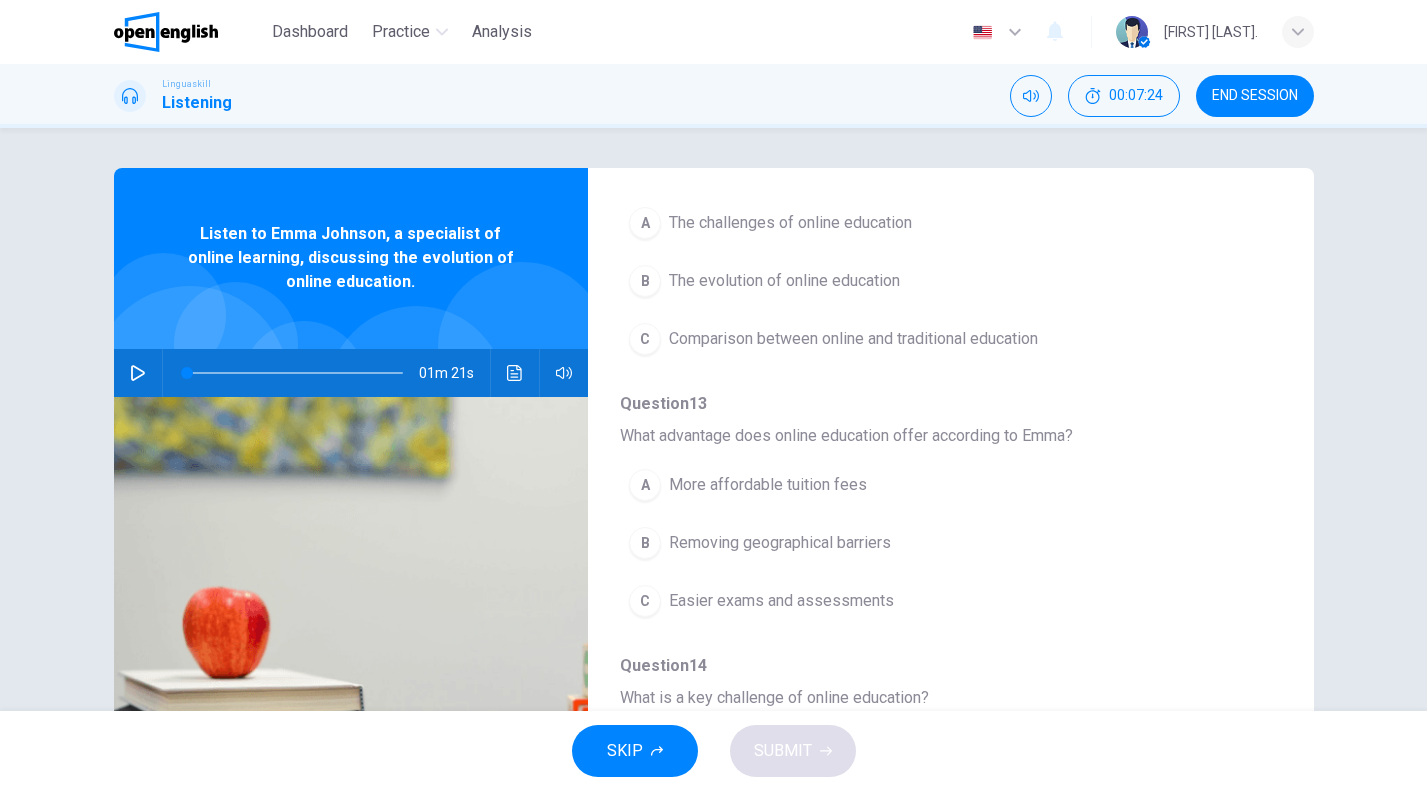 scroll, scrollTop: 0, scrollLeft: 0, axis: both 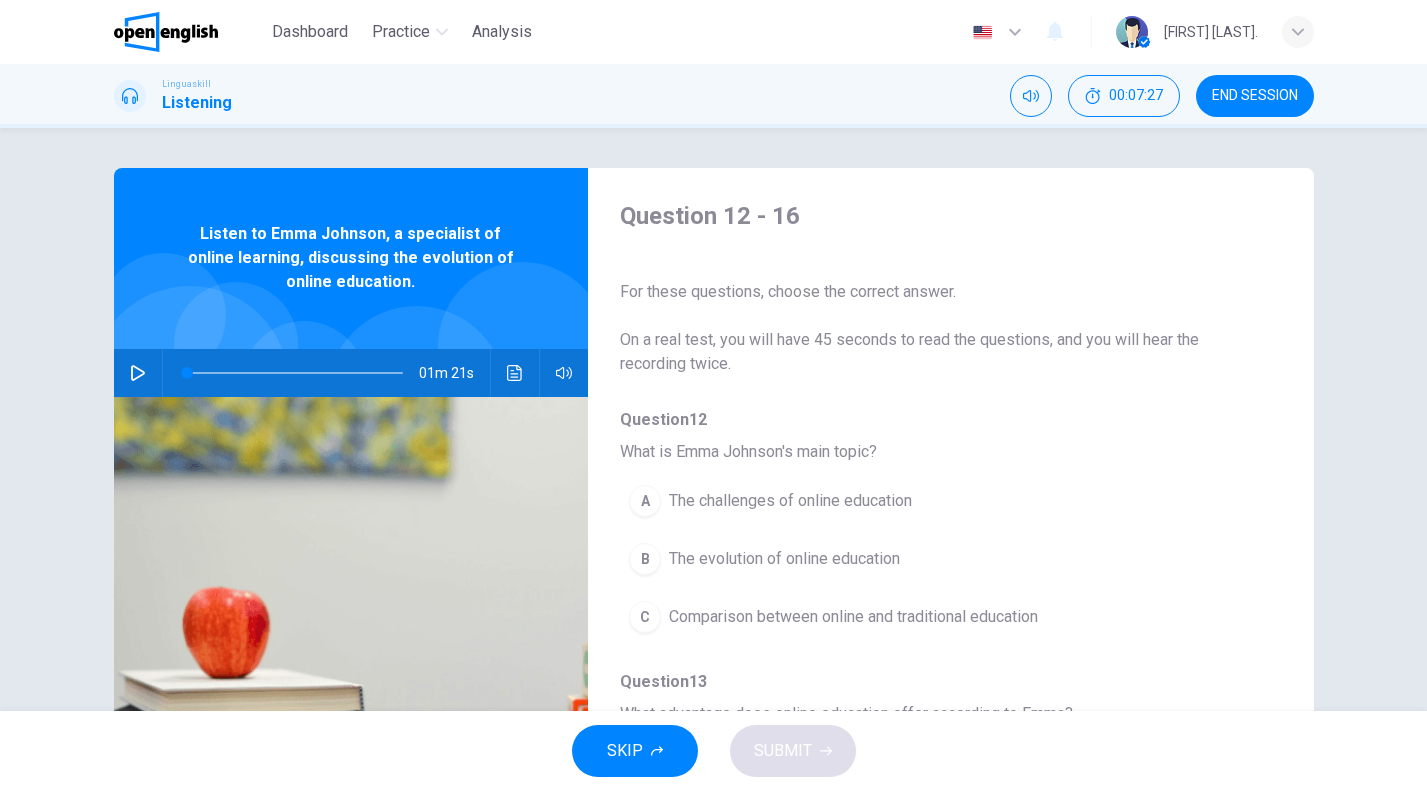 click 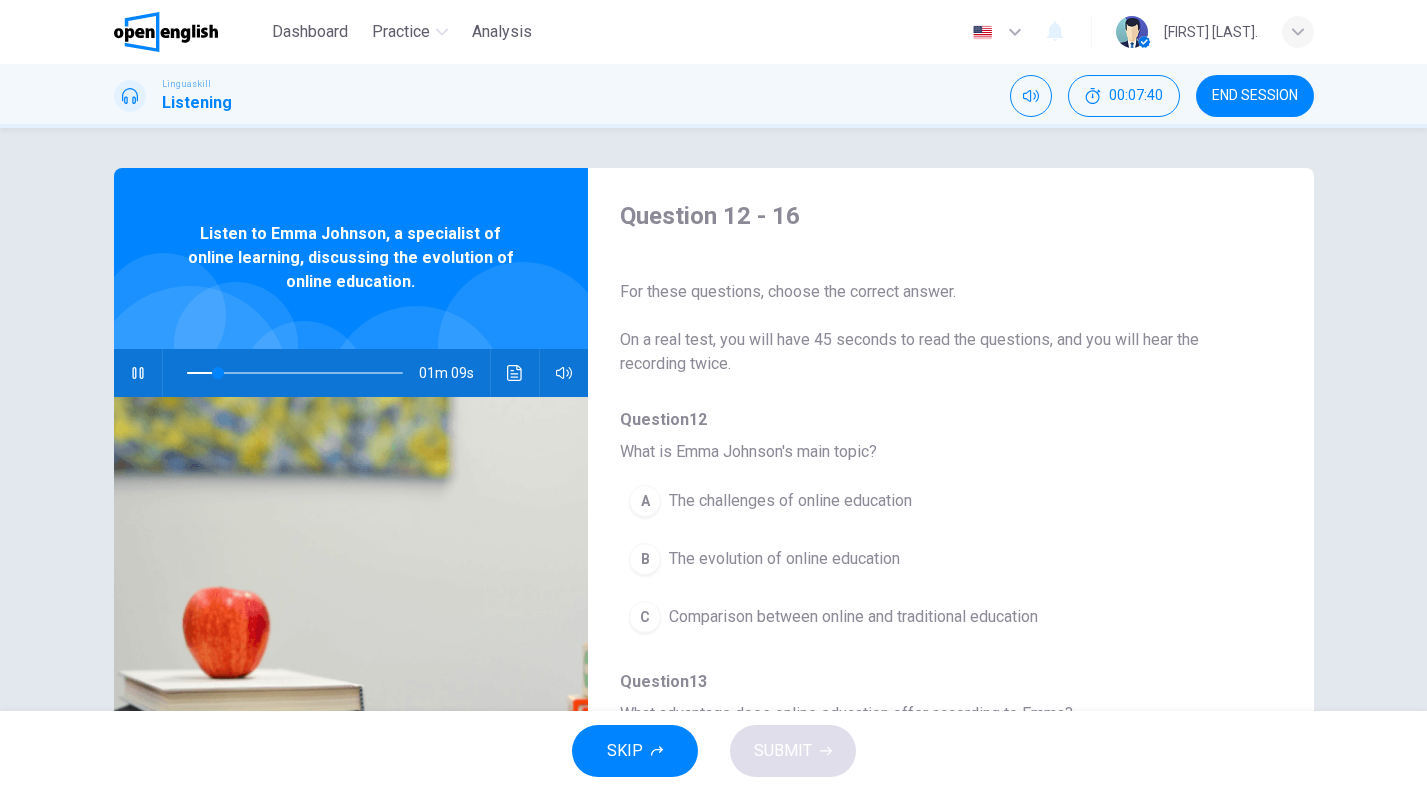 click on "The evolution of online education" at bounding box center (784, 559) 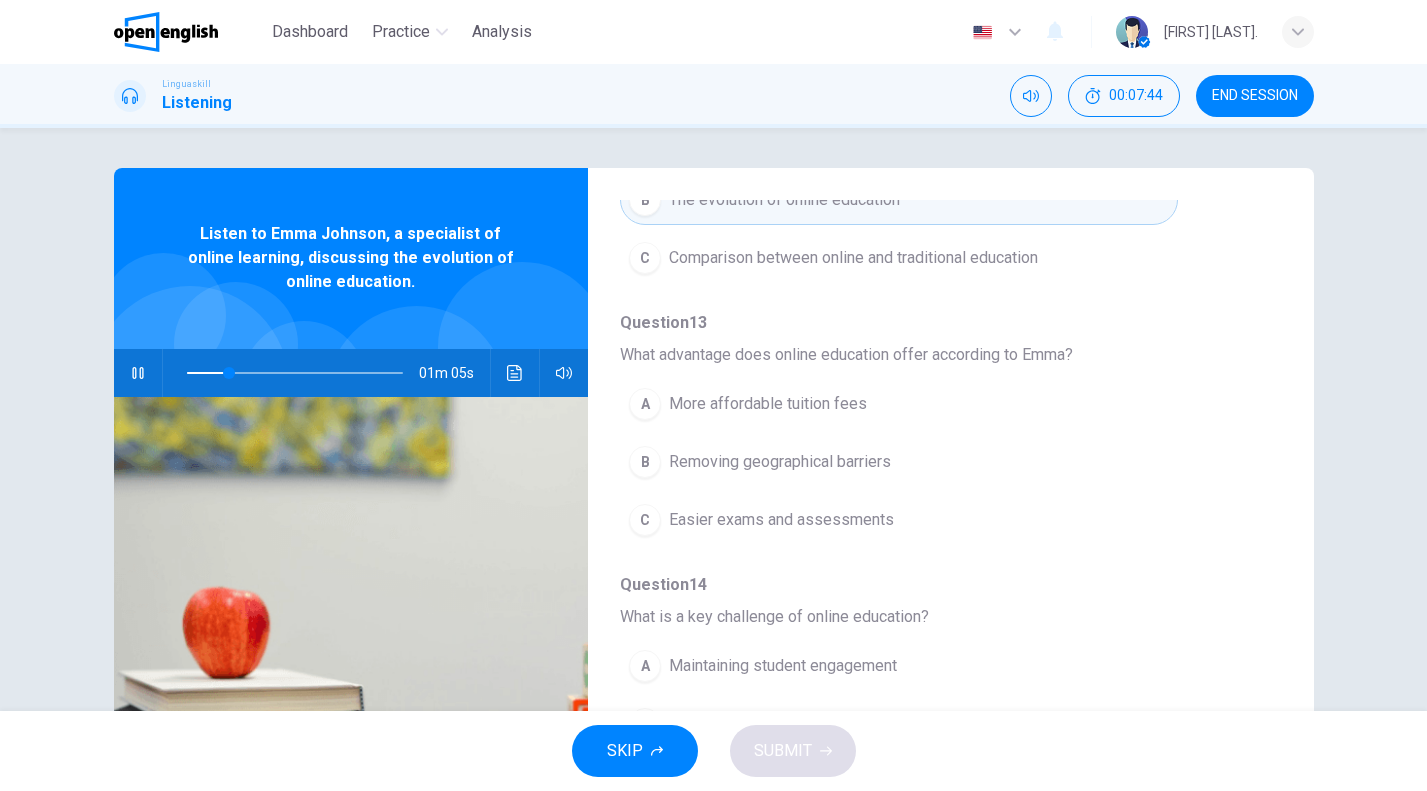 scroll, scrollTop: 364, scrollLeft: 0, axis: vertical 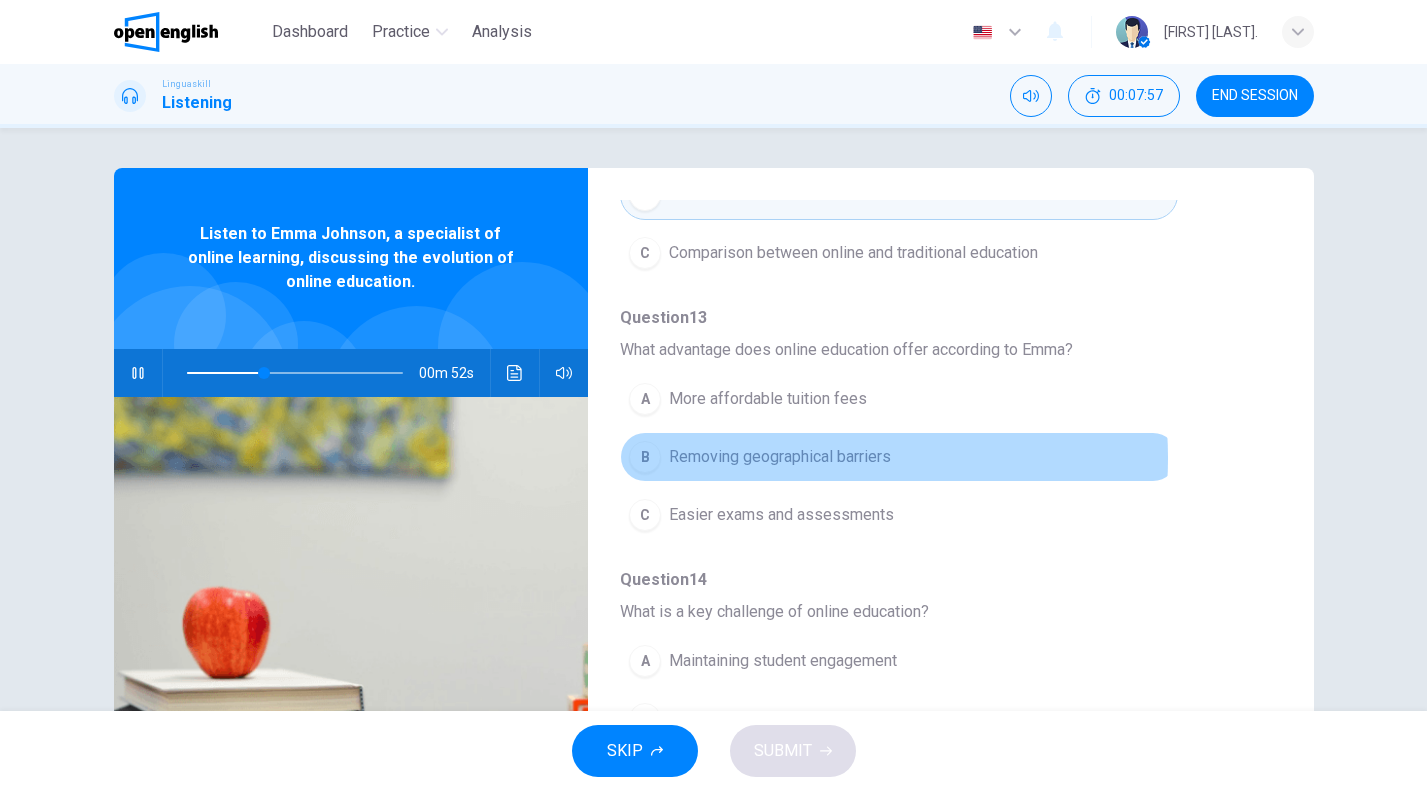 click on "Removing geographical barriers" at bounding box center (780, 457) 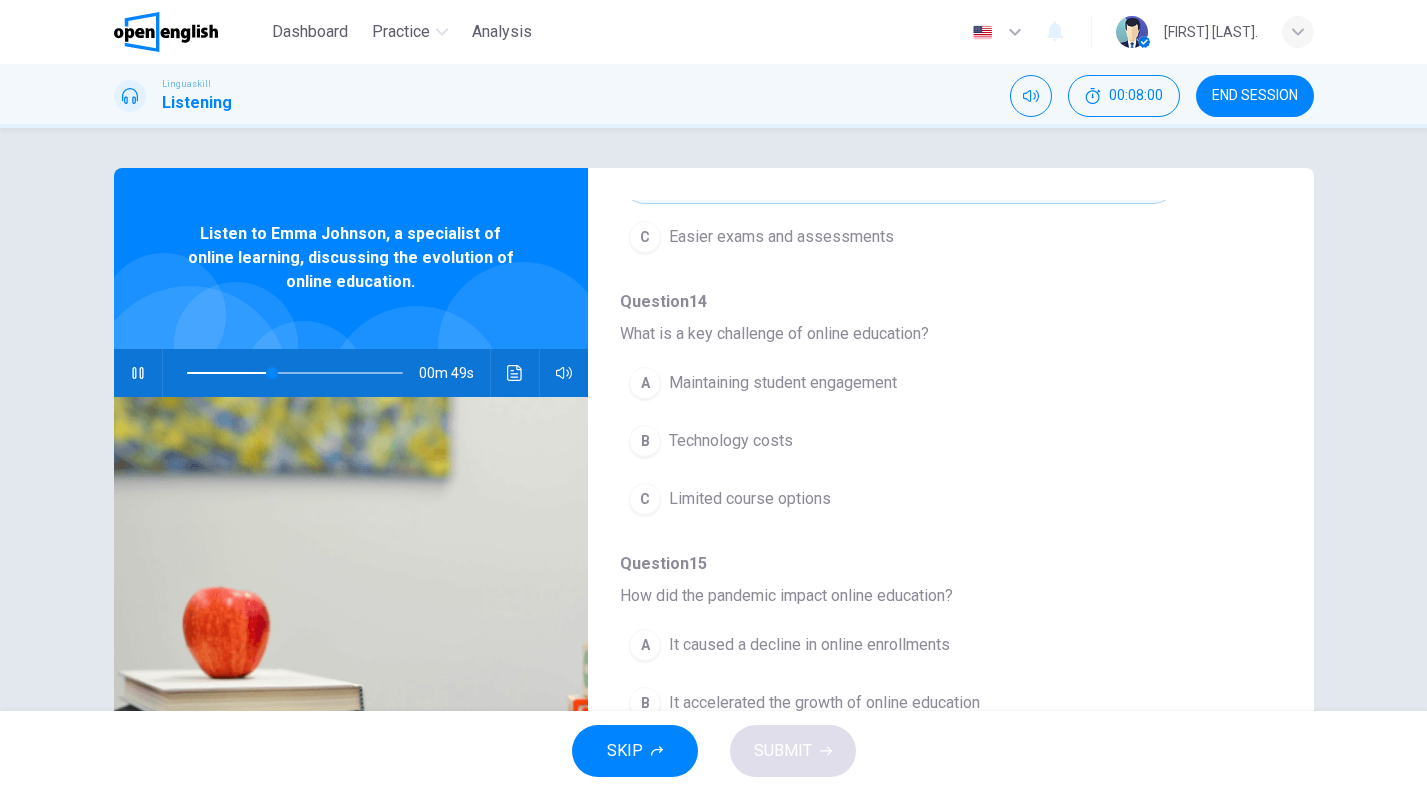 scroll, scrollTop: 656, scrollLeft: 0, axis: vertical 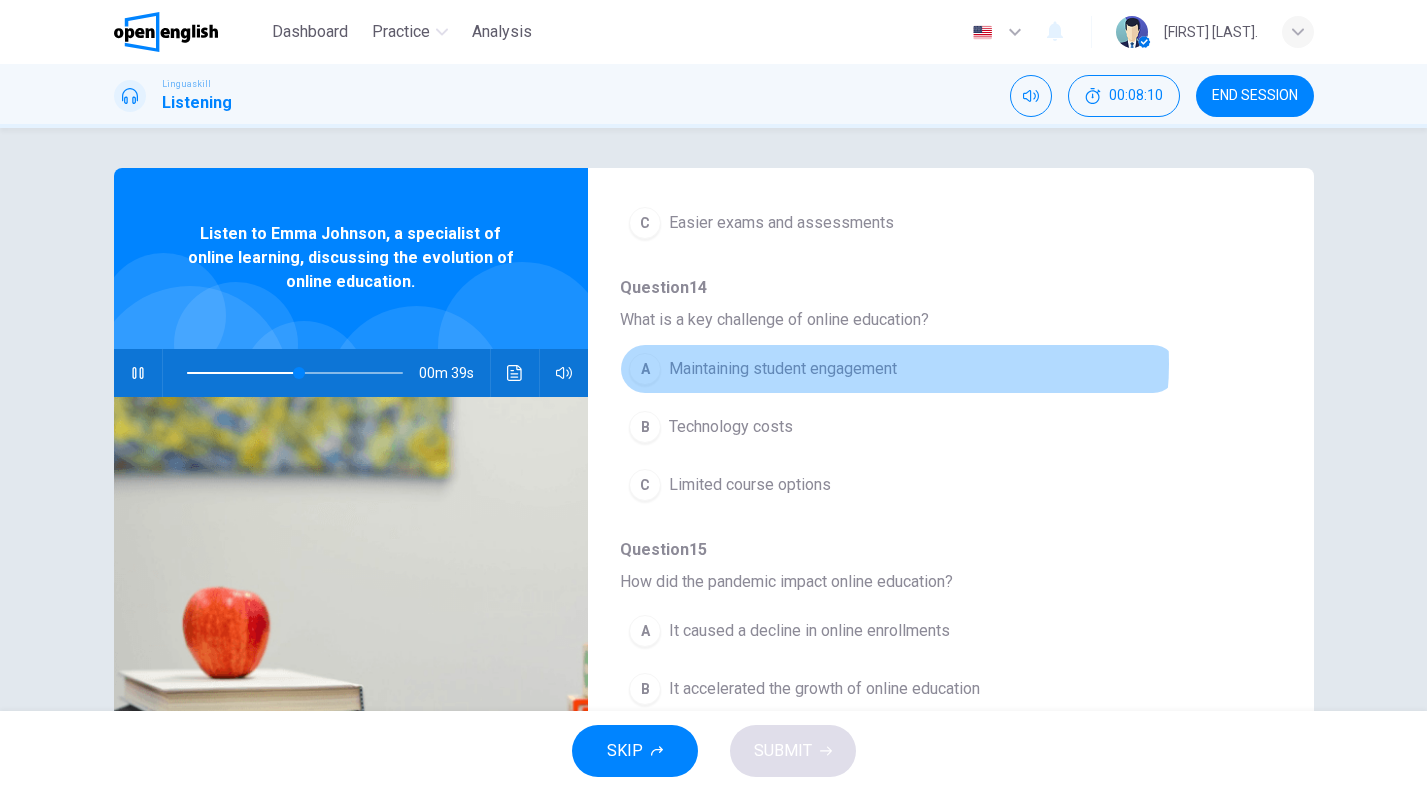 click on "Maintaining student engagement" at bounding box center [783, 369] 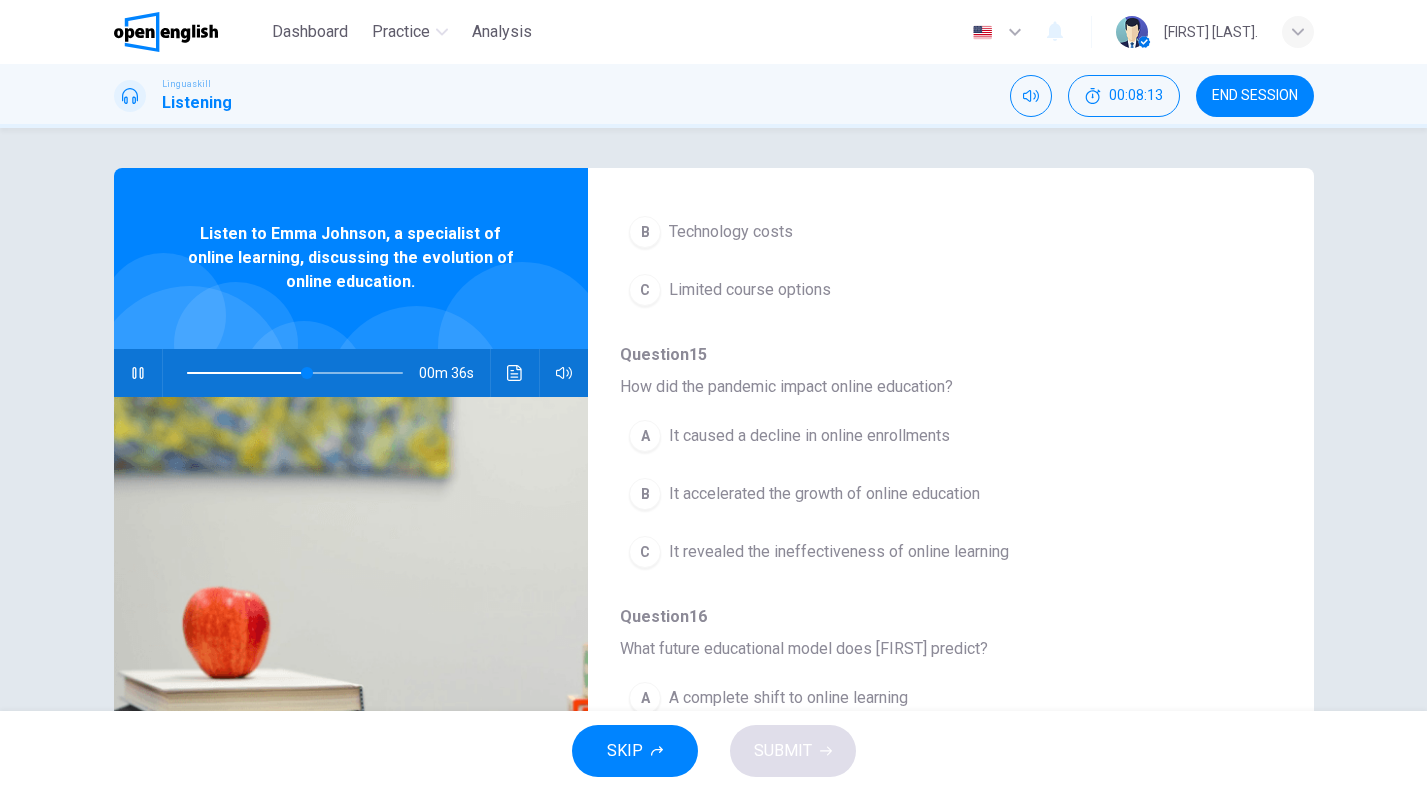 scroll, scrollTop: 863, scrollLeft: 0, axis: vertical 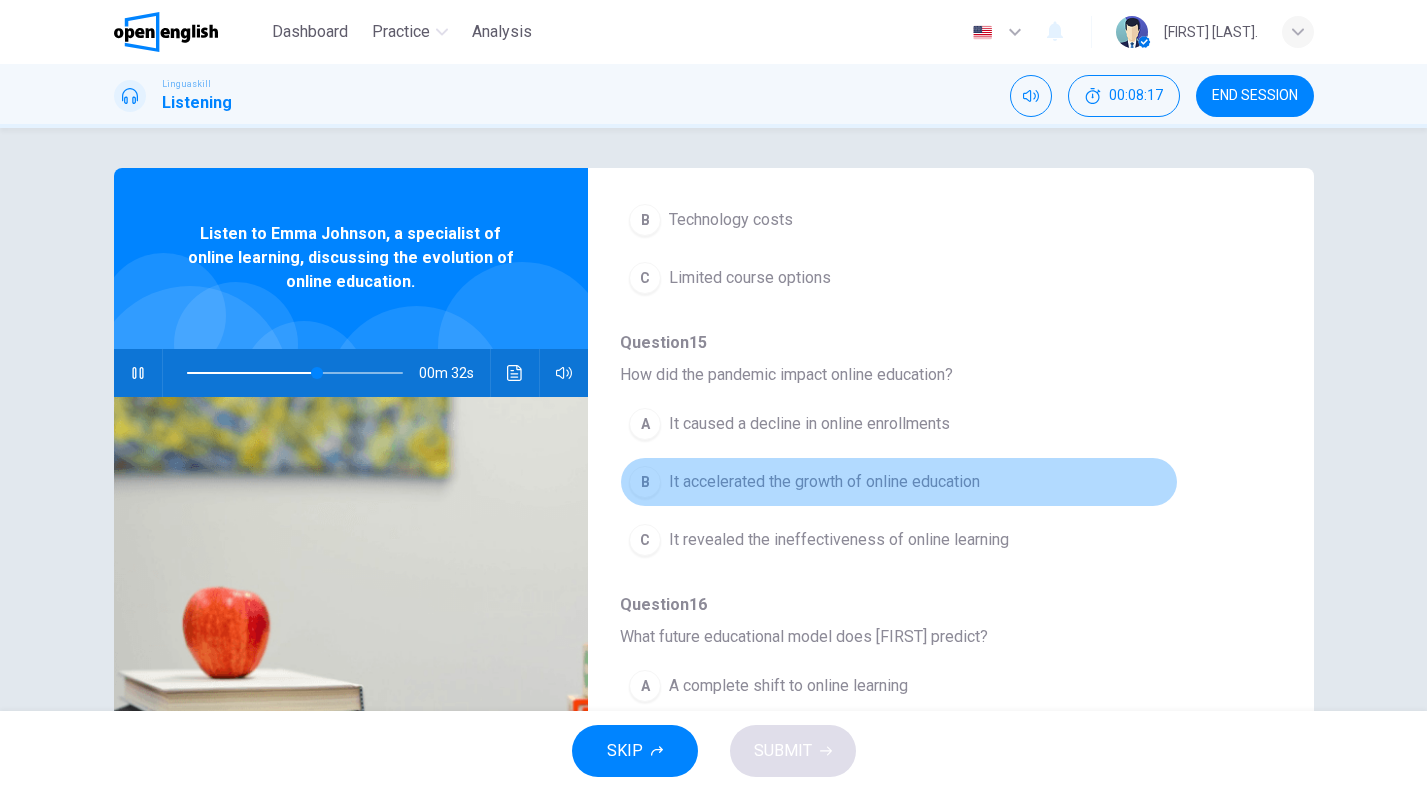 click on "It accelerated the growth of online education" at bounding box center [824, 482] 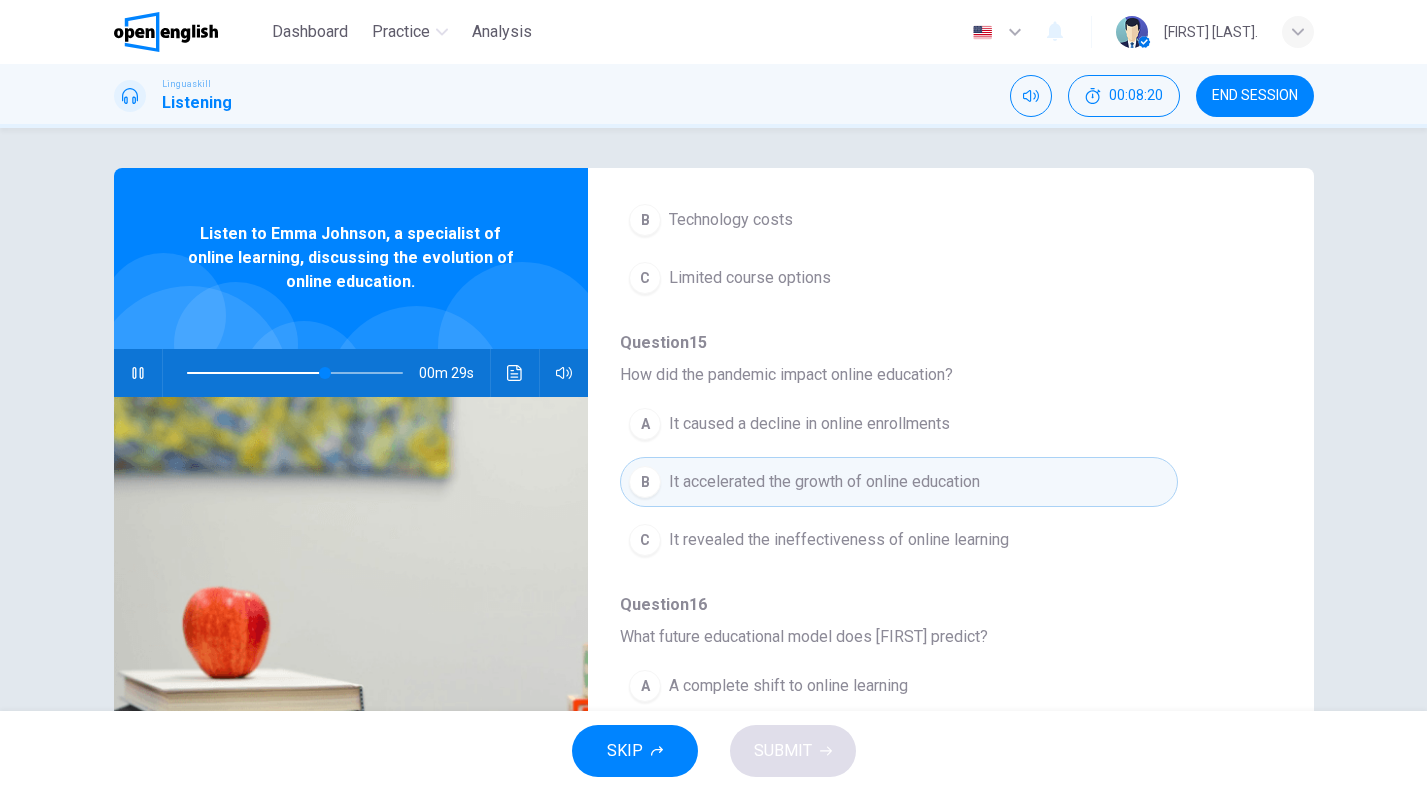 scroll, scrollTop: 192, scrollLeft: 0, axis: vertical 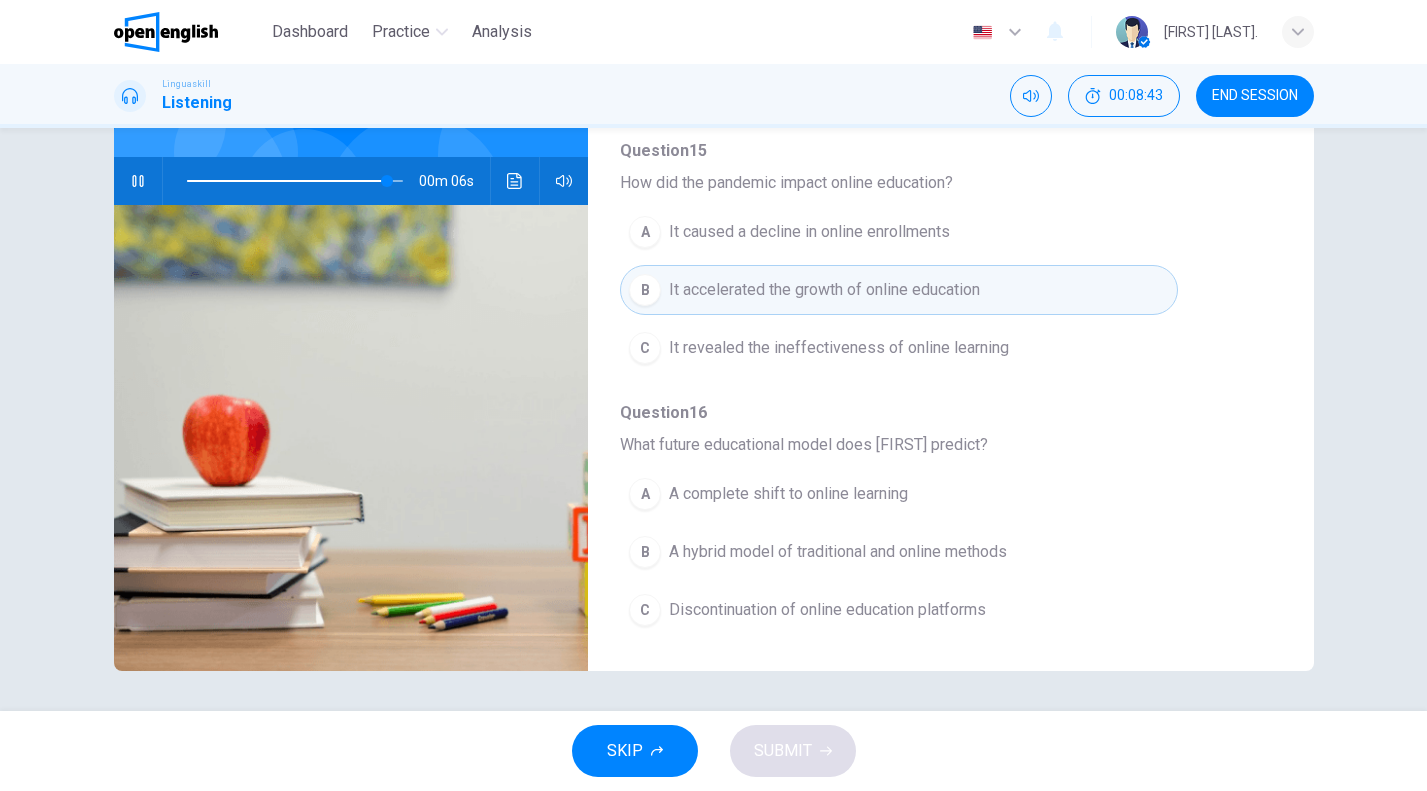 click on "A hybrid model of traditional and online methods" at bounding box center (838, 552) 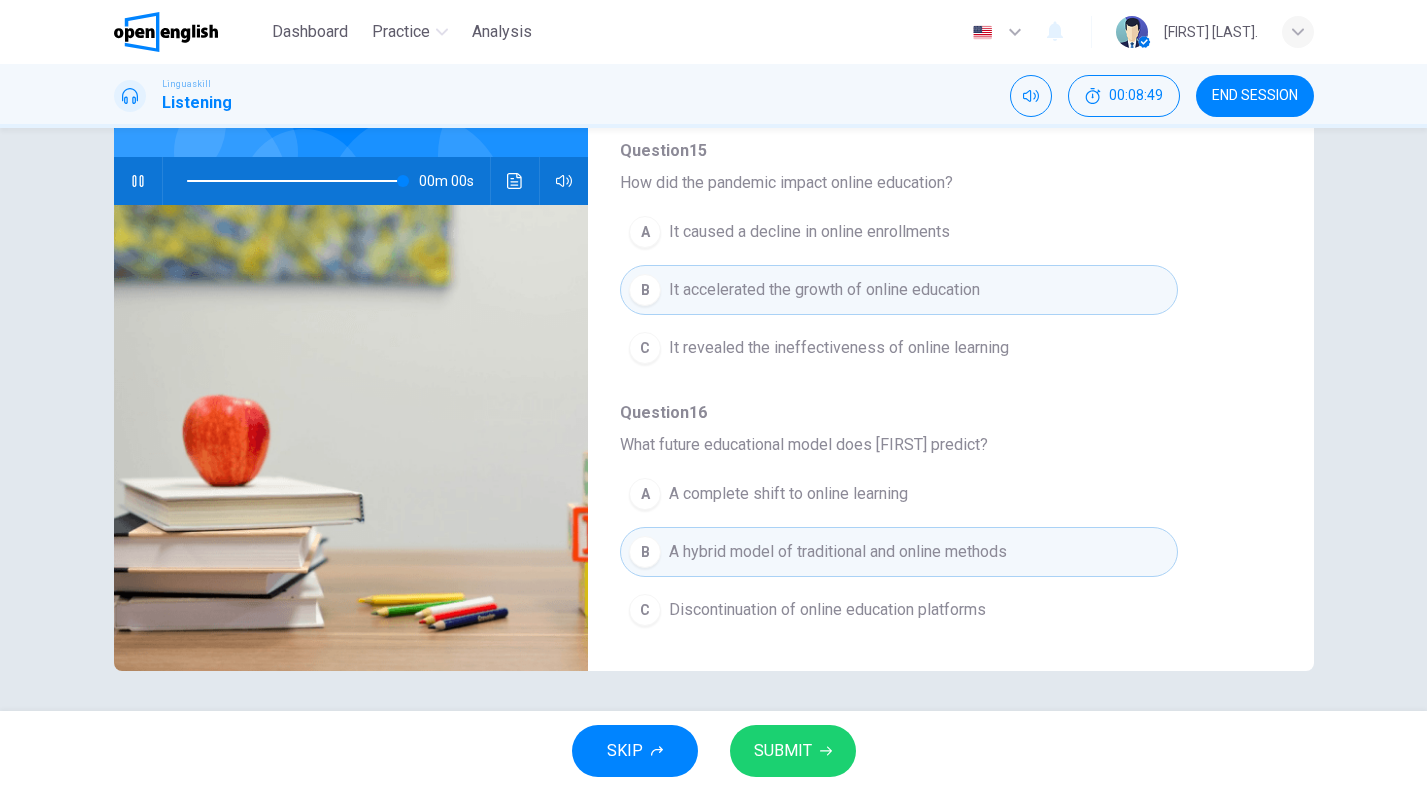 type on "*" 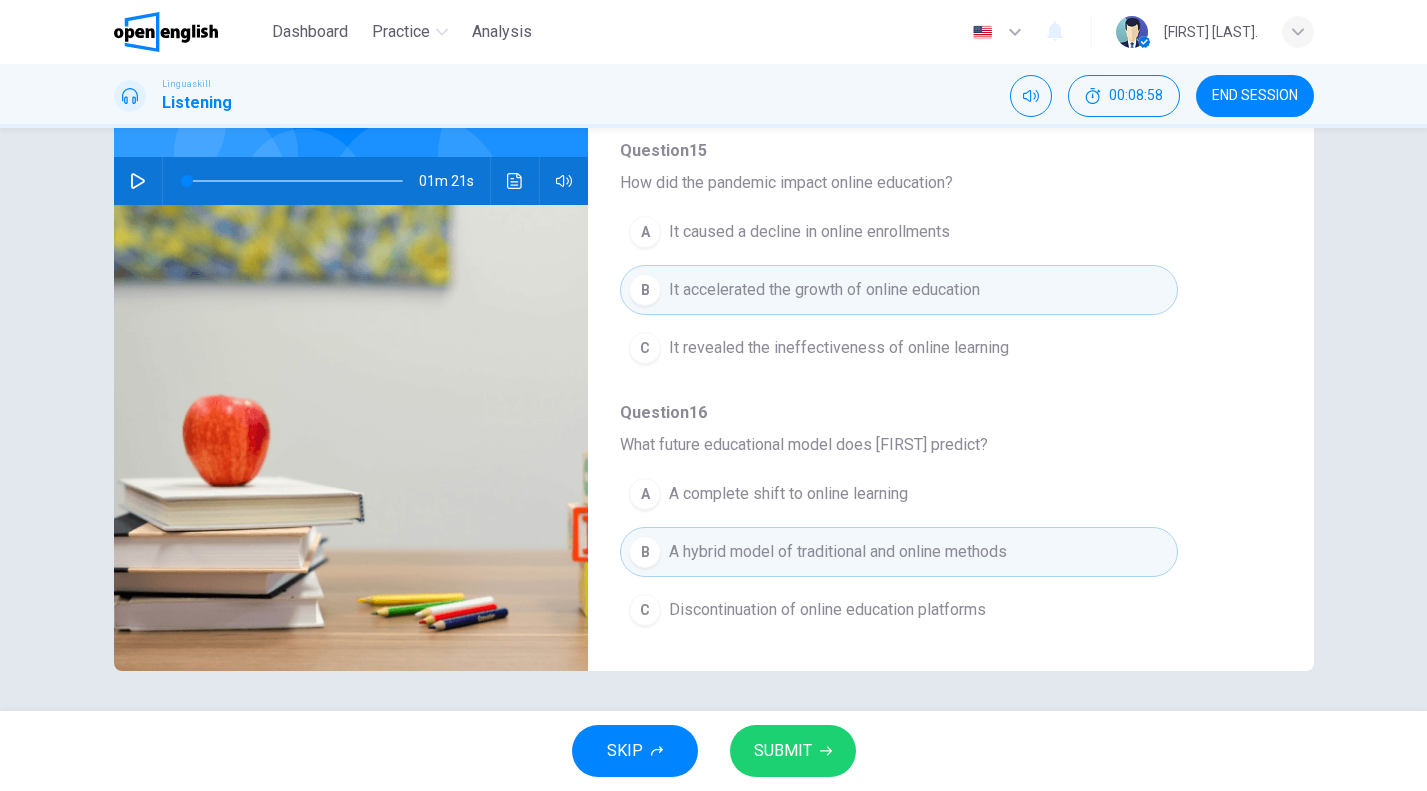 click on "SUBMIT" at bounding box center [793, 751] 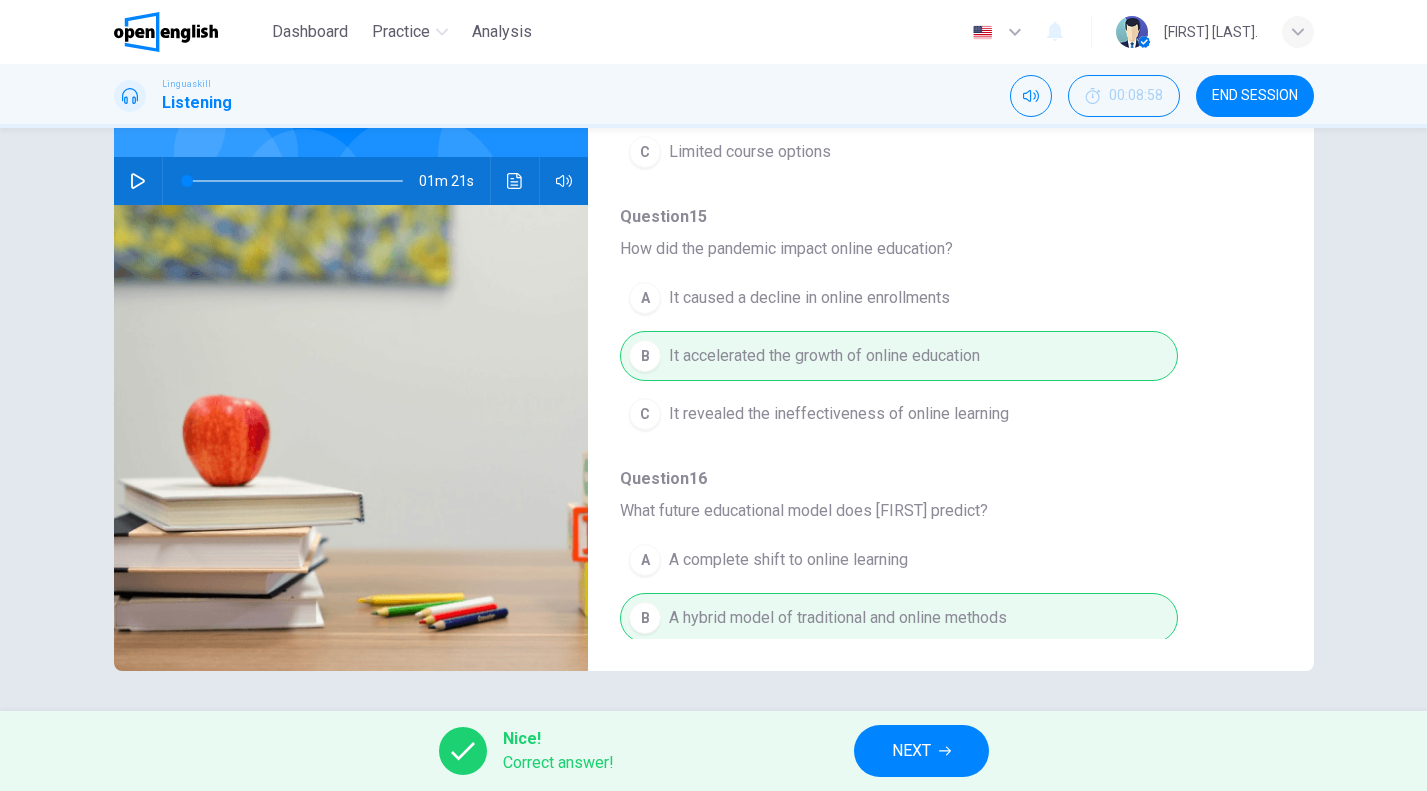 scroll, scrollTop: 863, scrollLeft: 0, axis: vertical 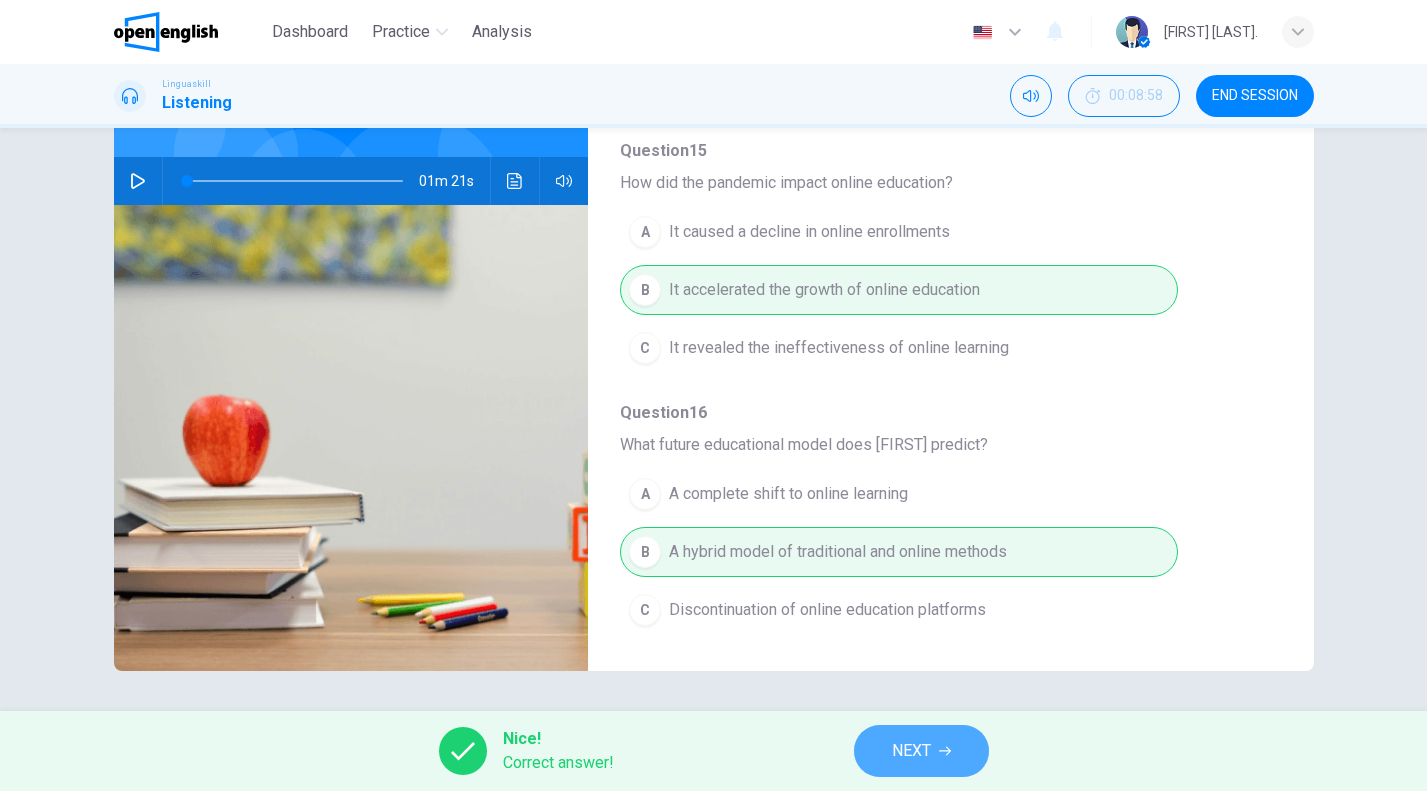 click on "NEXT" at bounding box center [921, 751] 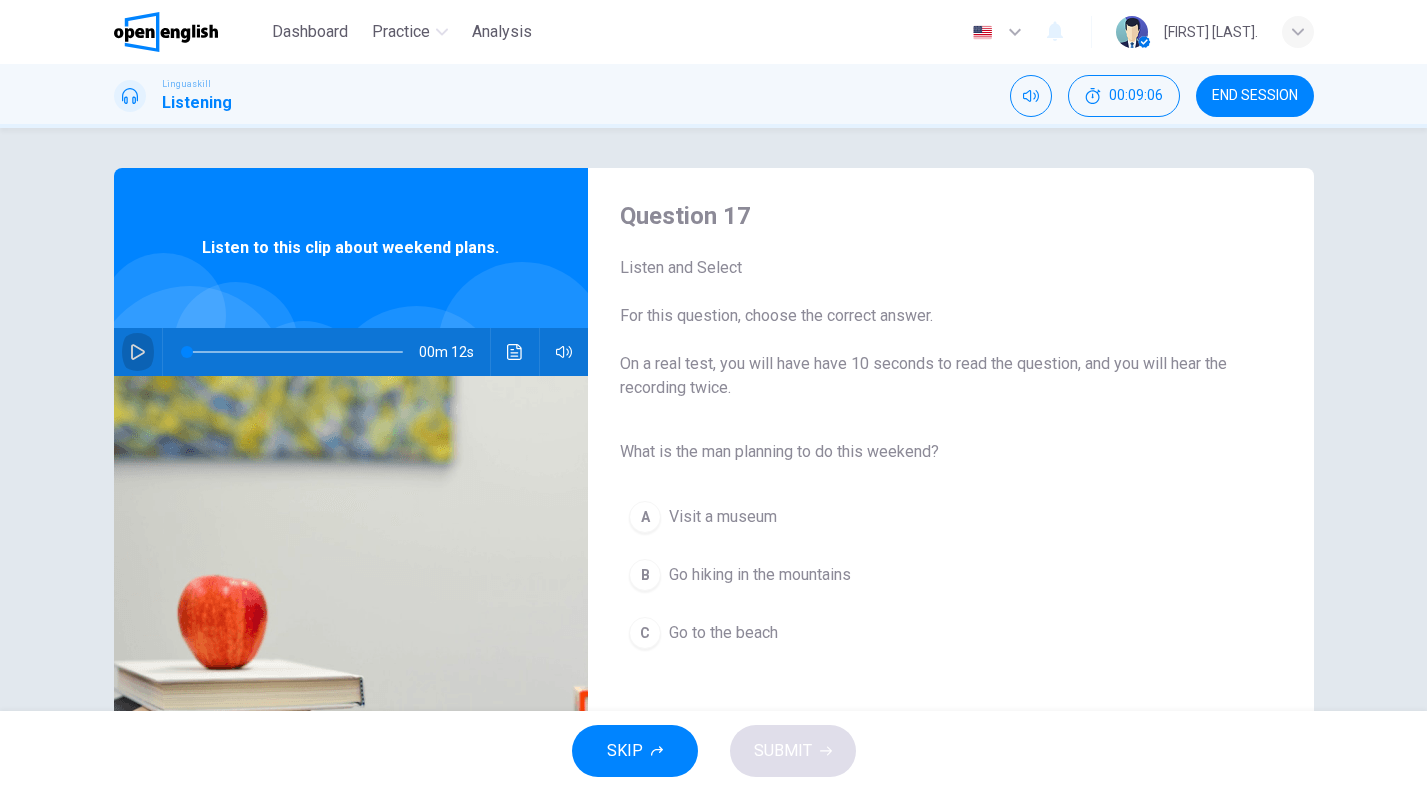 click 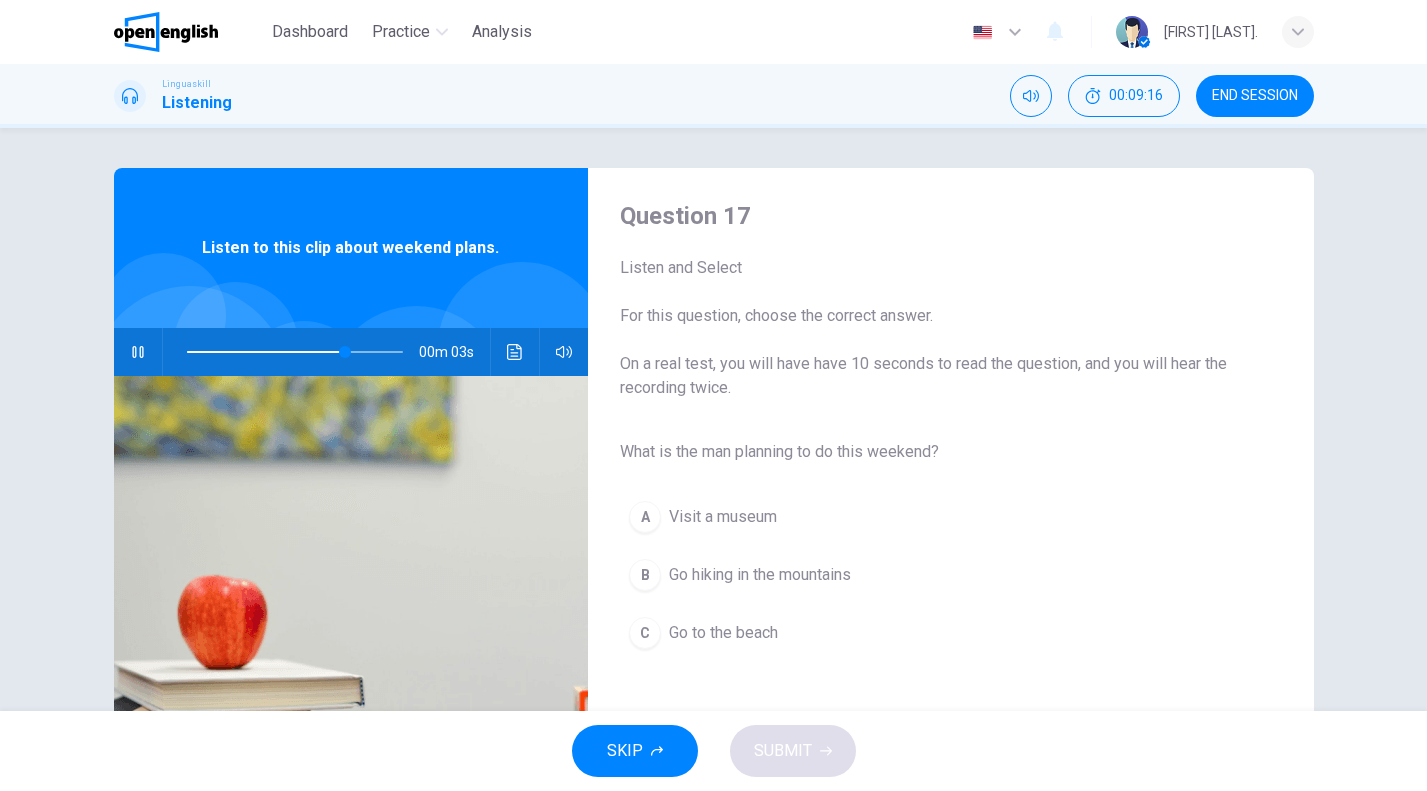 click on "Go hiking in the mountains" at bounding box center (760, 575) 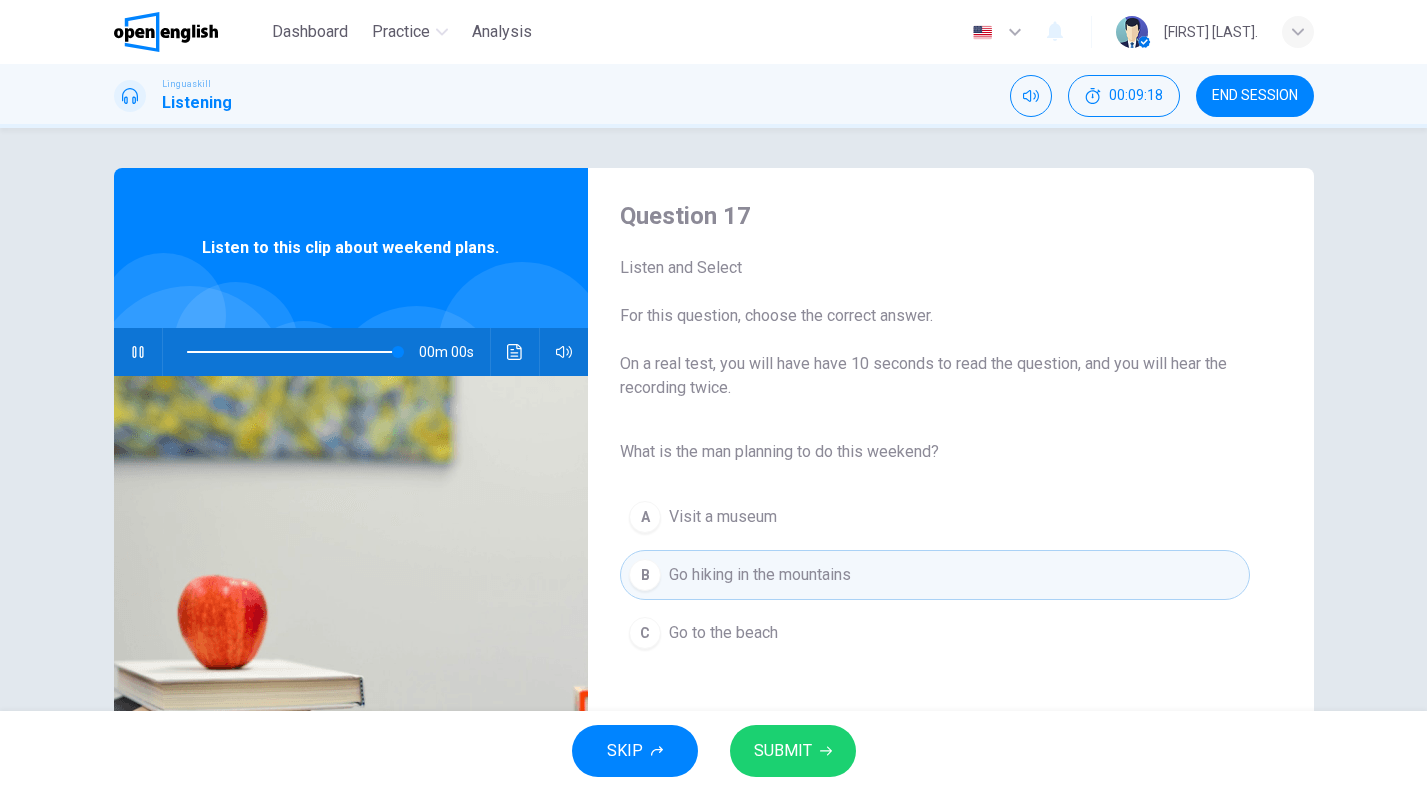 type on "*" 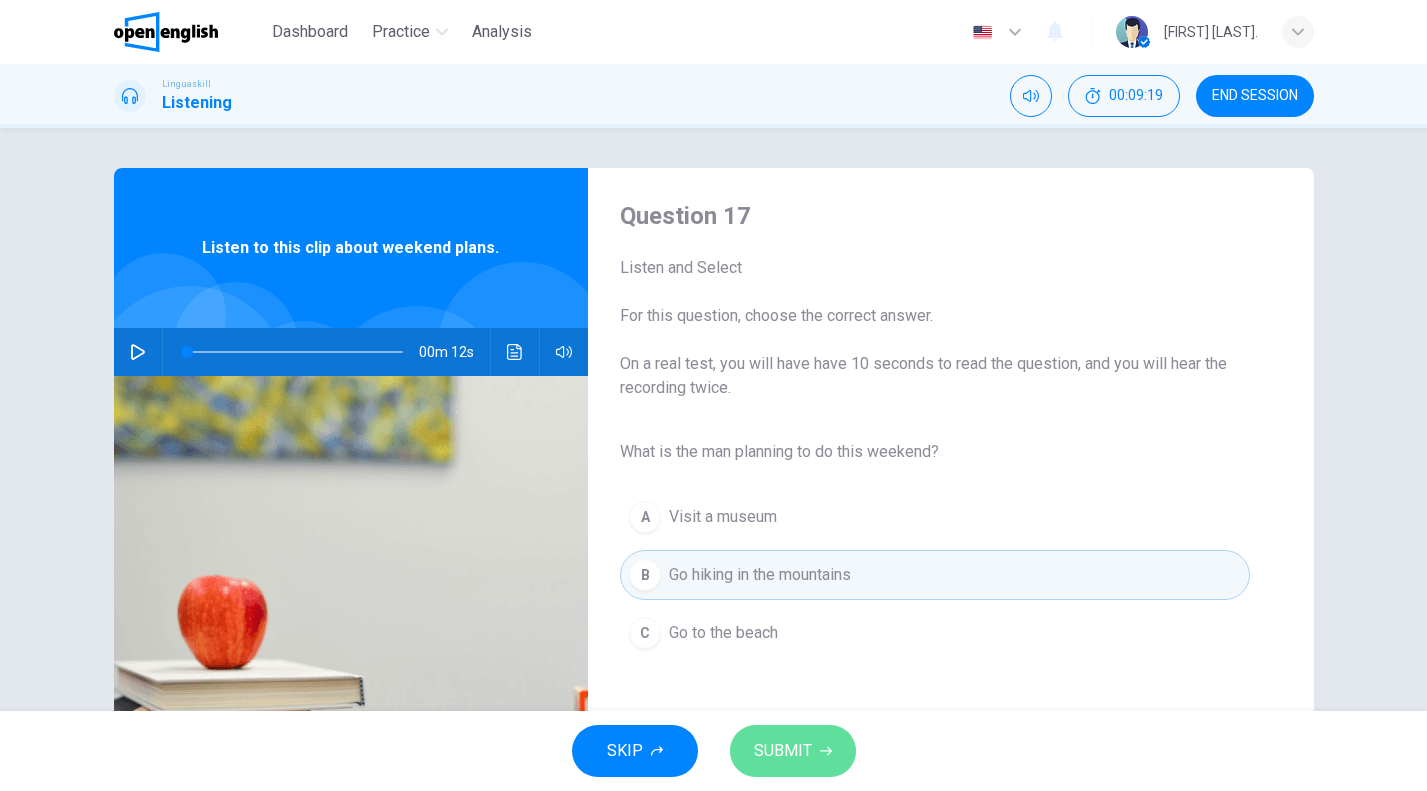 click on "SUBMIT" at bounding box center [793, 751] 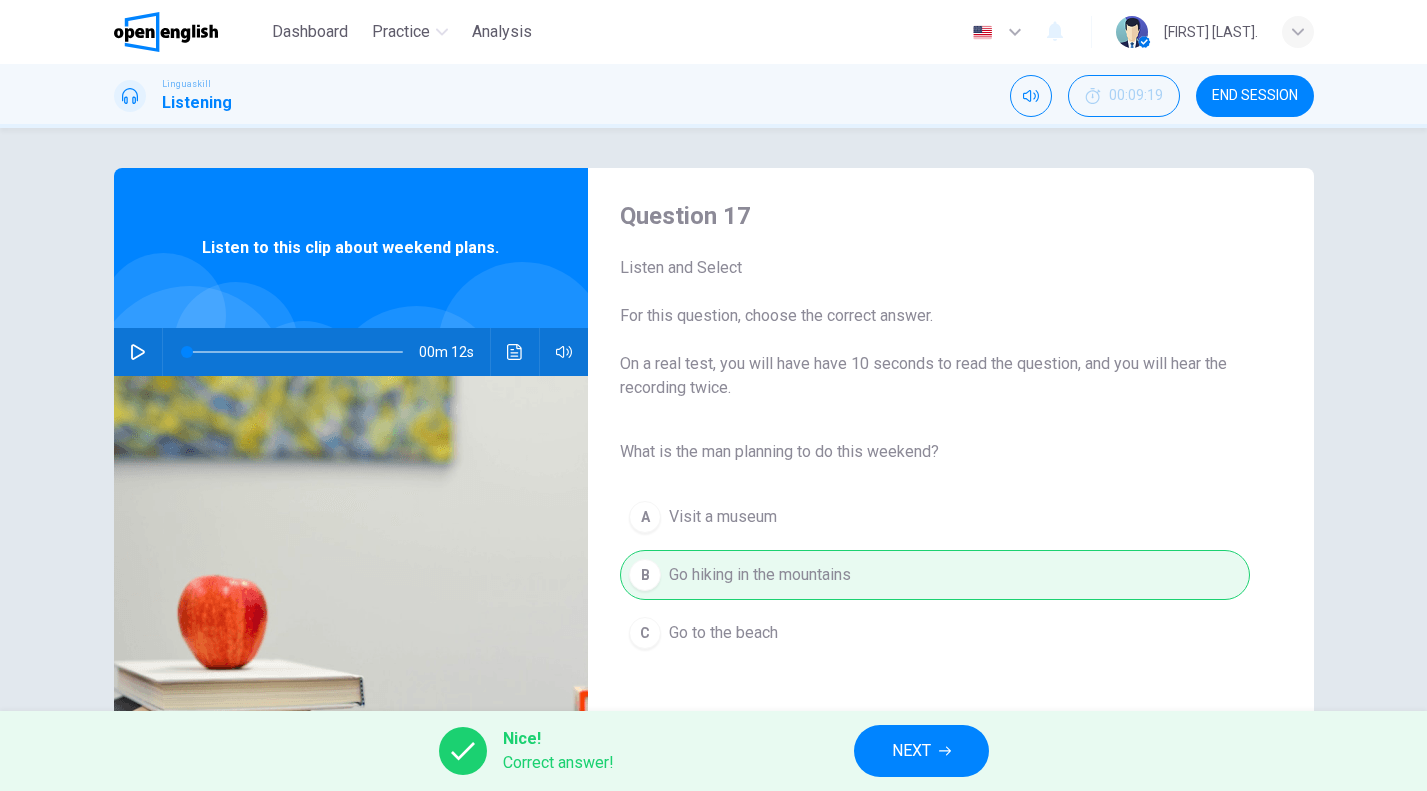 click on "NEXT" at bounding box center (921, 751) 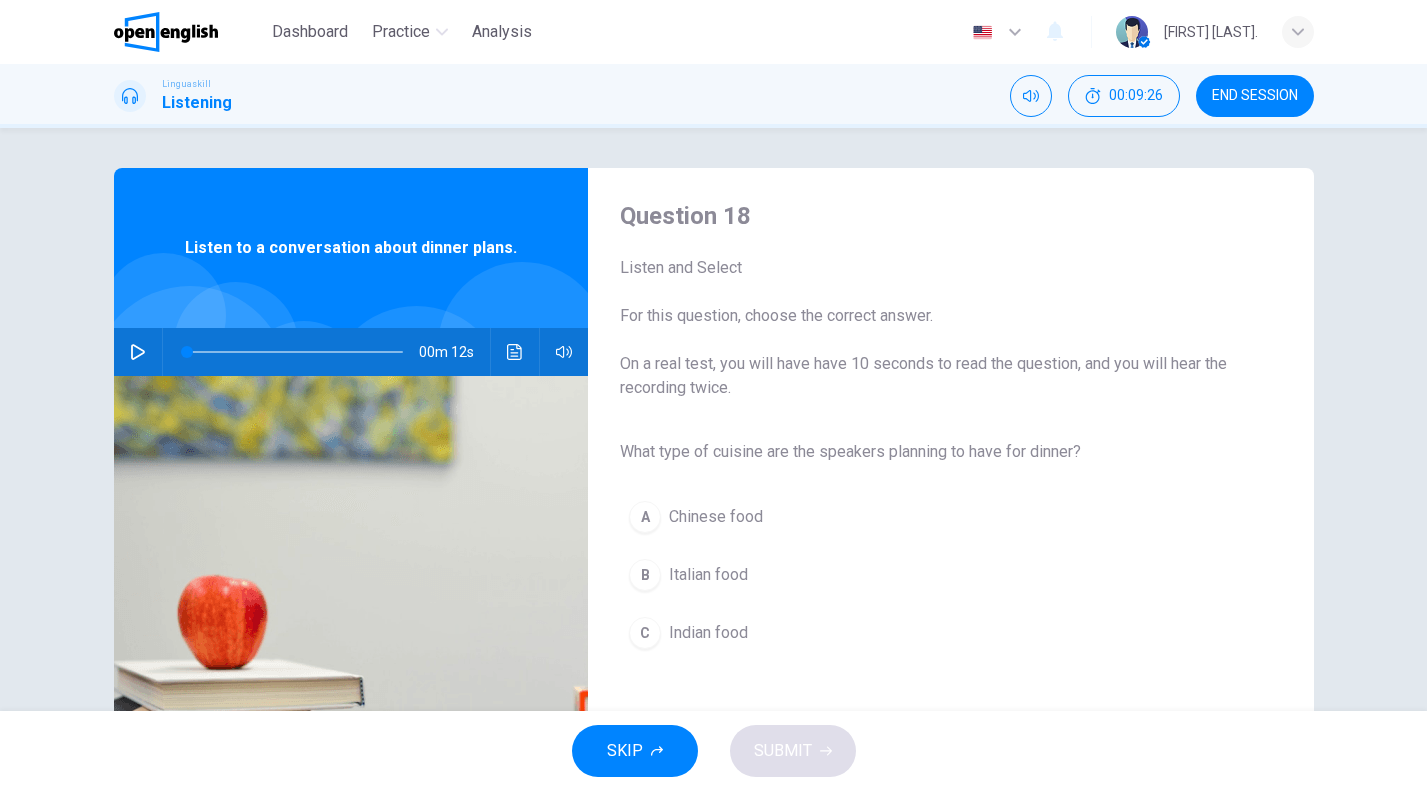 click 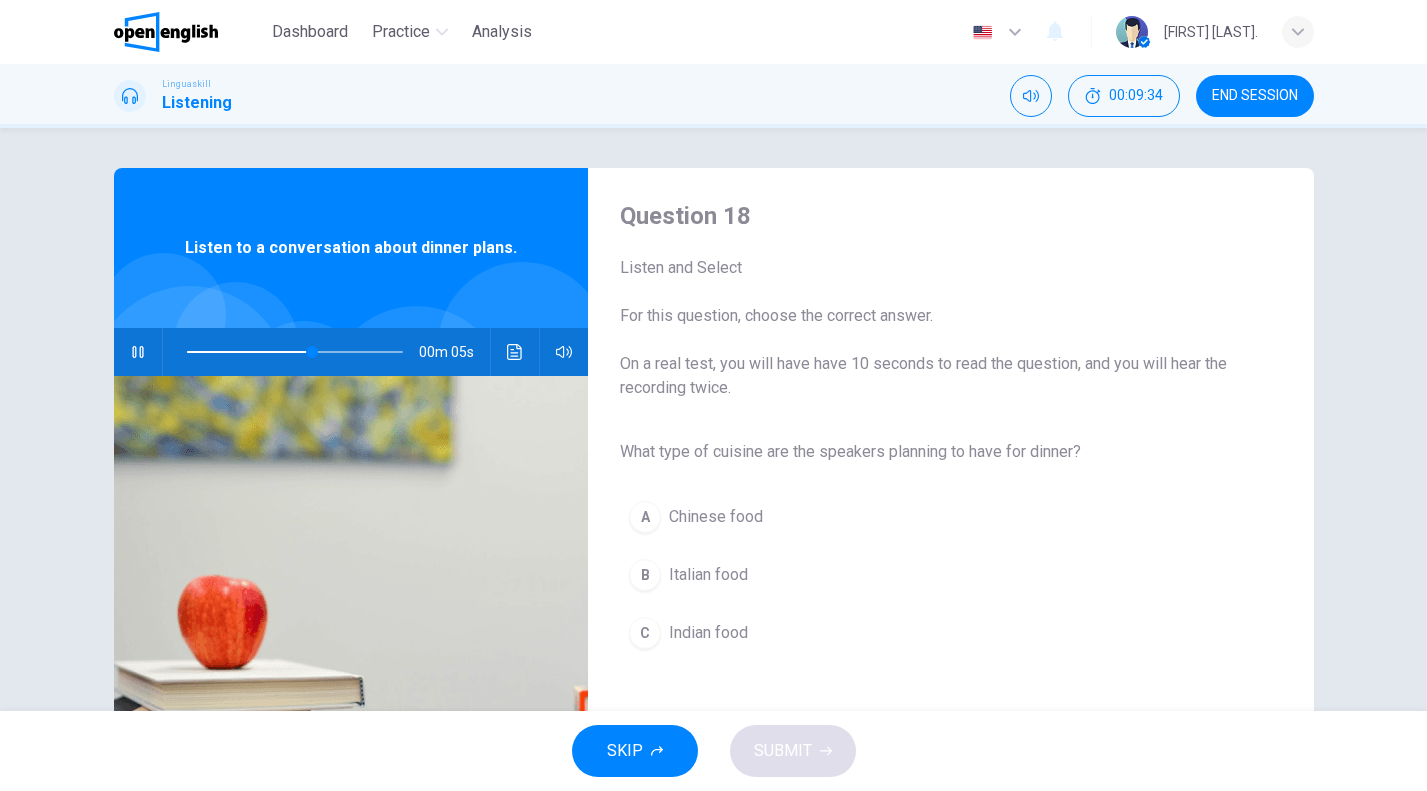click on "Italian food" at bounding box center [708, 575] 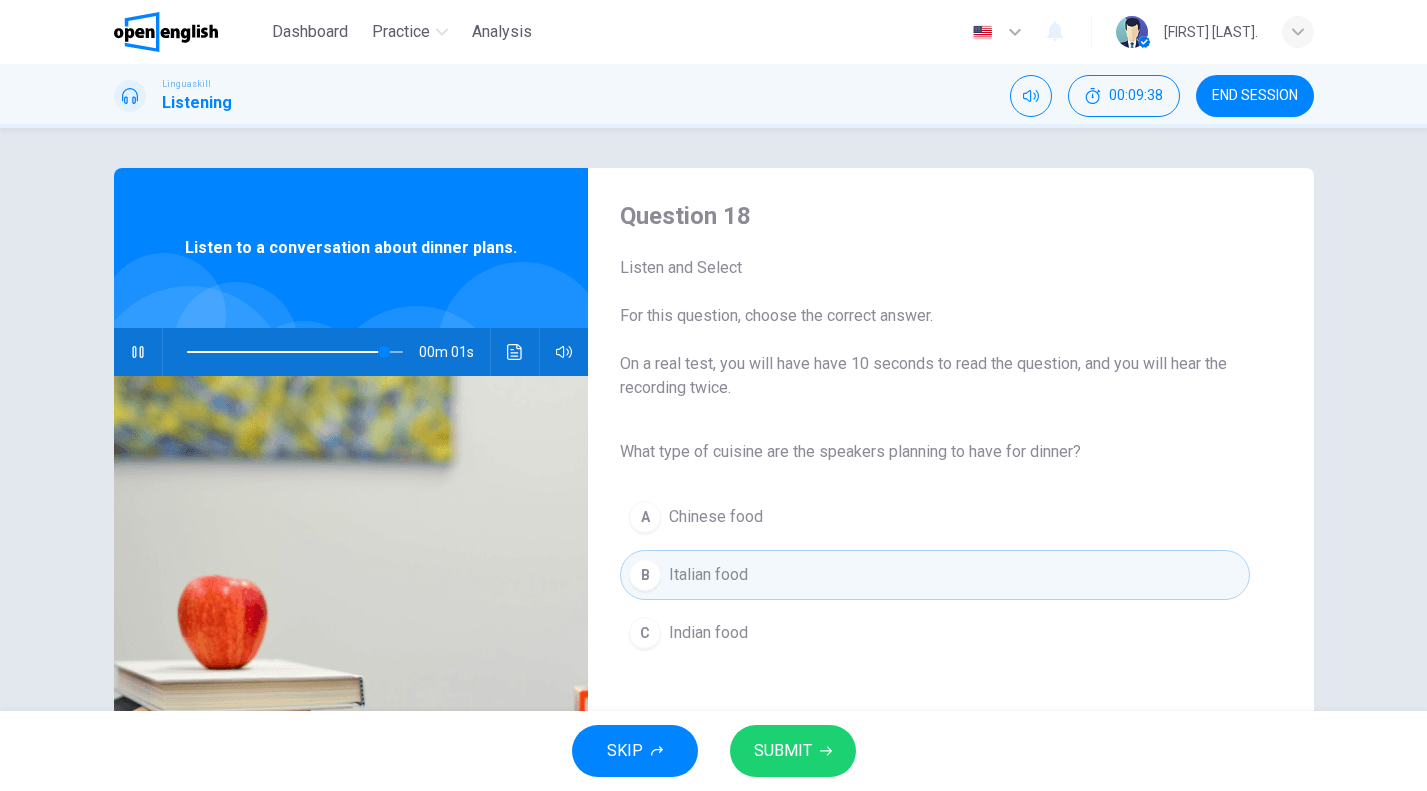 type on "*" 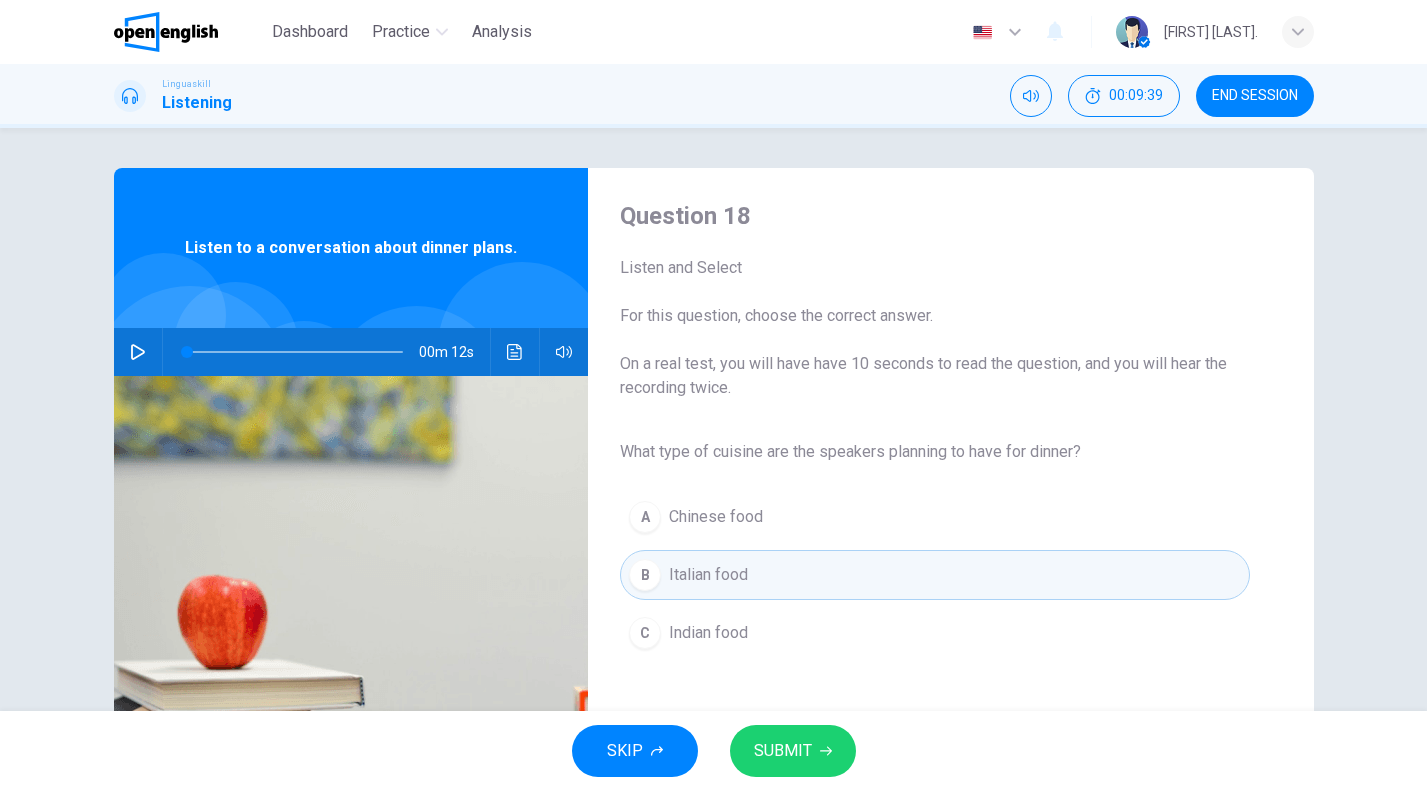 click on "SUBMIT" at bounding box center (793, 751) 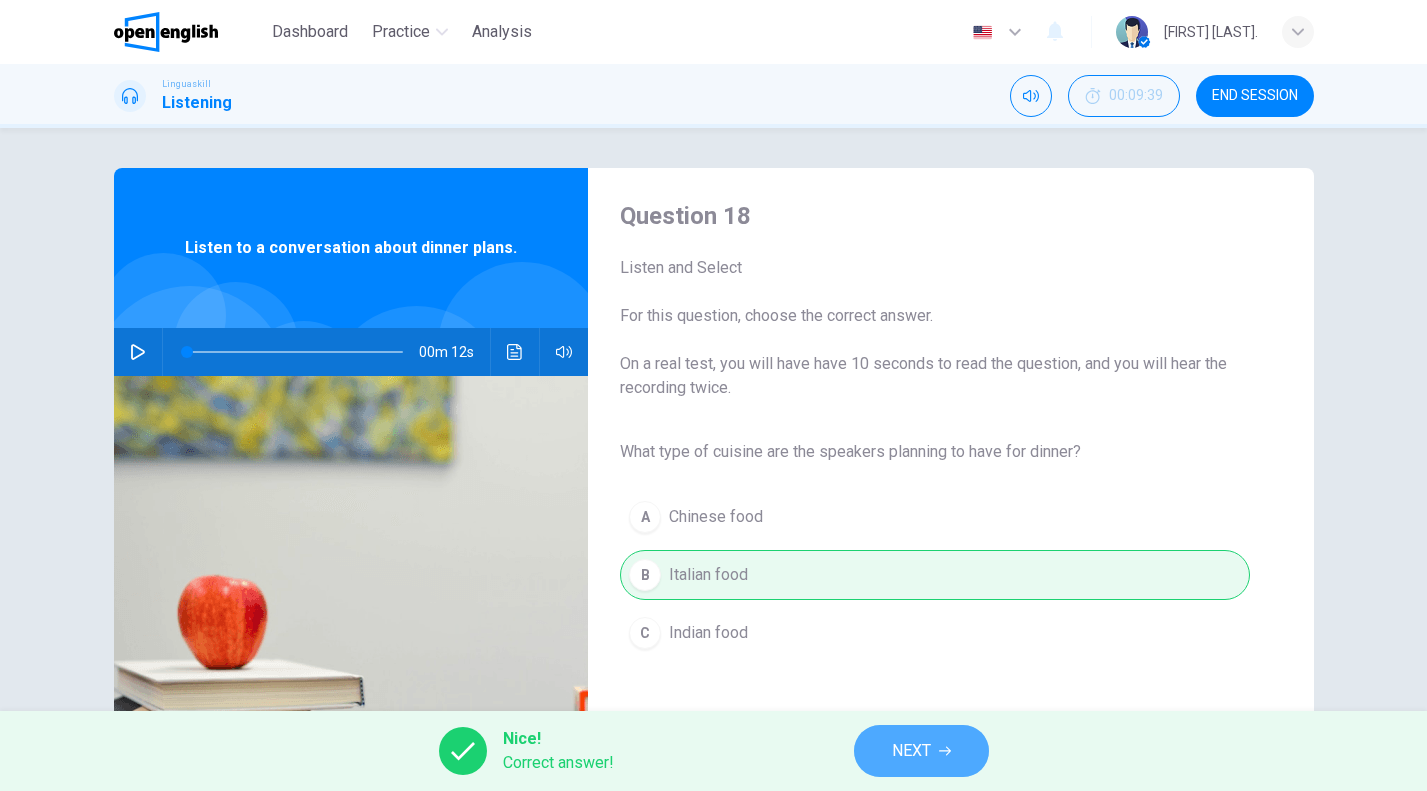 click on "NEXT" at bounding box center [921, 751] 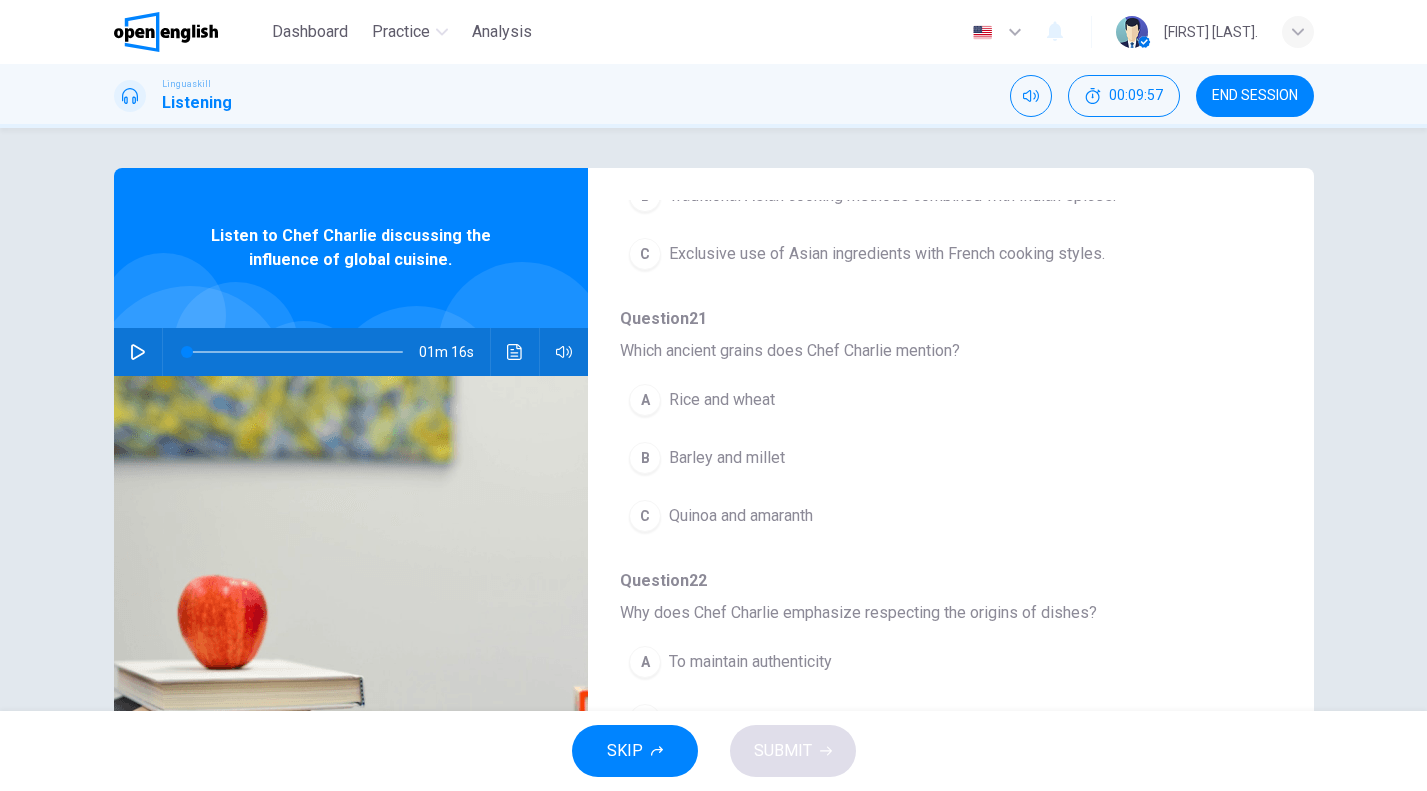 scroll, scrollTop: 637, scrollLeft: 0, axis: vertical 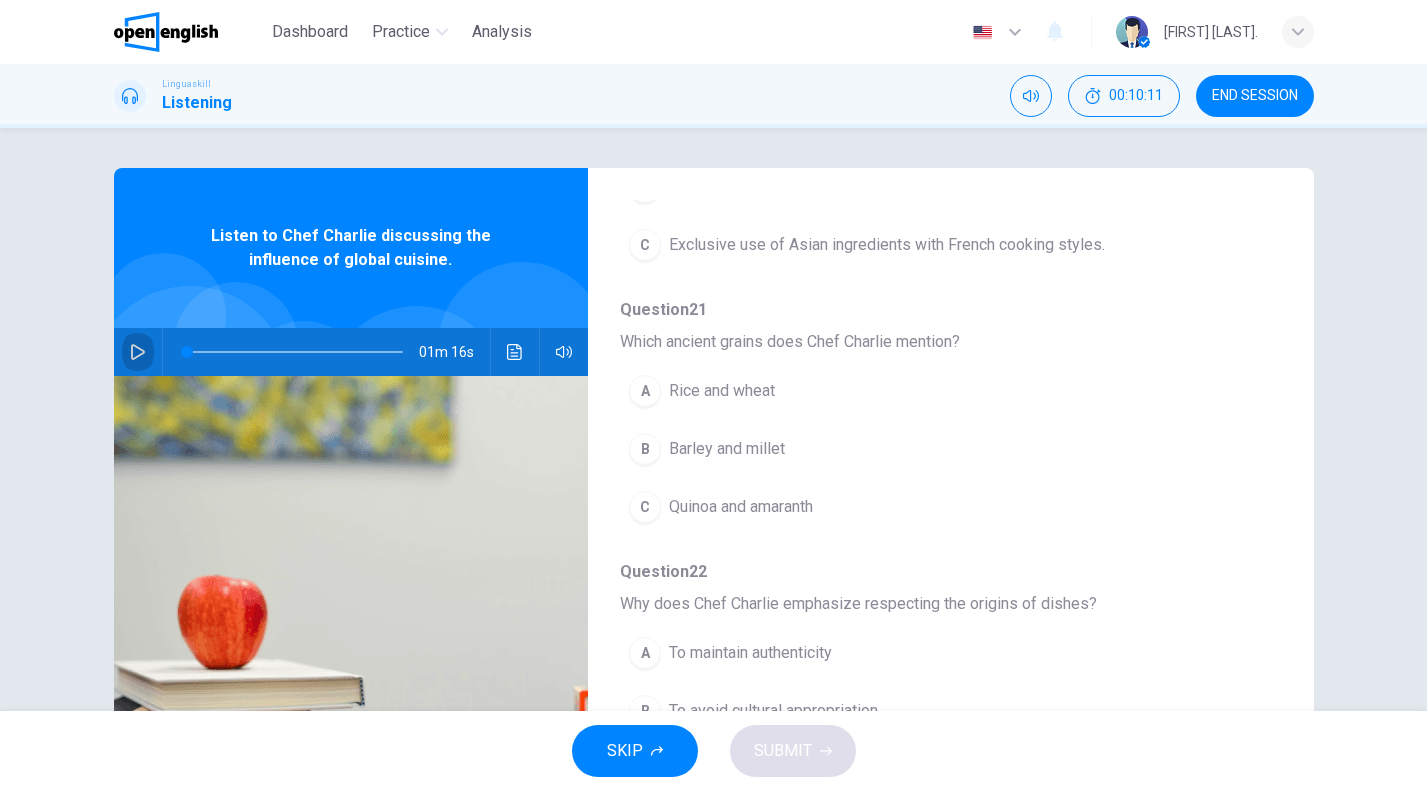 click 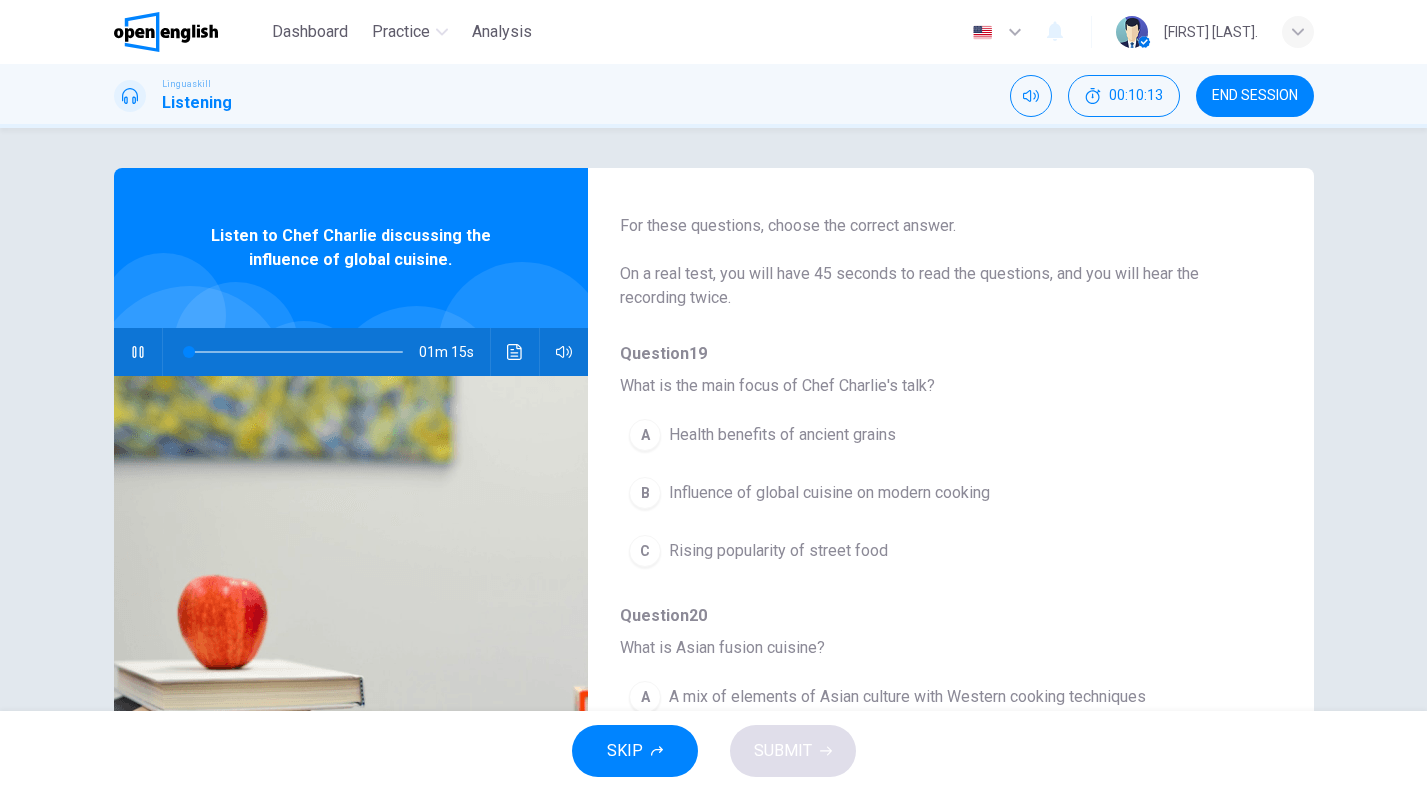 scroll, scrollTop: 0, scrollLeft: 0, axis: both 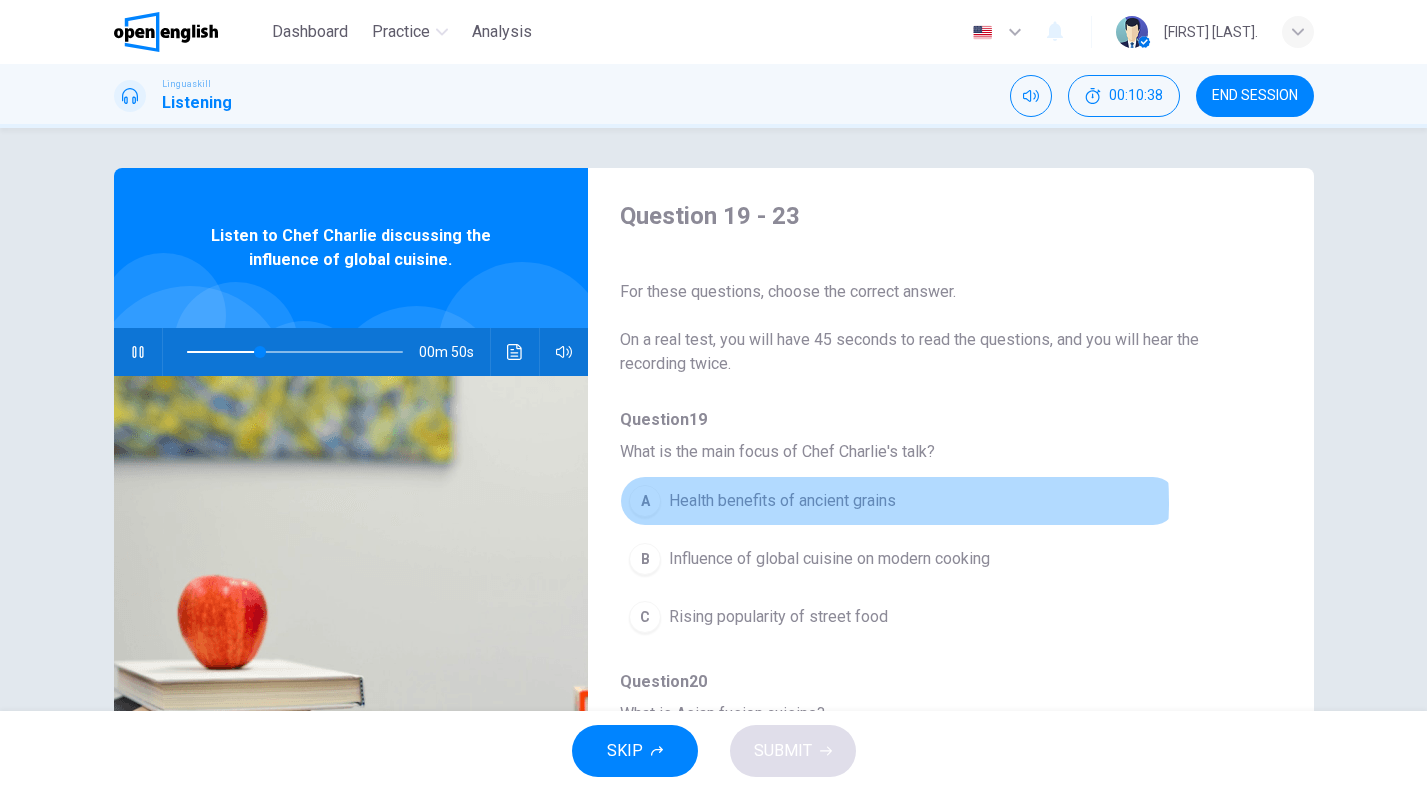 click on "Health benefits of ancient grains" at bounding box center [782, 501] 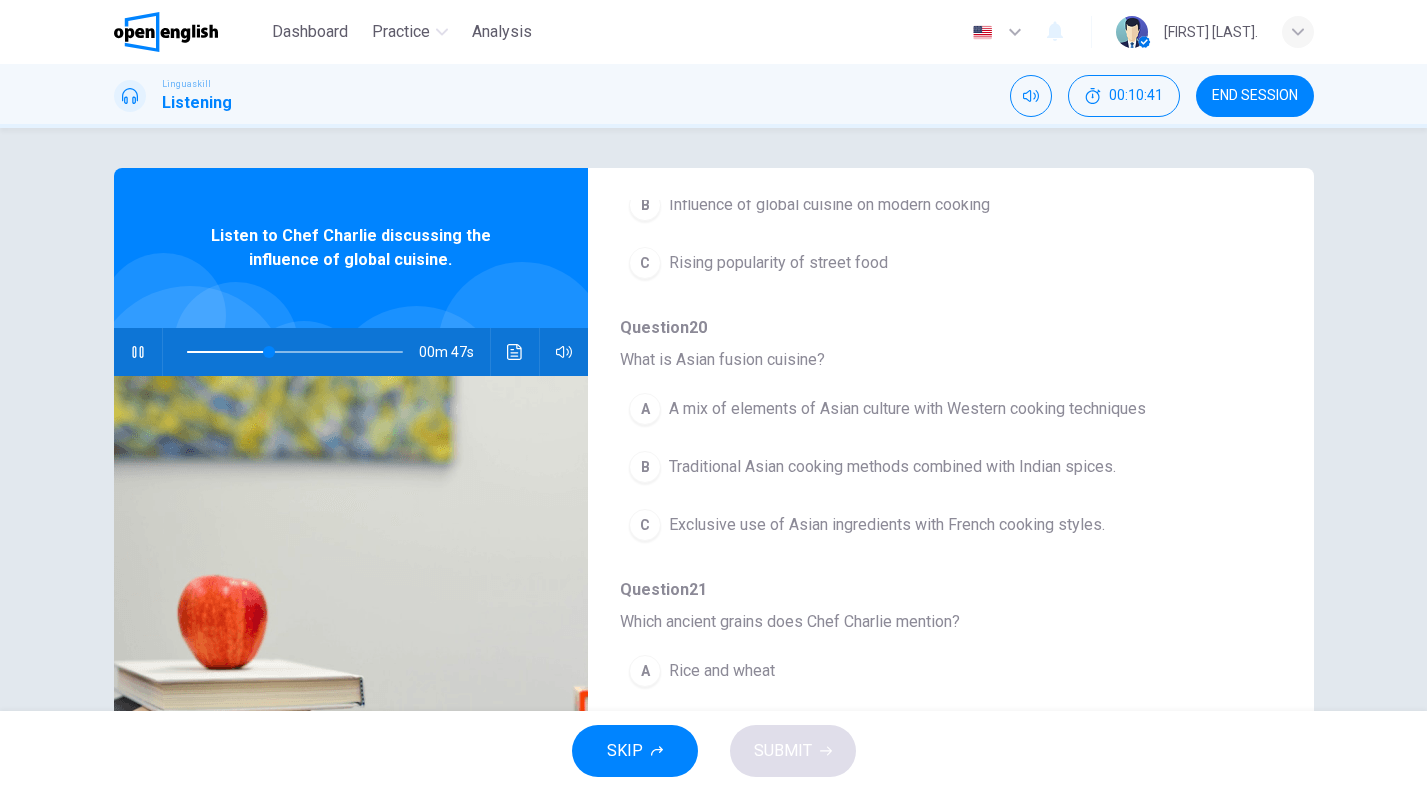 scroll, scrollTop: 374, scrollLeft: 0, axis: vertical 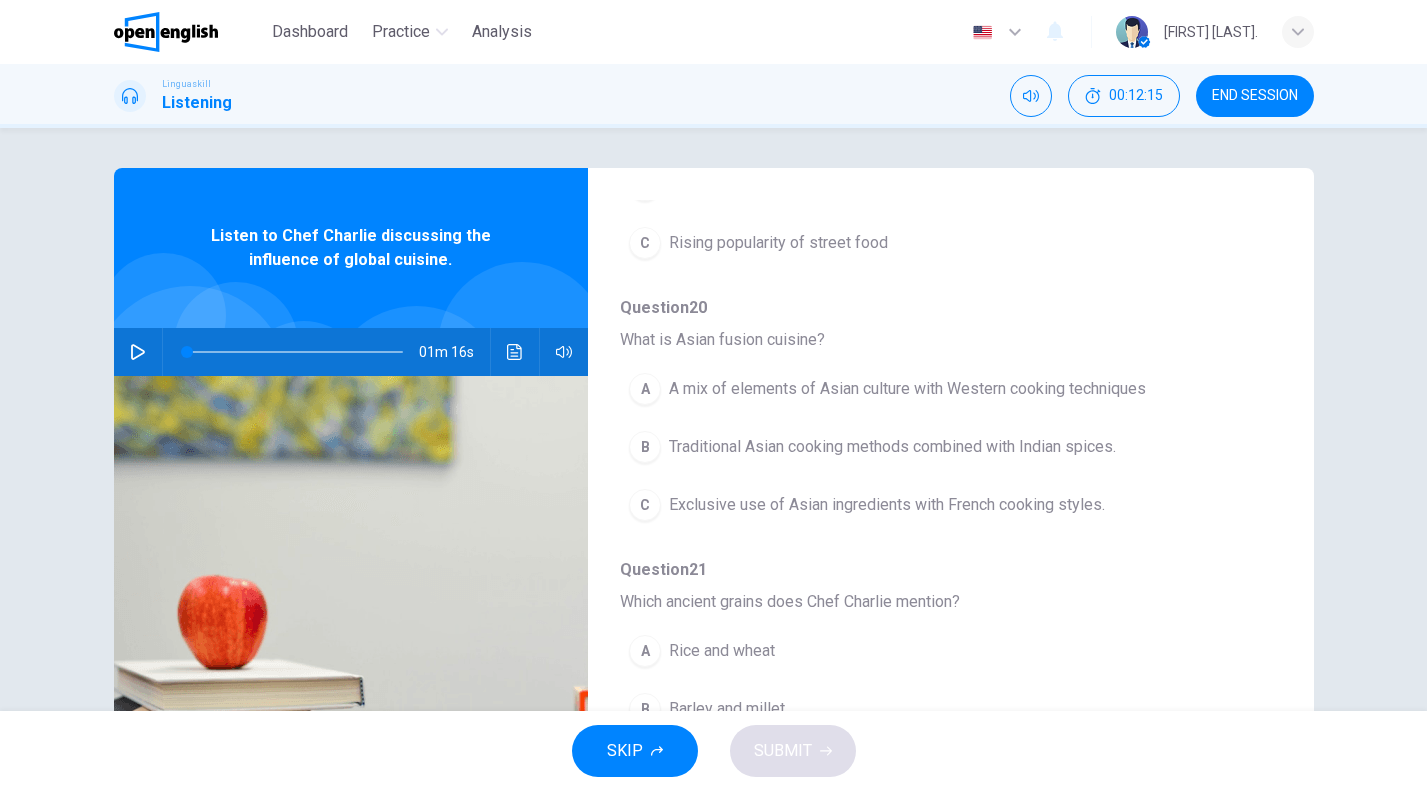 click on "A mix of elements of Asian culture with Western cooking techniques" at bounding box center (907, 389) 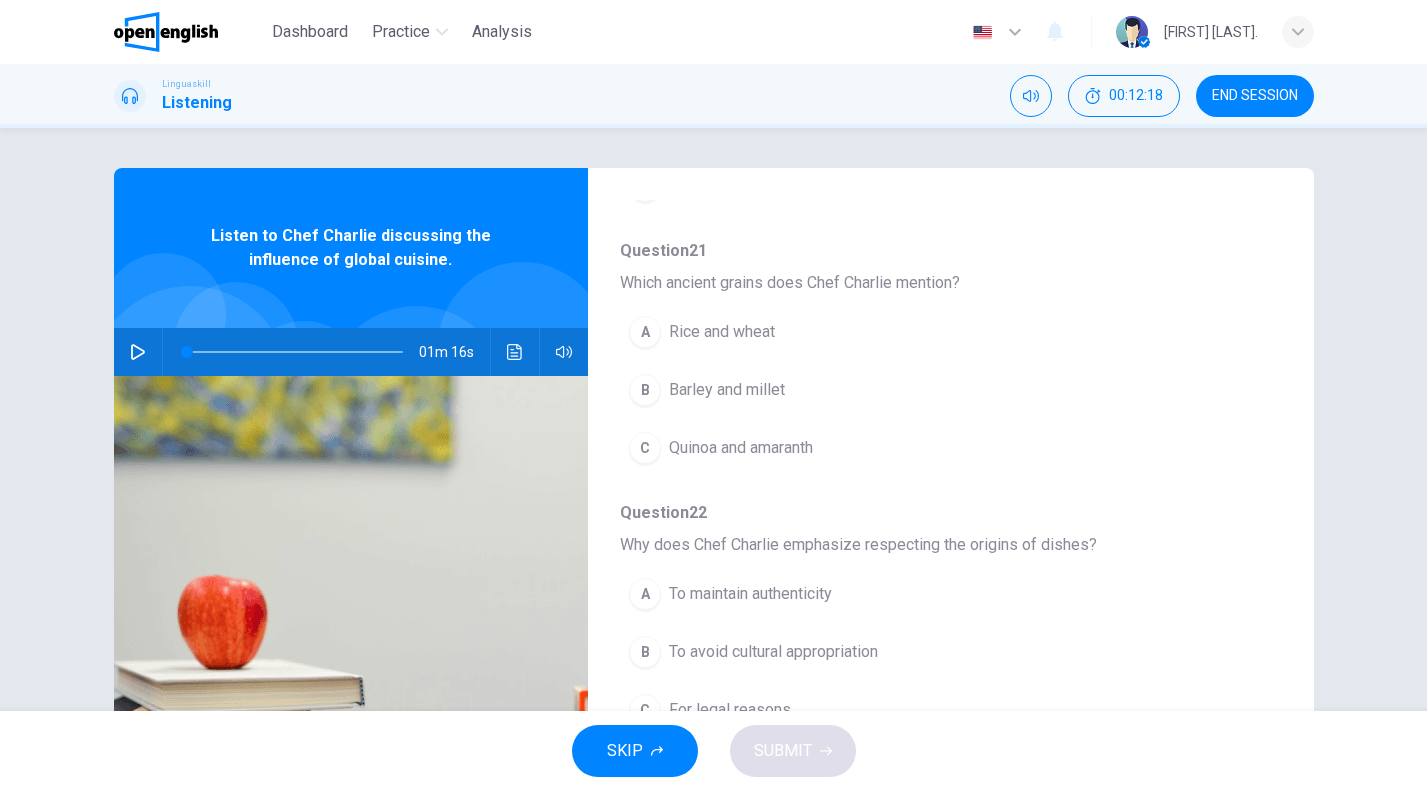 scroll, scrollTop: 696, scrollLeft: 0, axis: vertical 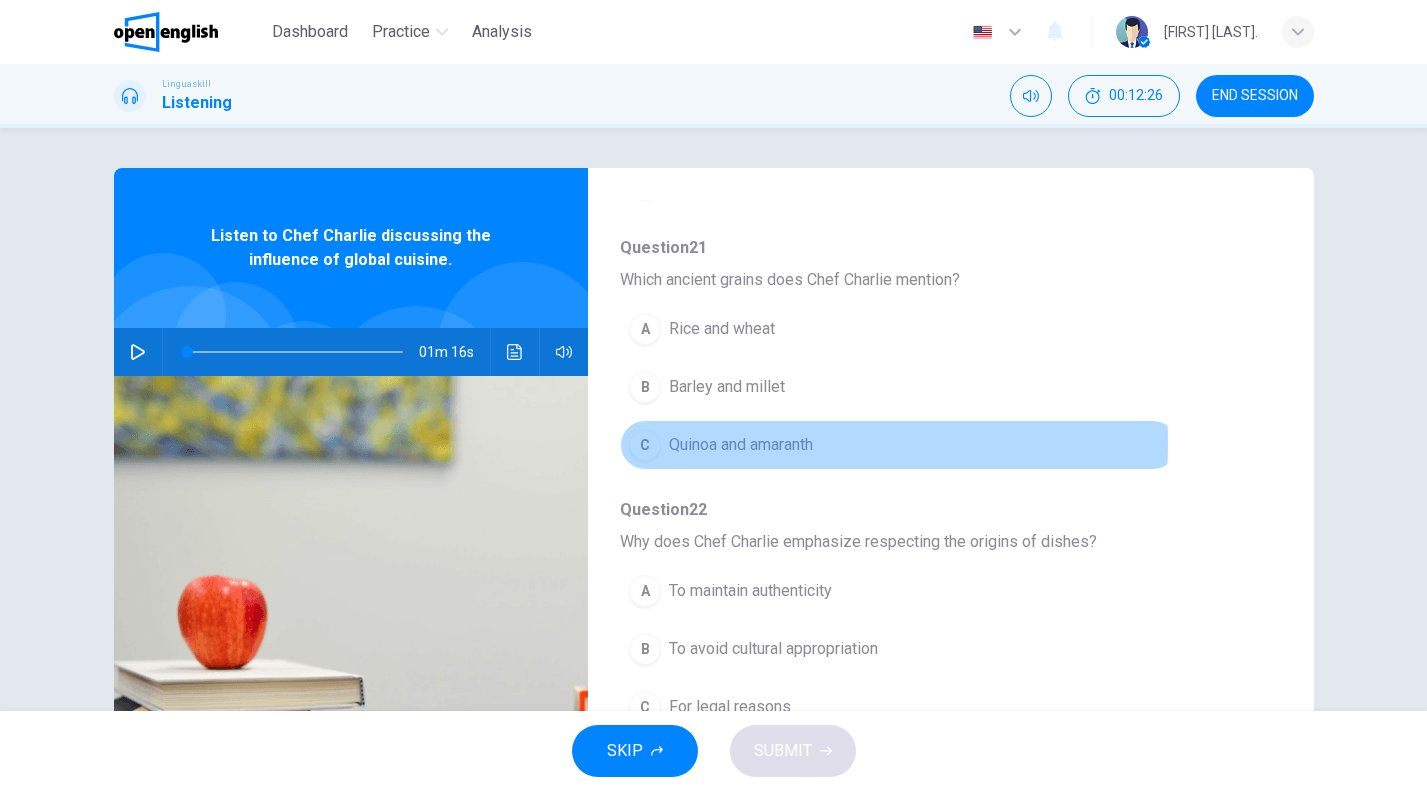 click on "Quinoa and amaranth" at bounding box center [741, 445] 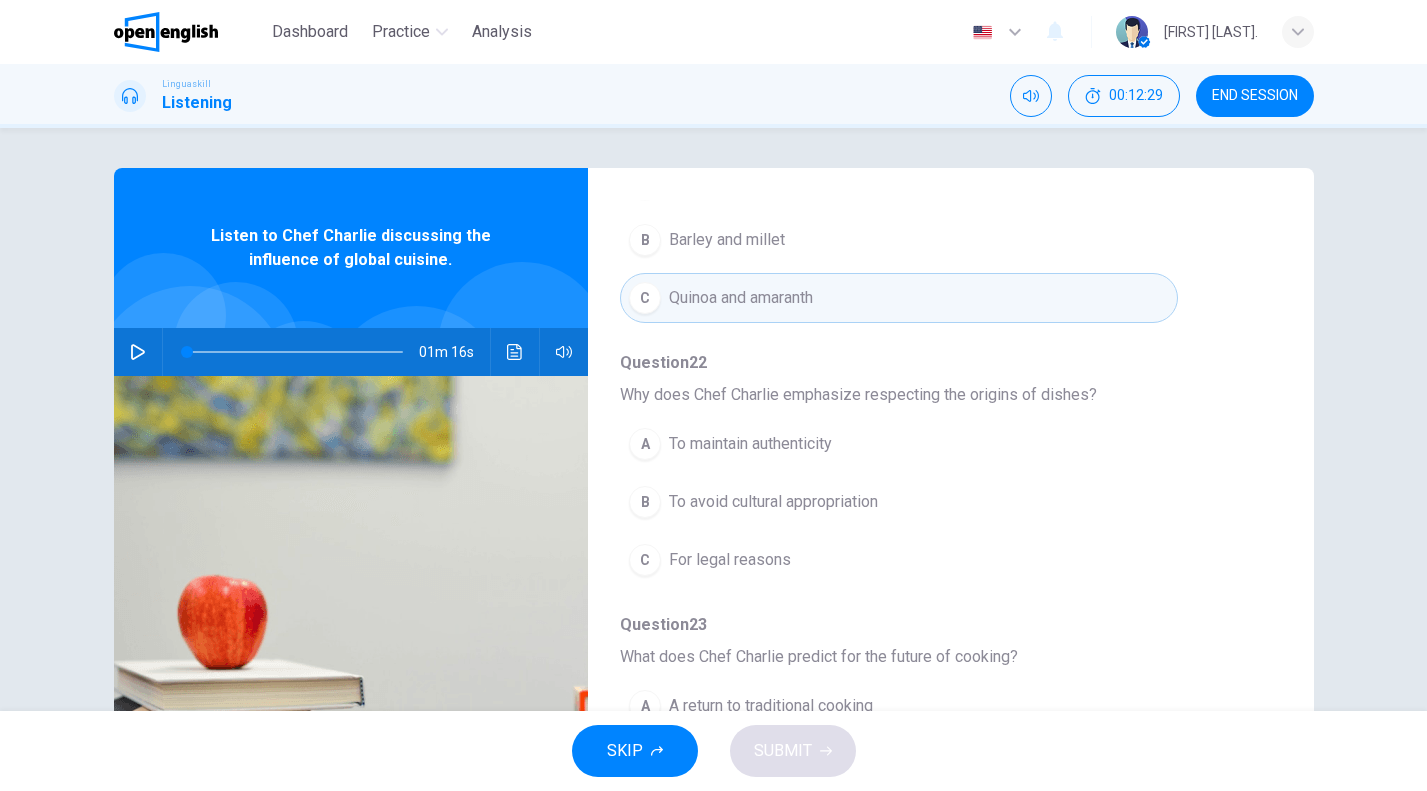 scroll, scrollTop: 863, scrollLeft: 0, axis: vertical 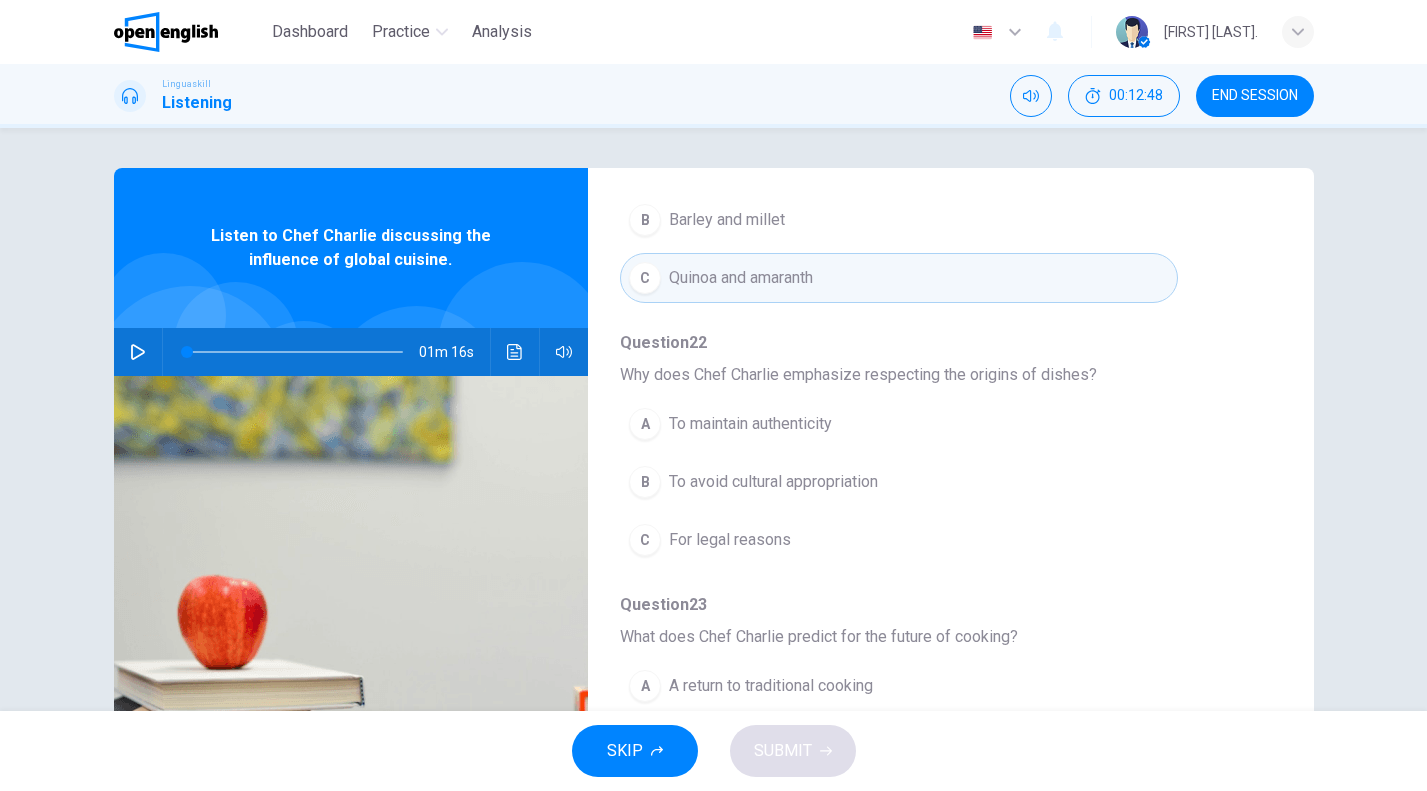 click on "To maintain authenticity" at bounding box center [750, 424] 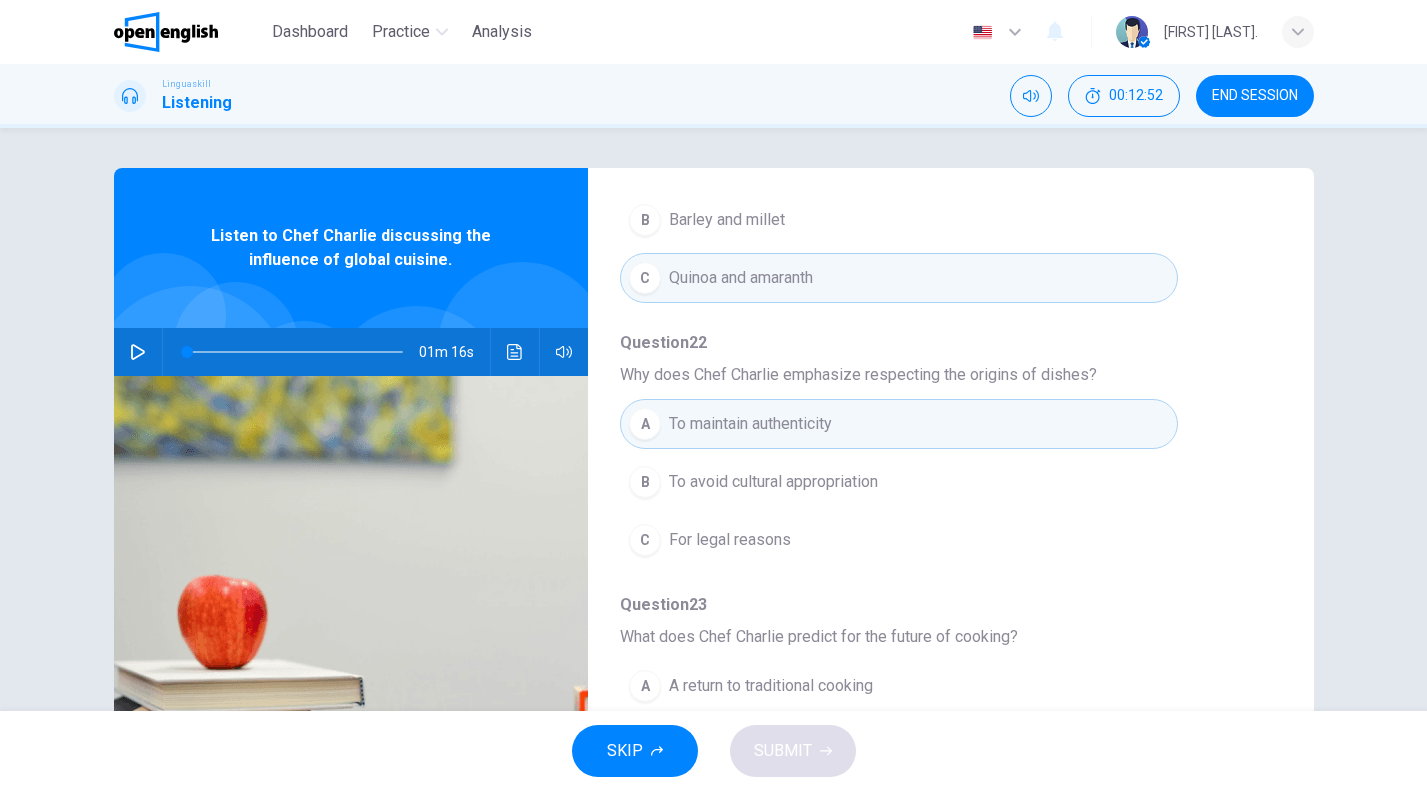 scroll, scrollTop: 192, scrollLeft: 0, axis: vertical 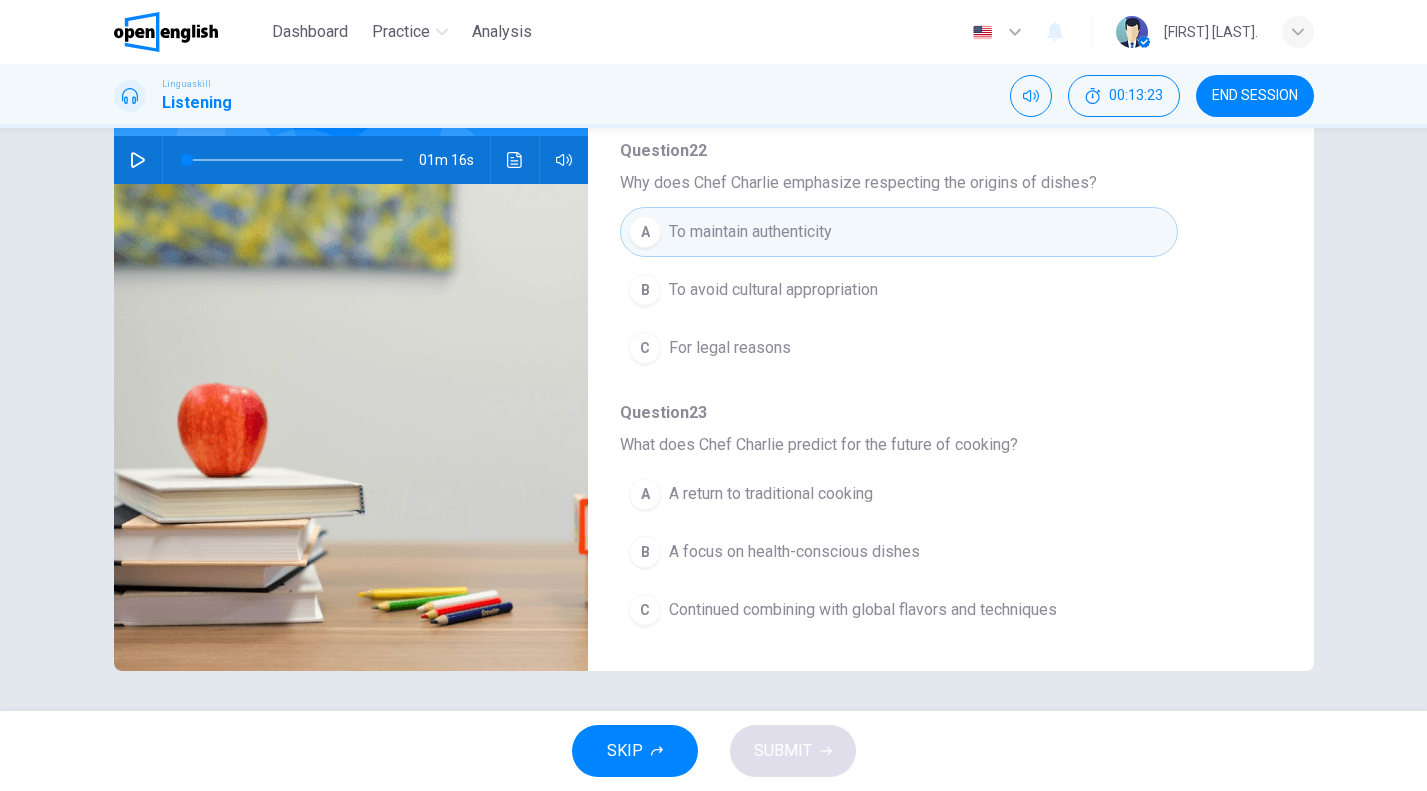 click on "Continued combining with global flavors and techniques" at bounding box center [863, 610] 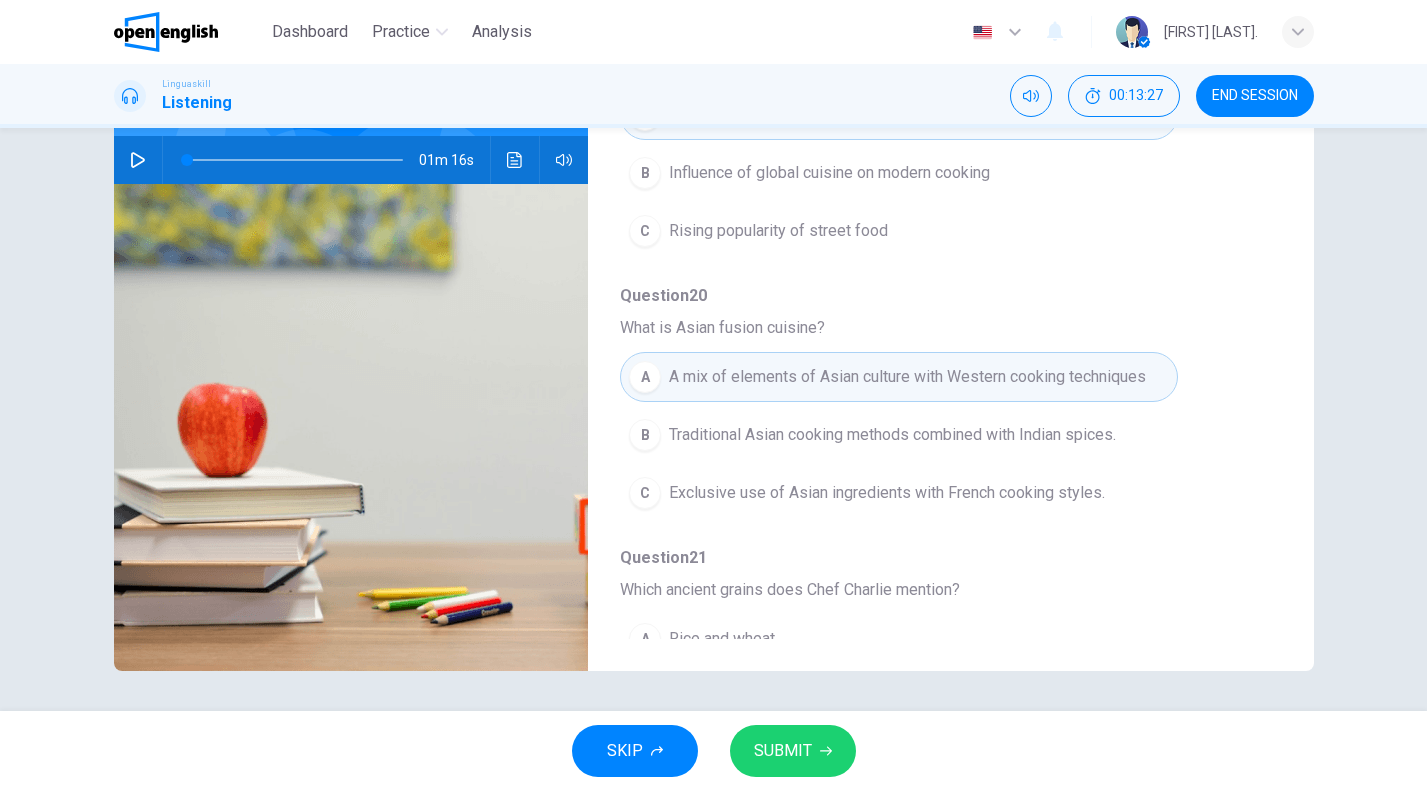 scroll, scrollTop: 189, scrollLeft: 0, axis: vertical 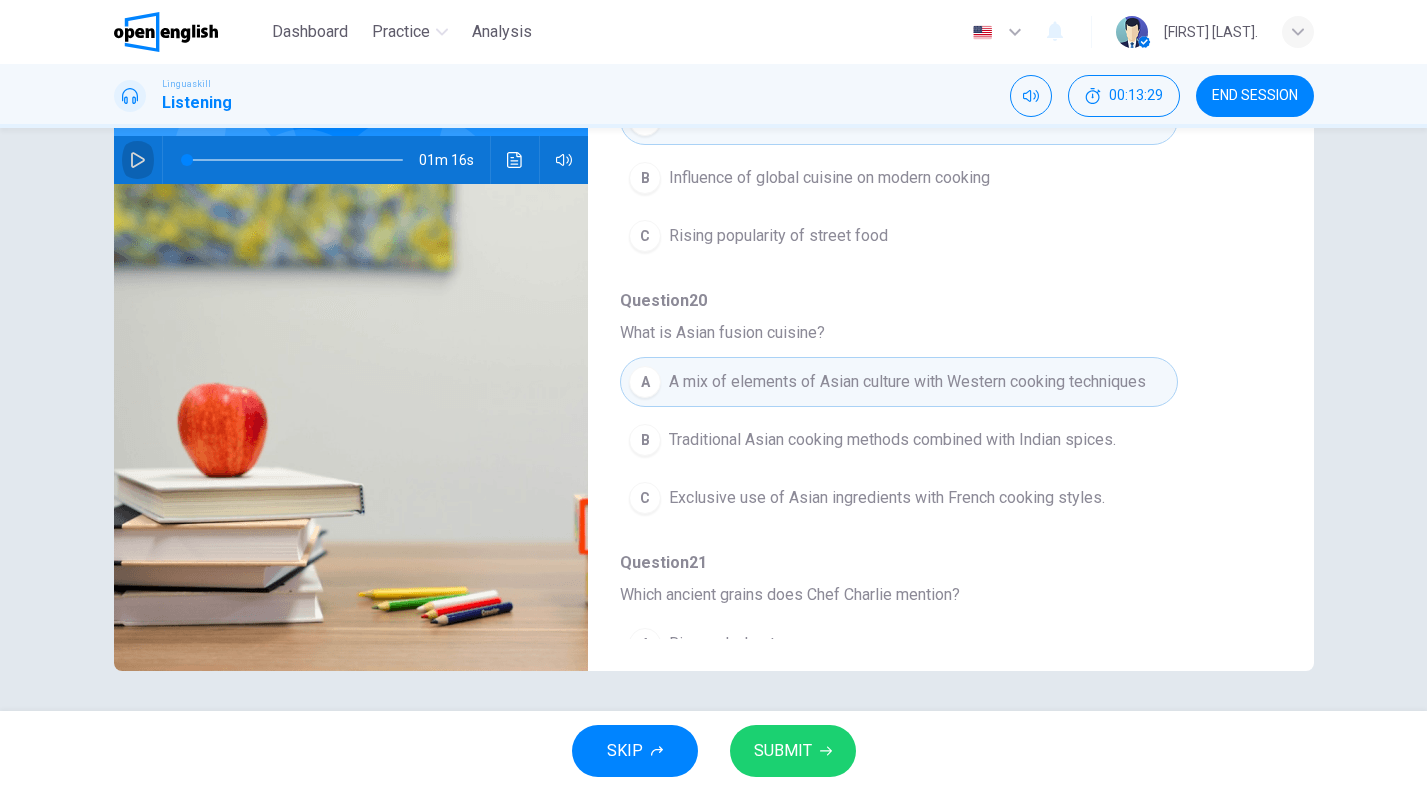 click 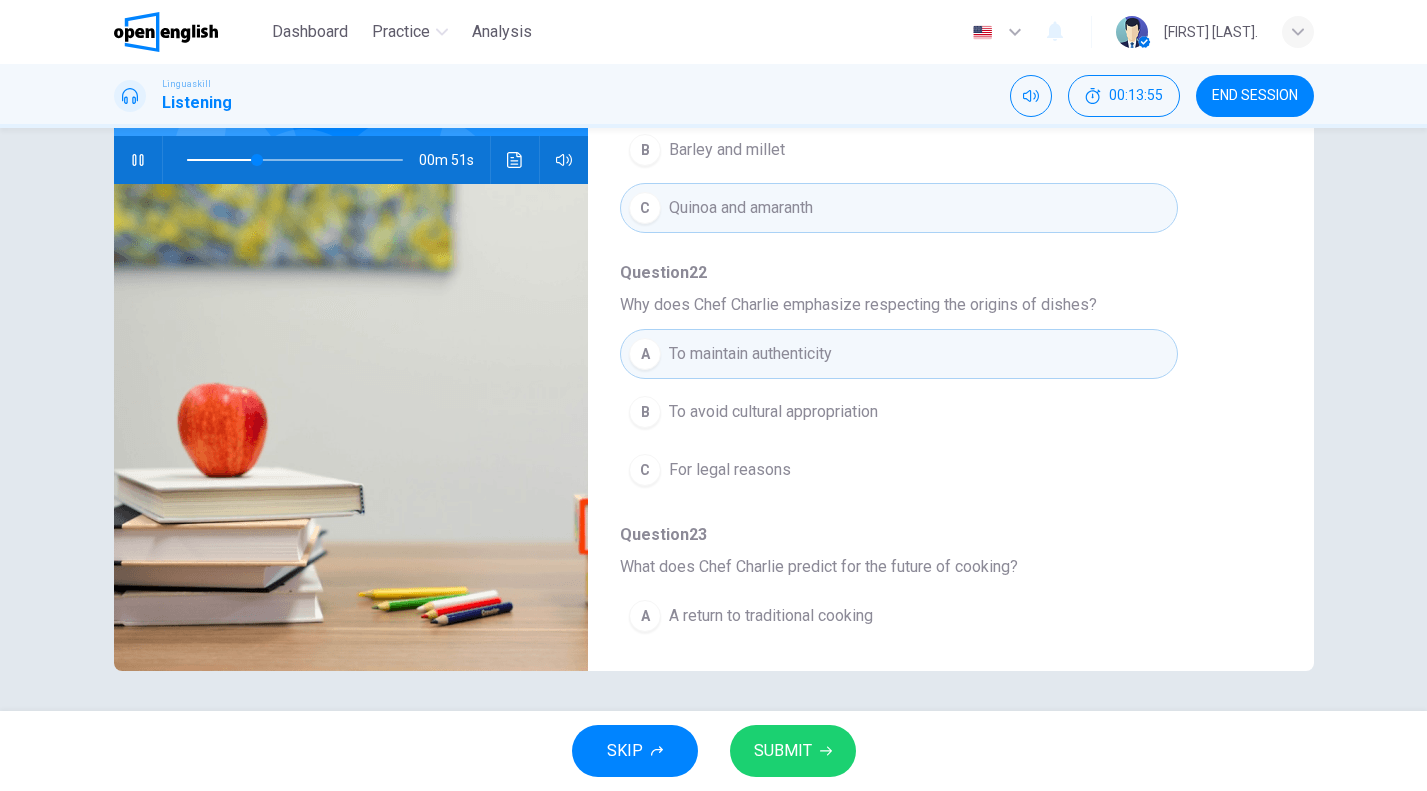 scroll, scrollTop: 863, scrollLeft: 0, axis: vertical 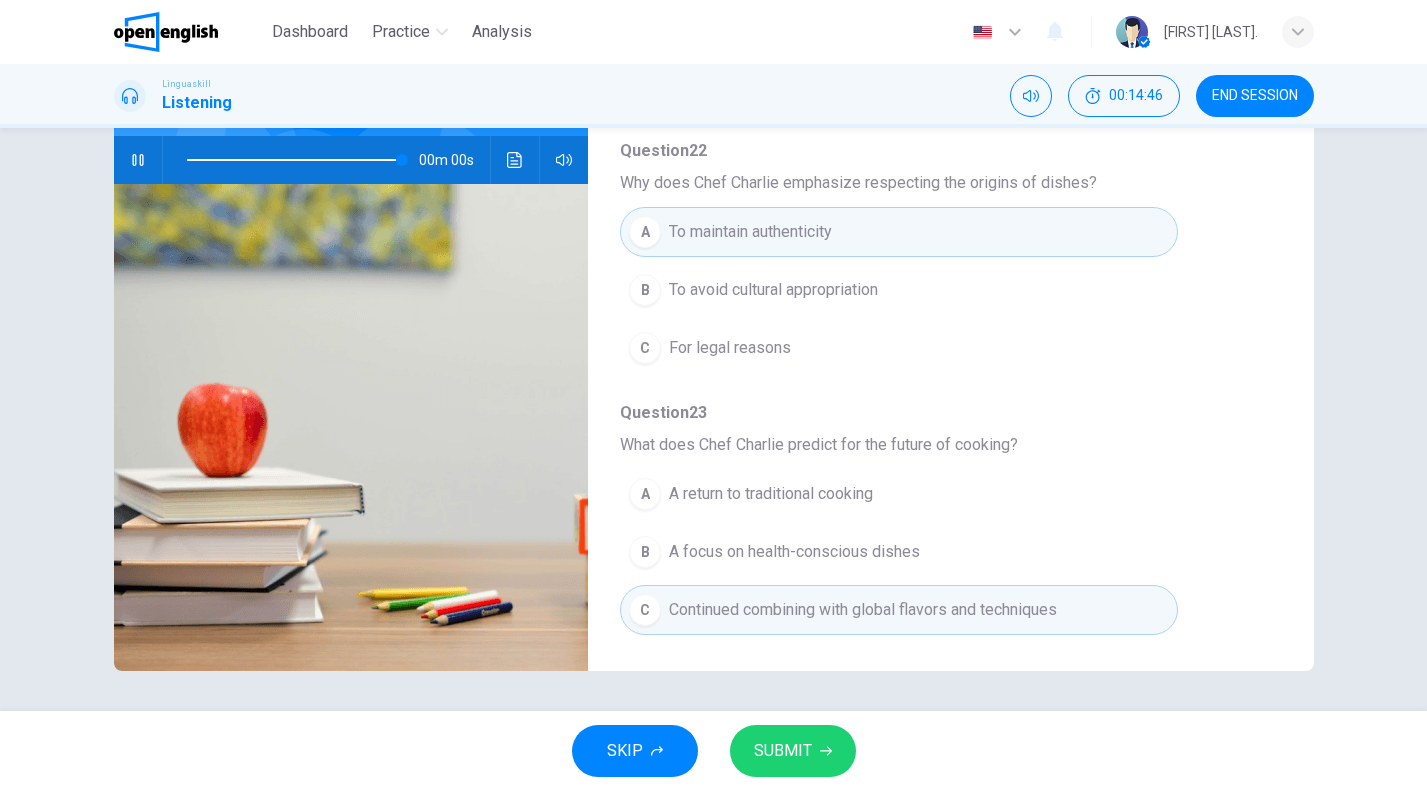 type on "*" 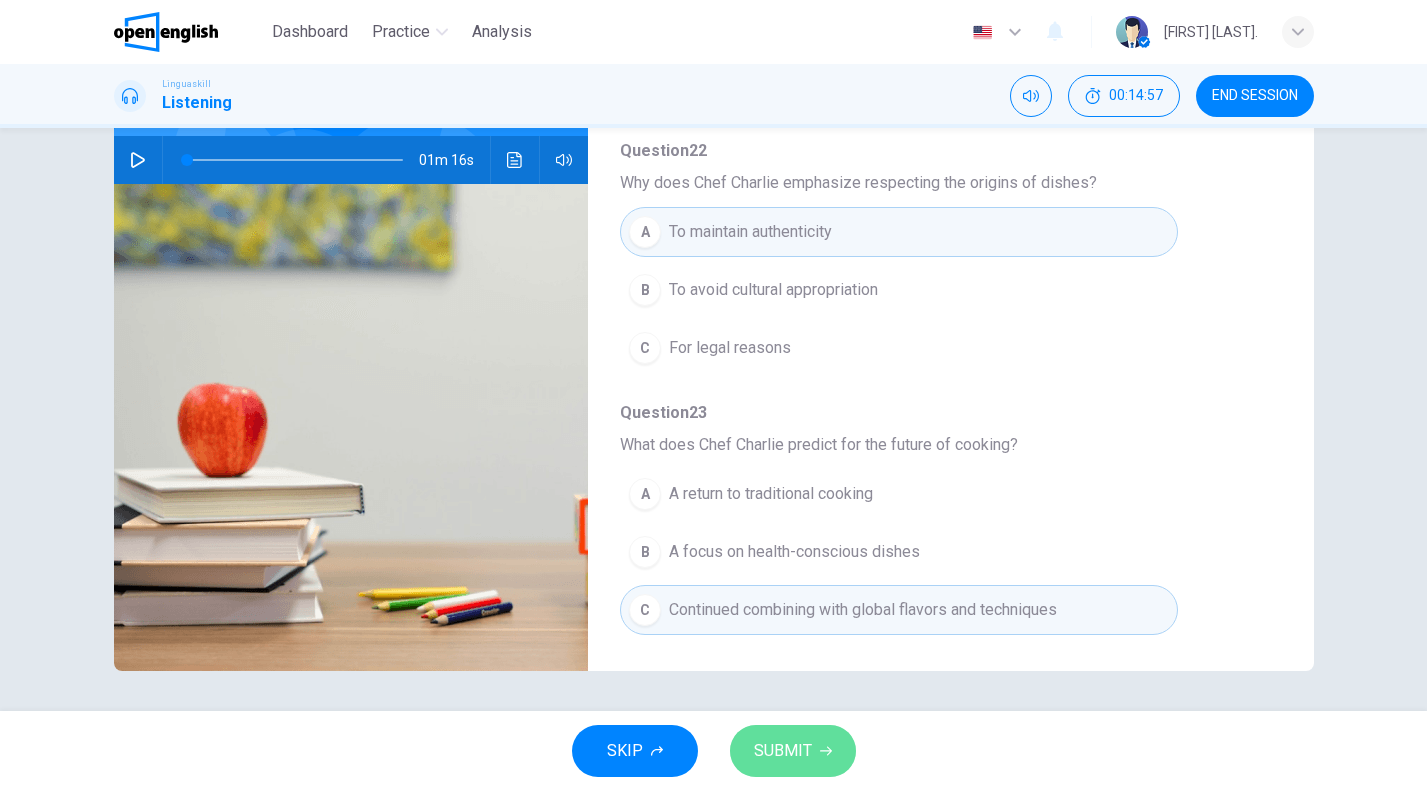 click on "SUBMIT" at bounding box center [793, 751] 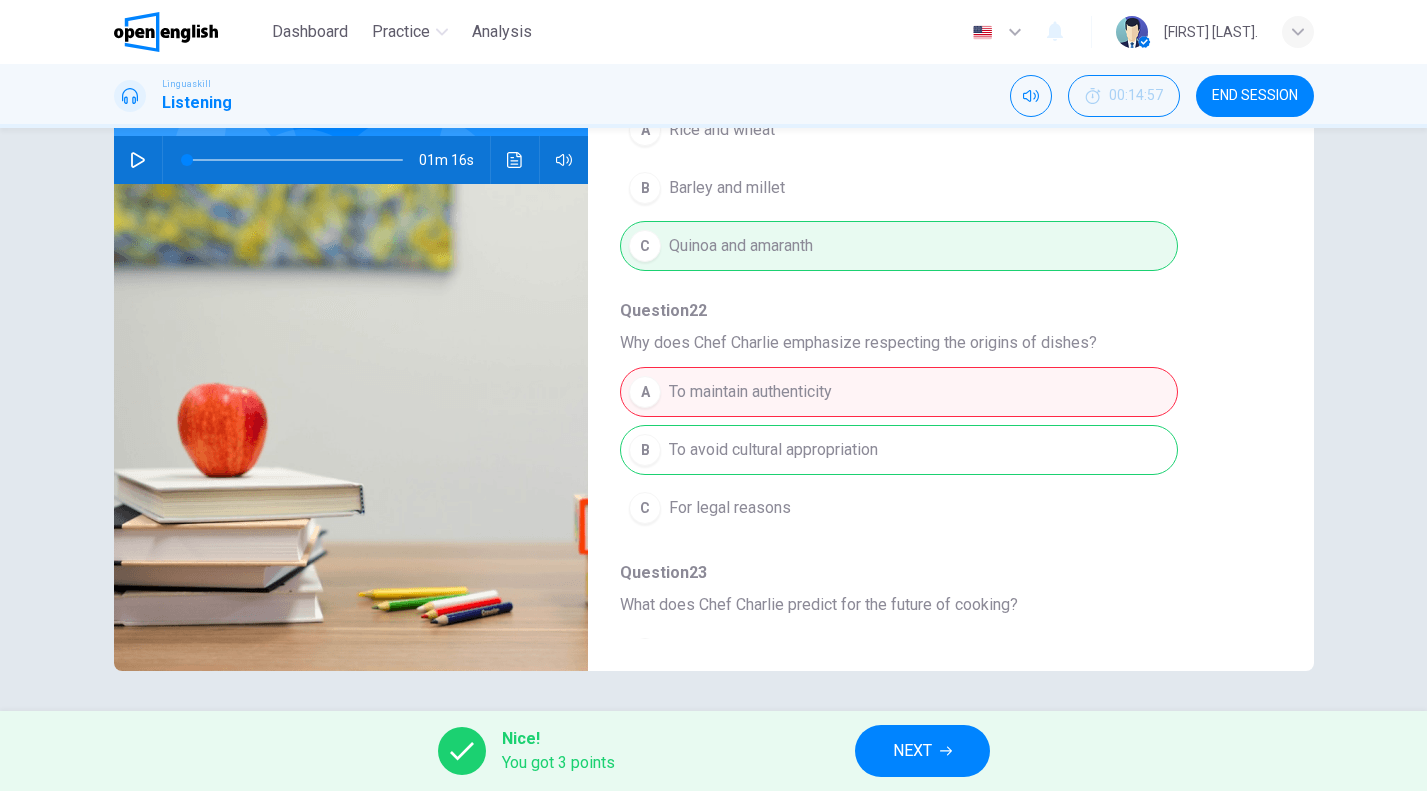 scroll, scrollTop: 863, scrollLeft: 0, axis: vertical 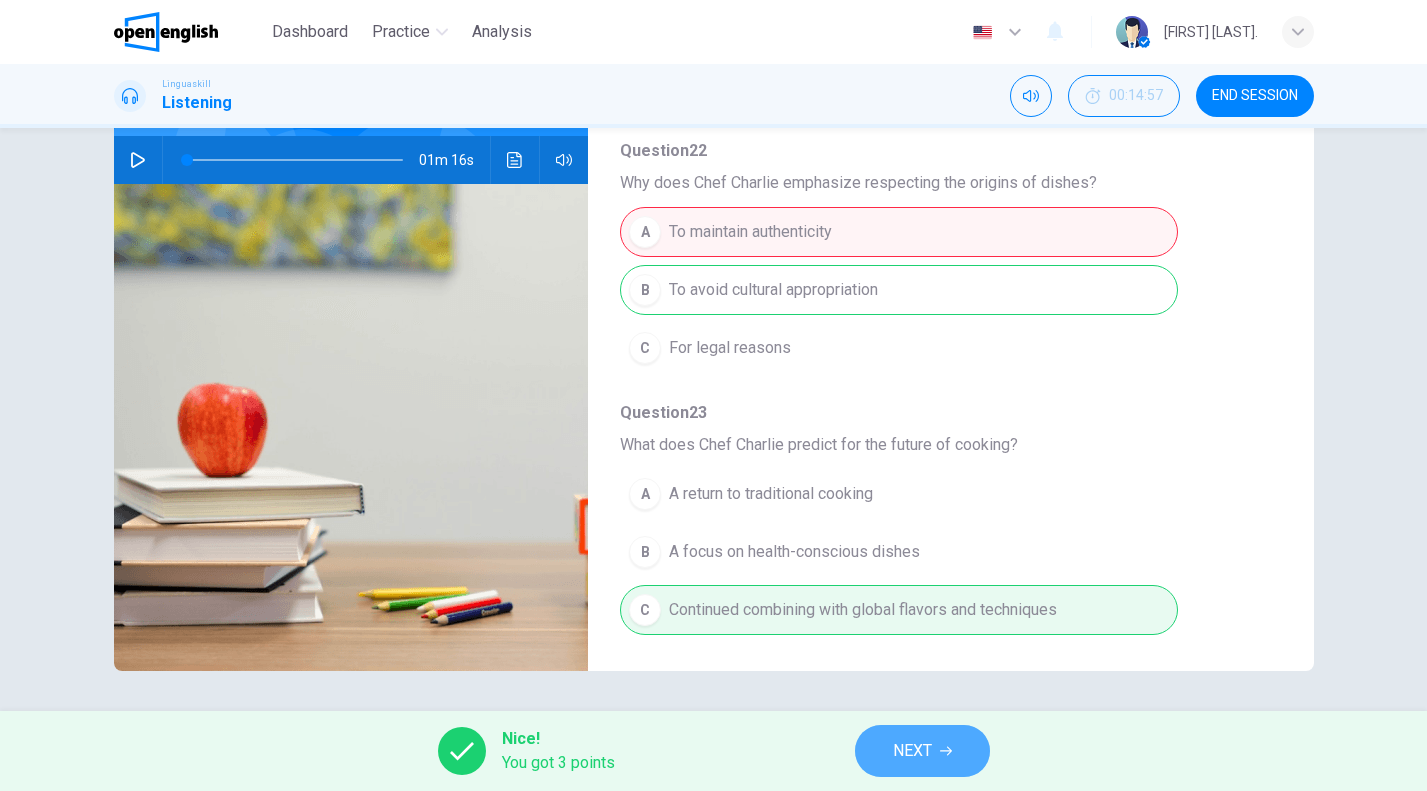 click on "NEXT" at bounding box center [922, 751] 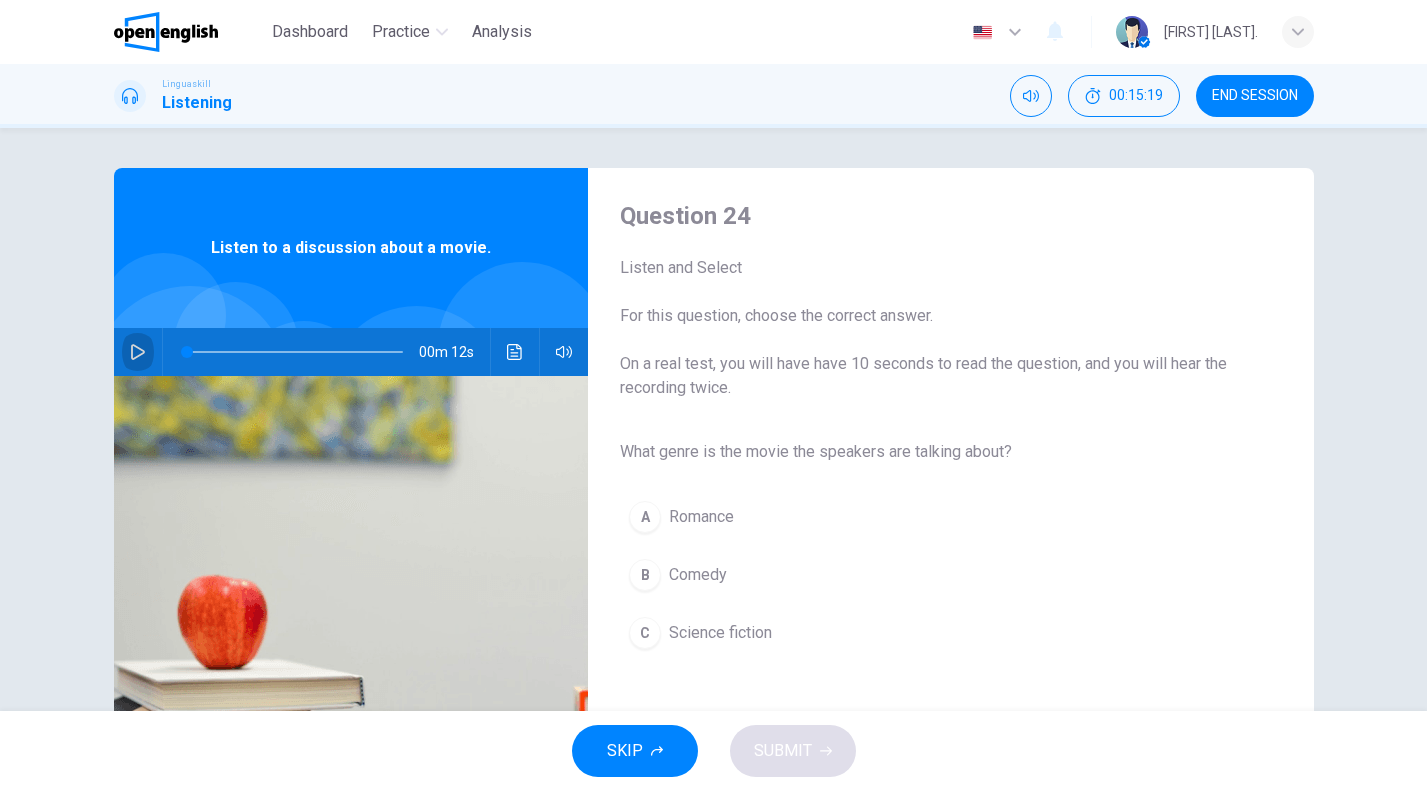 click 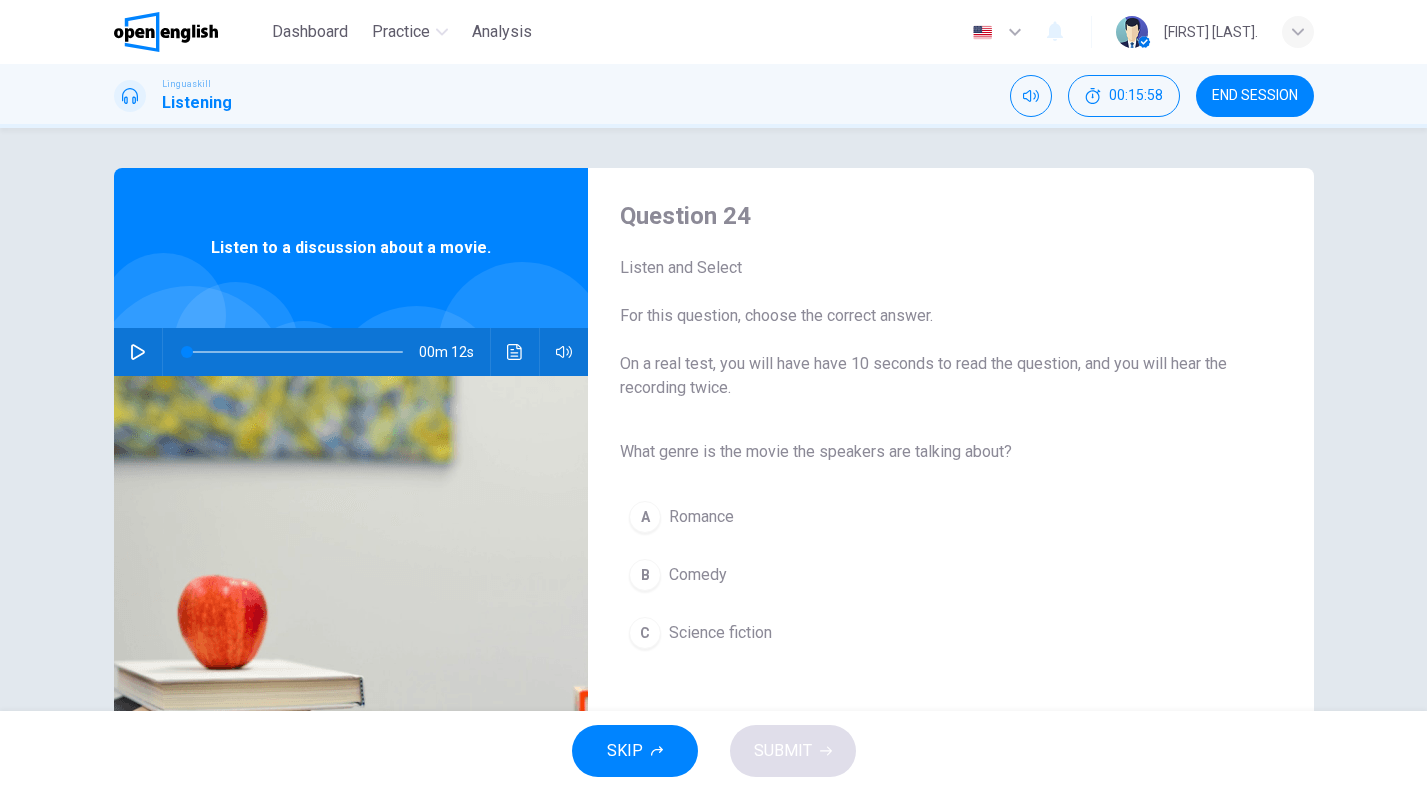 click 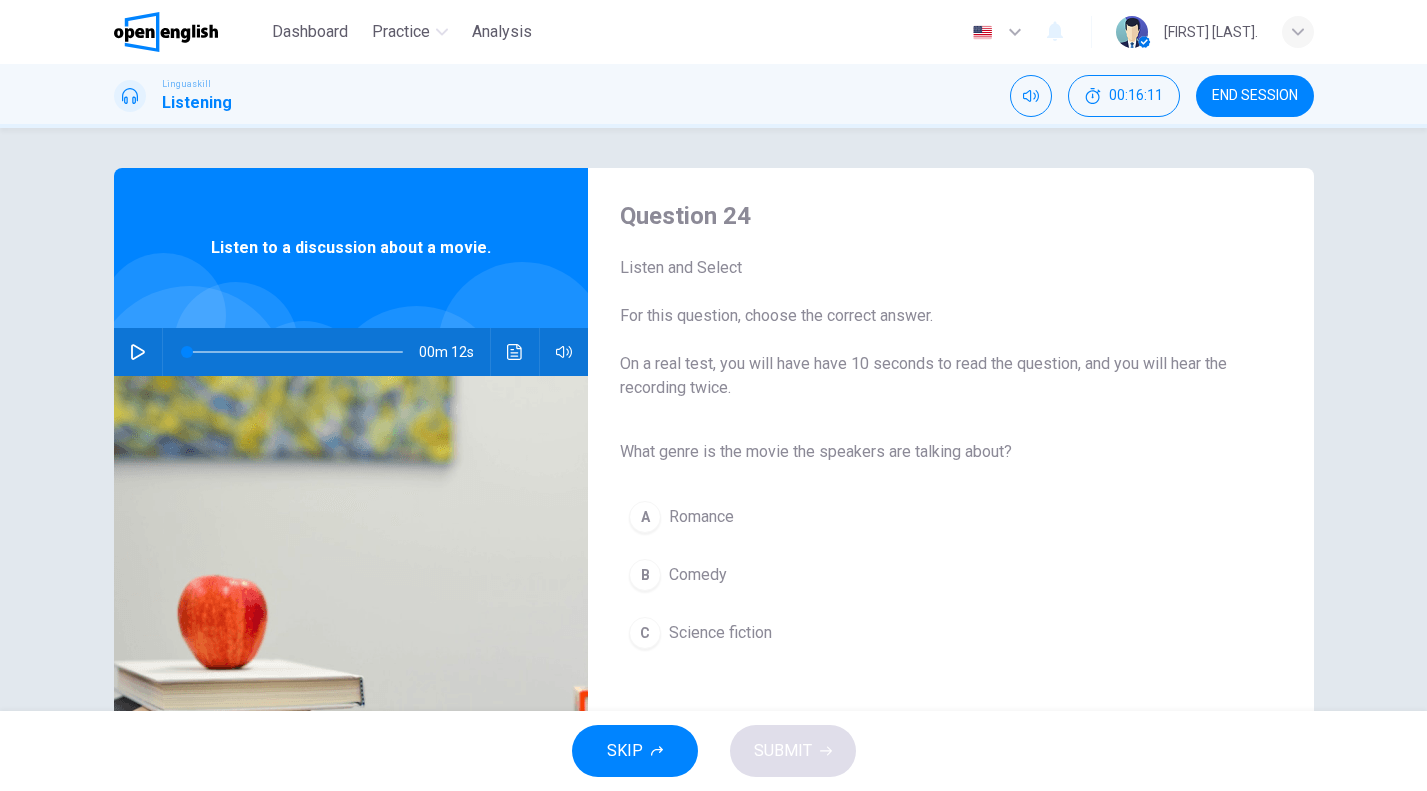 click 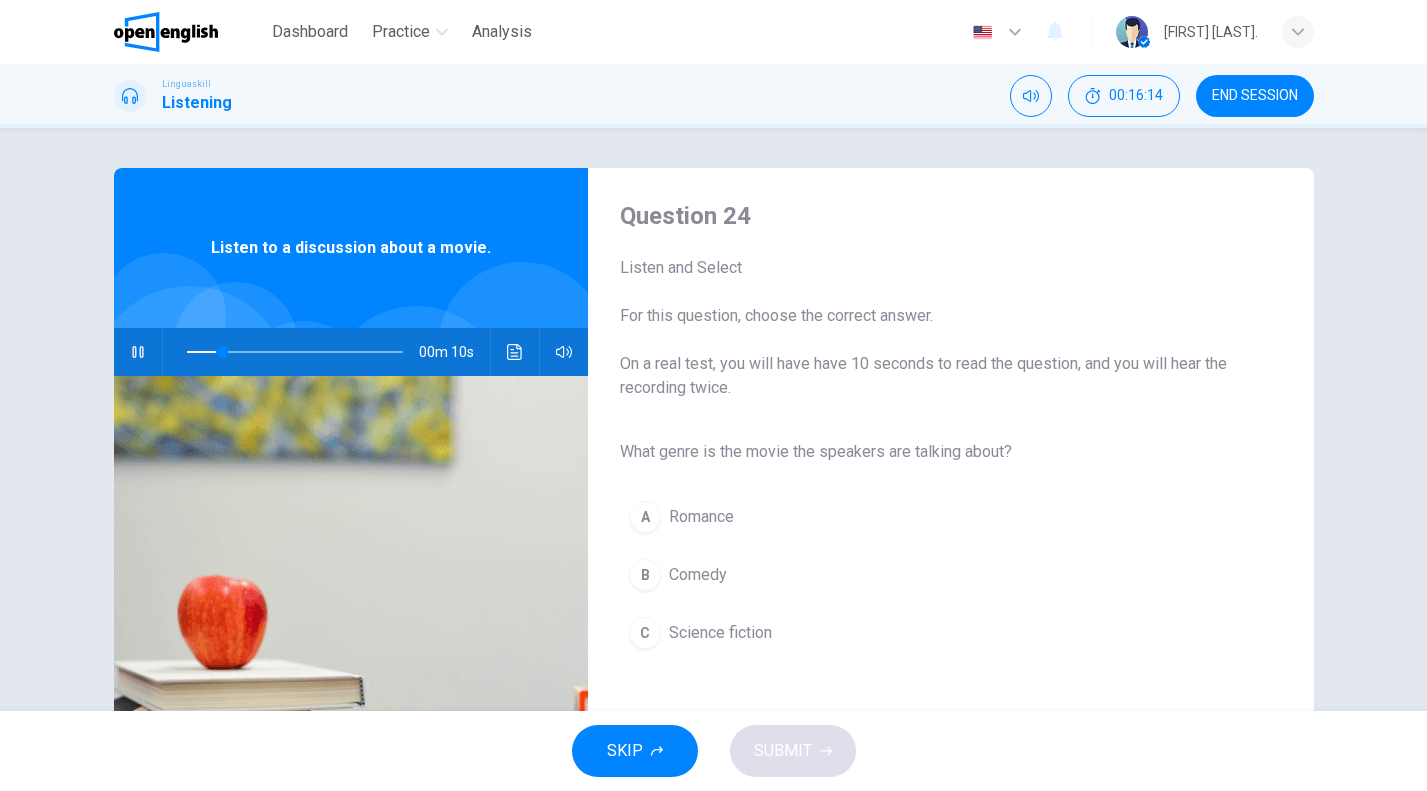 click on "Science fiction" at bounding box center (720, 633) 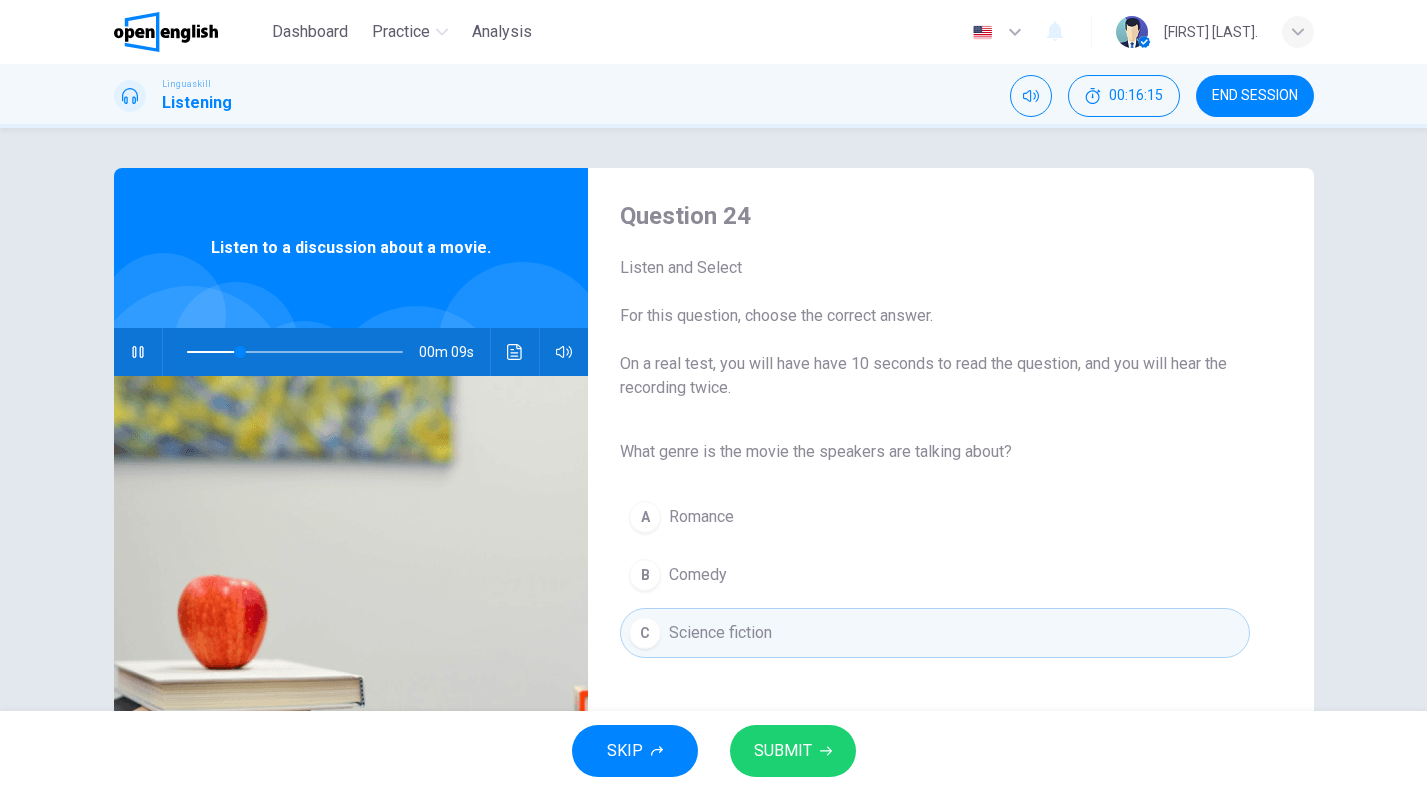 click on "SUBMIT" at bounding box center (793, 751) 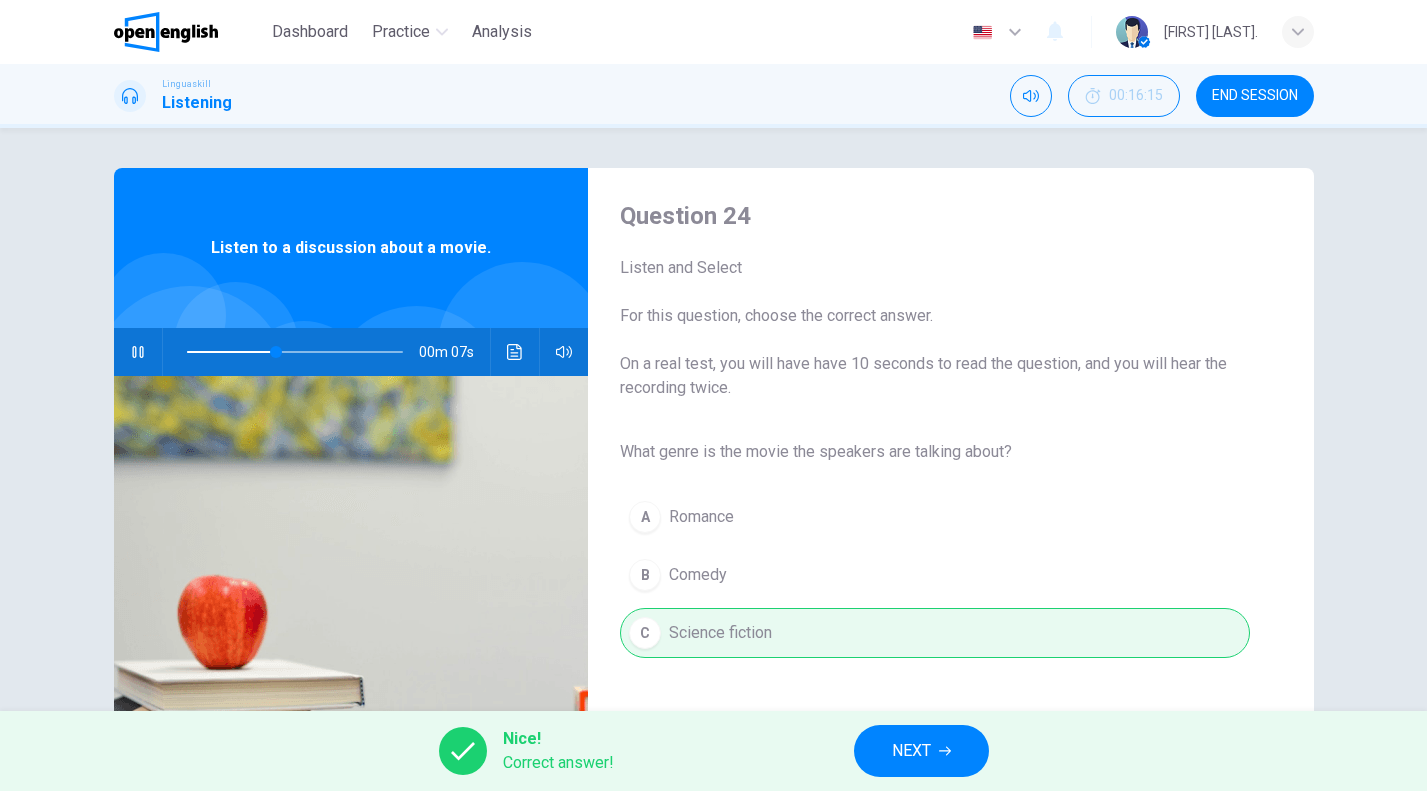 type on "**" 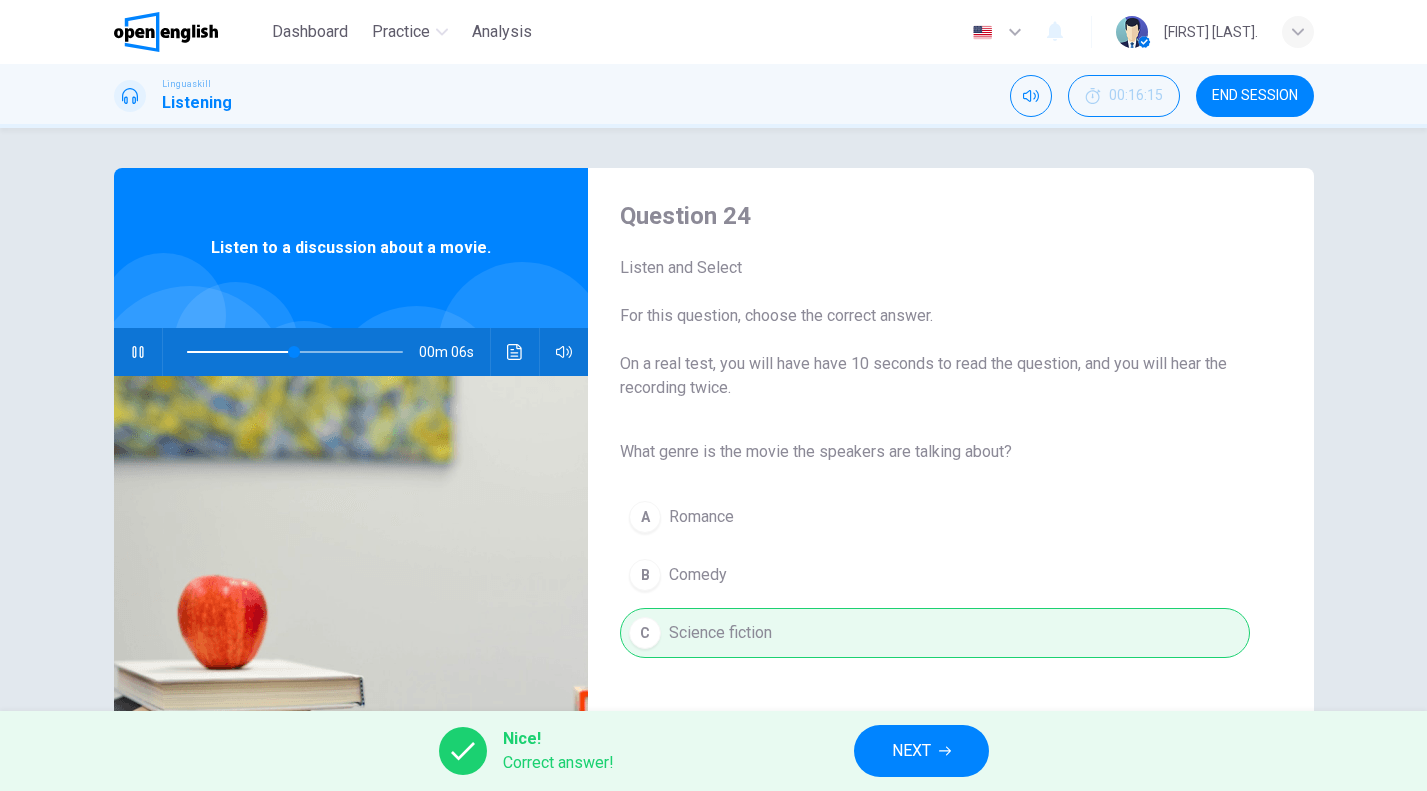 click on "NEXT" at bounding box center (921, 751) 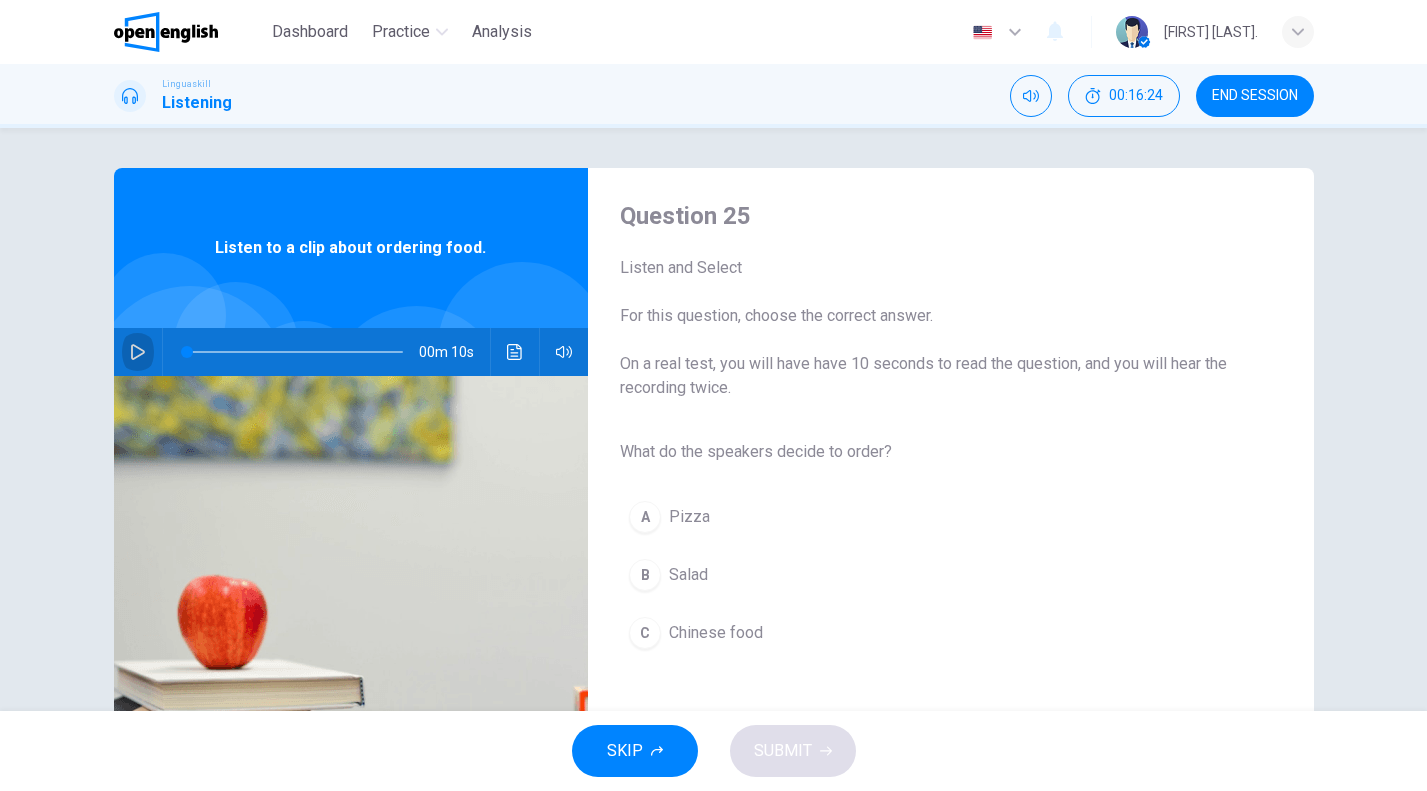 click 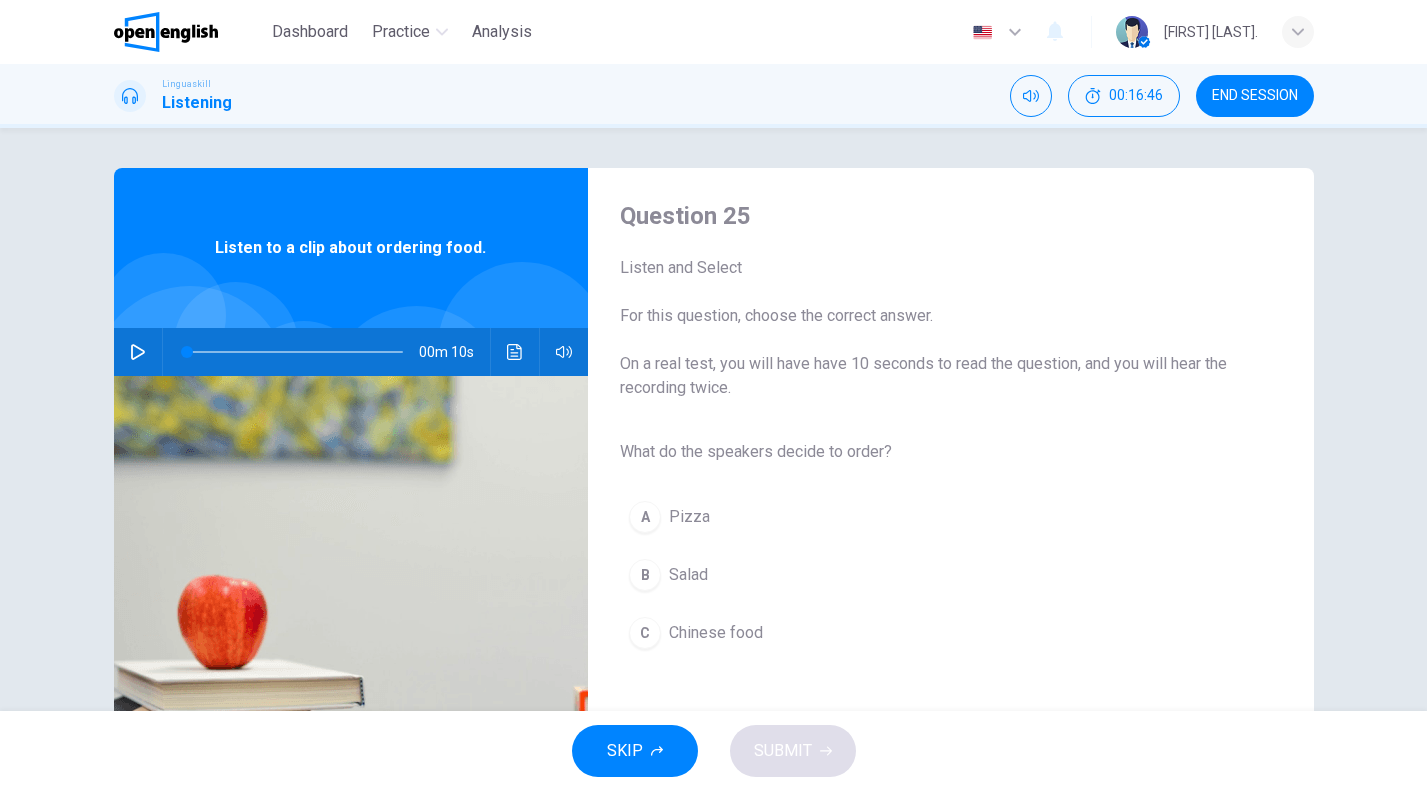 click 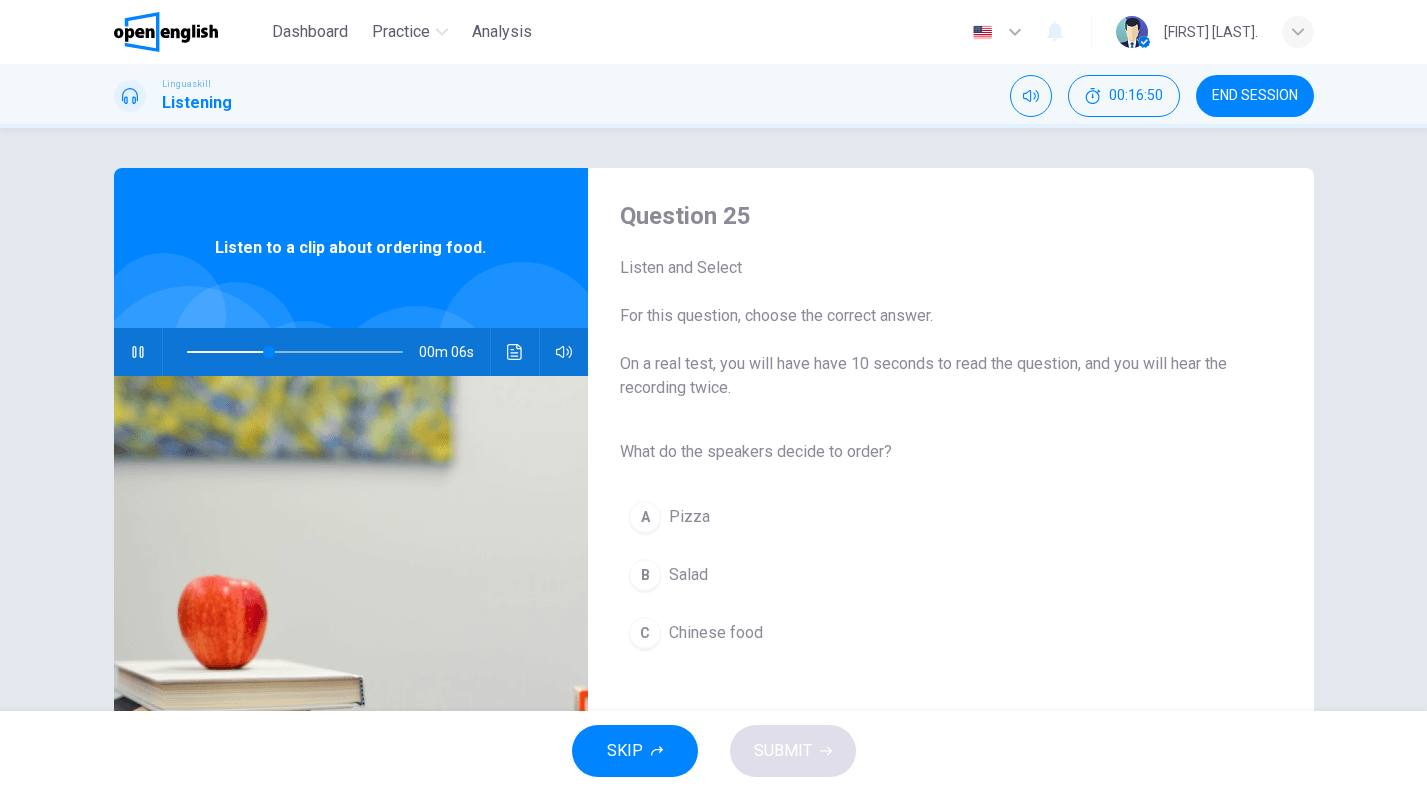 click on "Salad" at bounding box center [688, 575] 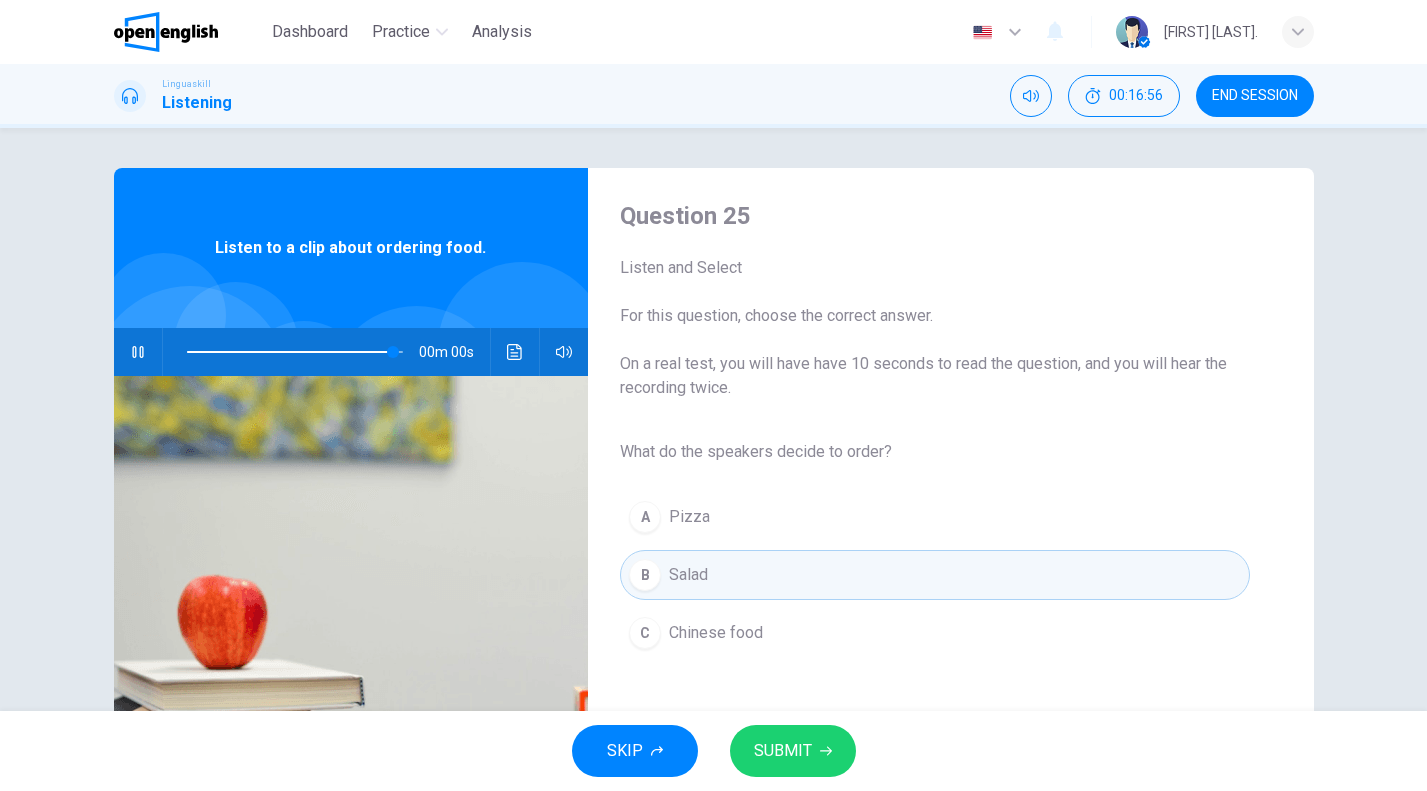type on "*" 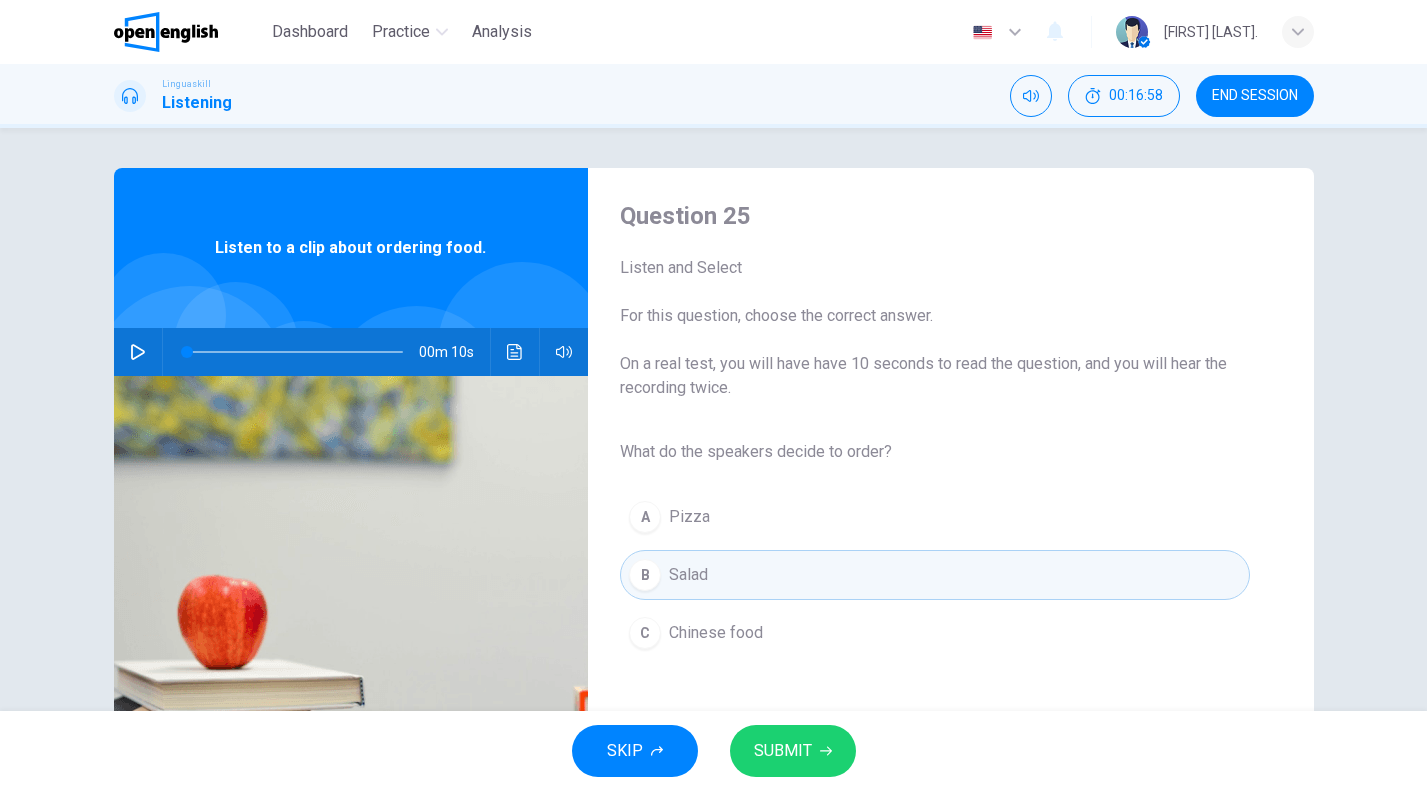 click on "SUBMIT" at bounding box center (793, 751) 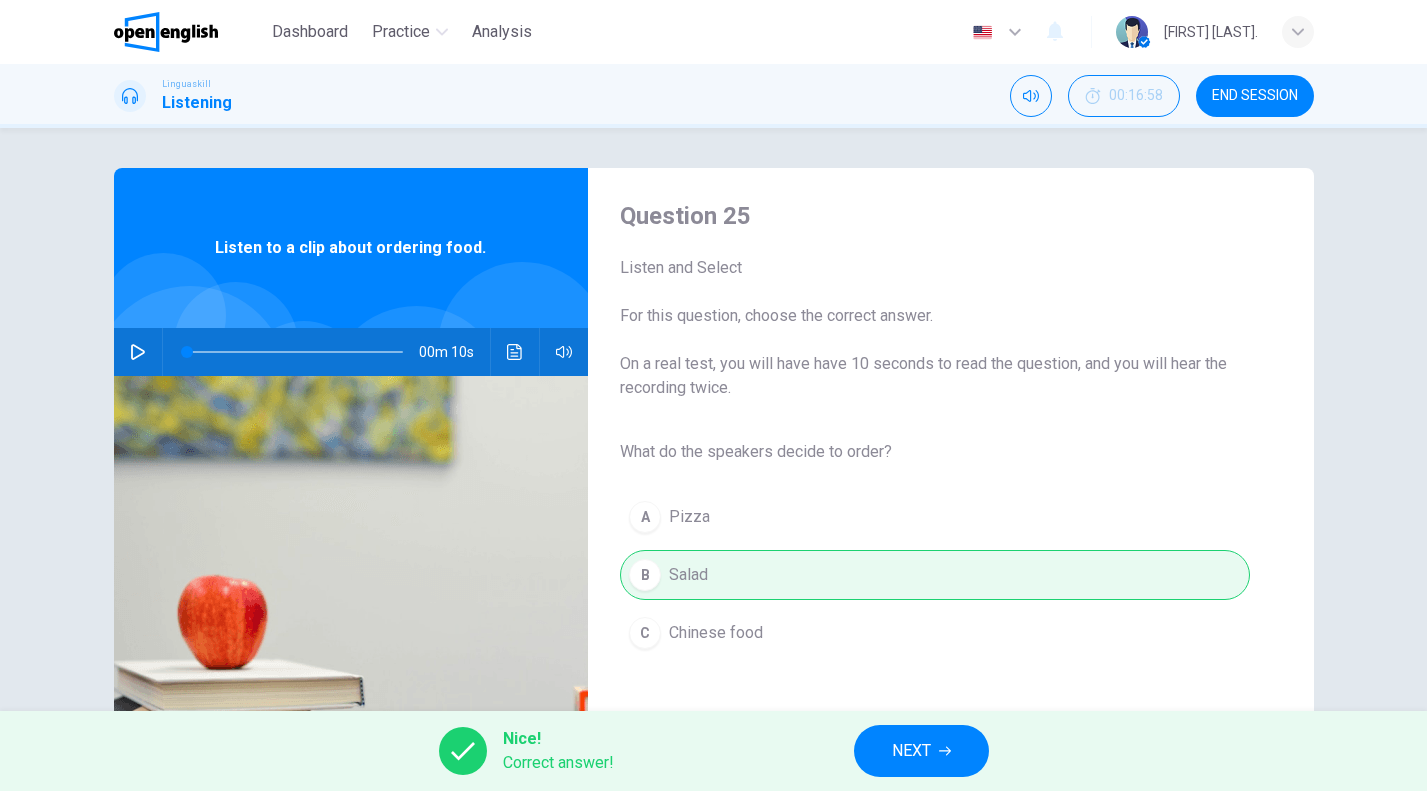 click on "NEXT" at bounding box center [921, 751] 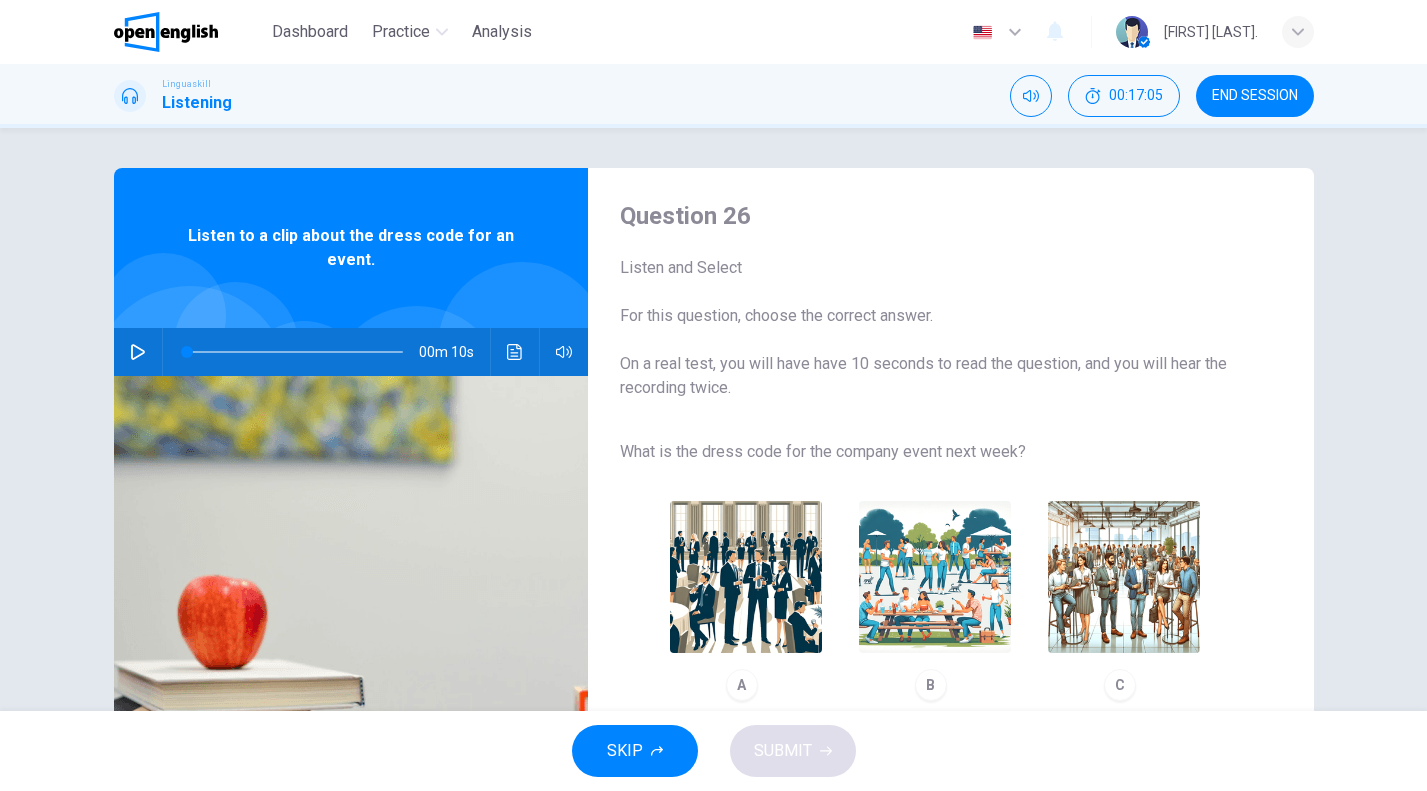 click 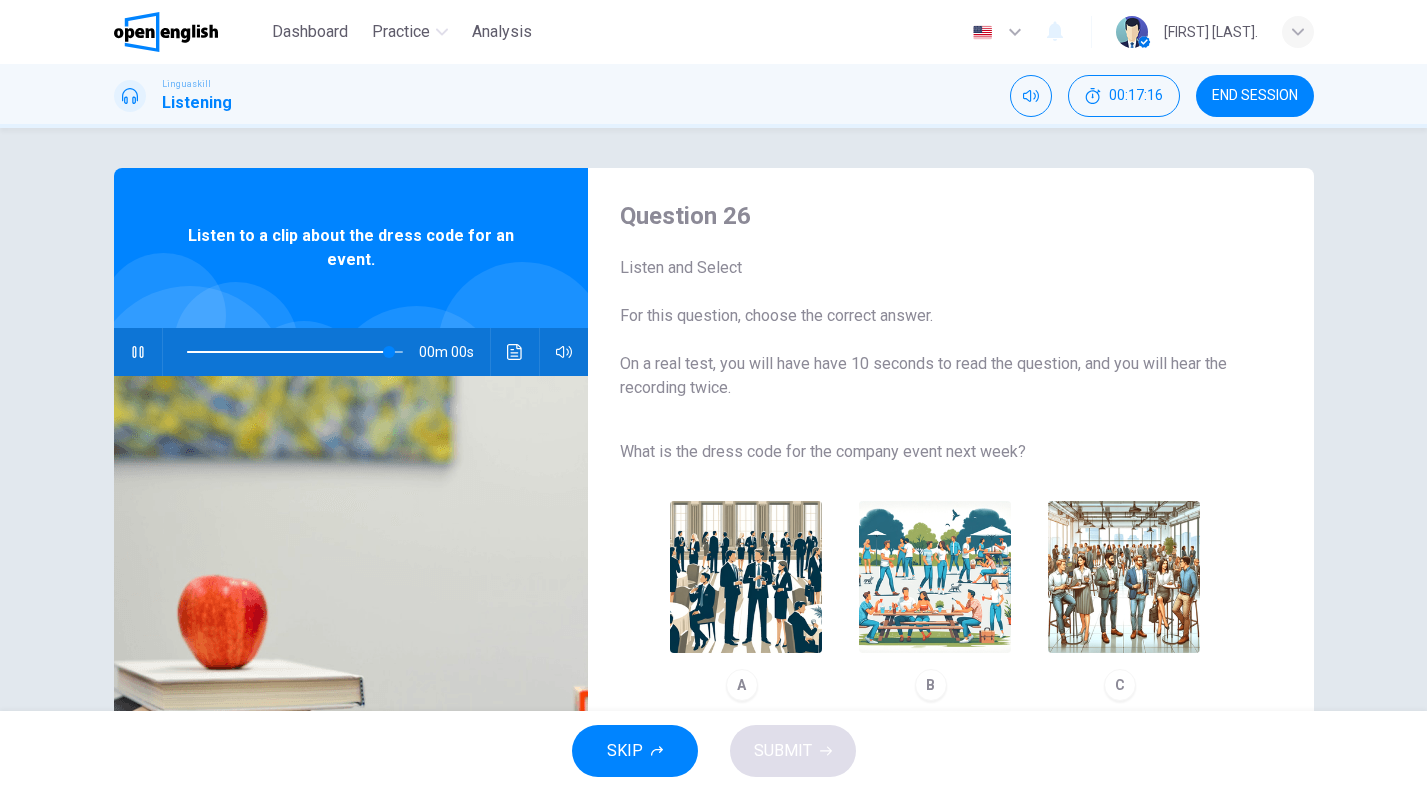 type on "*" 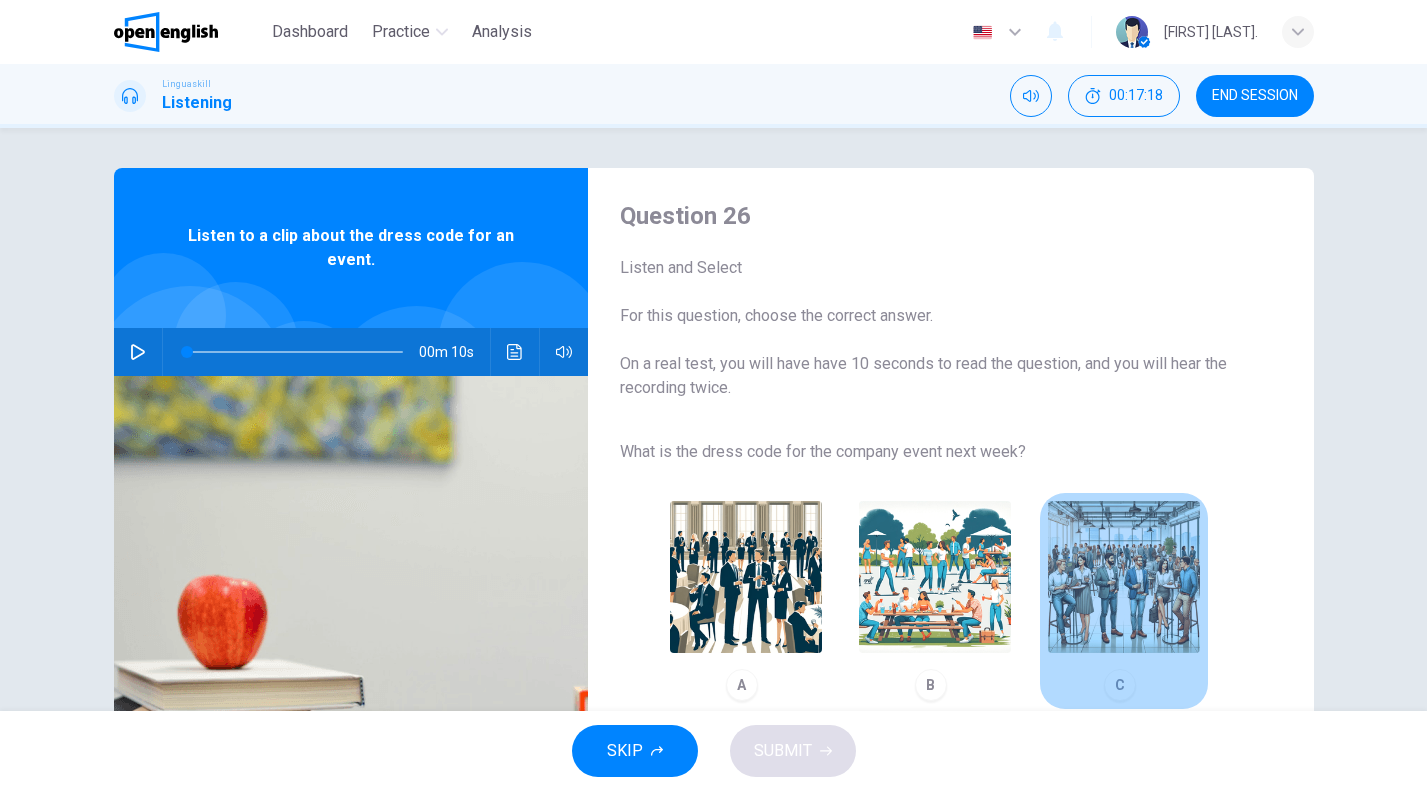 click at bounding box center (1124, 577) 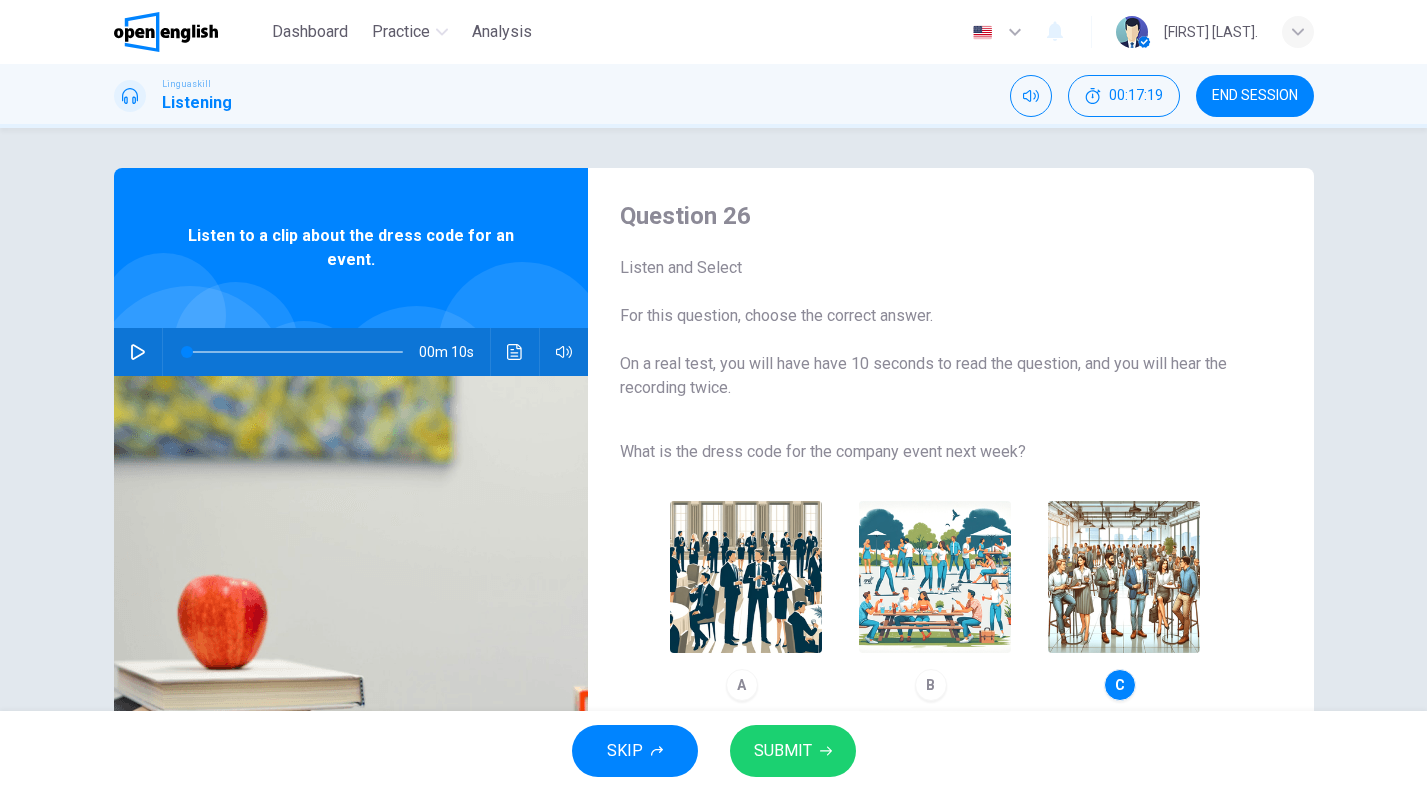 click on "SUBMIT" at bounding box center [793, 751] 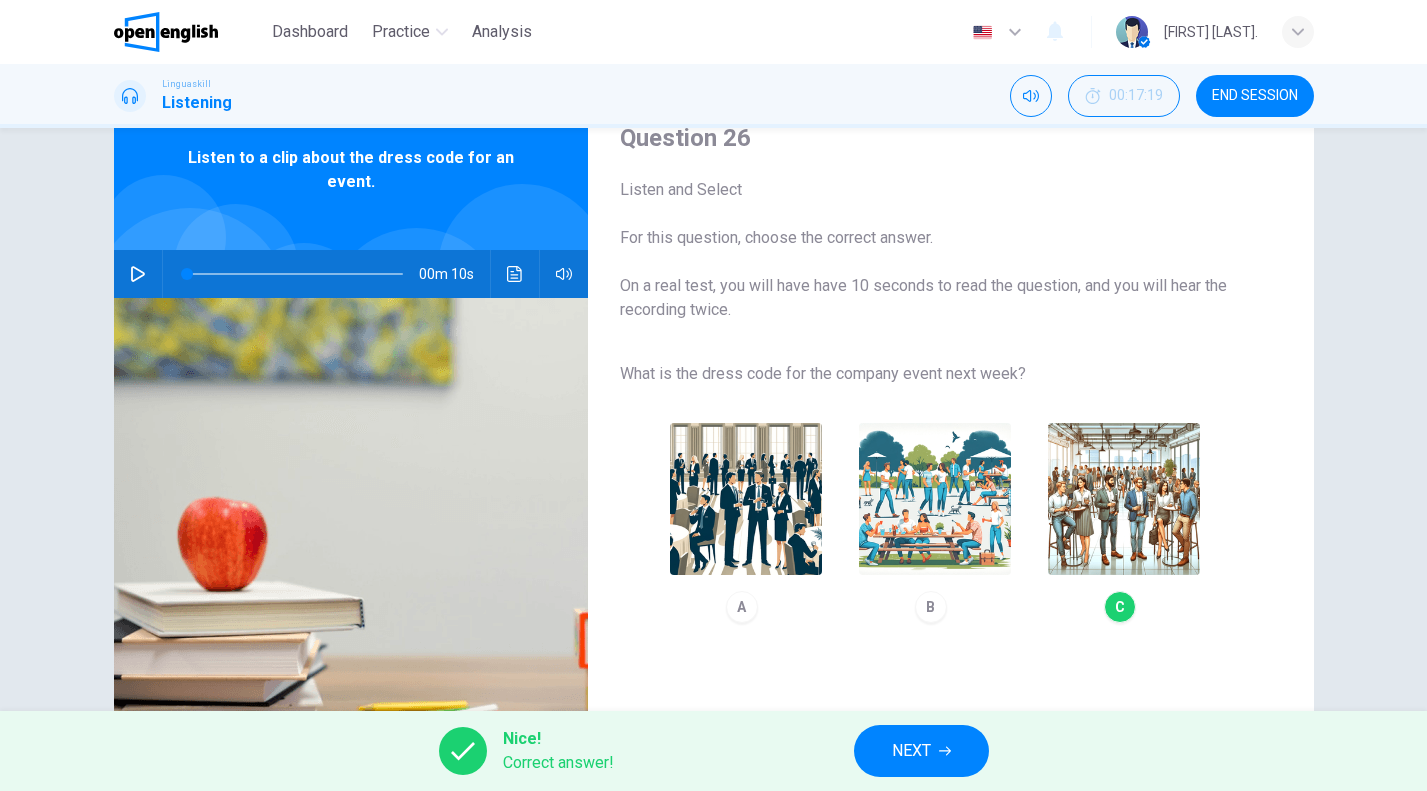 scroll, scrollTop: 192, scrollLeft: 0, axis: vertical 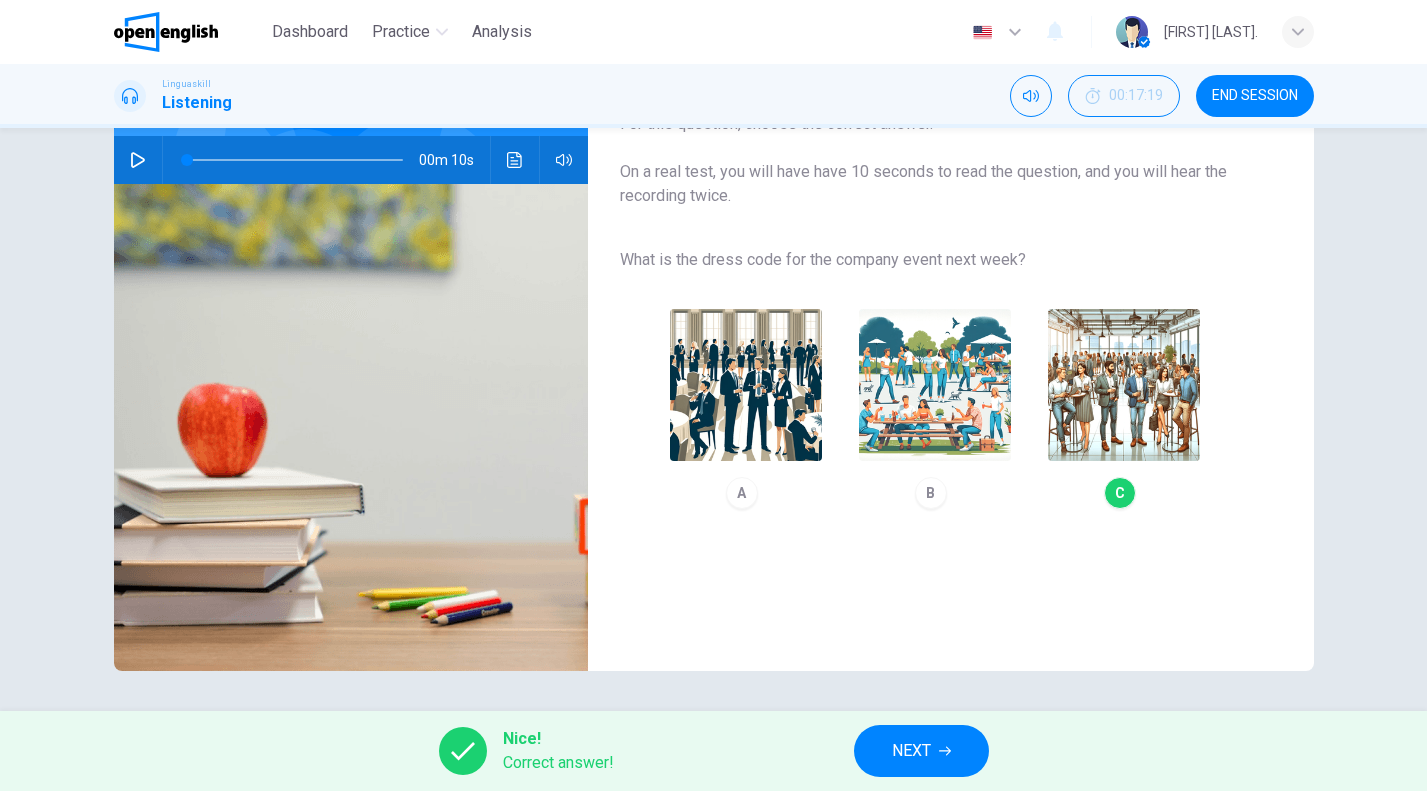 click on "NEXT" at bounding box center [921, 751] 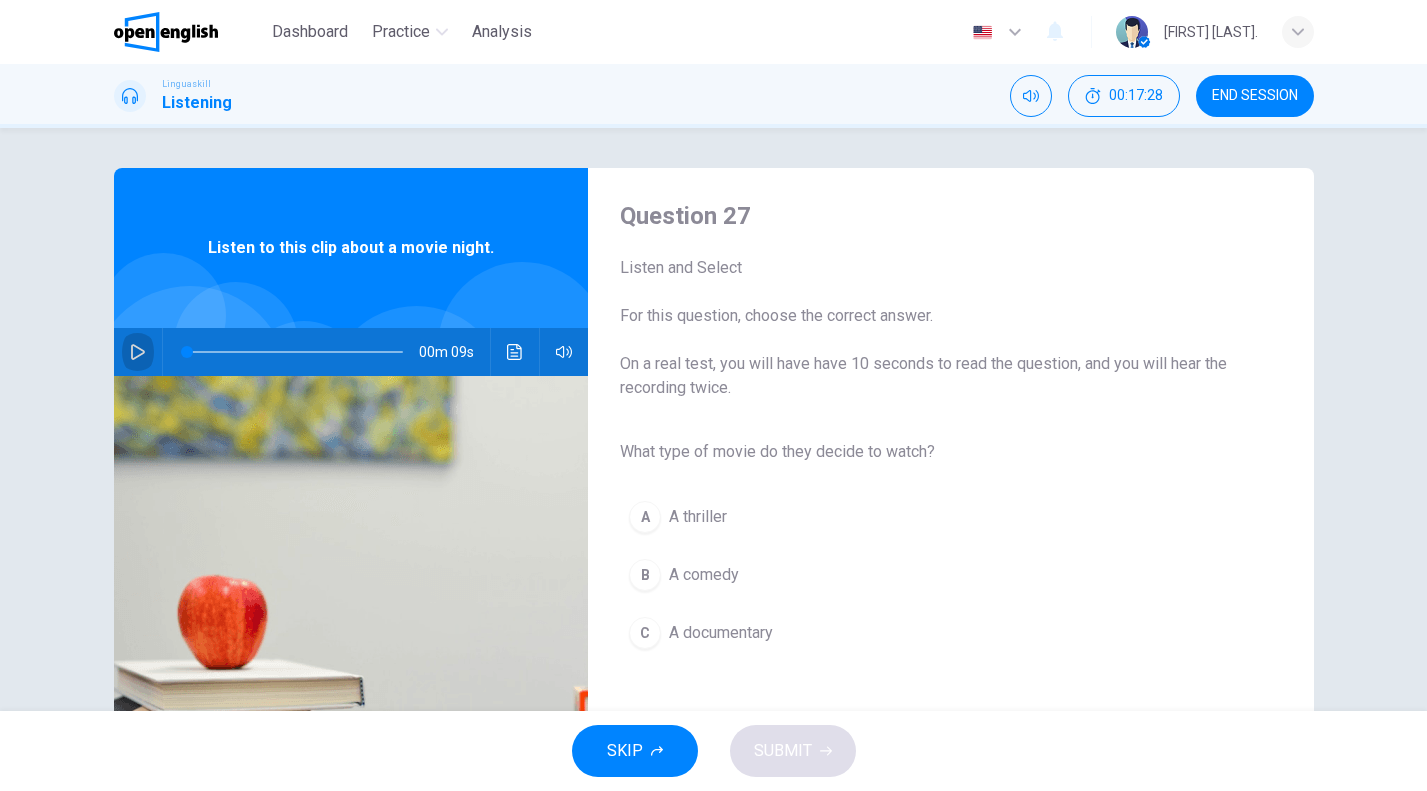 click at bounding box center [138, 352] 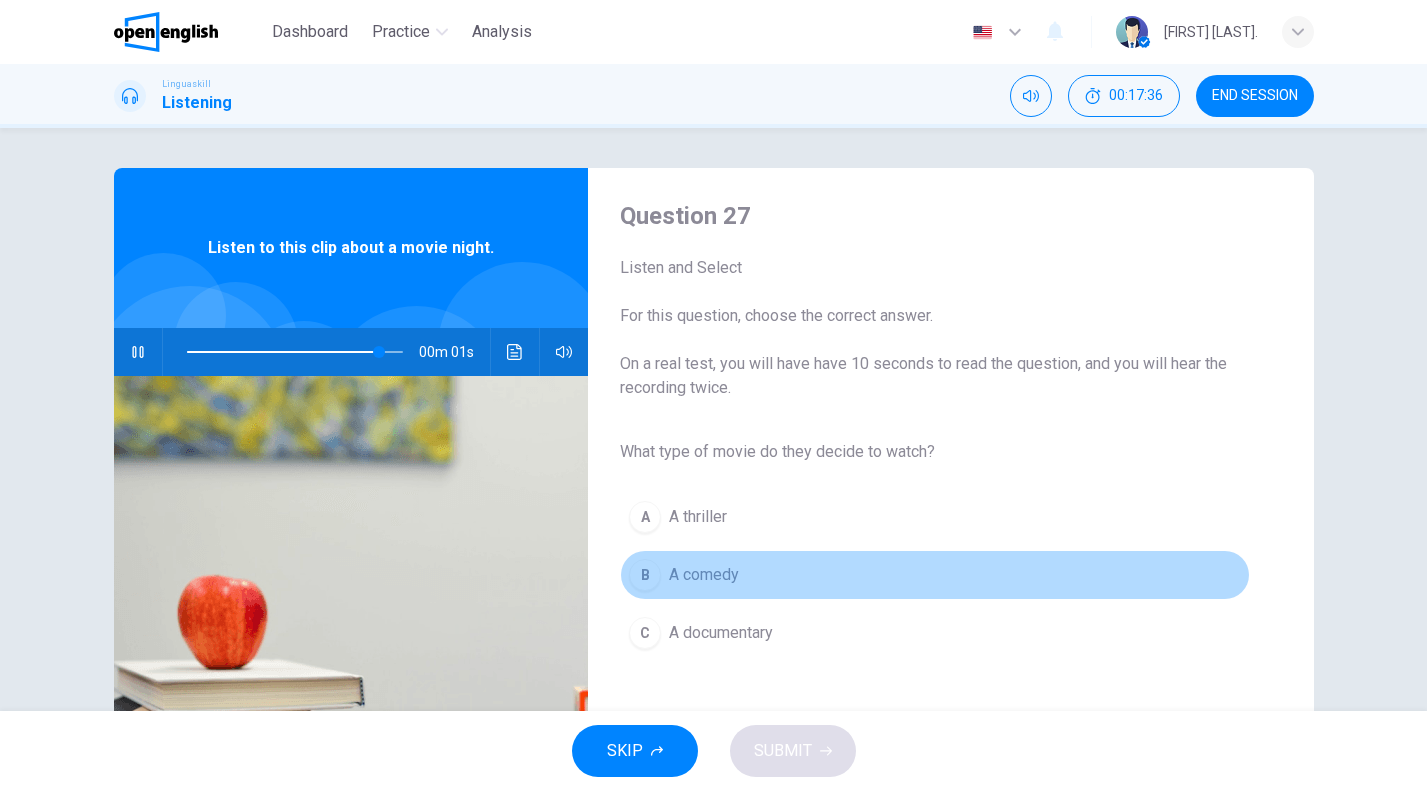 click on "A comedy" at bounding box center (704, 575) 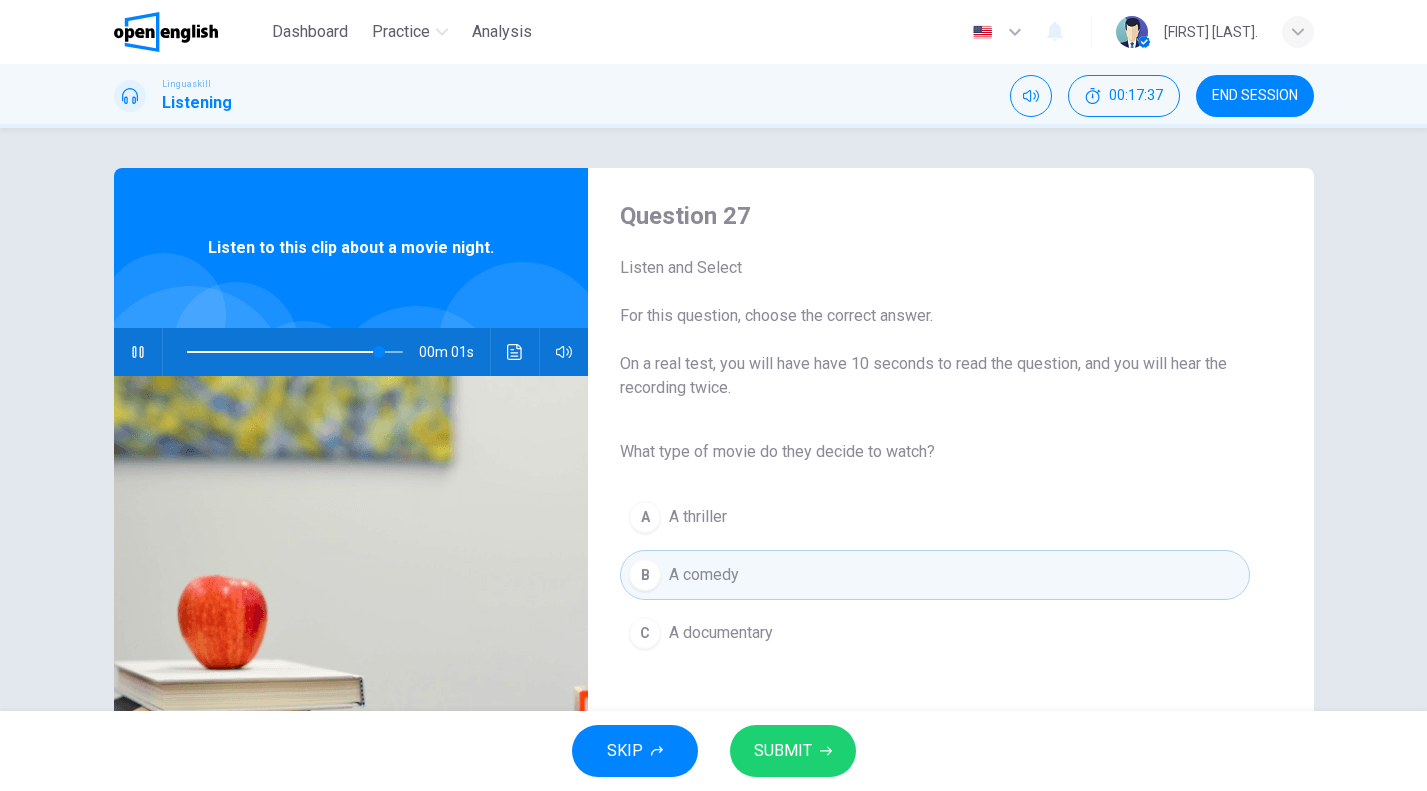 type on "*" 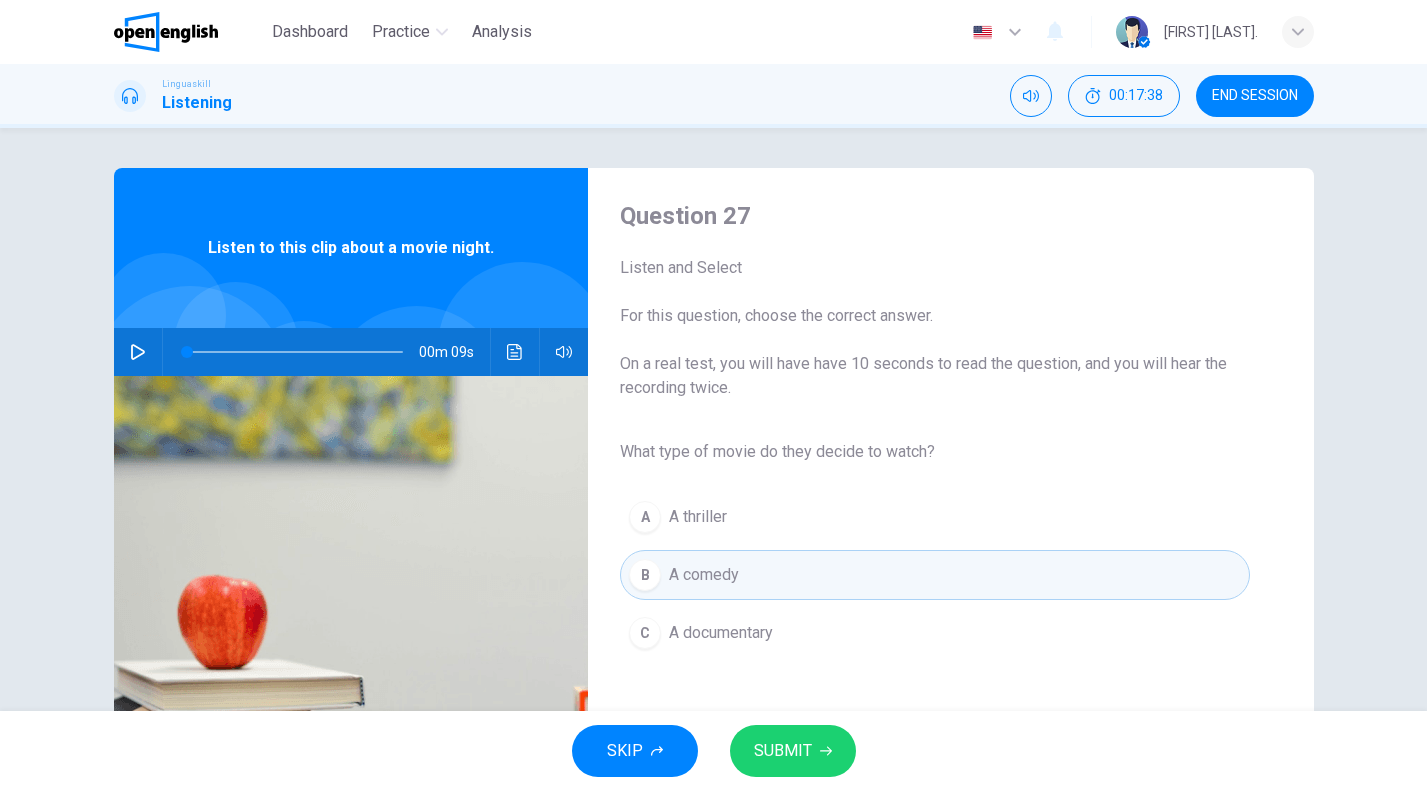 click on "SUBMIT" at bounding box center (793, 751) 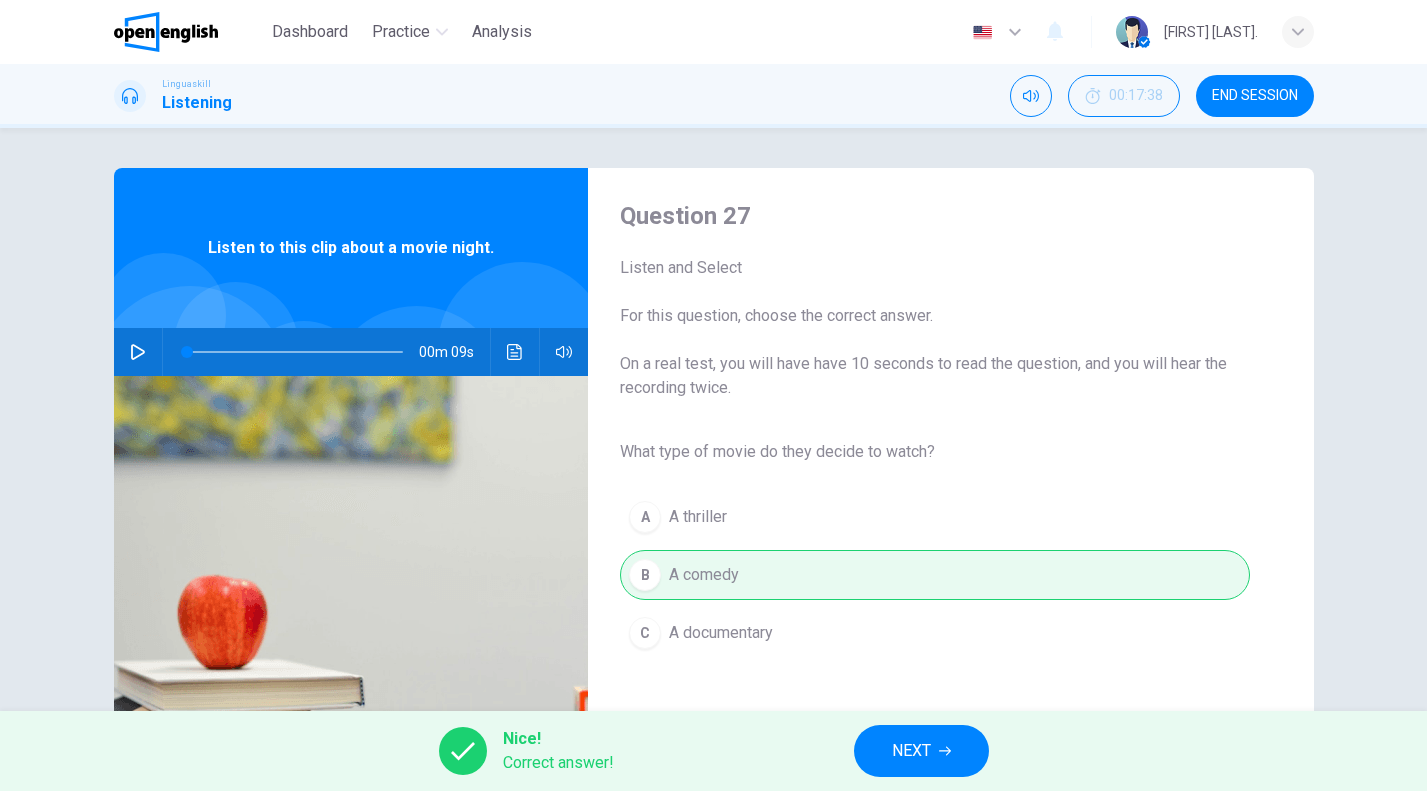 click on "Nice! Correct answer! NEXT" at bounding box center (713, 751) 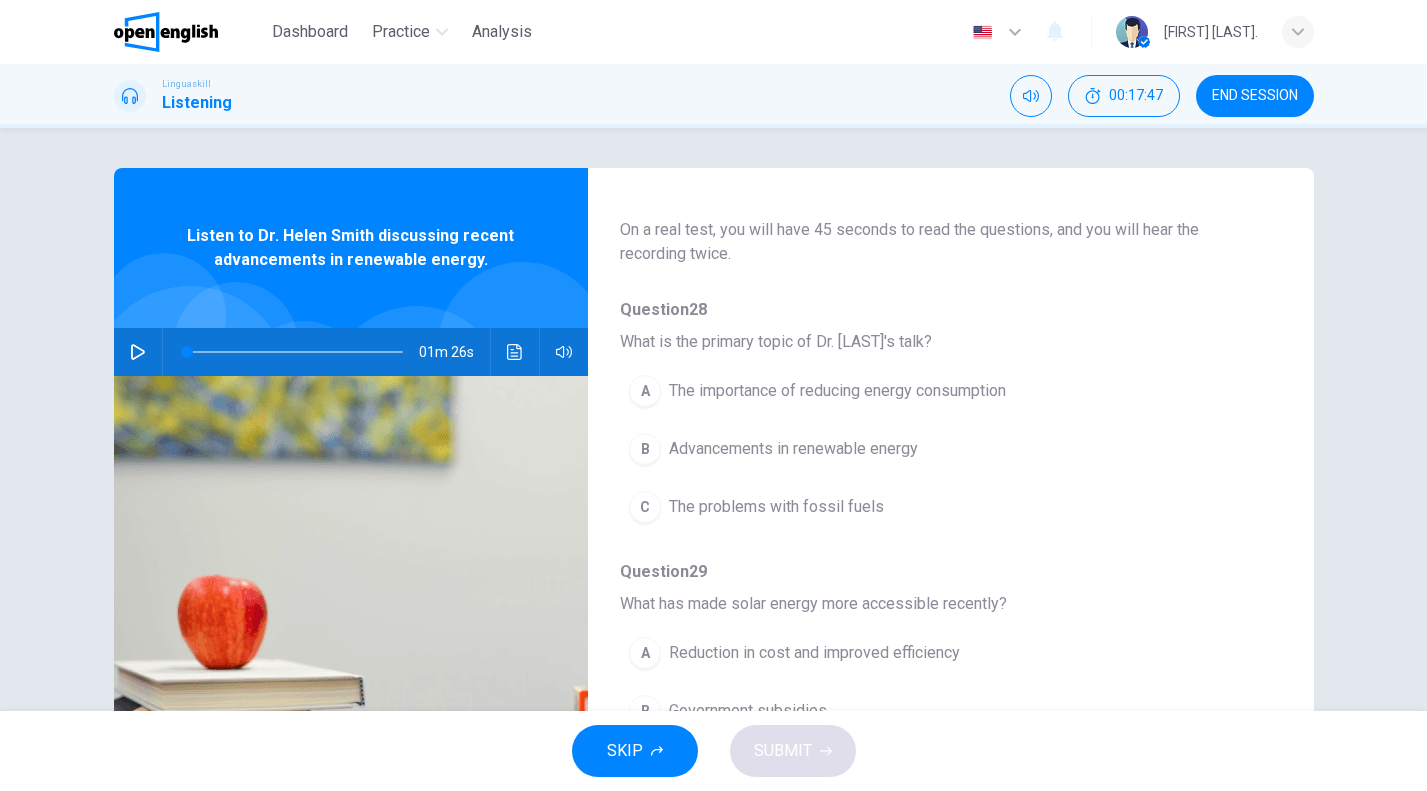 scroll, scrollTop: 117, scrollLeft: 0, axis: vertical 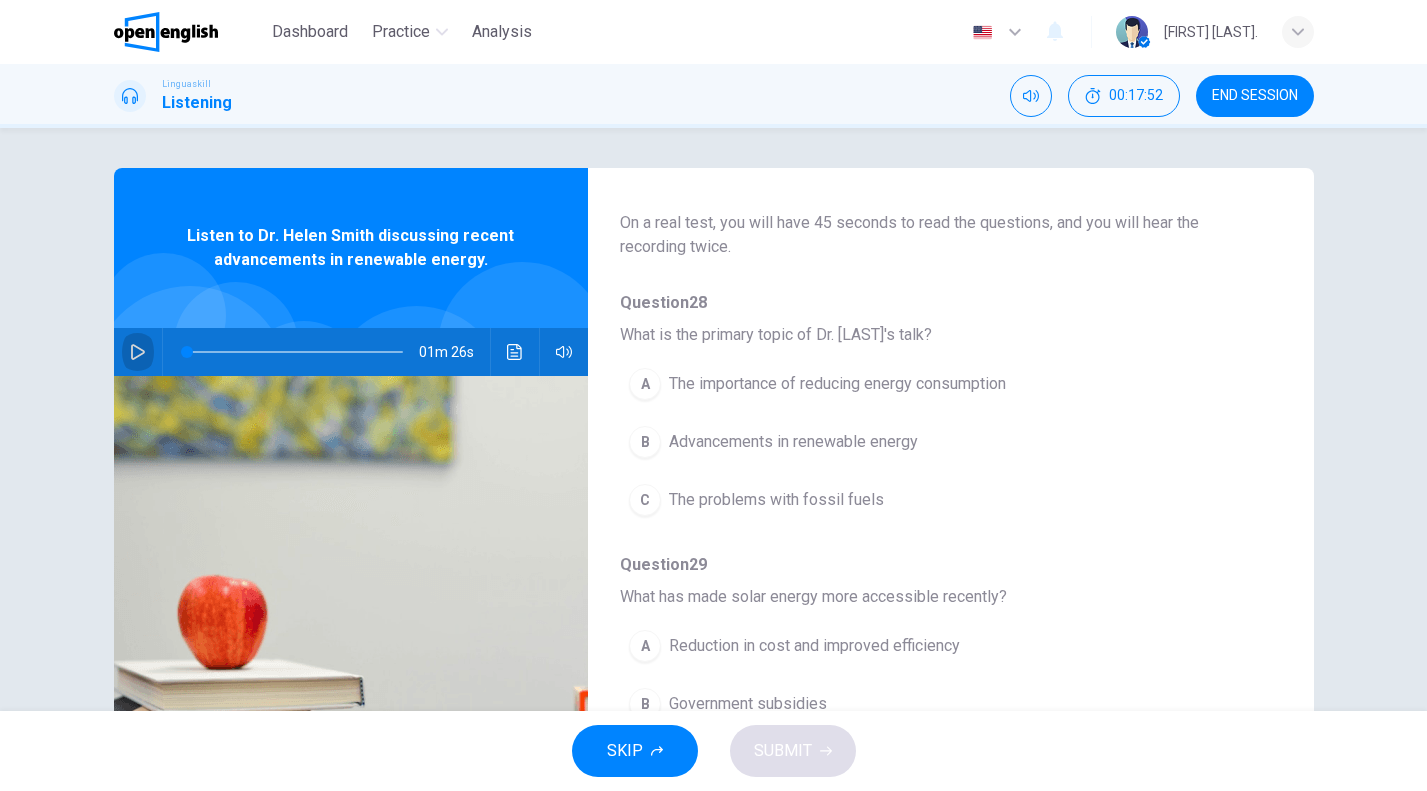 click 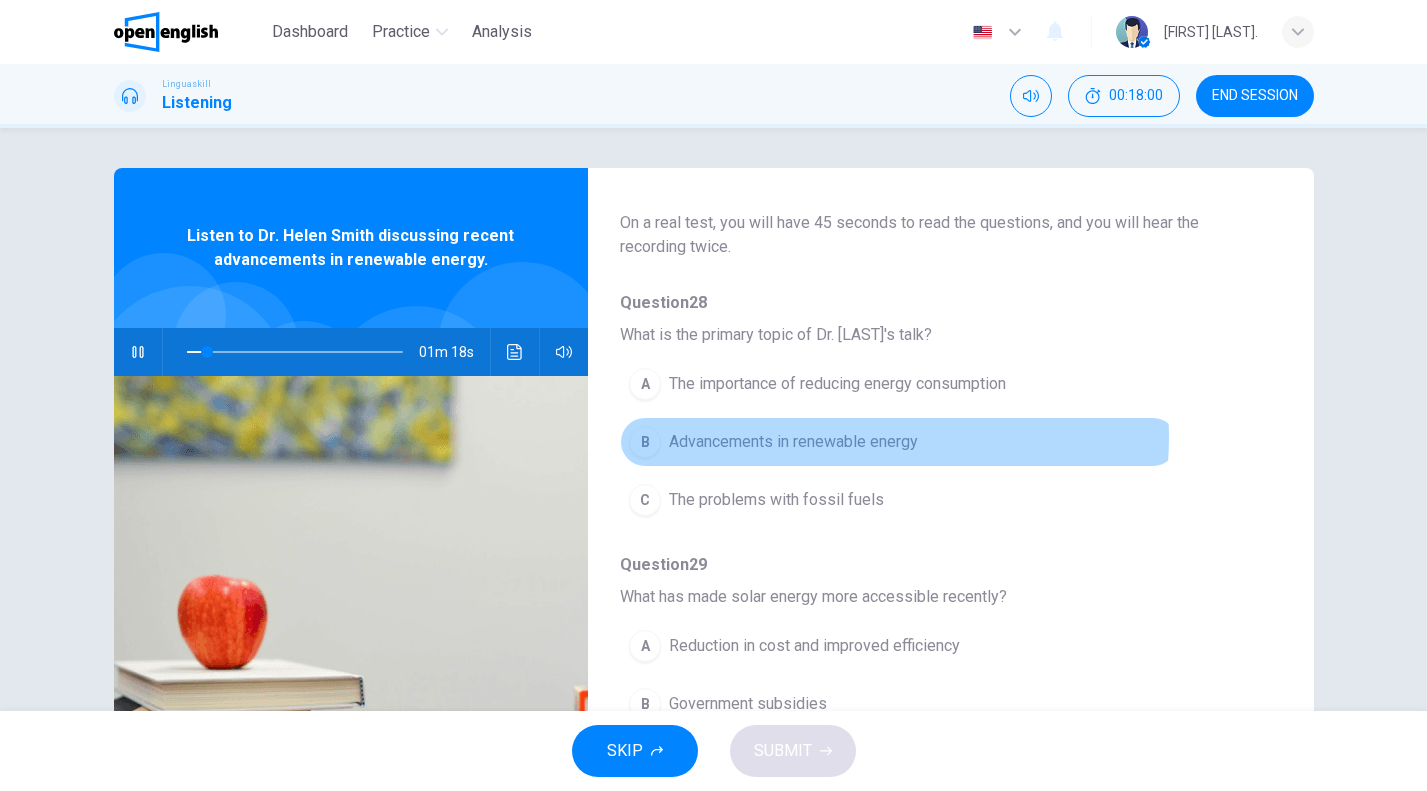 click on "Advancements in renewable energy" at bounding box center (793, 442) 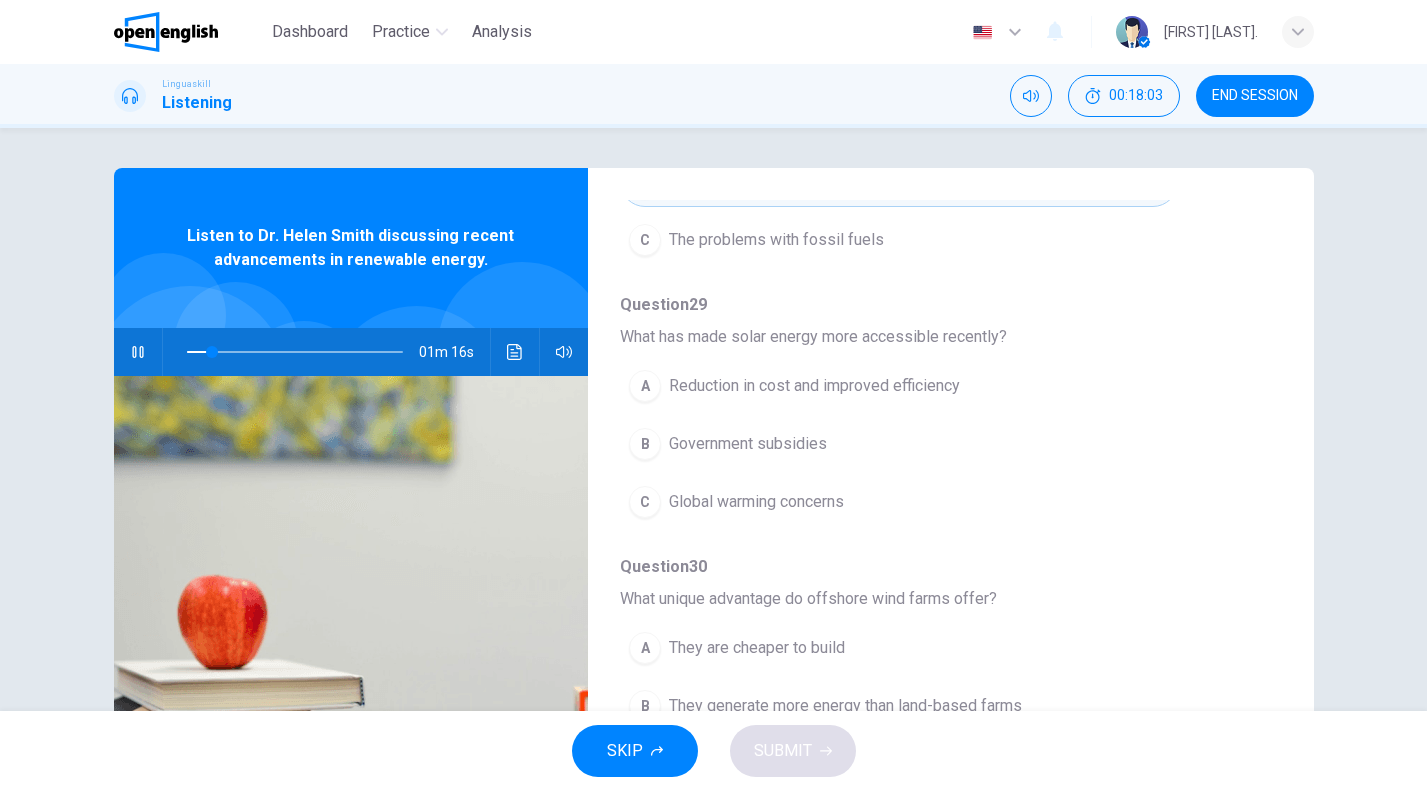 scroll, scrollTop: 387, scrollLeft: 0, axis: vertical 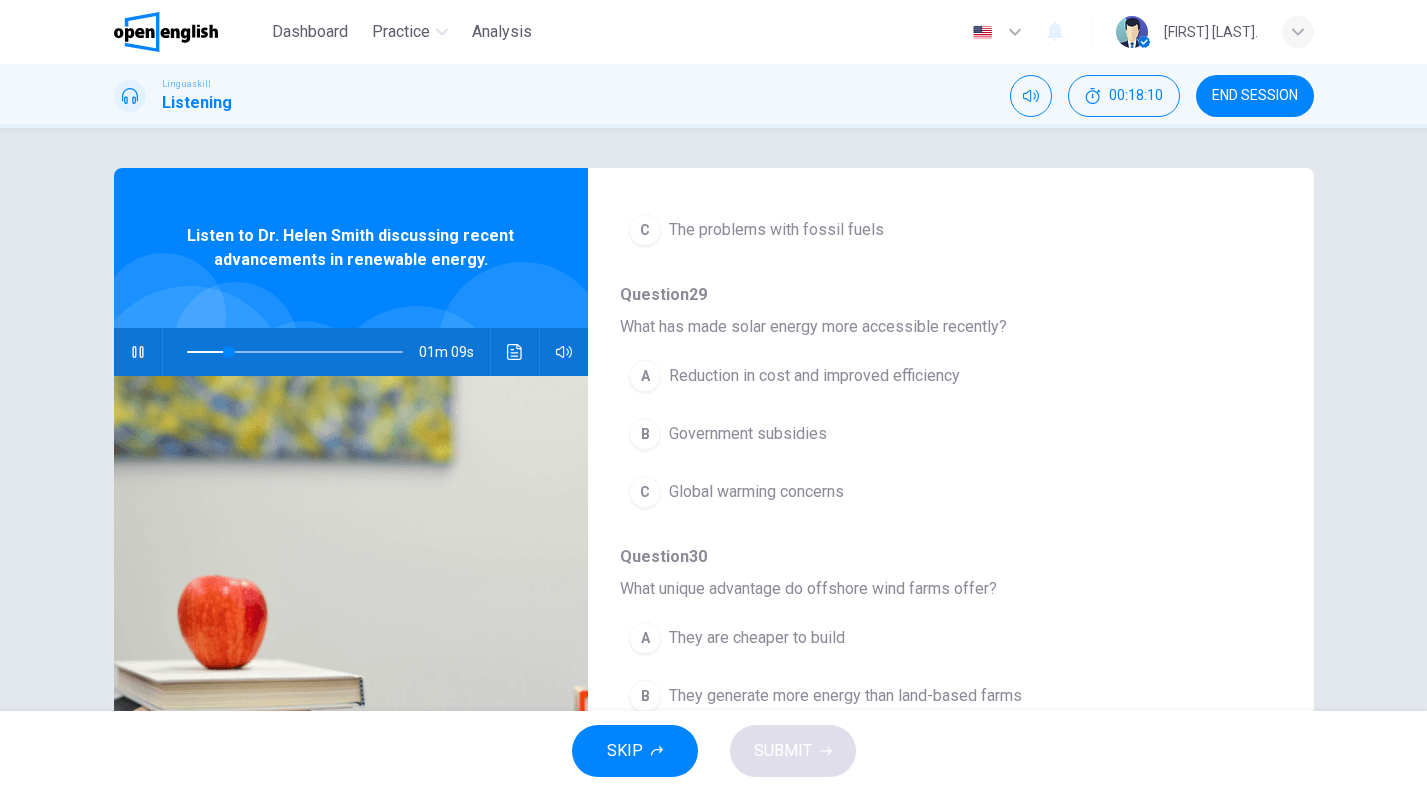 click on "Reduction in cost and improved efficiency" at bounding box center (814, 376) 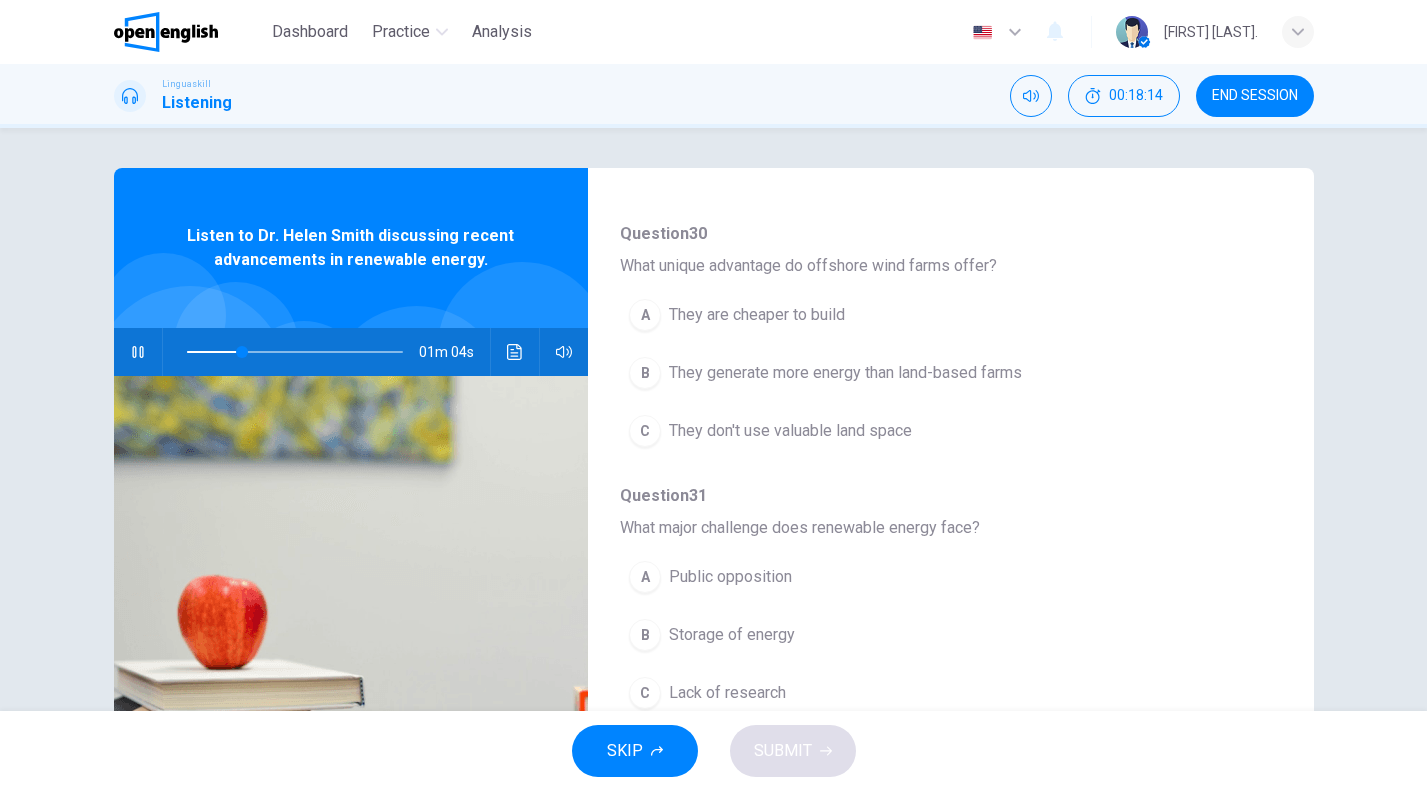 scroll, scrollTop: 712, scrollLeft: 0, axis: vertical 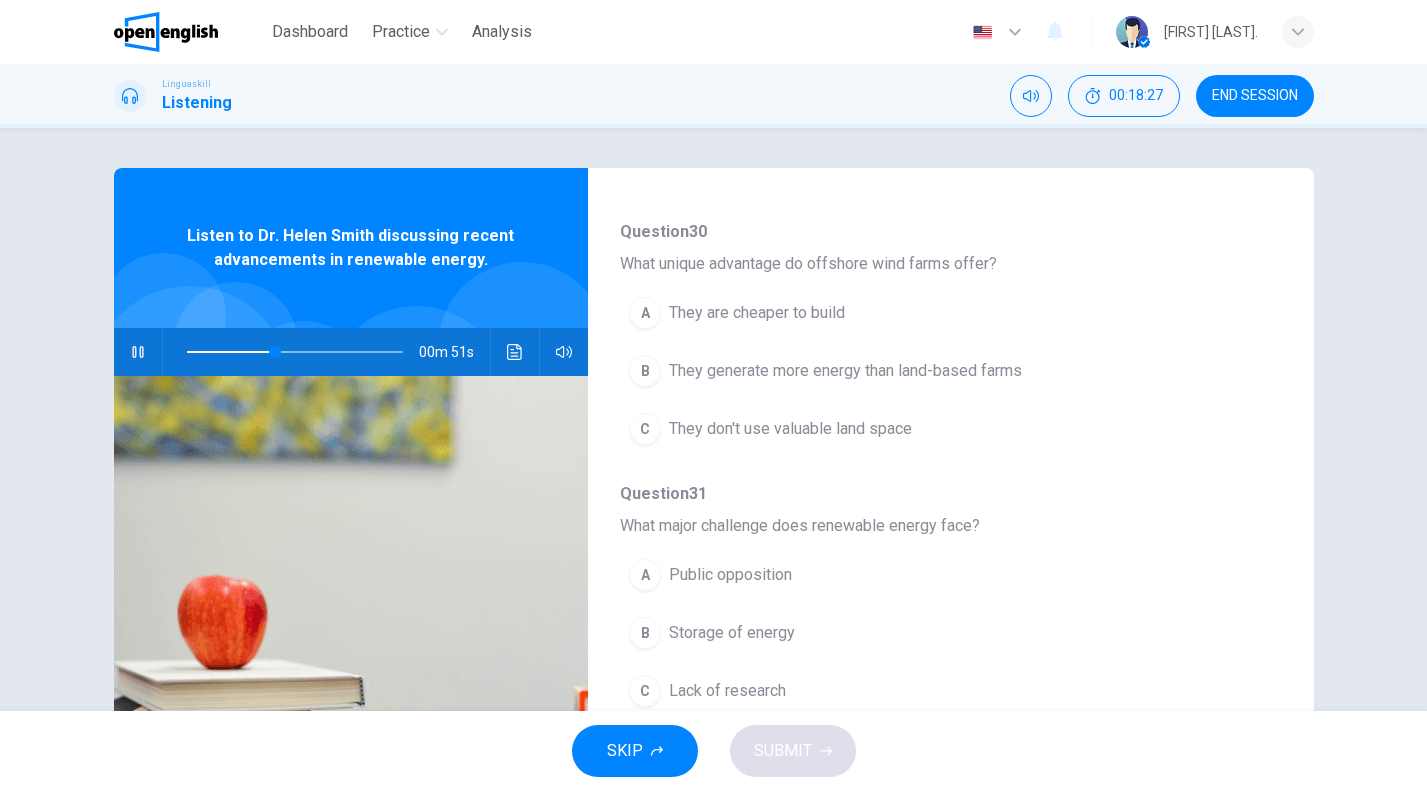 click on "They generate more energy than land-based farms" at bounding box center (845, 371) 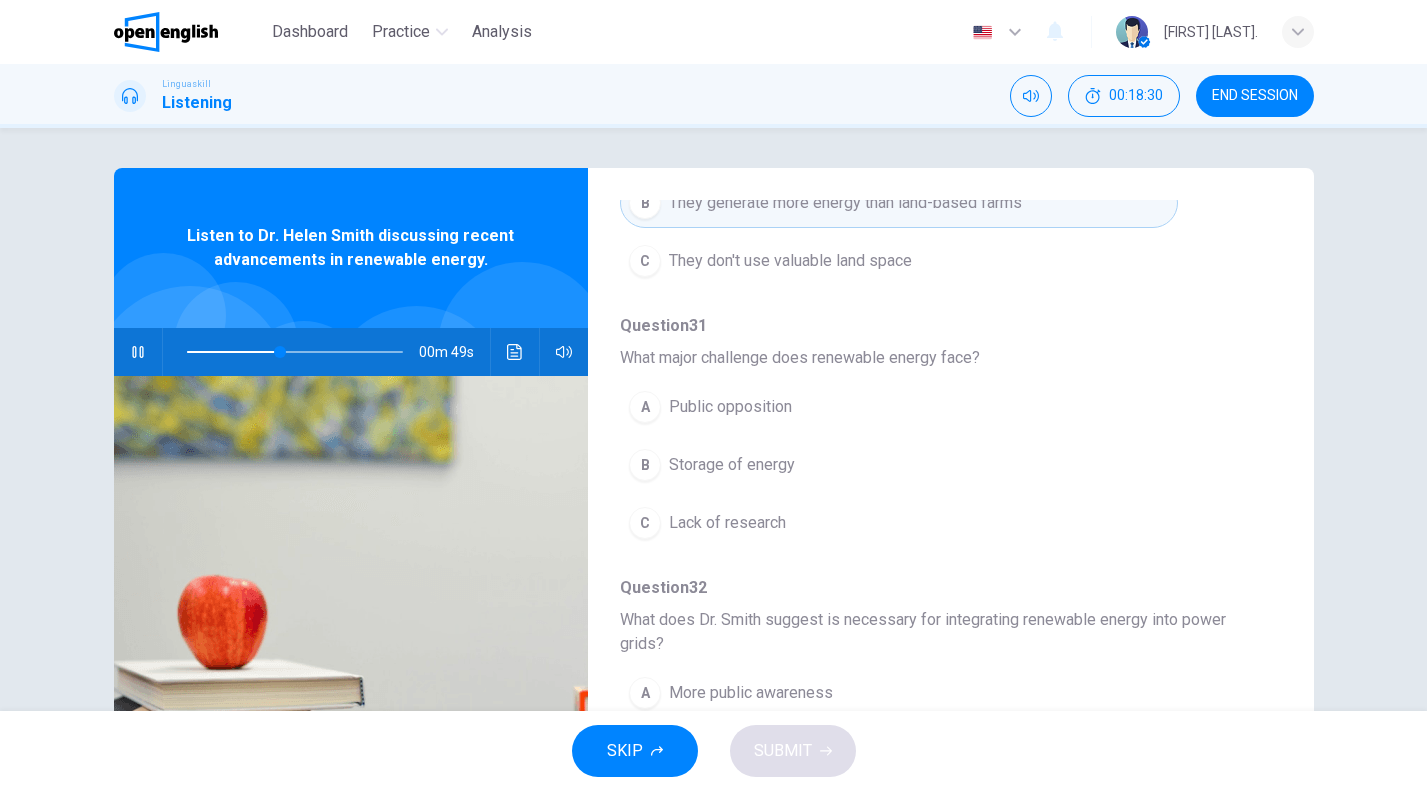scroll, scrollTop: 885, scrollLeft: 0, axis: vertical 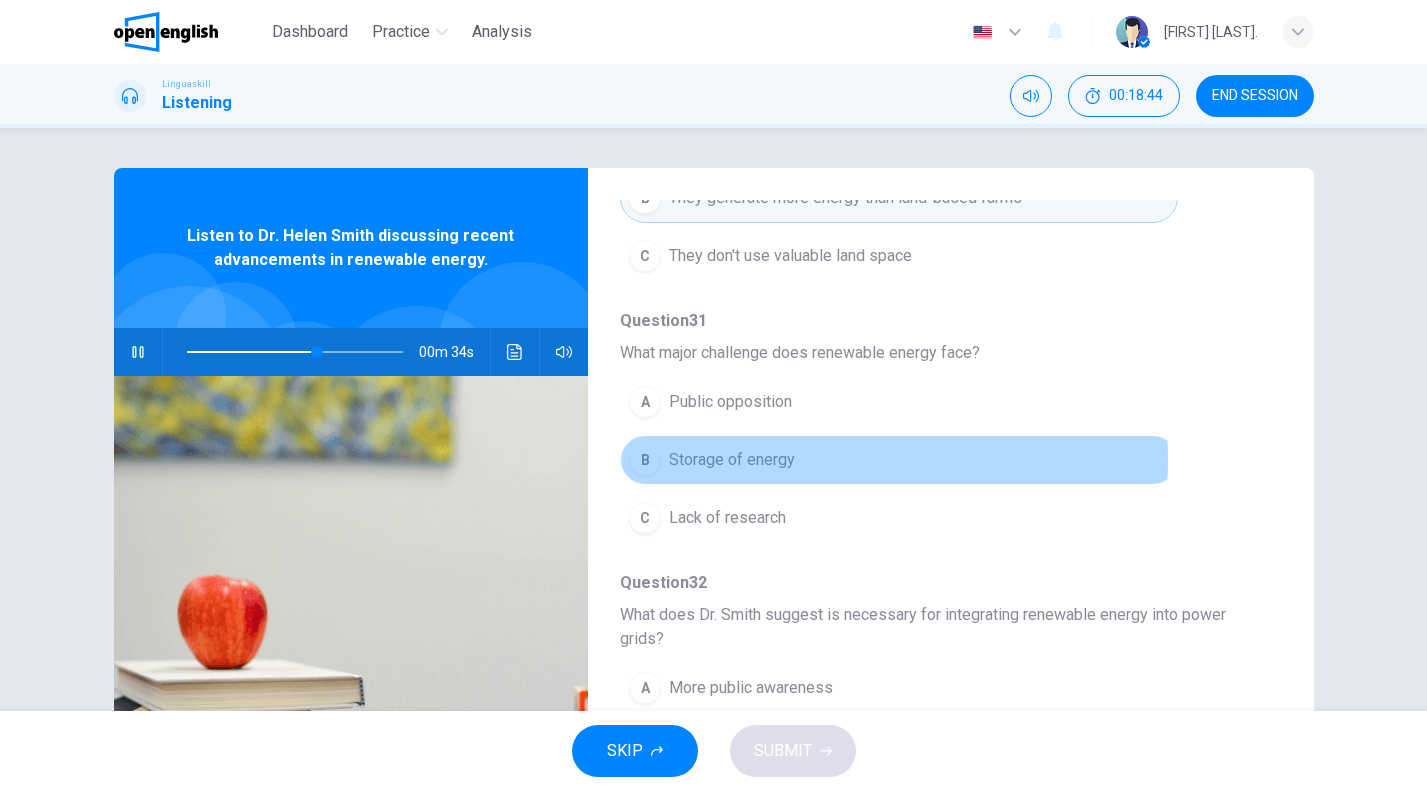 click on "Storage of energy" at bounding box center [732, 460] 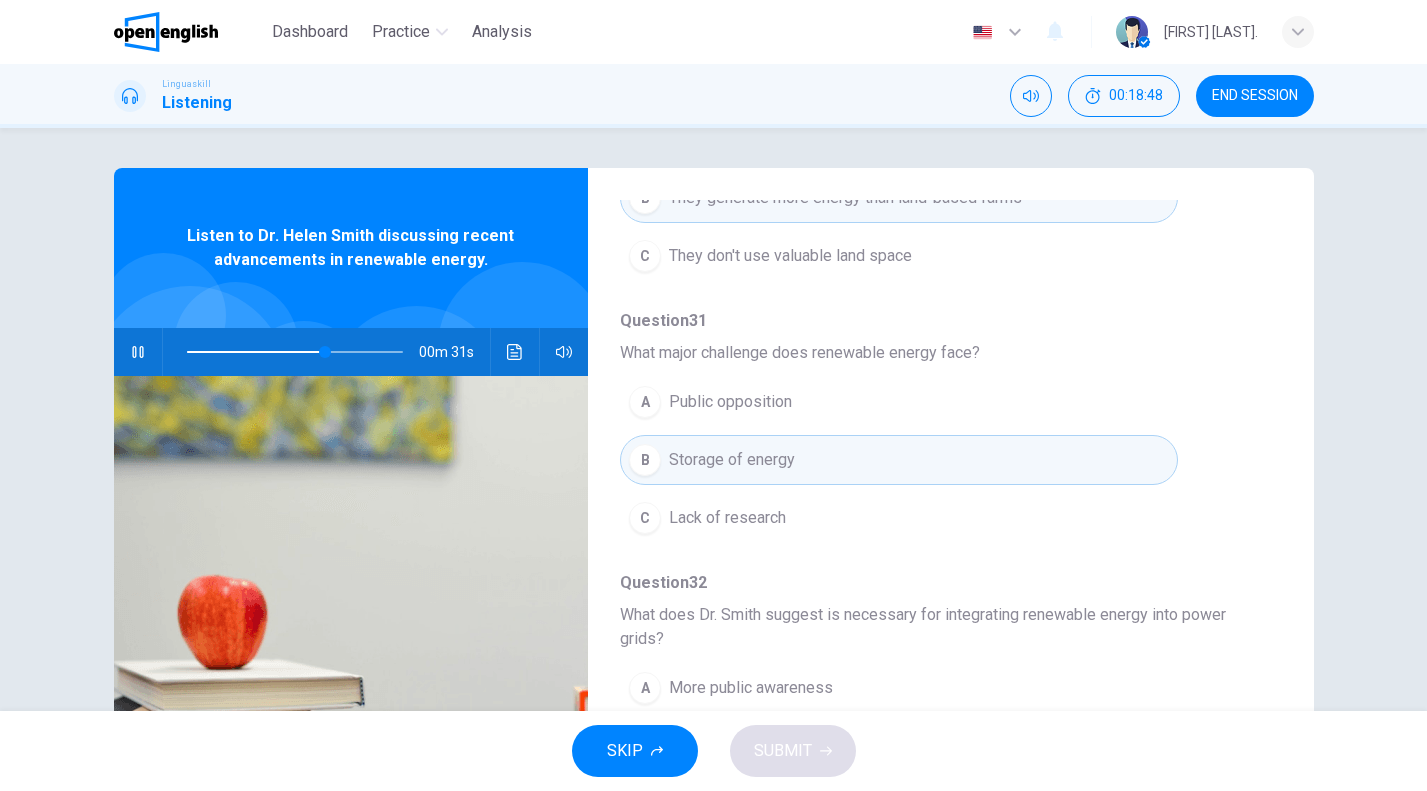 scroll, scrollTop: 887, scrollLeft: 0, axis: vertical 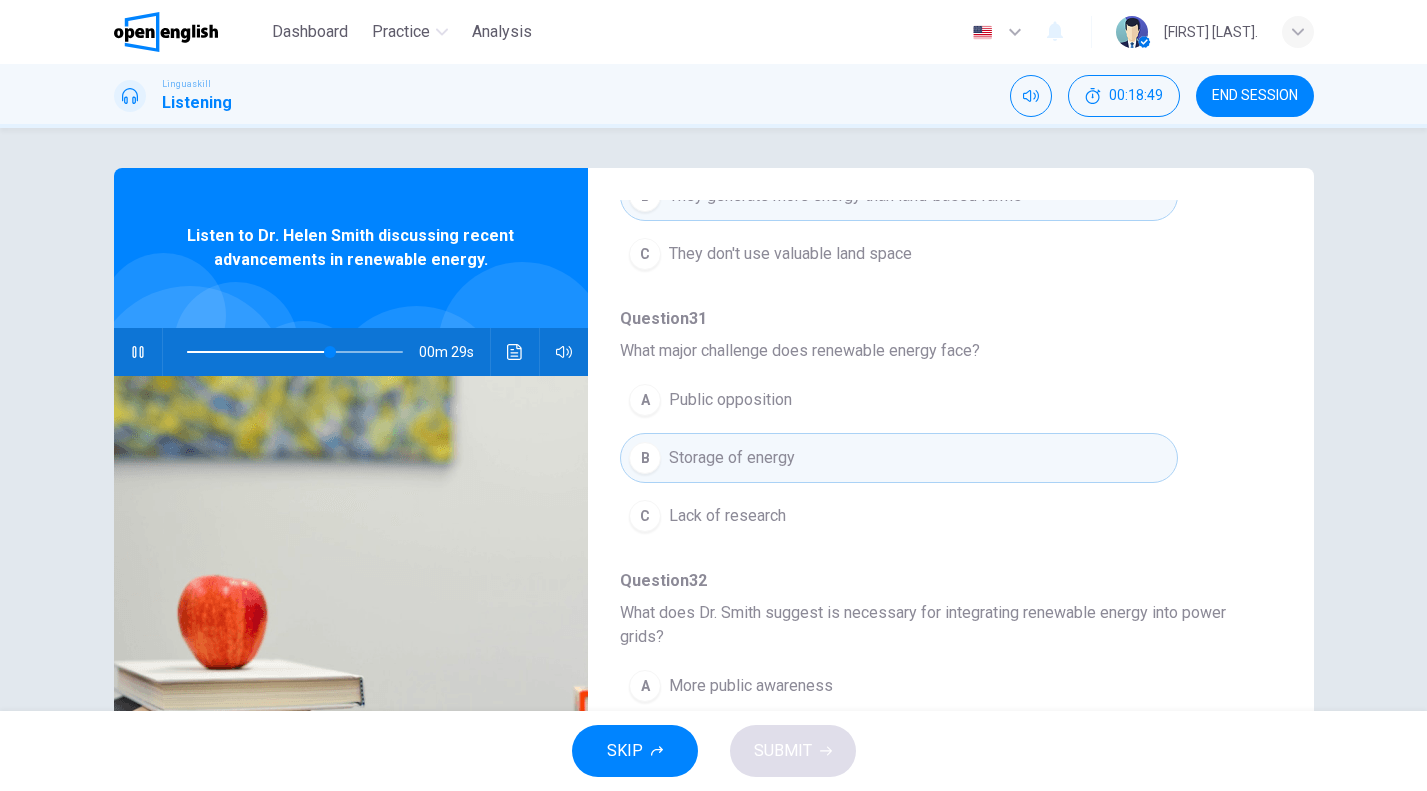 drag, startPoint x: 1396, startPoint y: 445, endPoint x: 1396, endPoint y: 650, distance: 205 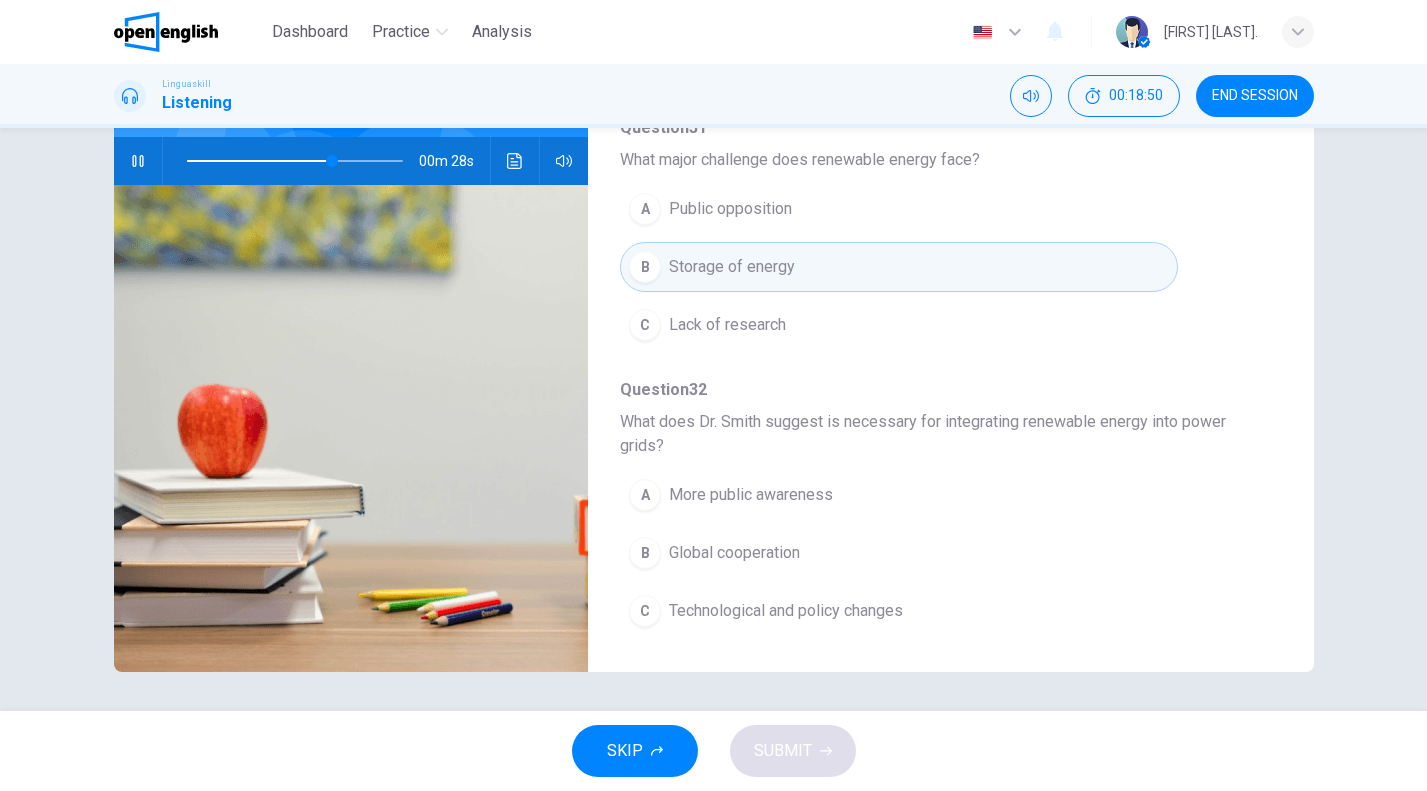 scroll, scrollTop: 192, scrollLeft: 0, axis: vertical 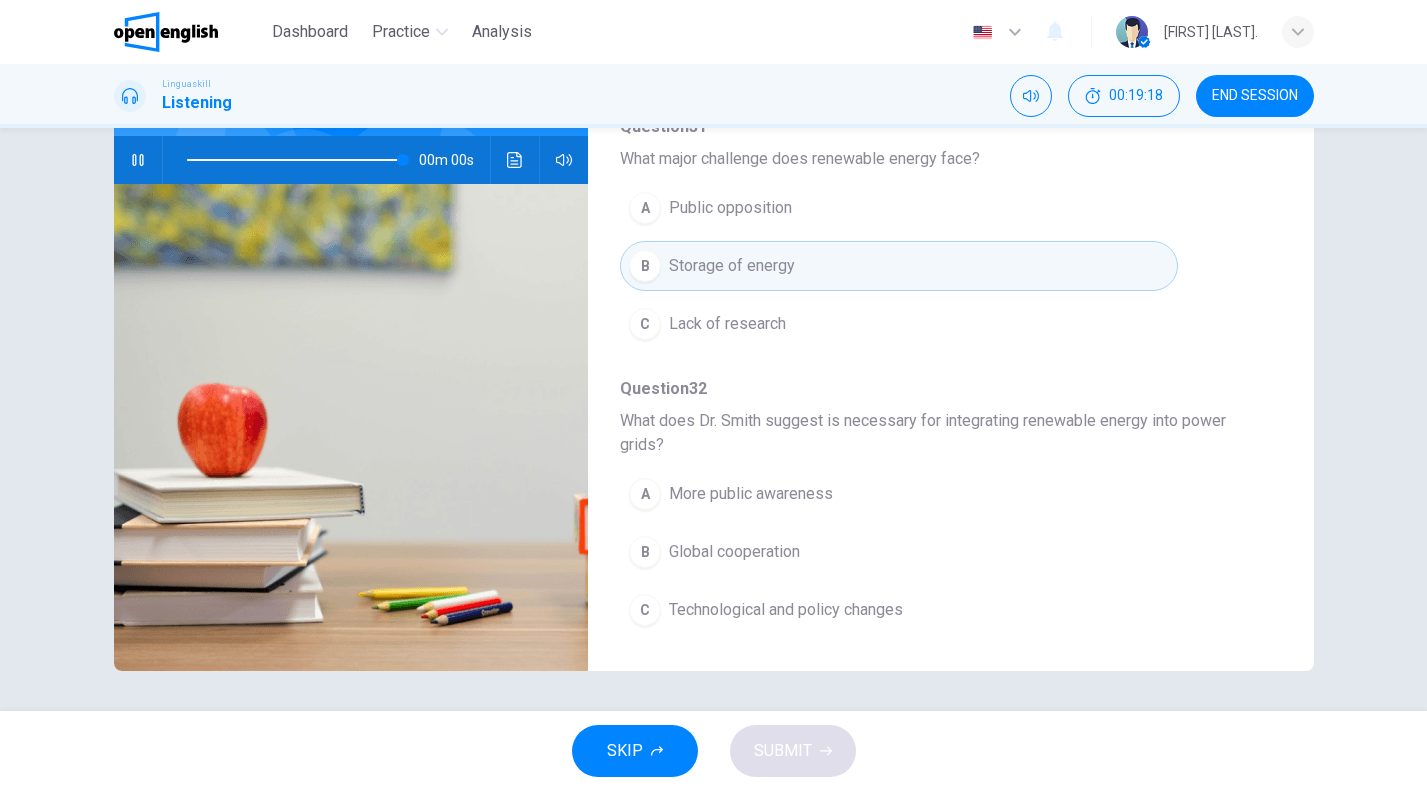 type on "*" 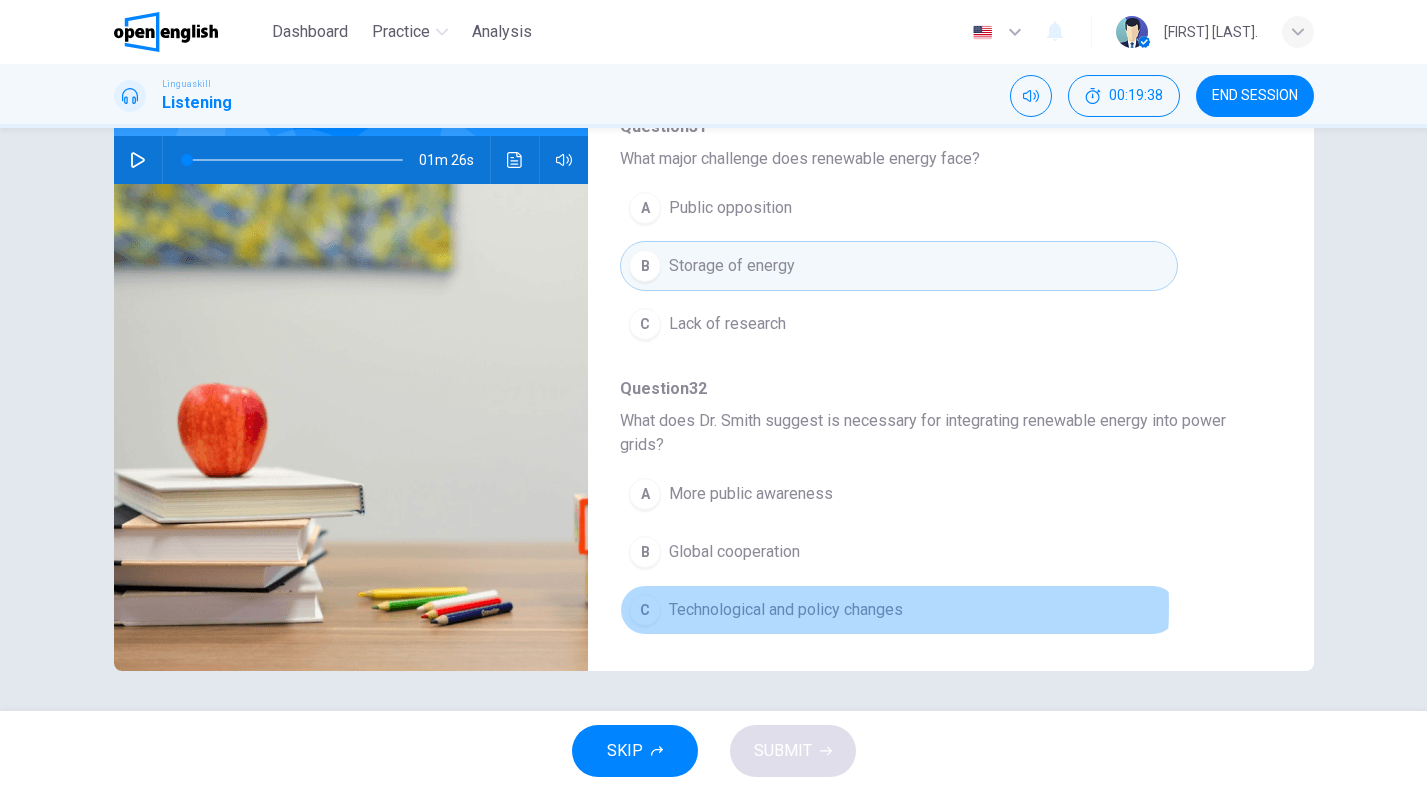 click on "Technological and policy changes" at bounding box center (786, 610) 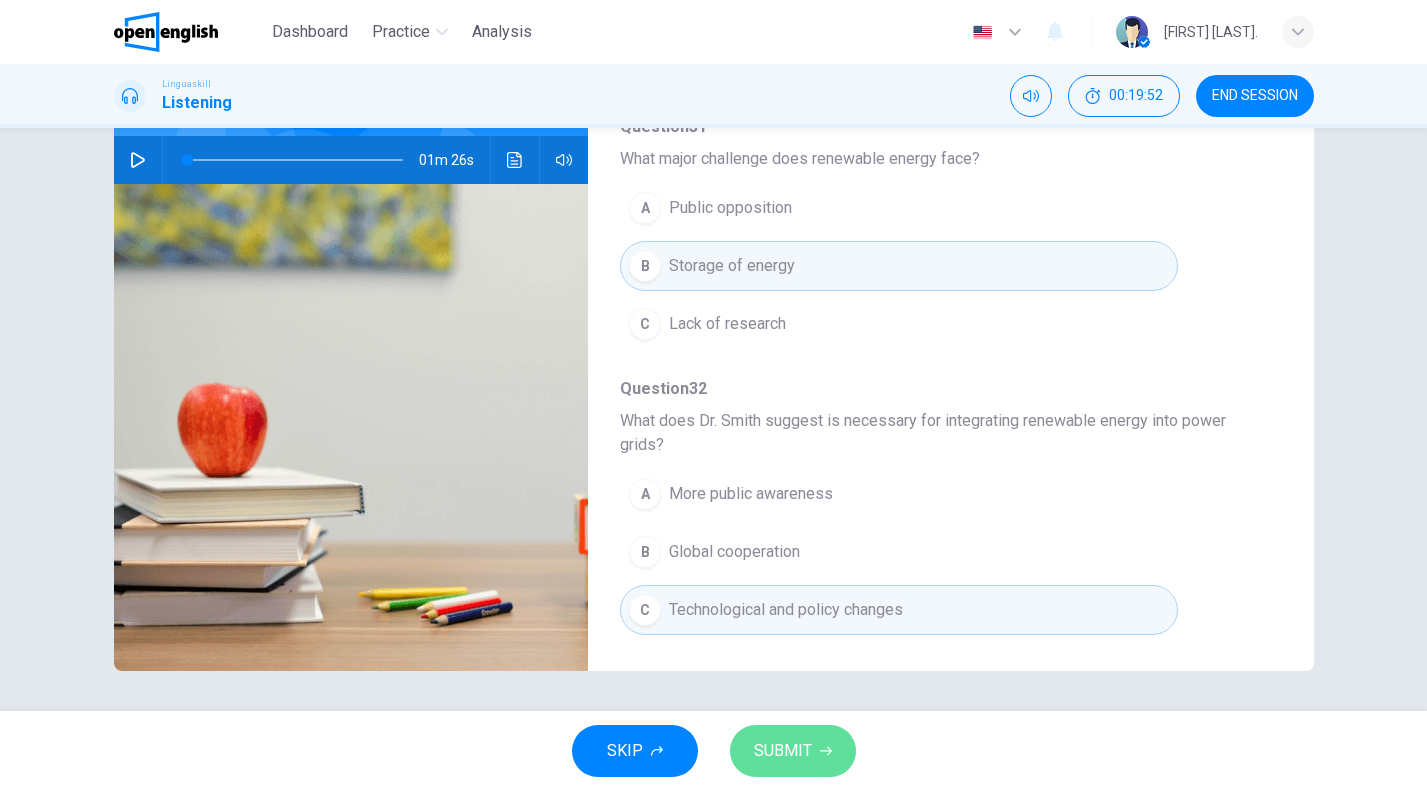 click on "SUBMIT" at bounding box center [793, 751] 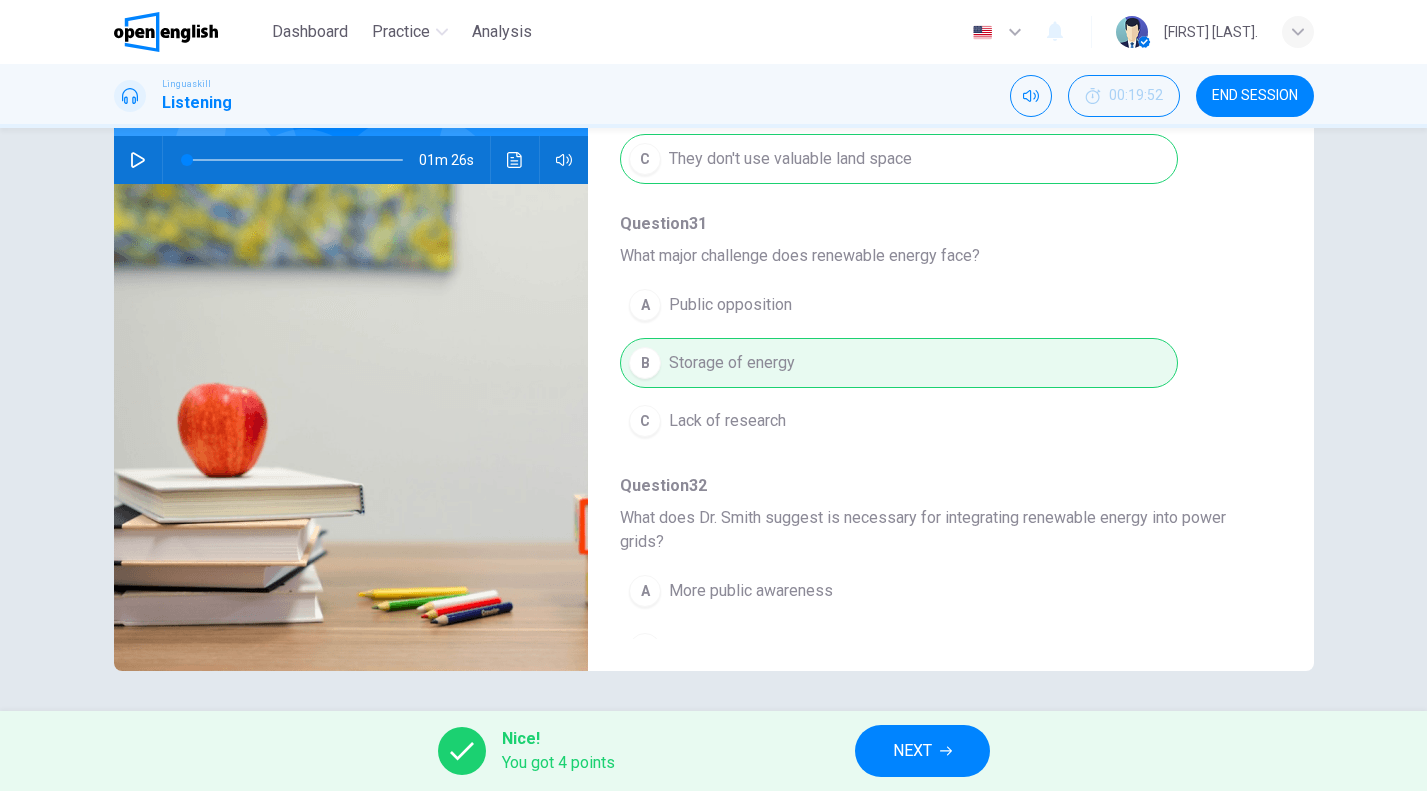 scroll, scrollTop: 887, scrollLeft: 0, axis: vertical 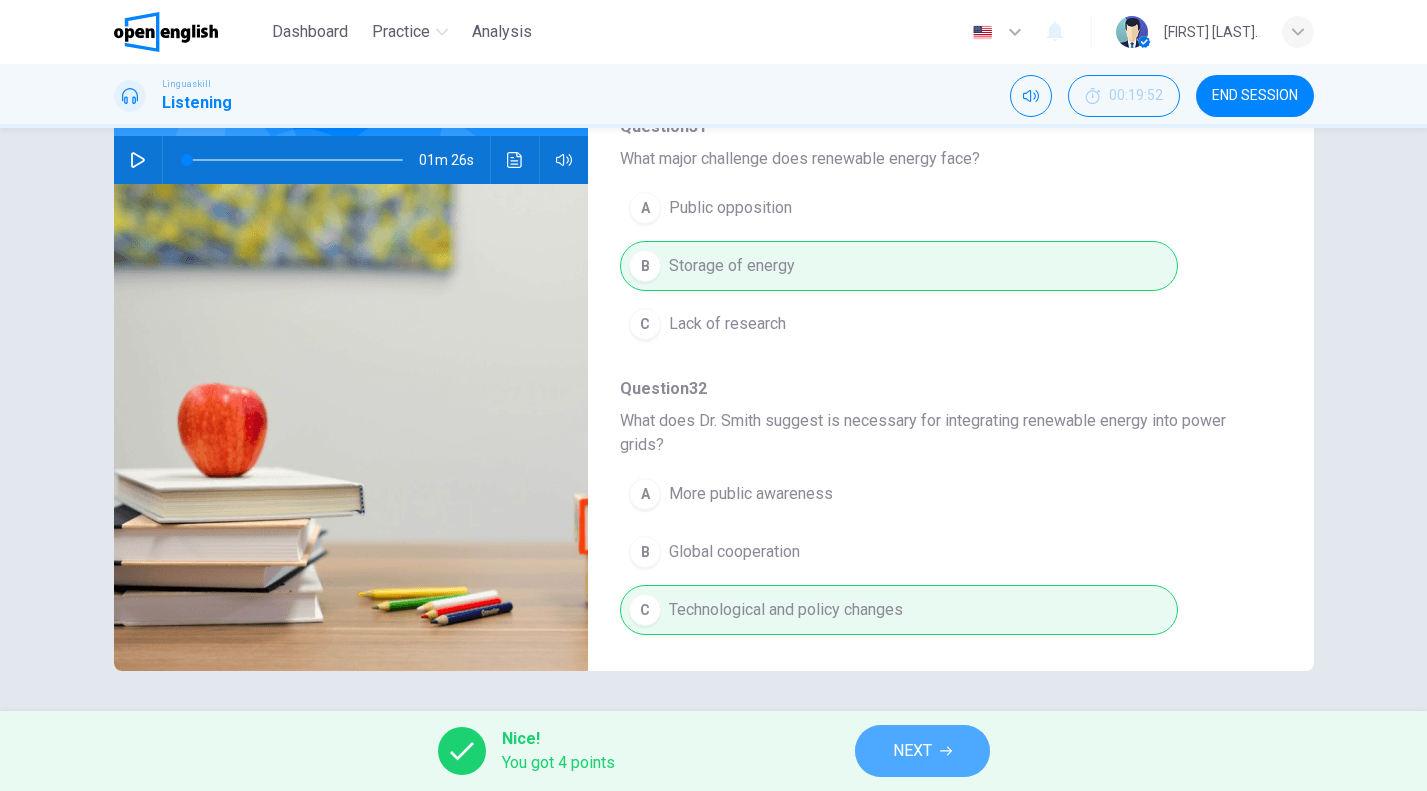 click on "NEXT" at bounding box center [922, 751] 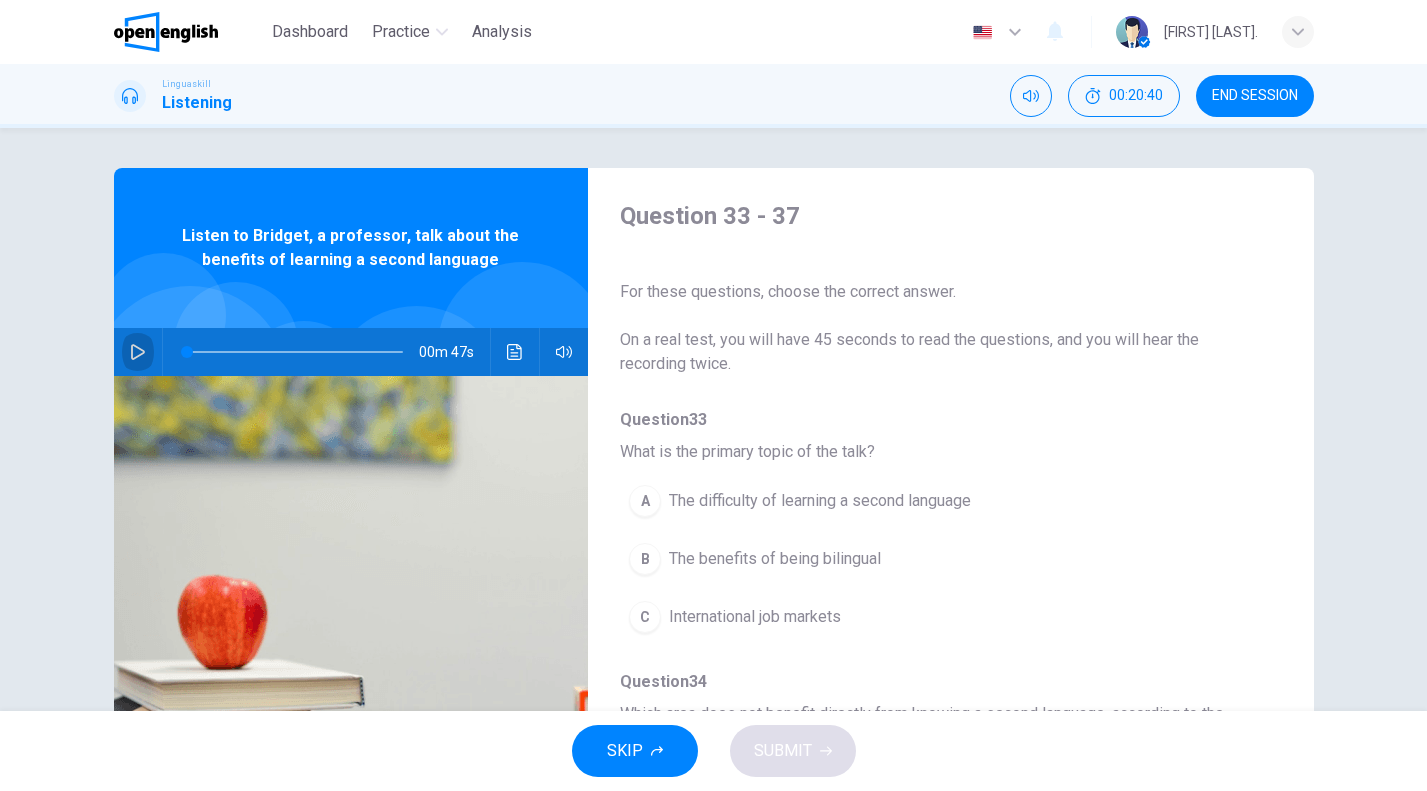 click 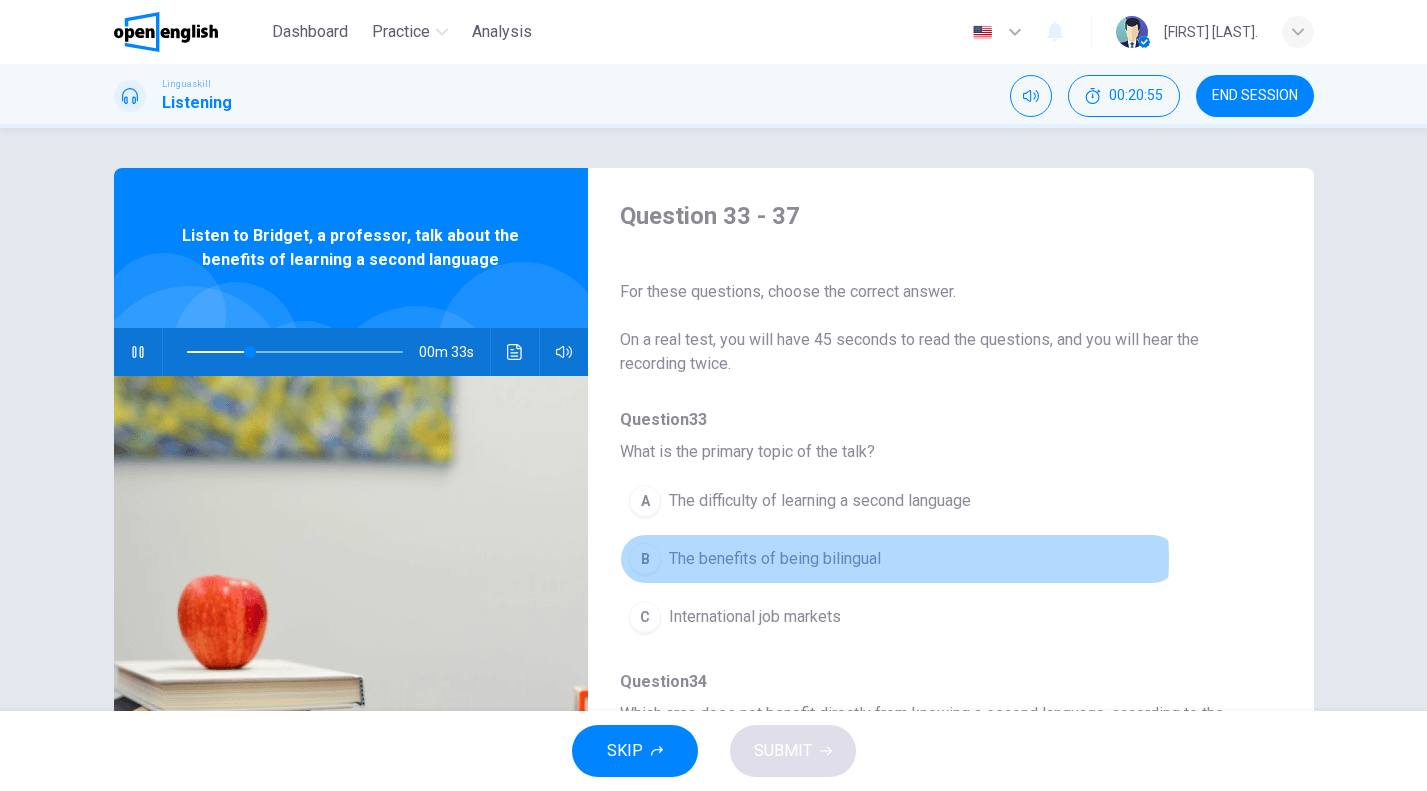 click on "The benefits of being bilingual" at bounding box center [775, 559] 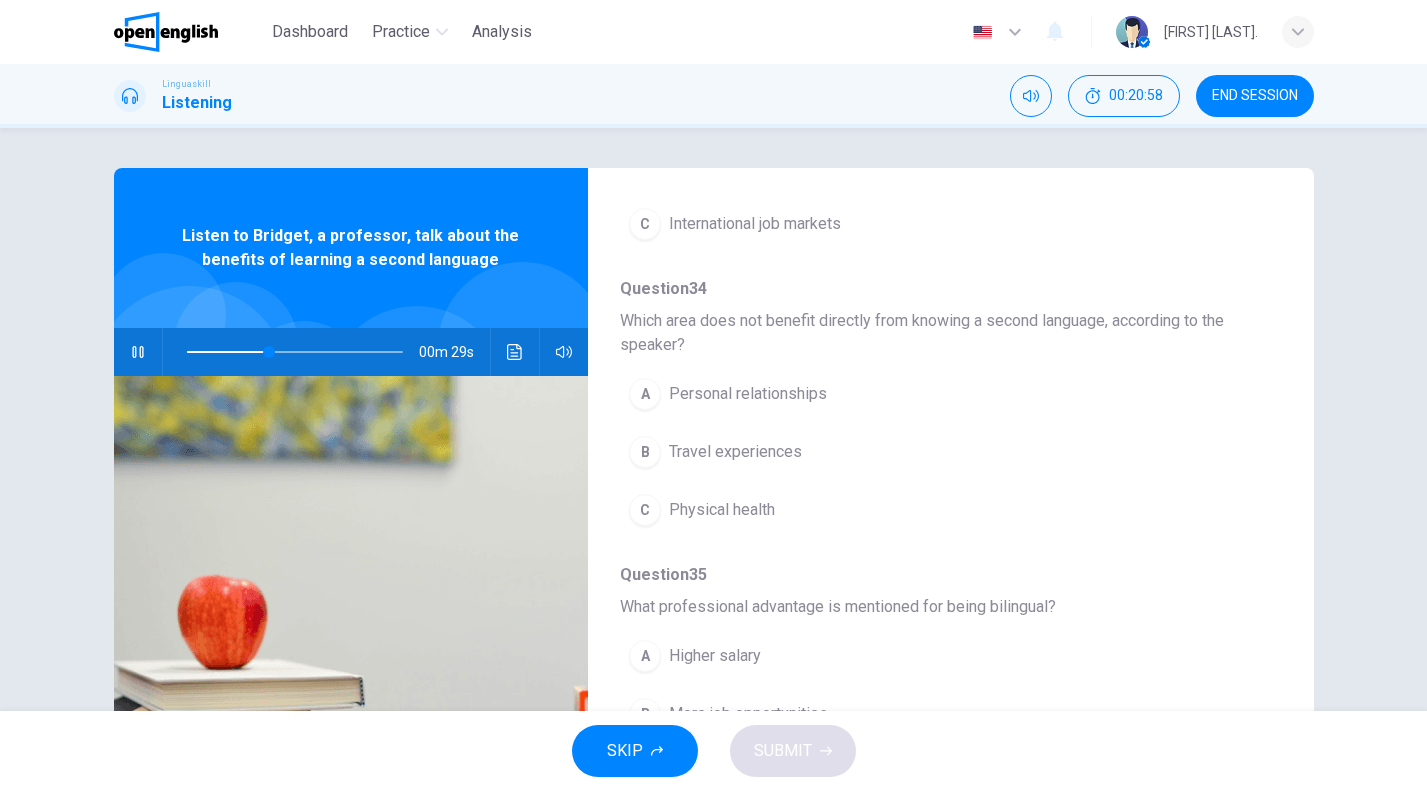 scroll, scrollTop: 396, scrollLeft: 0, axis: vertical 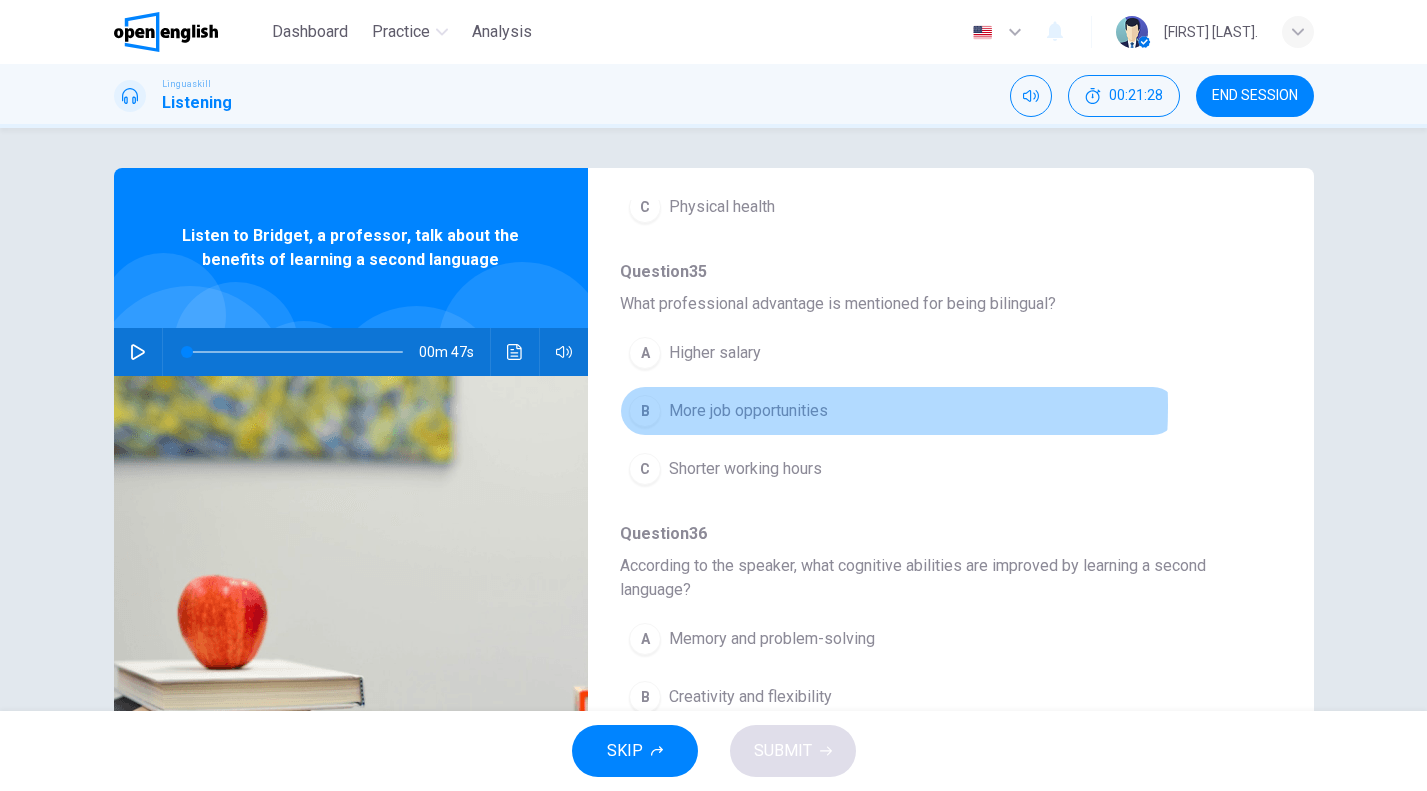 click on "More job opportunities" at bounding box center [748, 411] 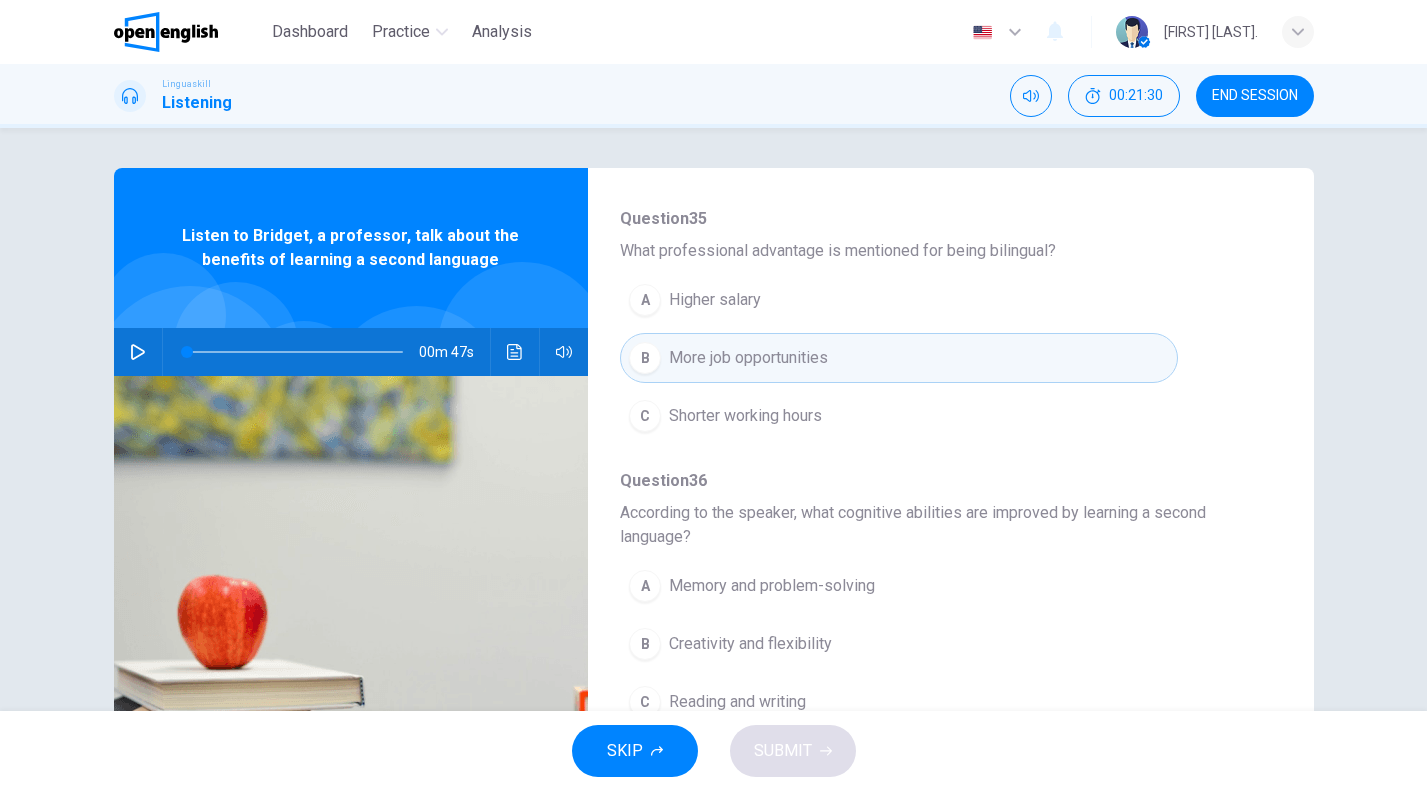 scroll, scrollTop: 796, scrollLeft: 0, axis: vertical 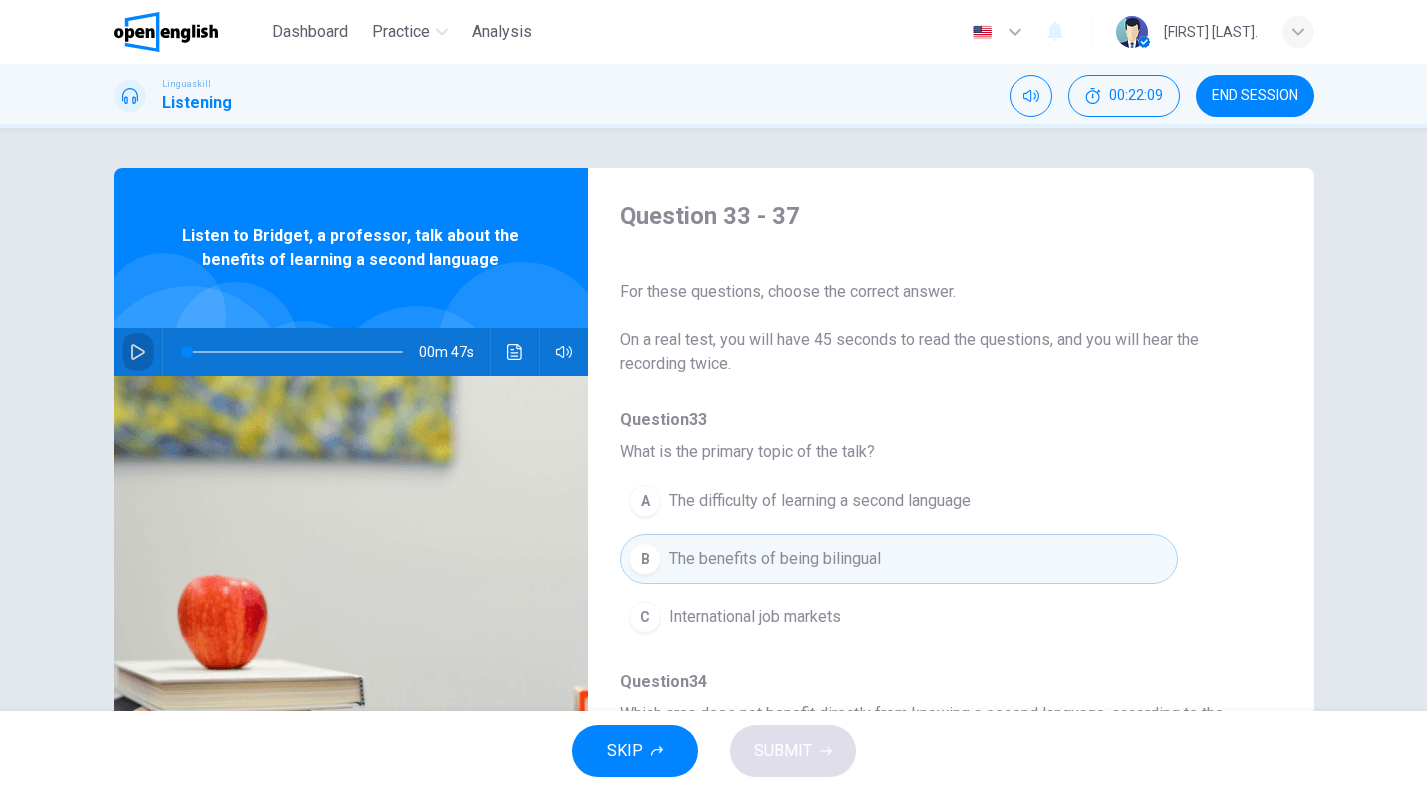 click at bounding box center [138, 352] 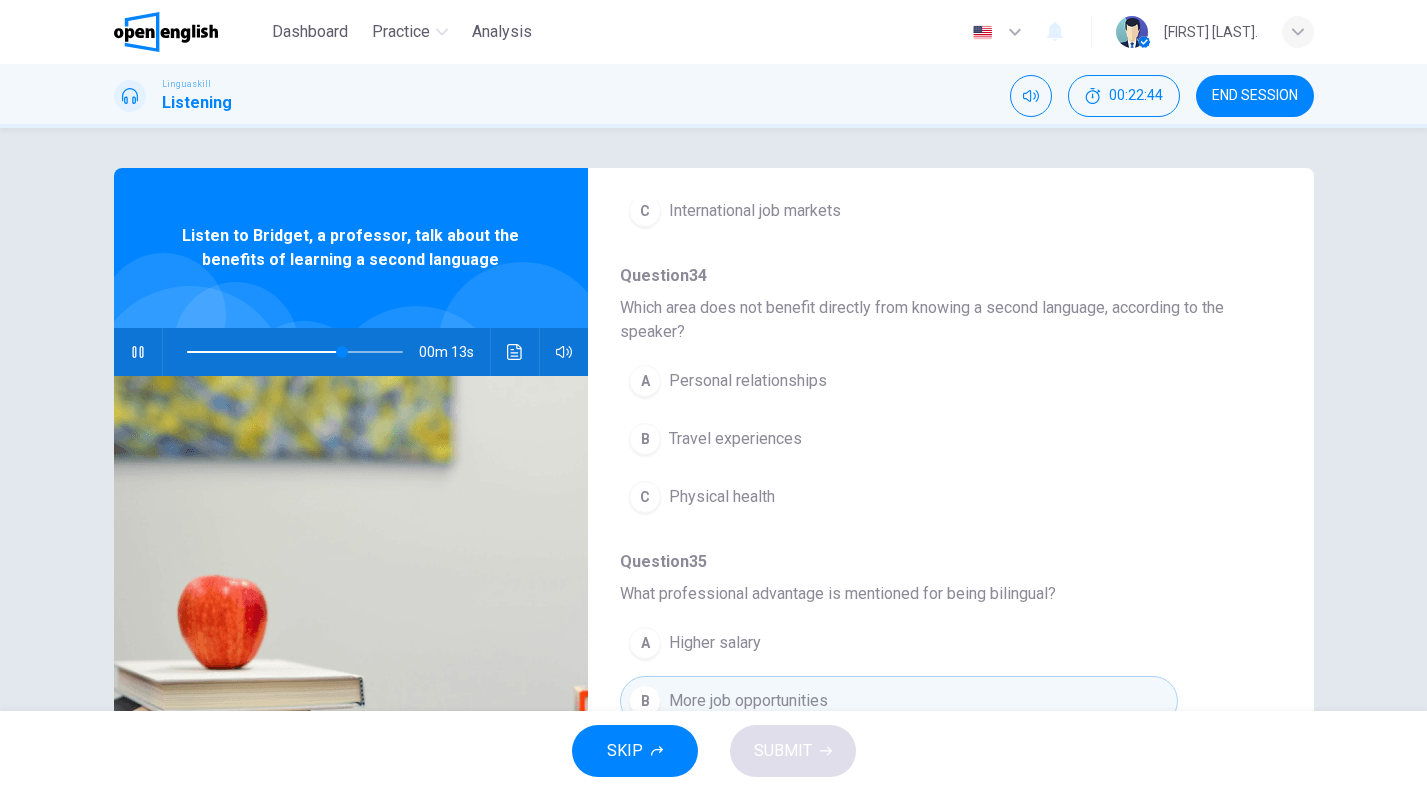 scroll, scrollTop: 424, scrollLeft: 0, axis: vertical 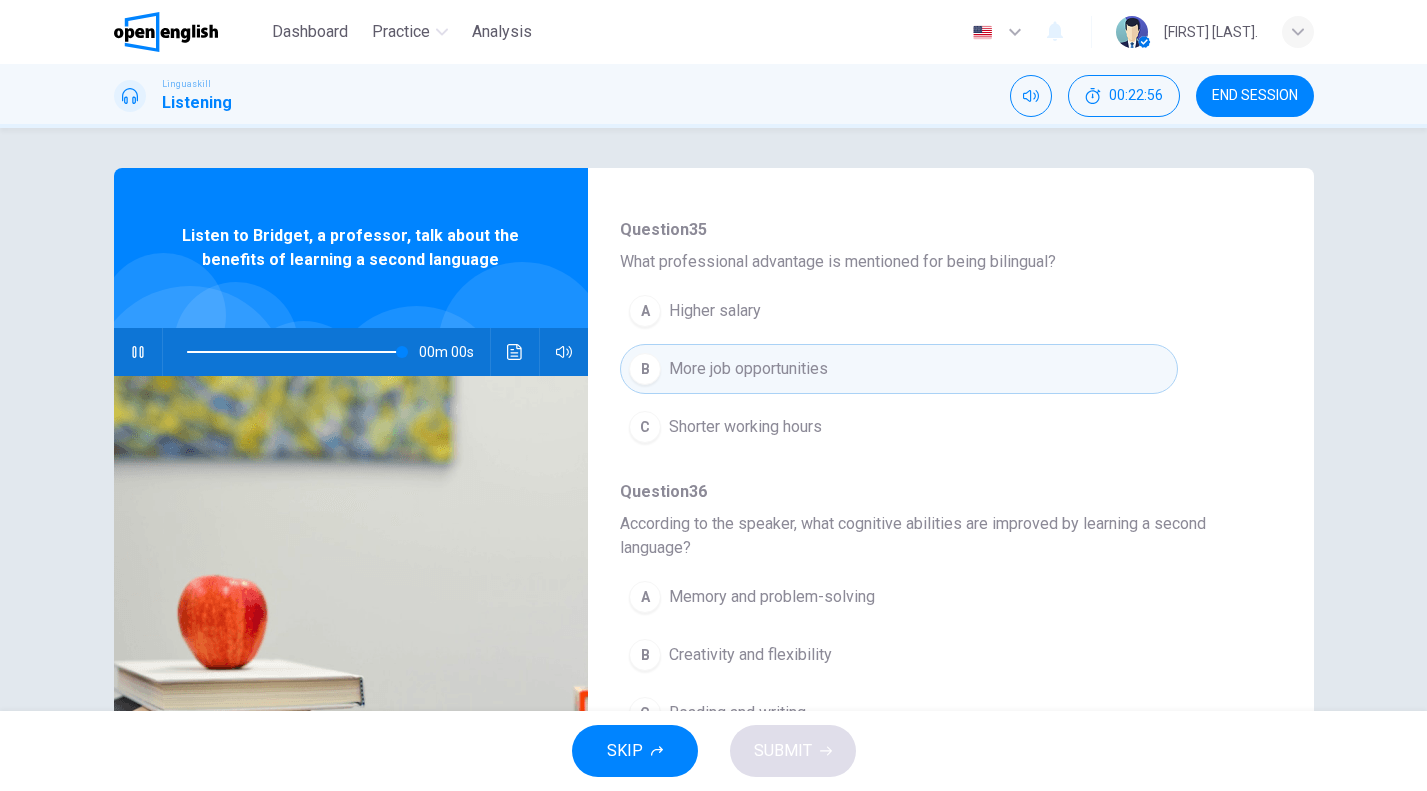 type on "*" 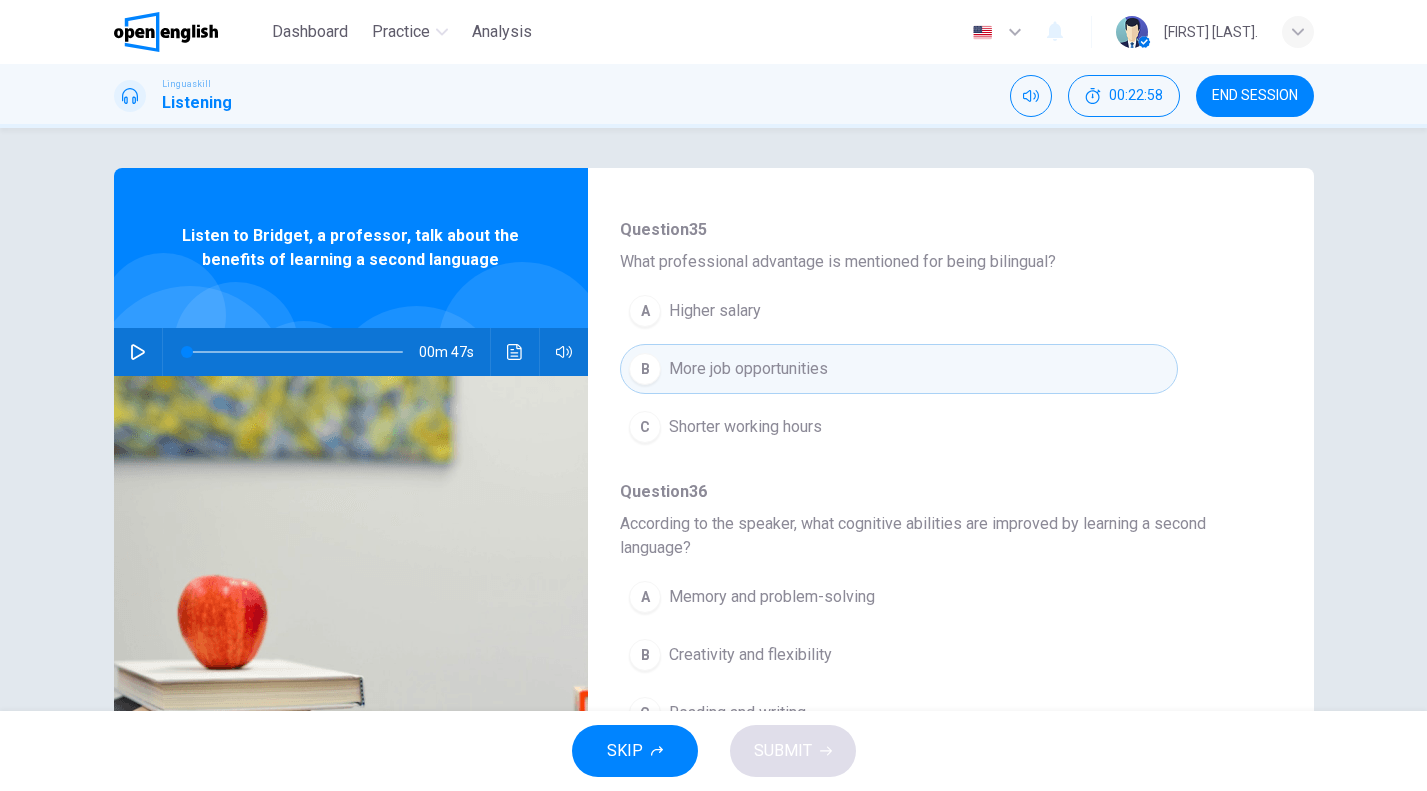 click on "Memory and problem-solving" at bounding box center (772, 597) 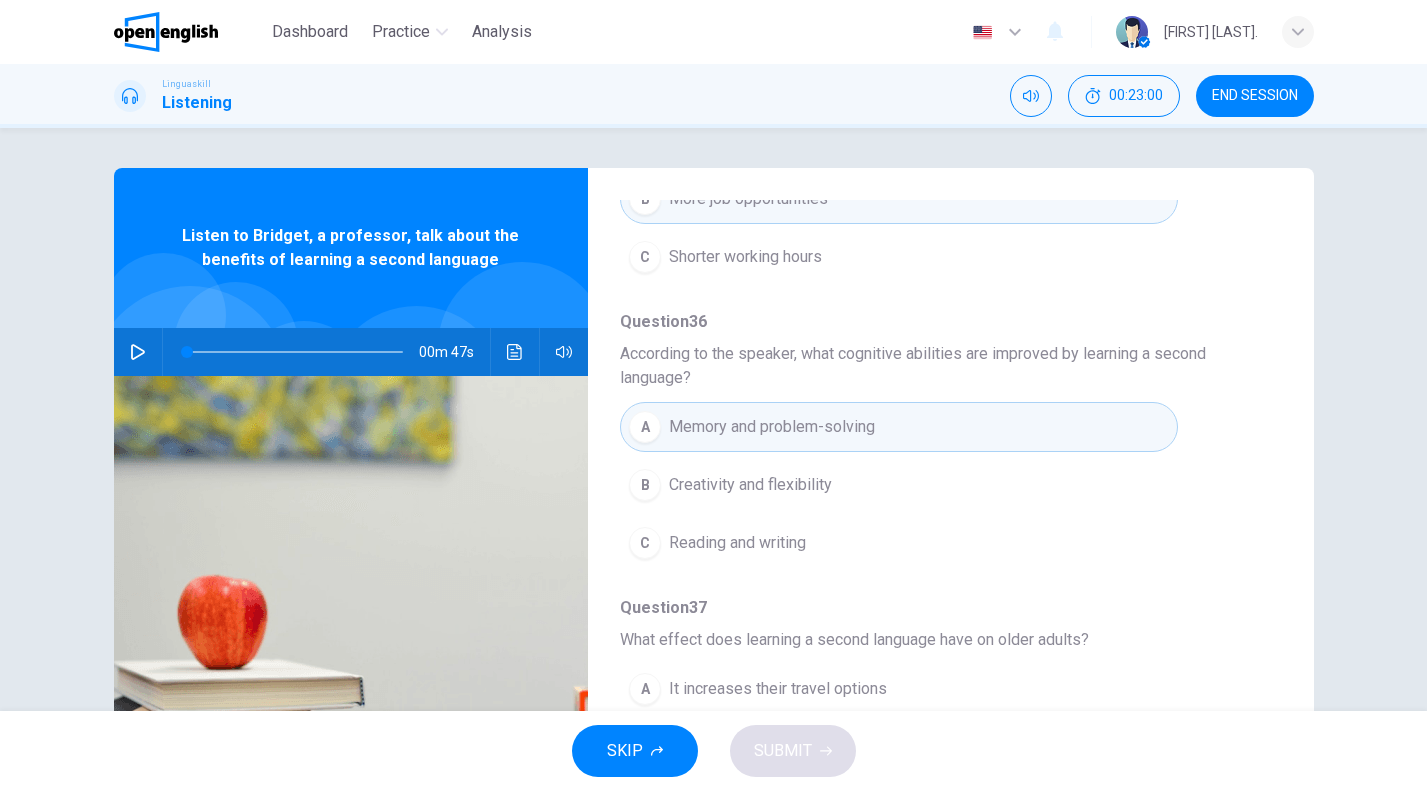 scroll, scrollTop: 911, scrollLeft: 0, axis: vertical 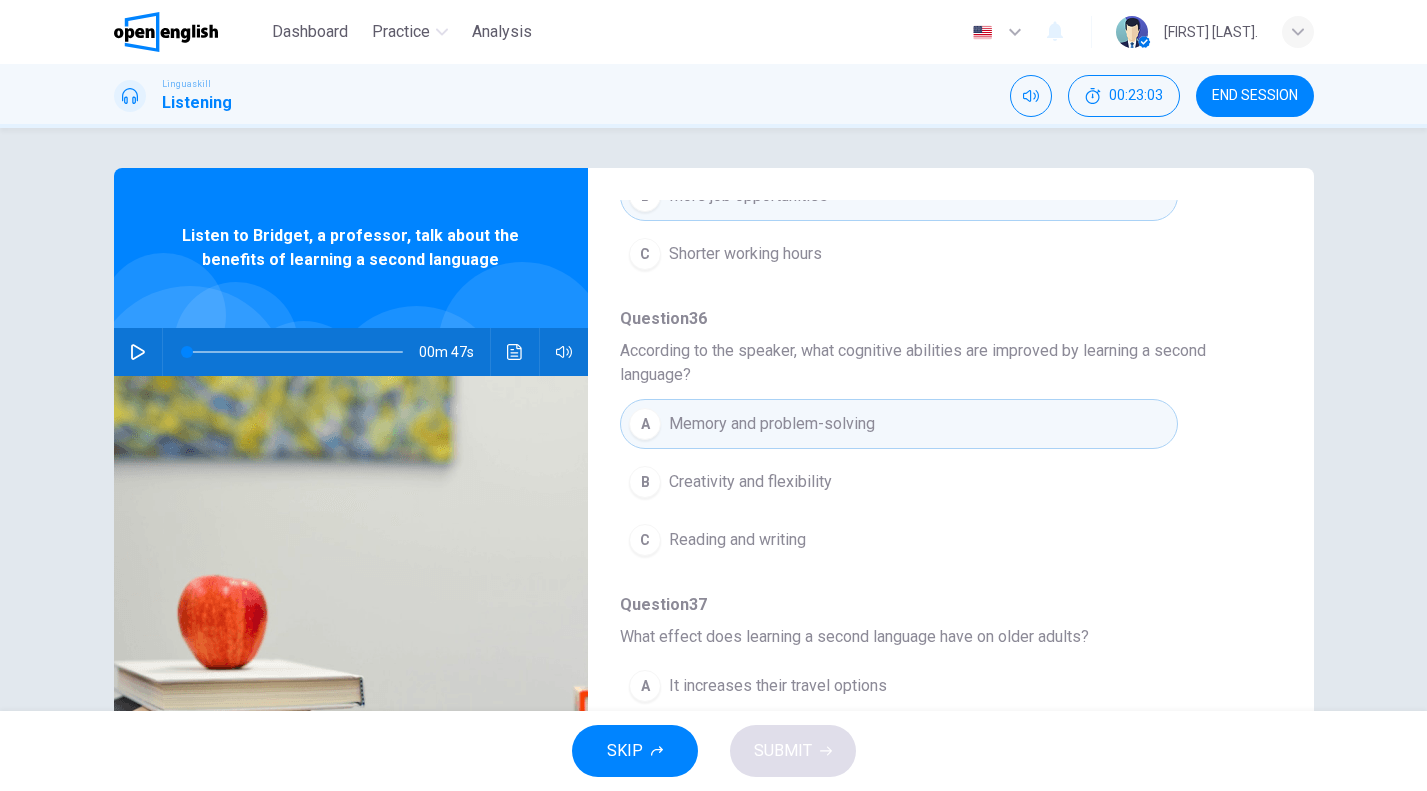drag, startPoint x: 1280, startPoint y: 585, endPoint x: 1287, endPoint y: 481, distance: 104.23531 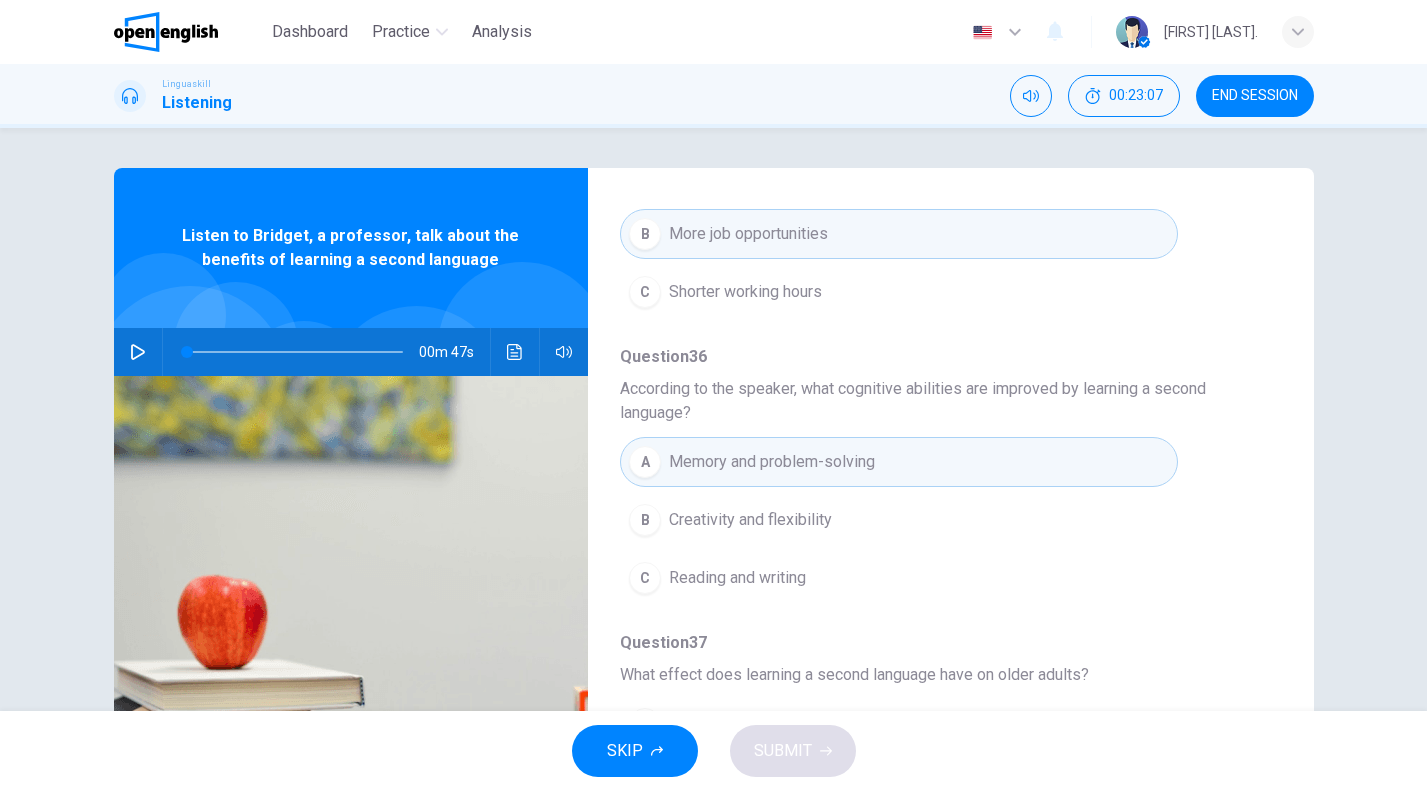 scroll, scrollTop: 911, scrollLeft: 0, axis: vertical 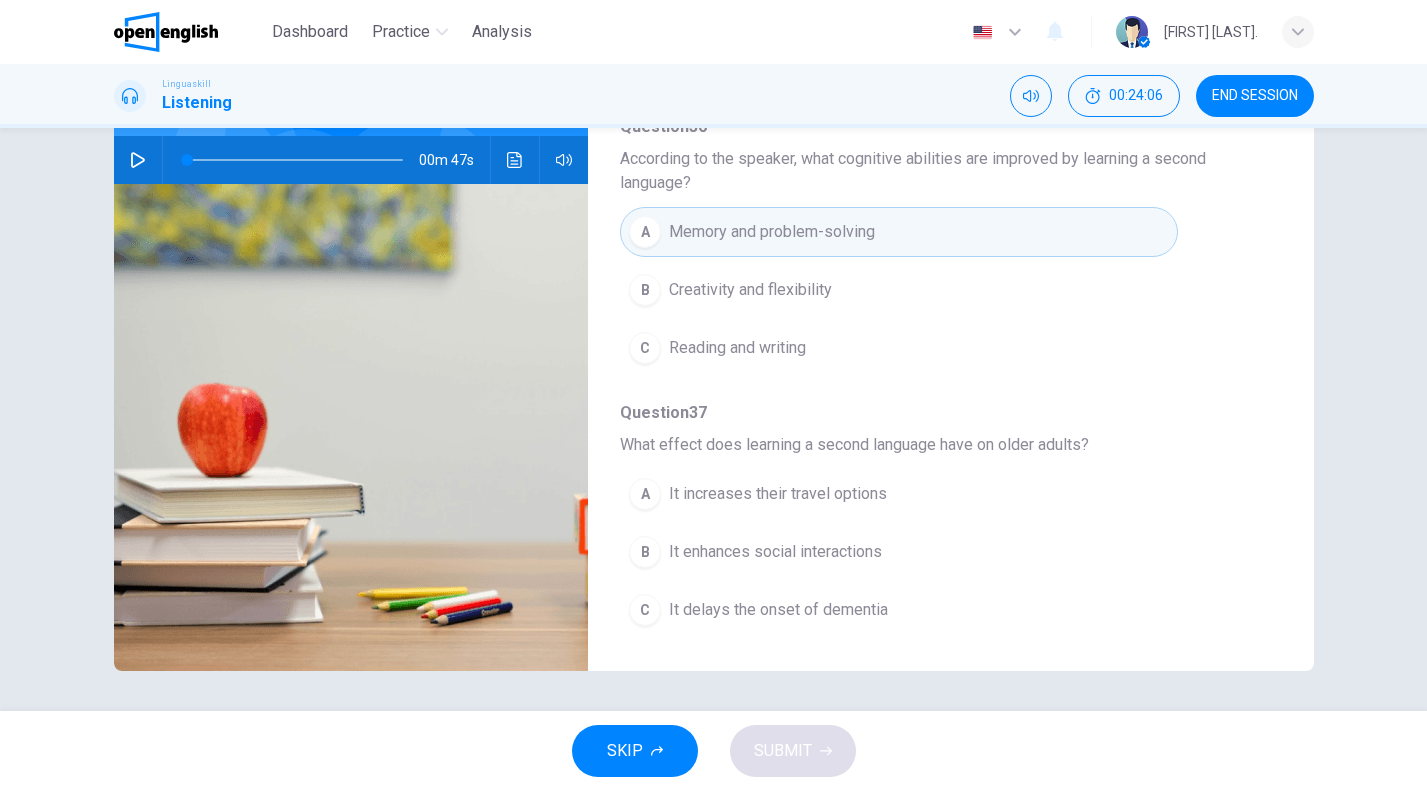 click on "It delays the onset of dementia" at bounding box center (778, 610) 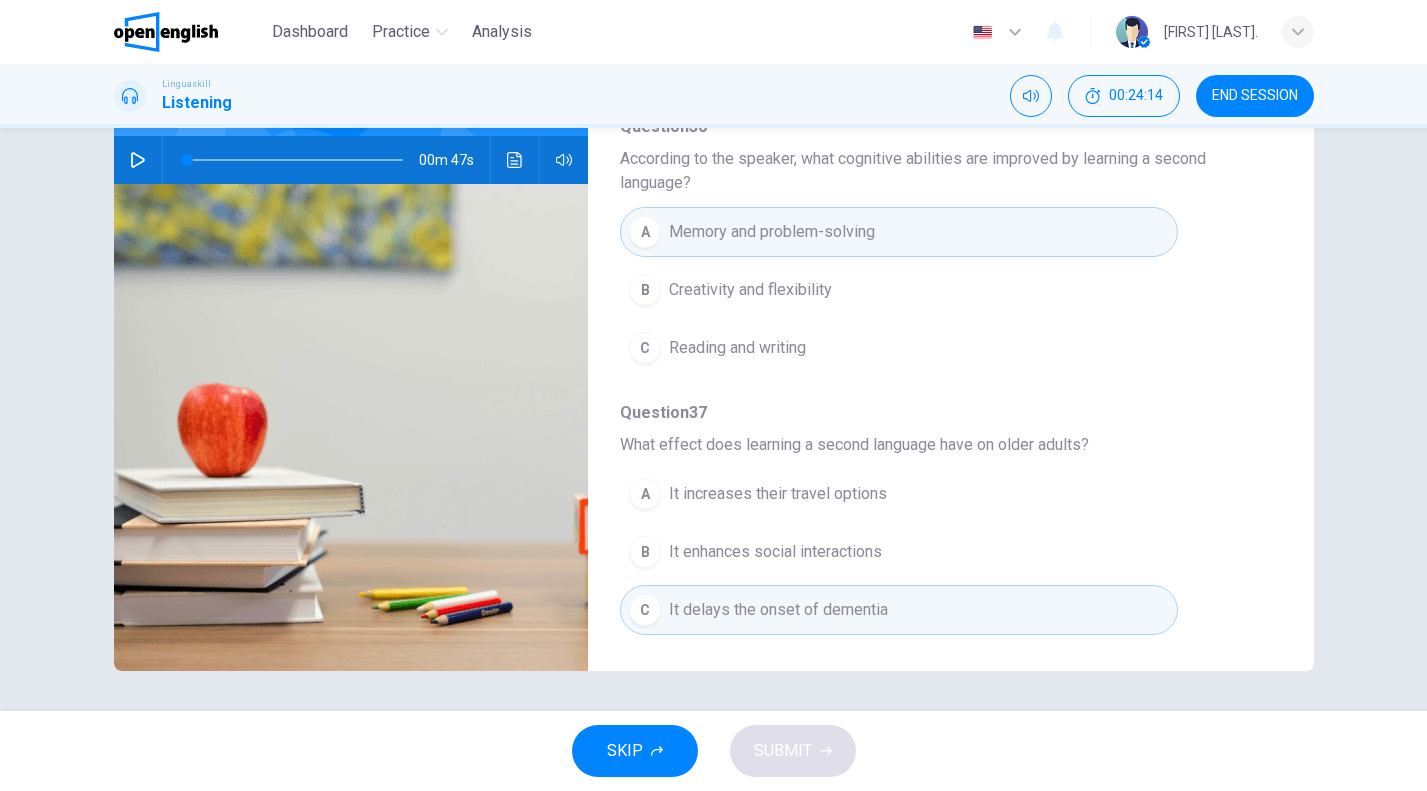 drag, startPoint x: 1396, startPoint y: 224, endPoint x: 1396, endPoint y: 433, distance: 209 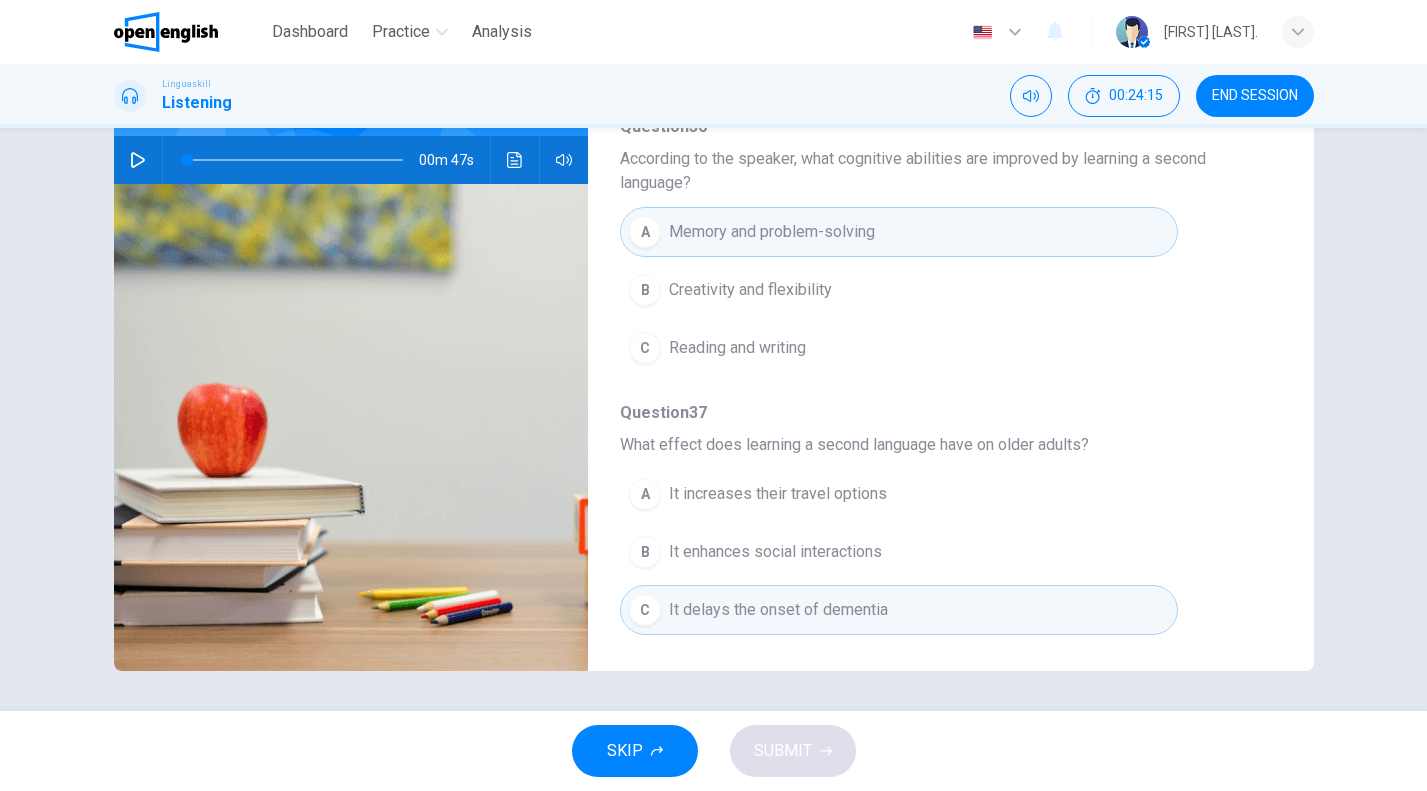 click on "Question 33 - 37 For these questions, choose the correct answer. On a real test, you will have 45 seconds to read the questions, and you will hear the recording twice. Question  33 What is the primary topic of the talk? A The difficulty of learning a second language
B The benefits of being bilingual C International job markets Question  34 Which area does not benefit directly from knowing a second language, according to the speaker? A Personal relationships
B Travel experiences C Physical health Question  35 What professional advantage is mentioned for being bilingual? A Higher salary B More job opportunities C Shorter working hours Question  36 According to the speaker, what cognitive abilities are improved by learning a second language? A Memory and problem-solving B Creativity and flexibility C Reading and writing Question  37 What effect does learning a second language have on older adults? A It increases their travel options B It enhances social interactions C It delays the onset of dementia 00m 47s" at bounding box center [713, 419] 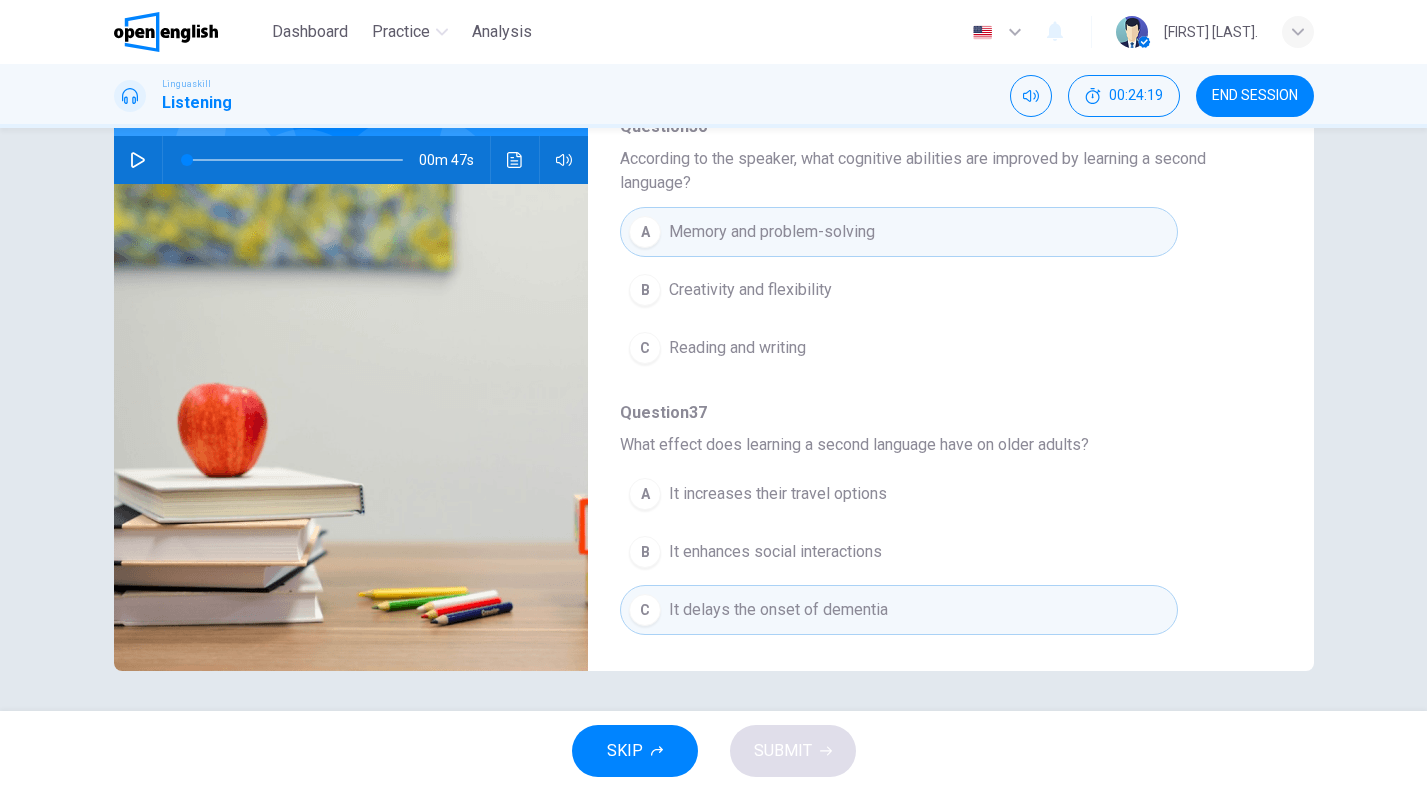 drag, startPoint x: 1290, startPoint y: 429, endPoint x: 1288, endPoint y: 557, distance: 128.01562 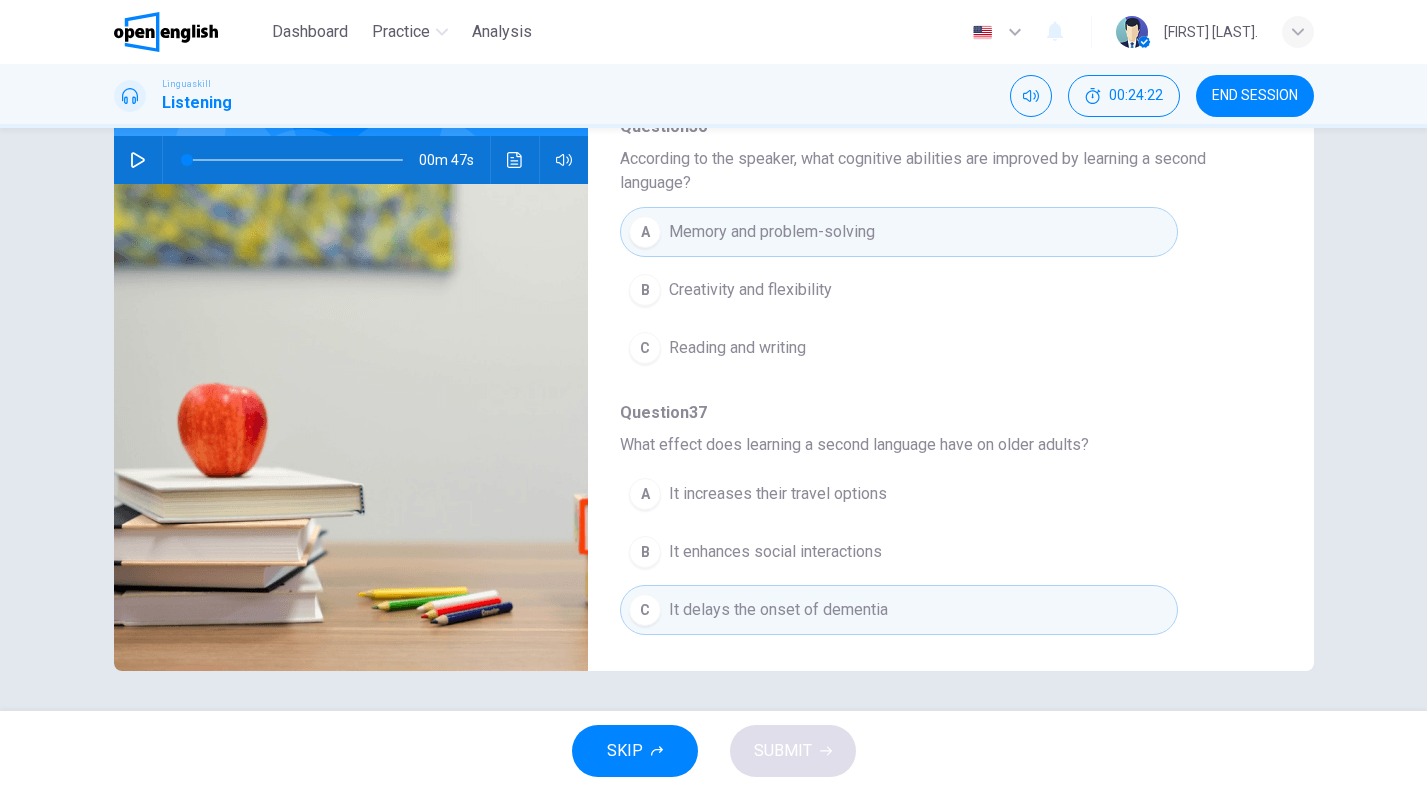 click on "SKIP SUBMIT" at bounding box center [713, 751] 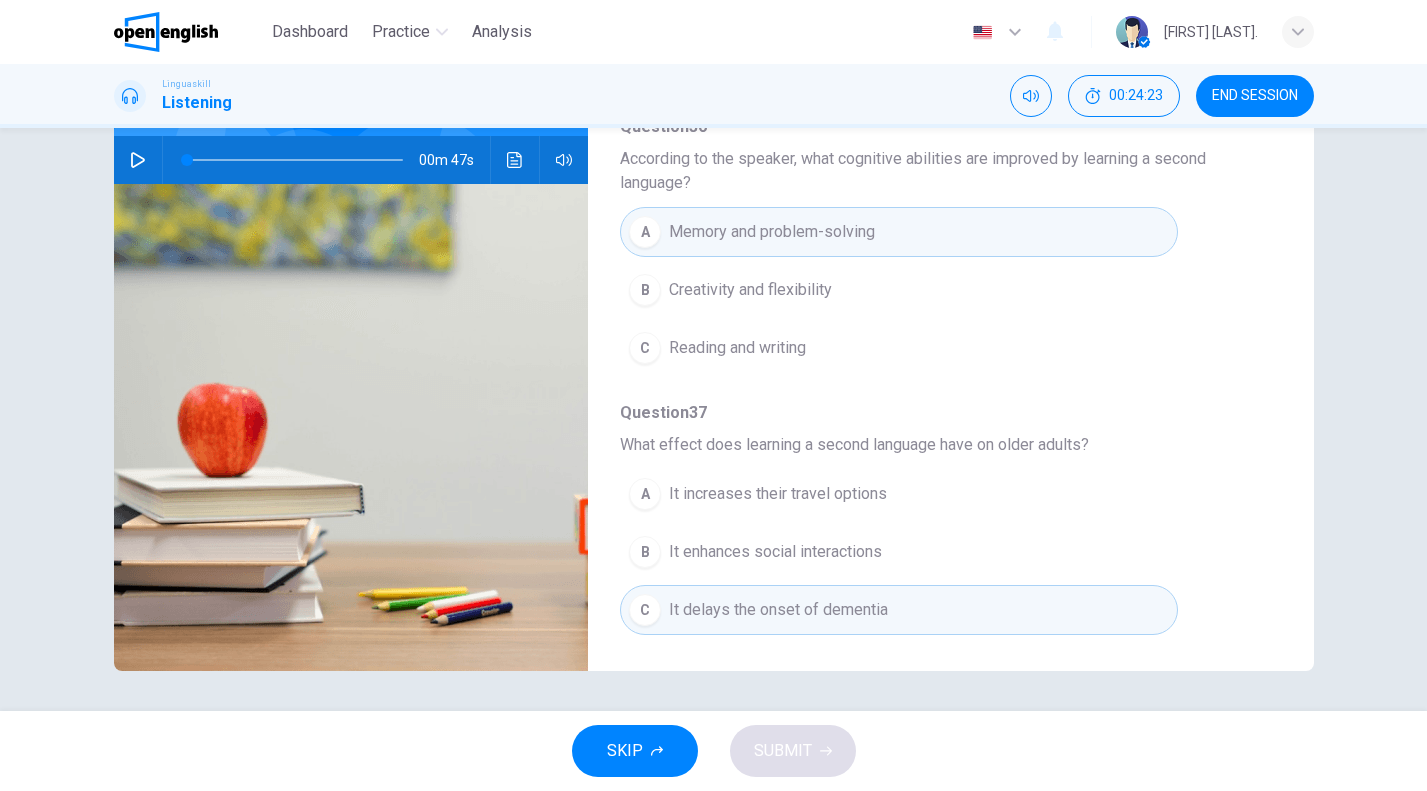 click on "SKIP SUBMIT" at bounding box center [713, 751] 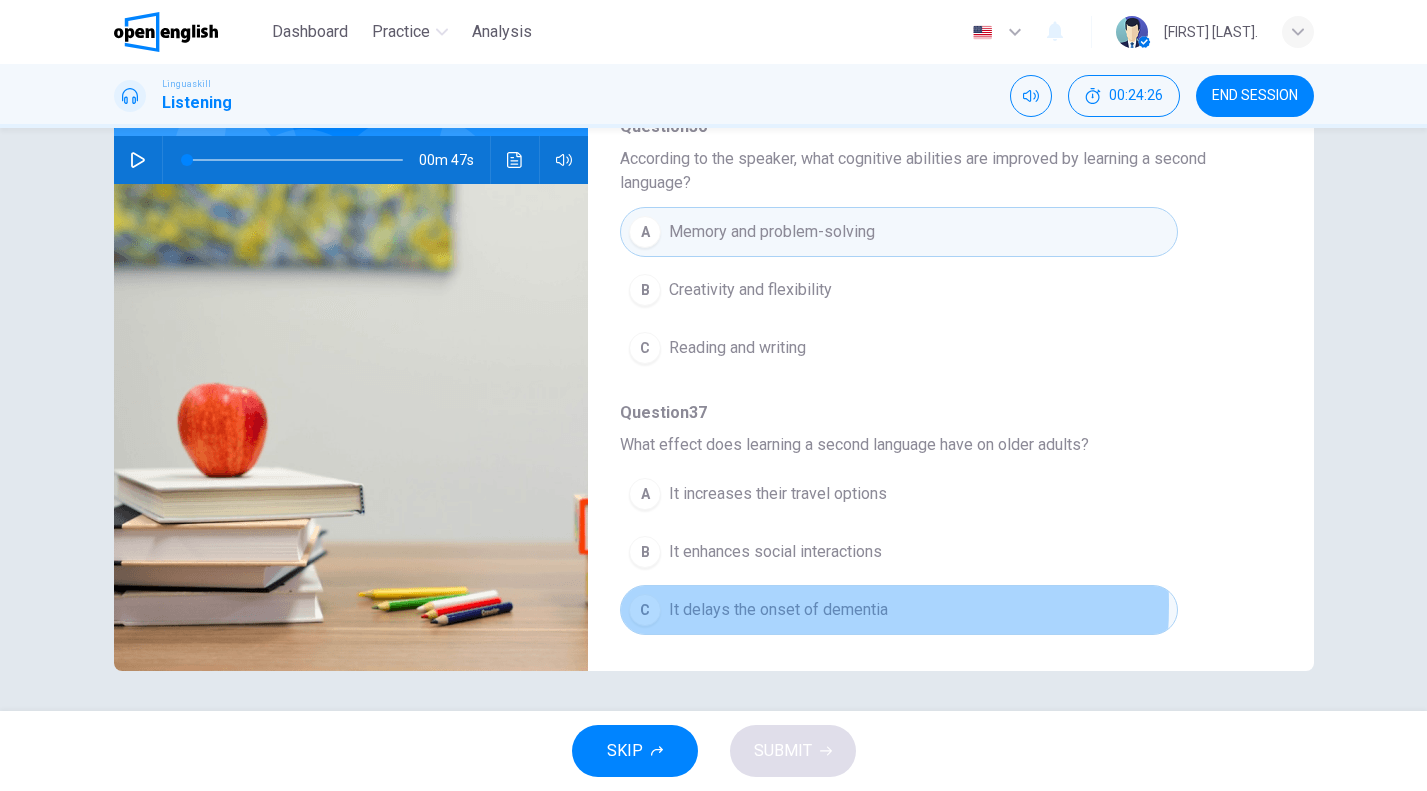 click on "It delays the onset of dementia" at bounding box center [778, 610] 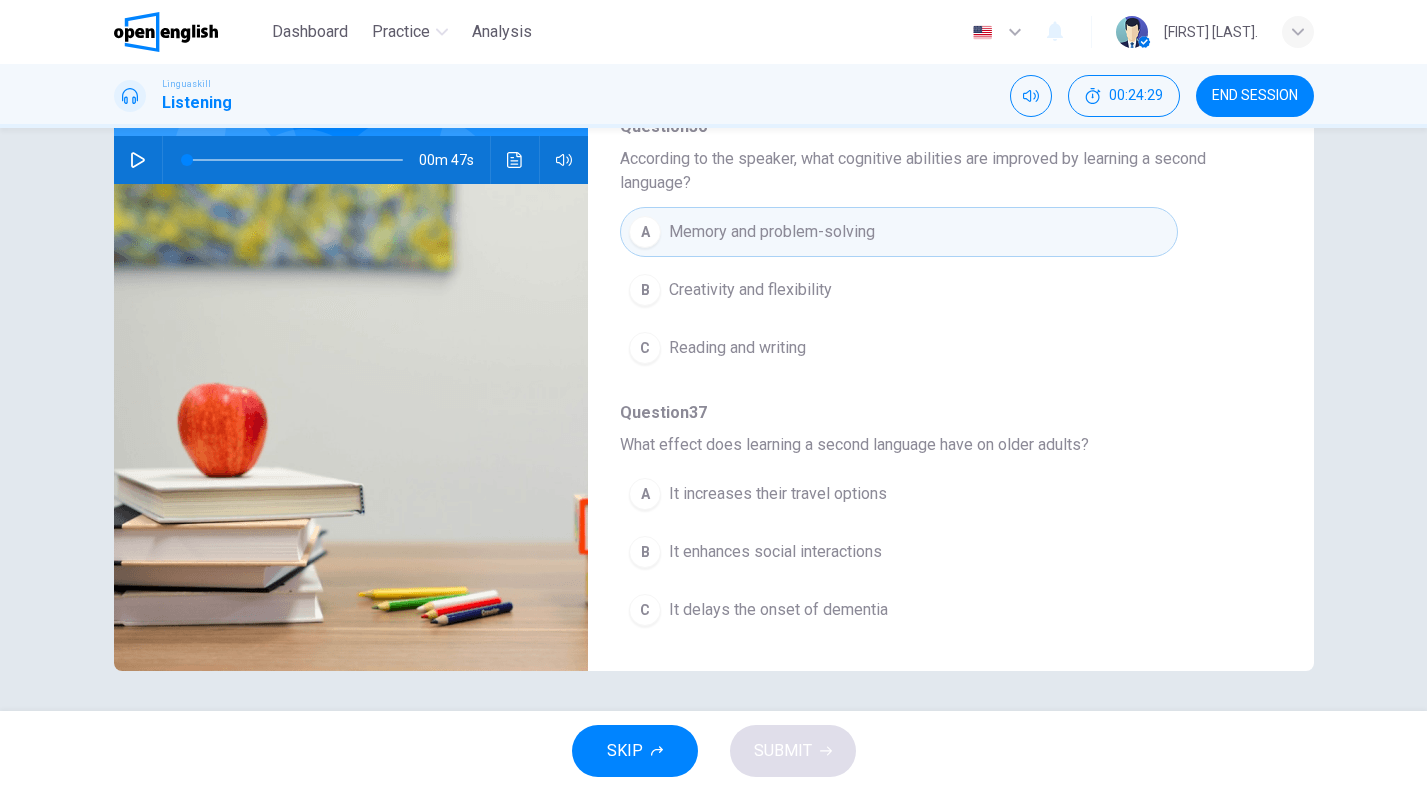 scroll, scrollTop: 359, scrollLeft: 0, axis: vertical 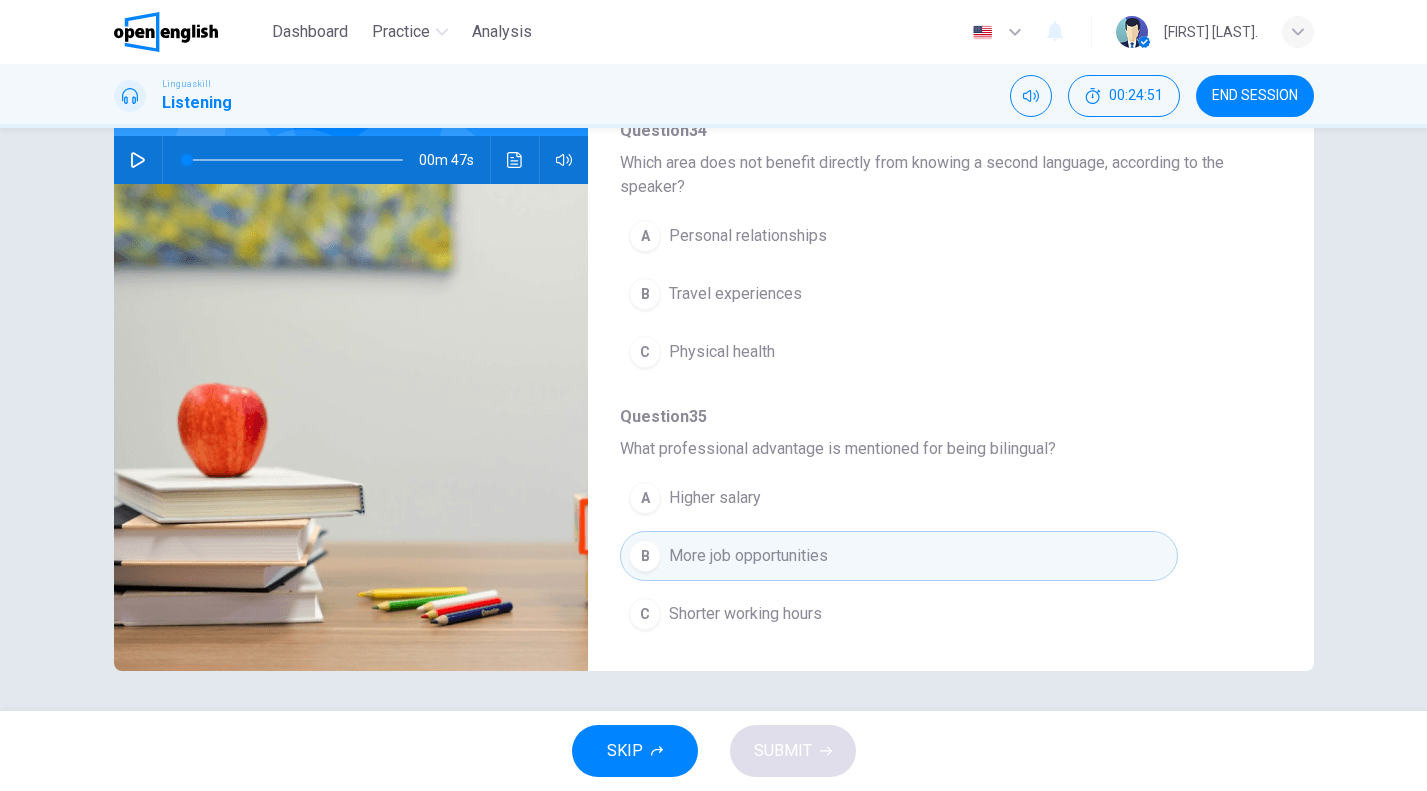click on "Physical health" at bounding box center [722, 352] 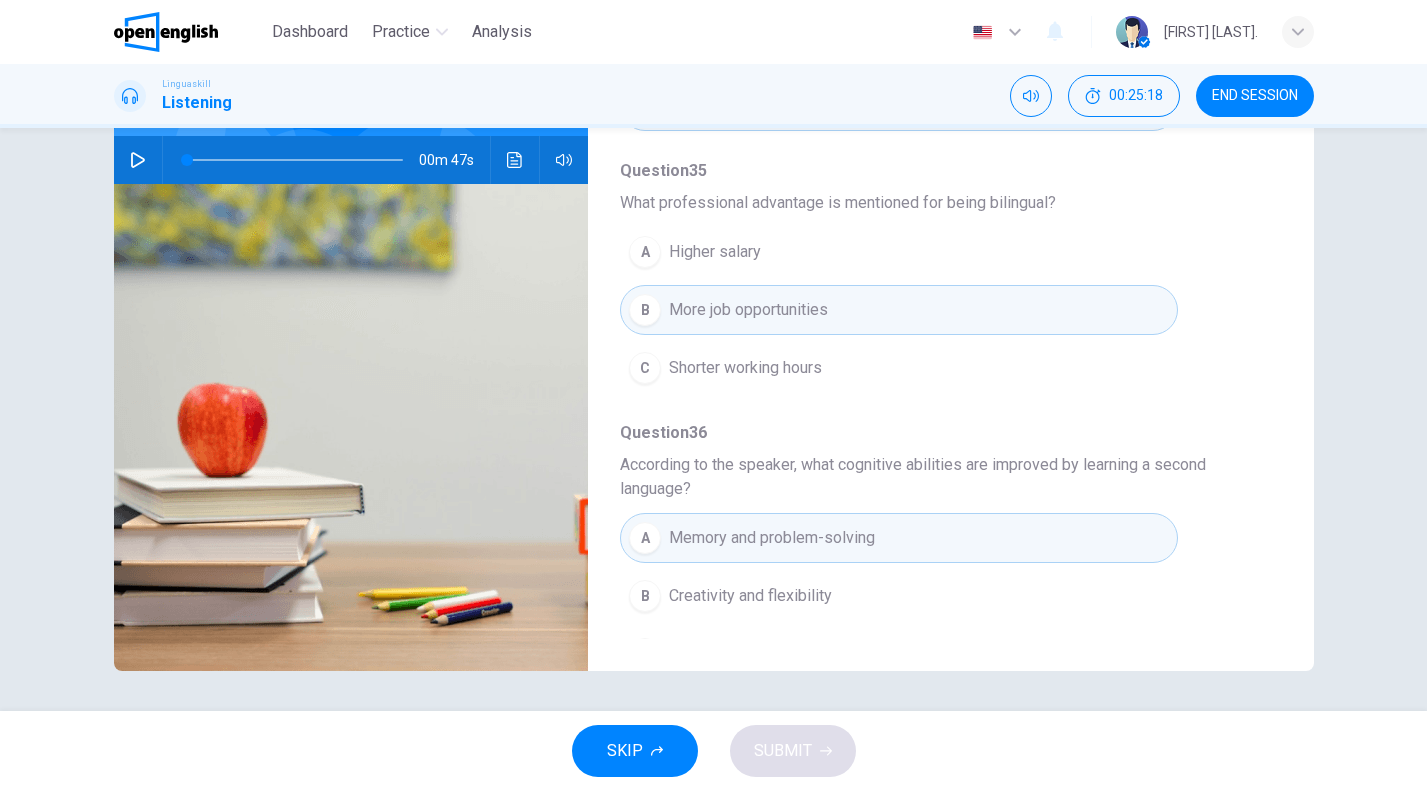 scroll, scrollTop: 608, scrollLeft: 0, axis: vertical 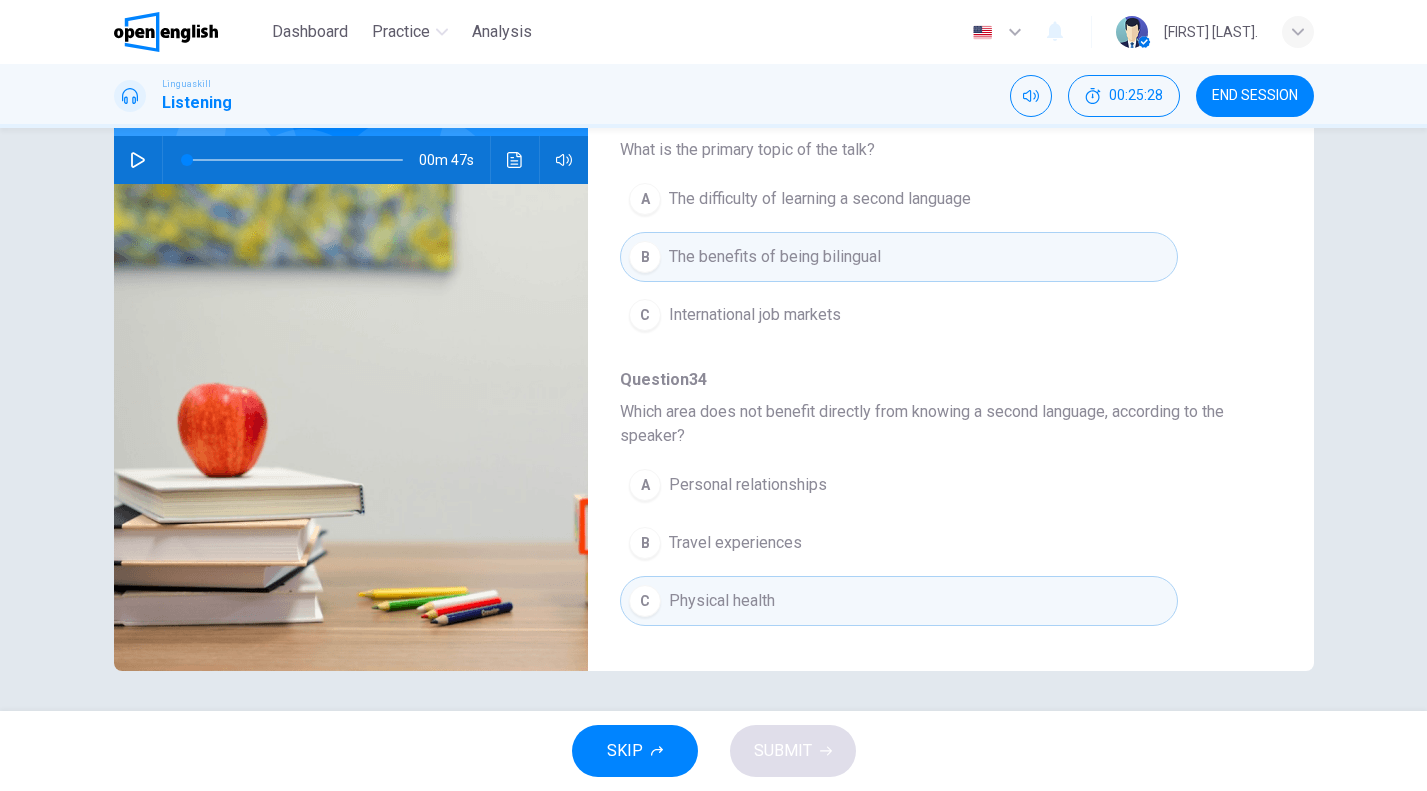 click on "Question 33 - 37 For these questions, choose the correct answer. On a real test, you will have 45 seconds to read the questions, and you will hear the recording twice. Question  33 What is the primary topic of the talk? A The difficulty of learning a second language
B The benefits of being bilingual C International job markets Question  34 Which area does not benefit directly from knowing a second language, according to the speaker? A Personal relationships
B Travel experiences C Physical health Question  35 What professional advantage is mentioned for being bilingual? A Higher salary B More job opportunities C Shorter working hours Question  36 According to the speaker, what cognitive abilities are improved by learning a second language? A Memory and problem-solving B Creativity and flexibility C Reading and writing Question  37 What effect does learning a second language have on older adults? A It increases their travel options B It enhances social interactions C It delays the onset of dementia 00m 47s" at bounding box center [713, 419] 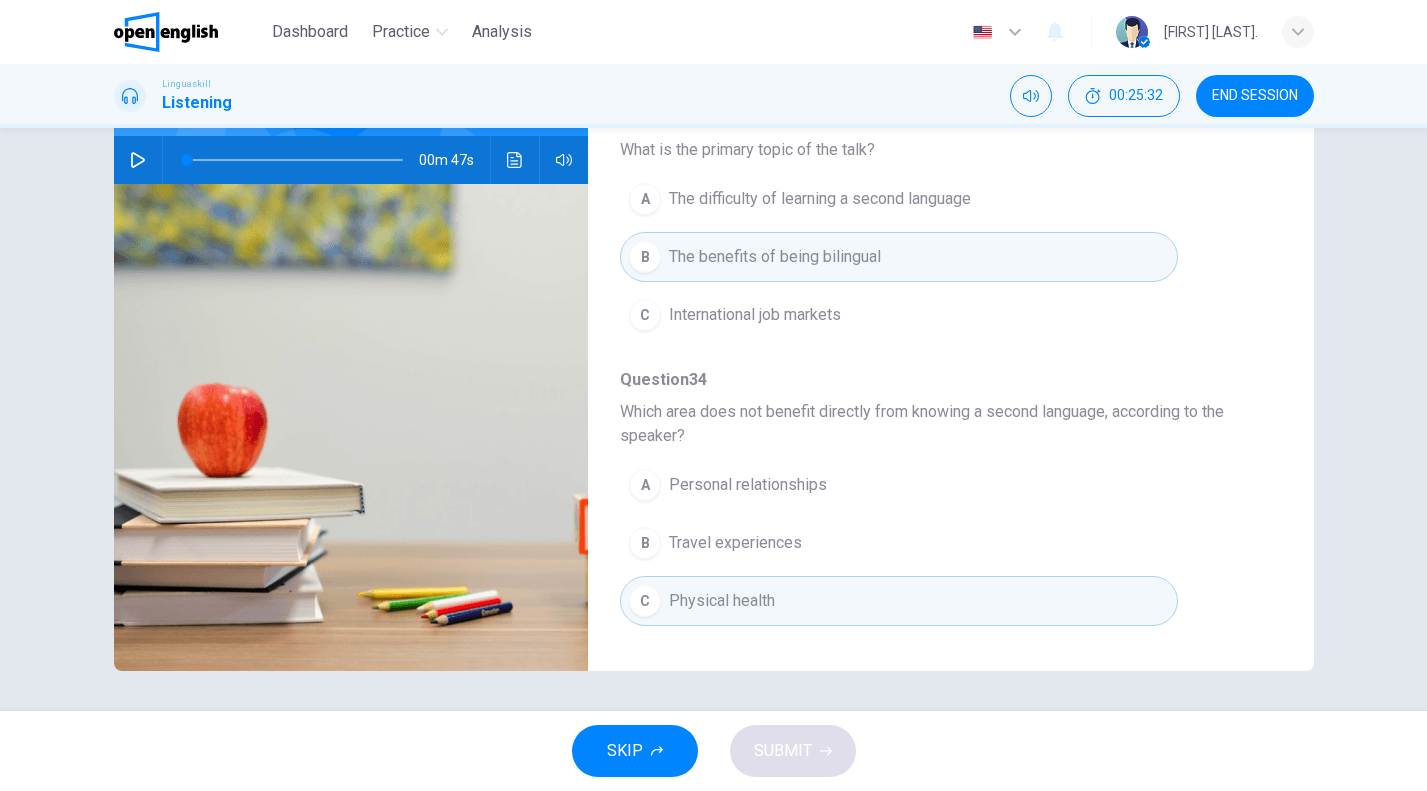 scroll, scrollTop: 410, scrollLeft: 0, axis: vertical 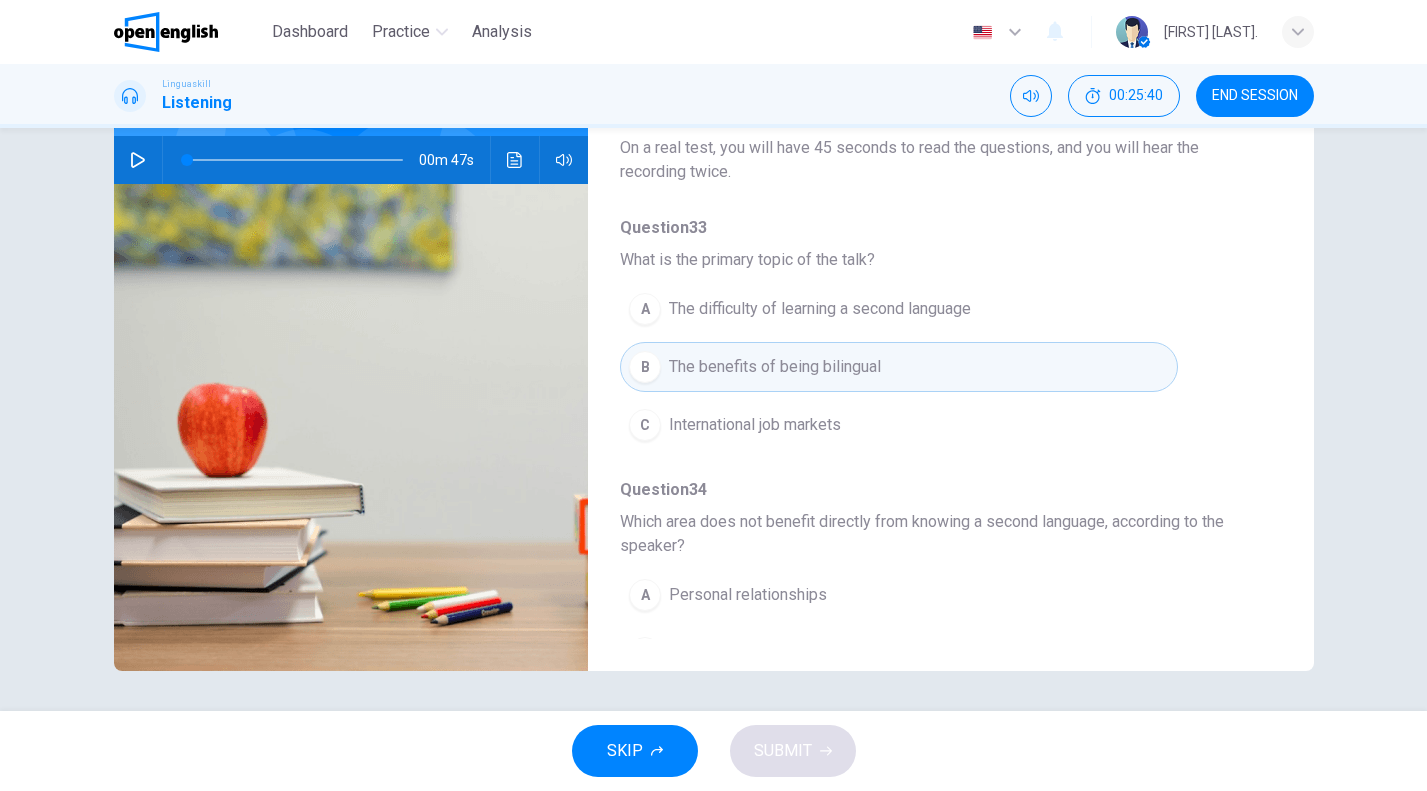 click on "Question 33 - 37 For these questions, choose the correct answer. On a real test, you will have 45 seconds to read the questions, and you will hear the recording twice. Question  33 What is the primary topic of the talk? A The difficulty of learning a second language
B The benefits of being bilingual C International job markets Question  34 Which area does not benefit directly from knowing a second language, according to the speaker? A Personal relationships
B Travel experiences C Physical health Question  35 What professional advantage is mentioned for being bilingual? A Higher salary B More job opportunities C Shorter working hours Question  36 According to the speaker, what cognitive abilities are improved by learning a second language? A Memory and problem-solving B Creativity and flexibility C Reading and writing Question  37 What effect does learning a second language have on older adults? A It increases their travel options B It enhances social interactions C It delays the onset of dementia 00m 47s" at bounding box center [713, 419] 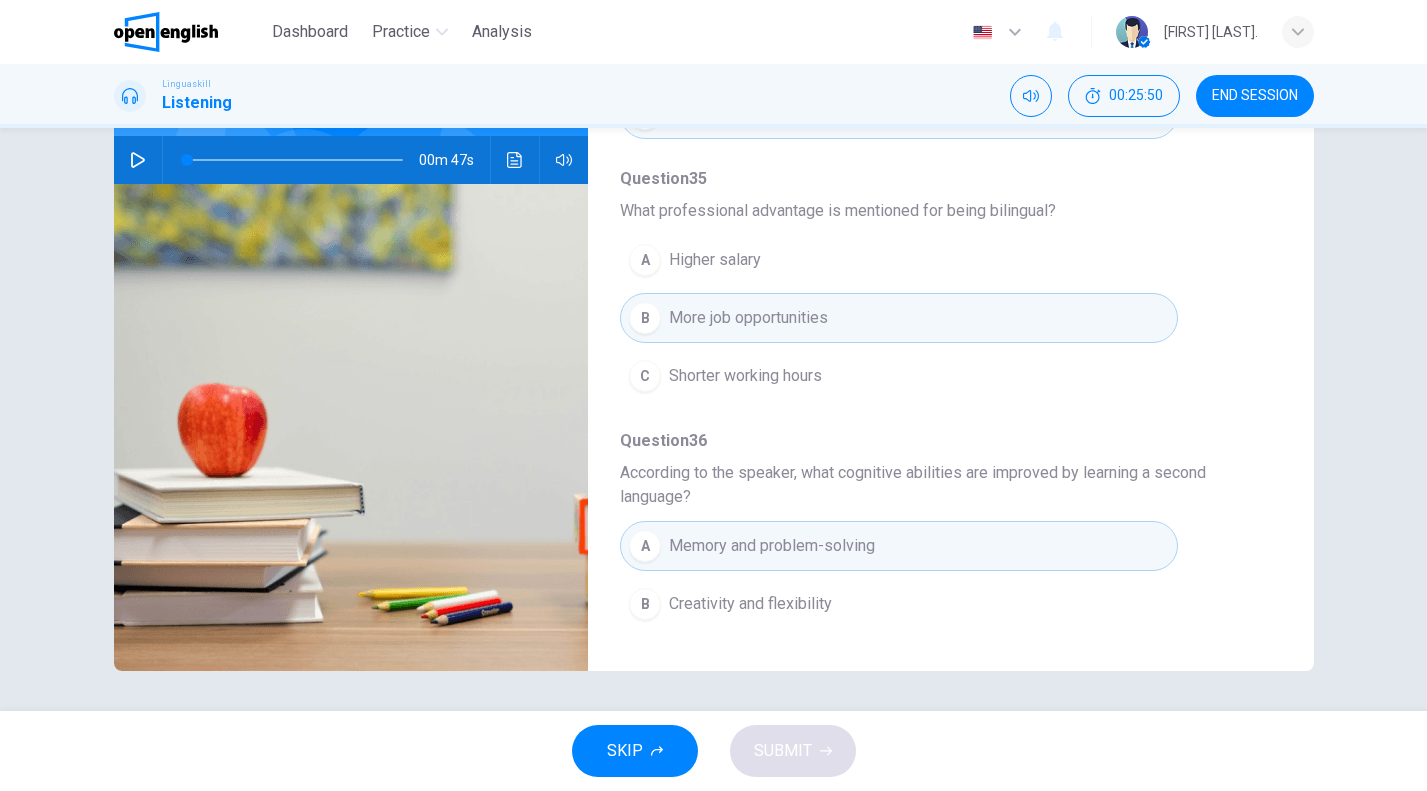 scroll, scrollTop: 700, scrollLeft: 0, axis: vertical 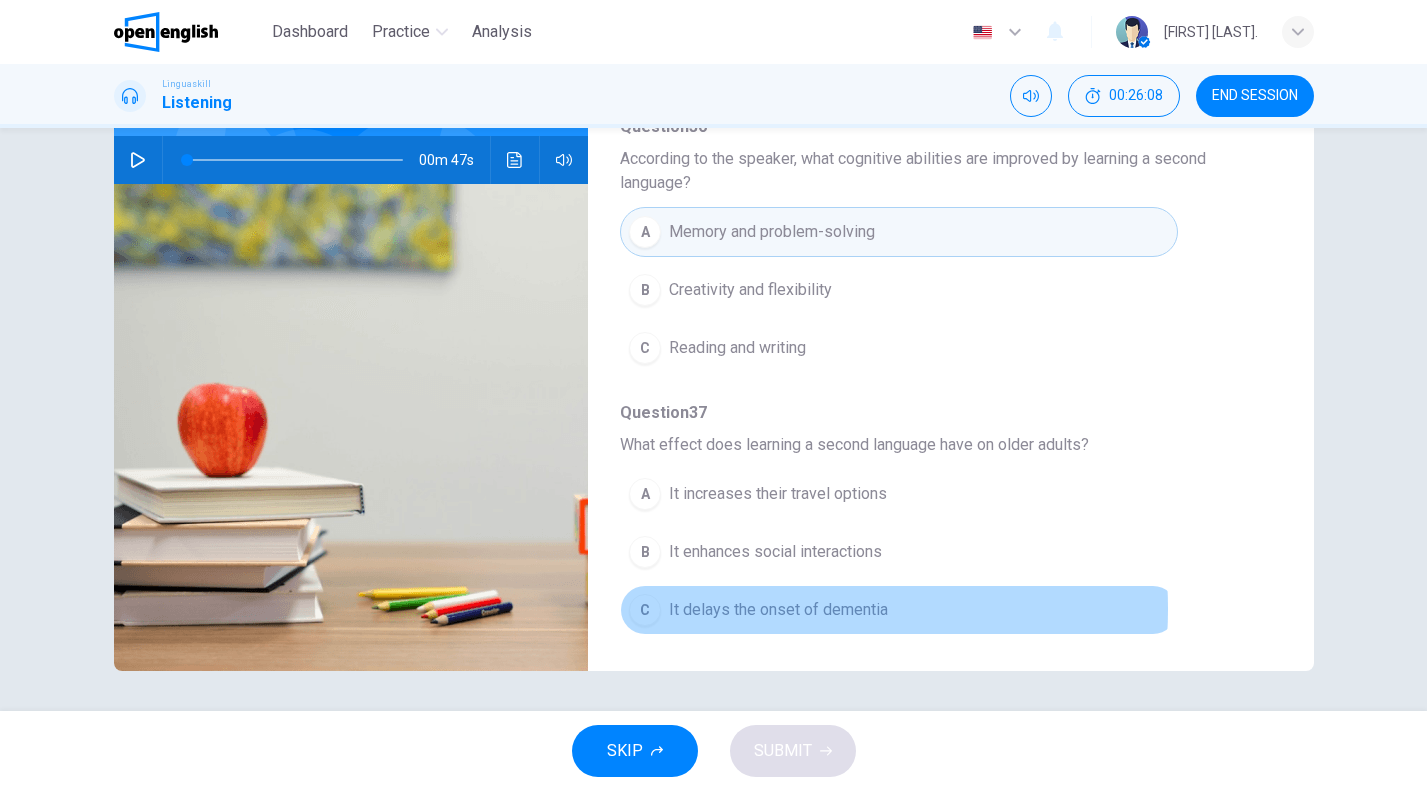 click on "It delays the onset of dementia" at bounding box center [778, 610] 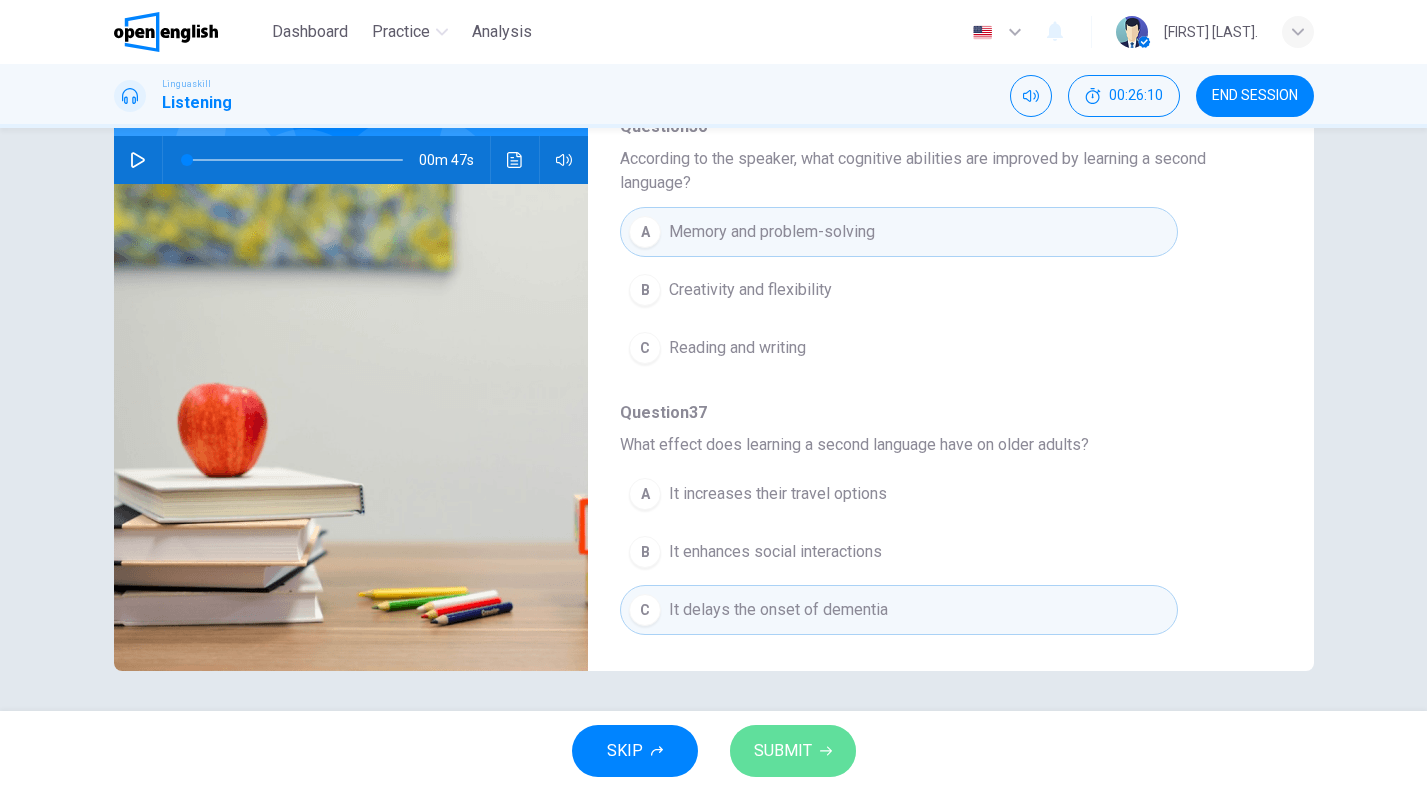 click on "SUBMIT" at bounding box center [793, 751] 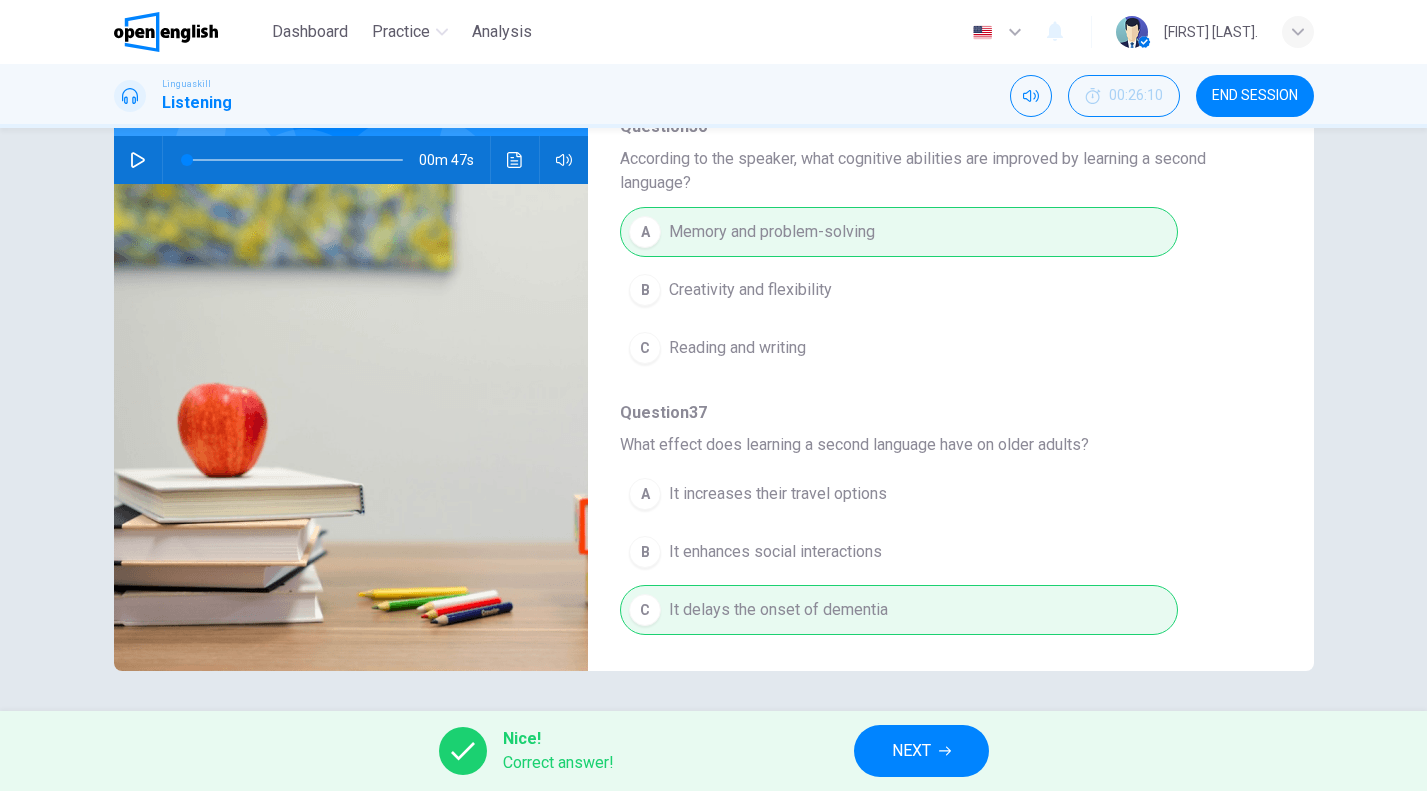scroll, scrollTop: 359, scrollLeft: 0, axis: vertical 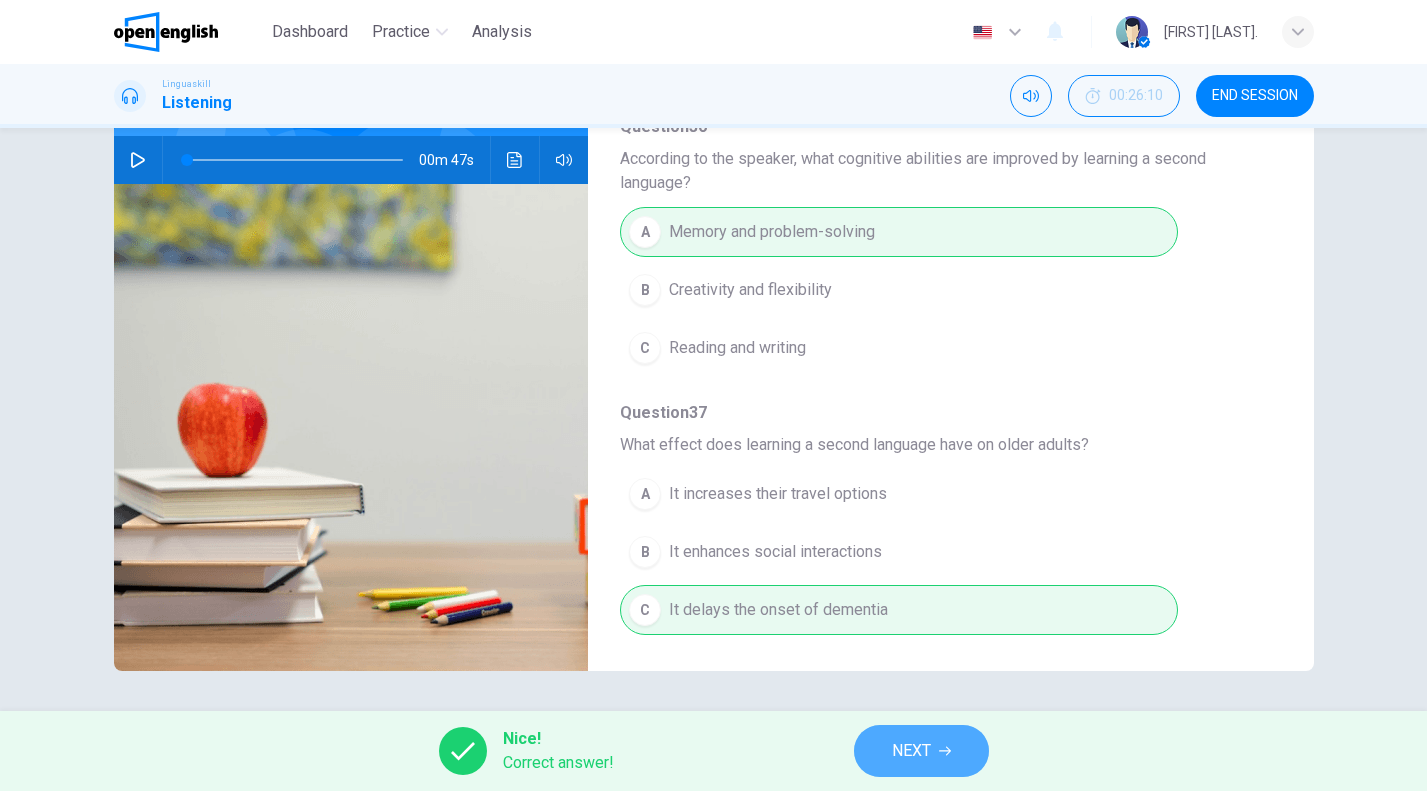 click on "NEXT" at bounding box center (921, 751) 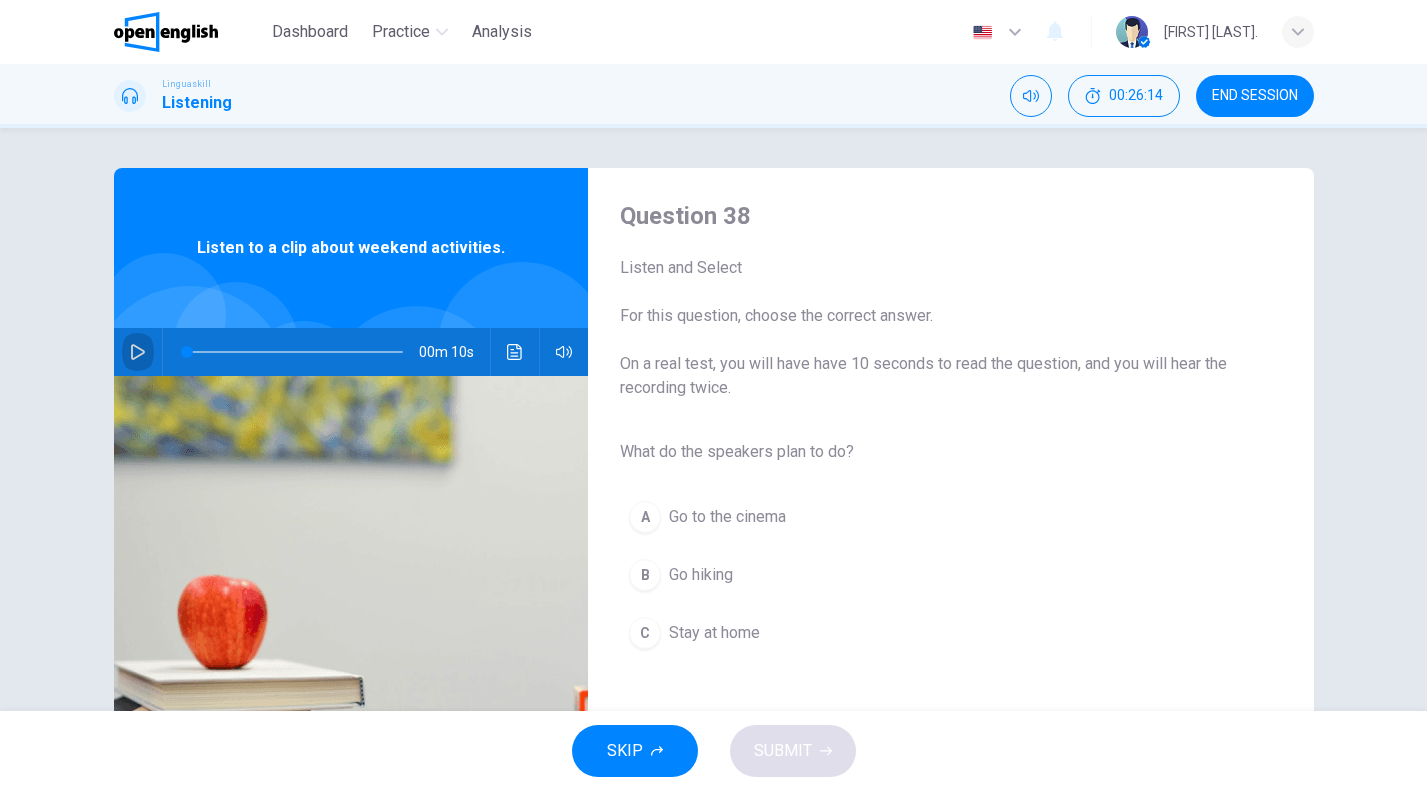 click 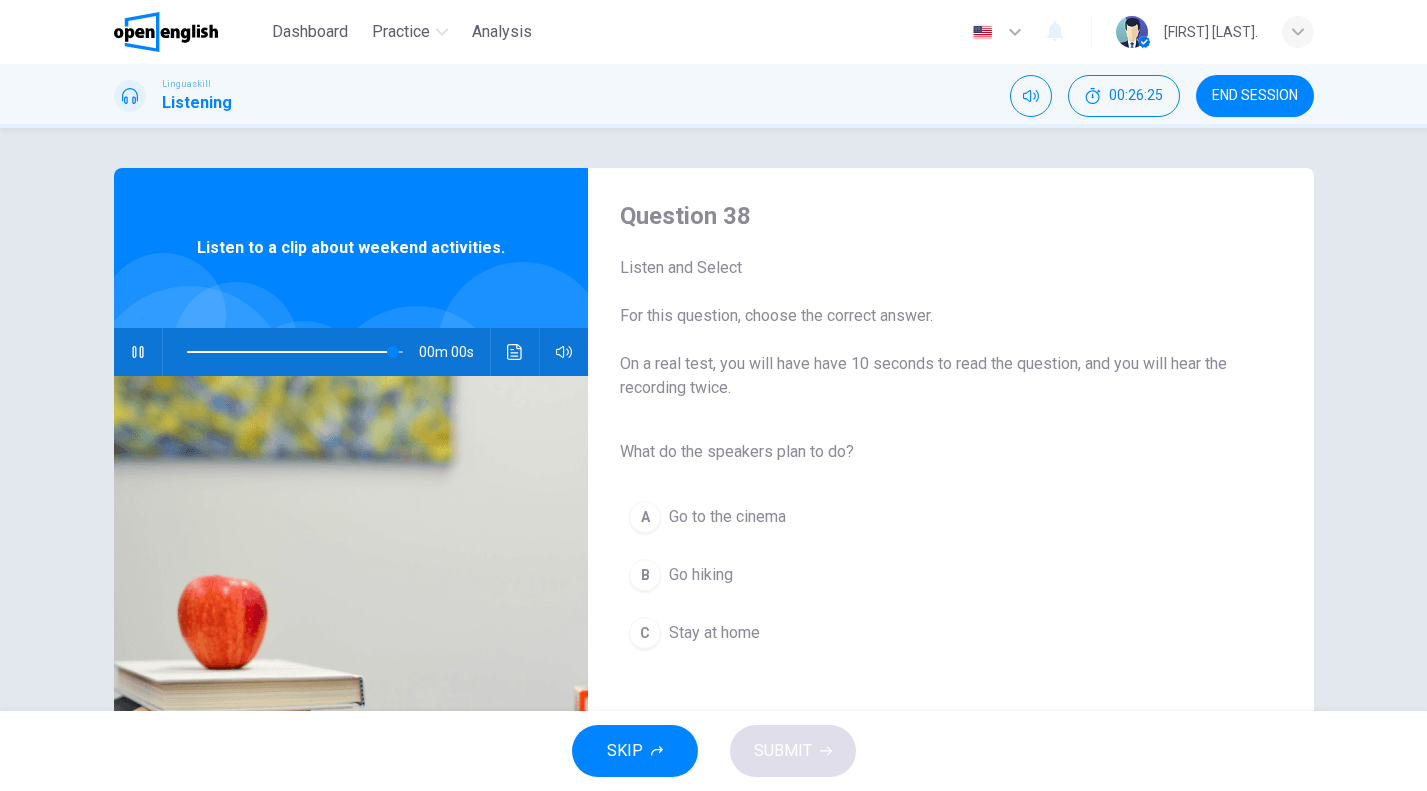 type on "*" 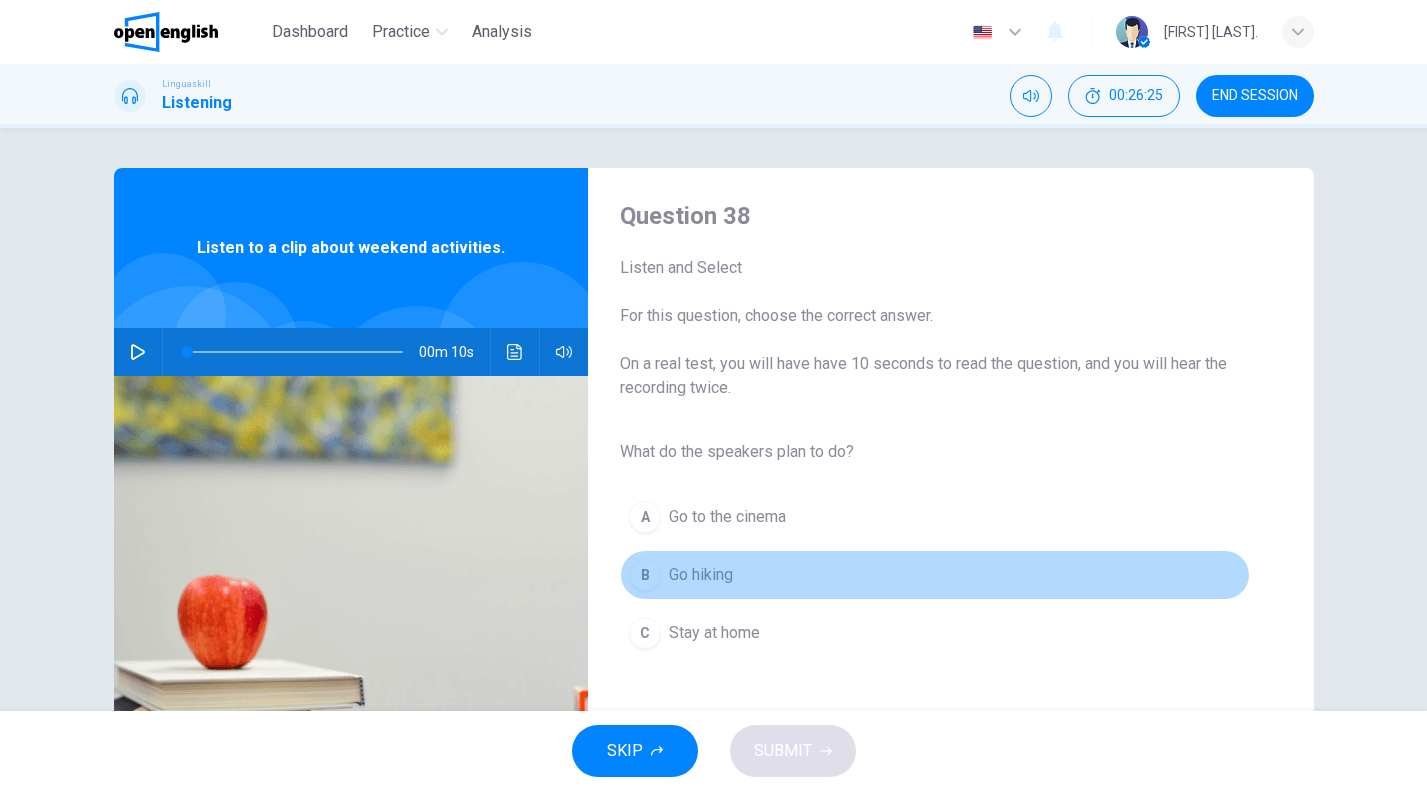 click on "Go hiking" at bounding box center (701, 575) 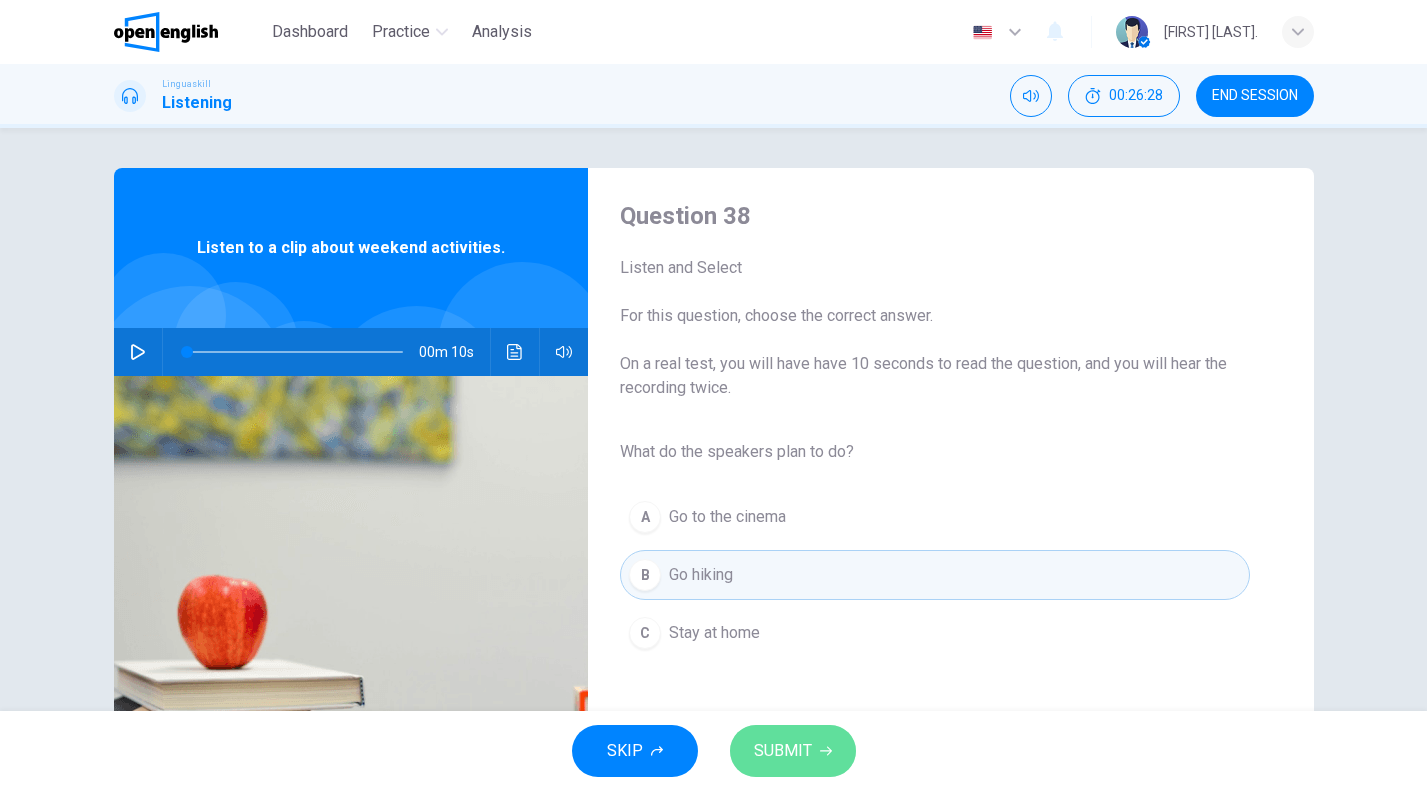 click on "SUBMIT" at bounding box center [793, 751] 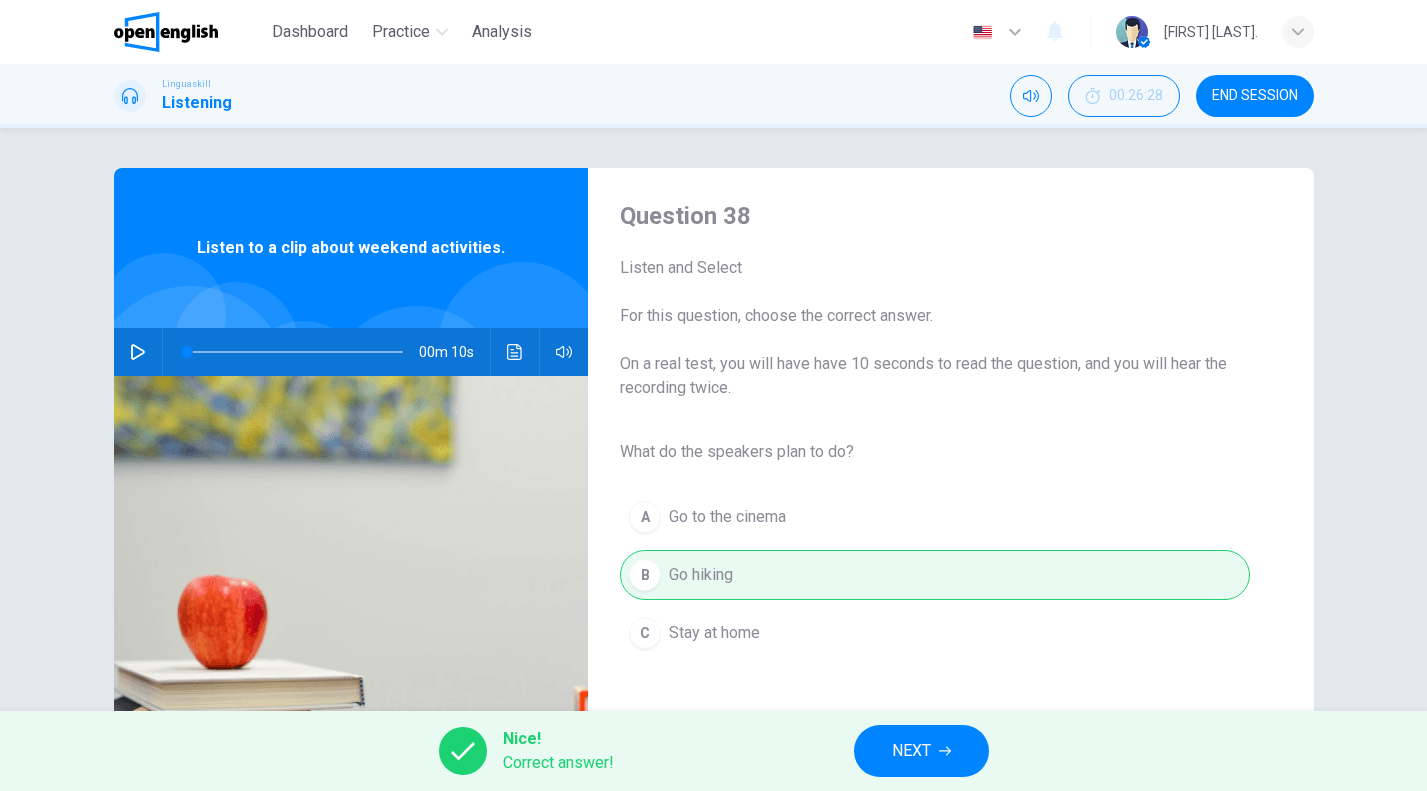 click on "Nice! Correct answer! NEXT" at bounding box center (713, 751) 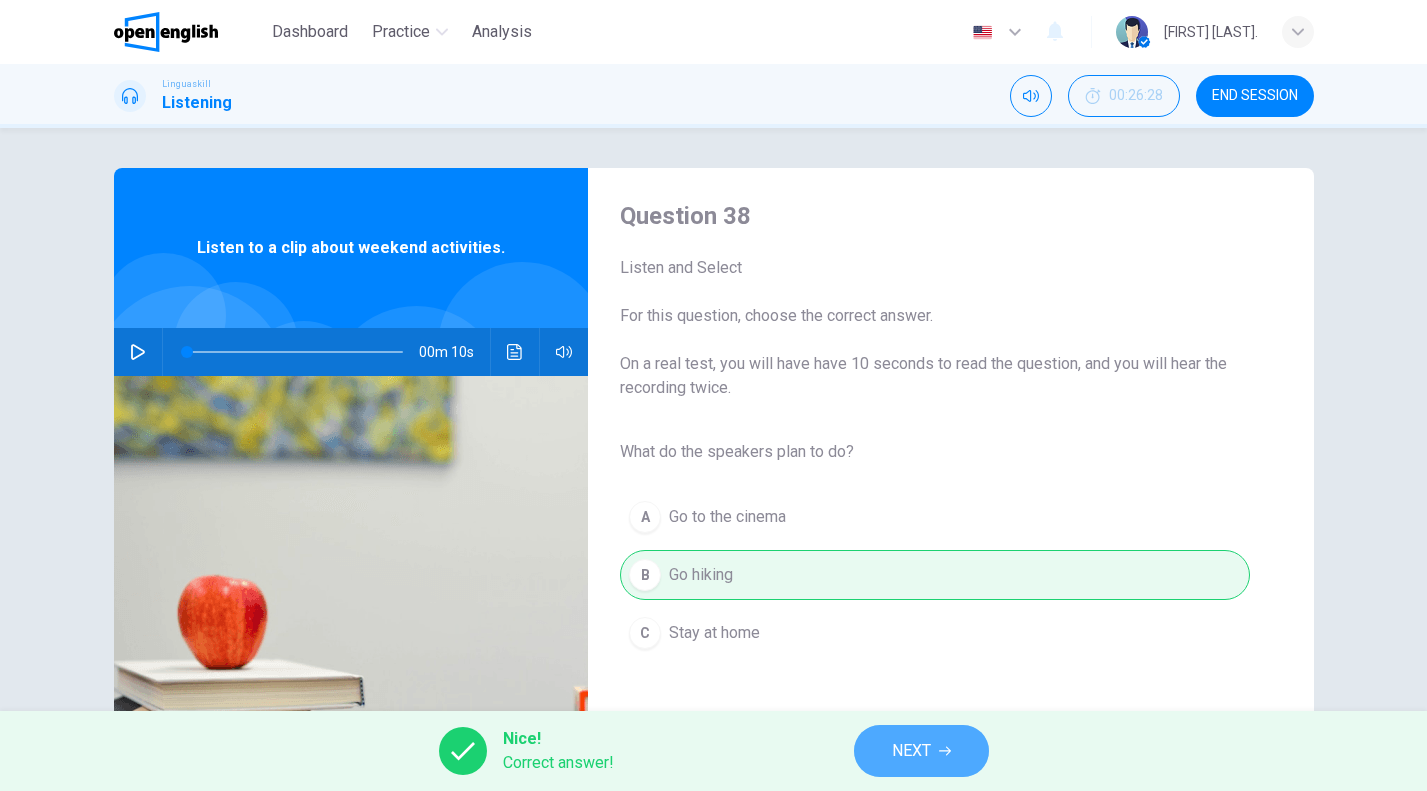 click on "NEXT" at bounding box center (921, 751) 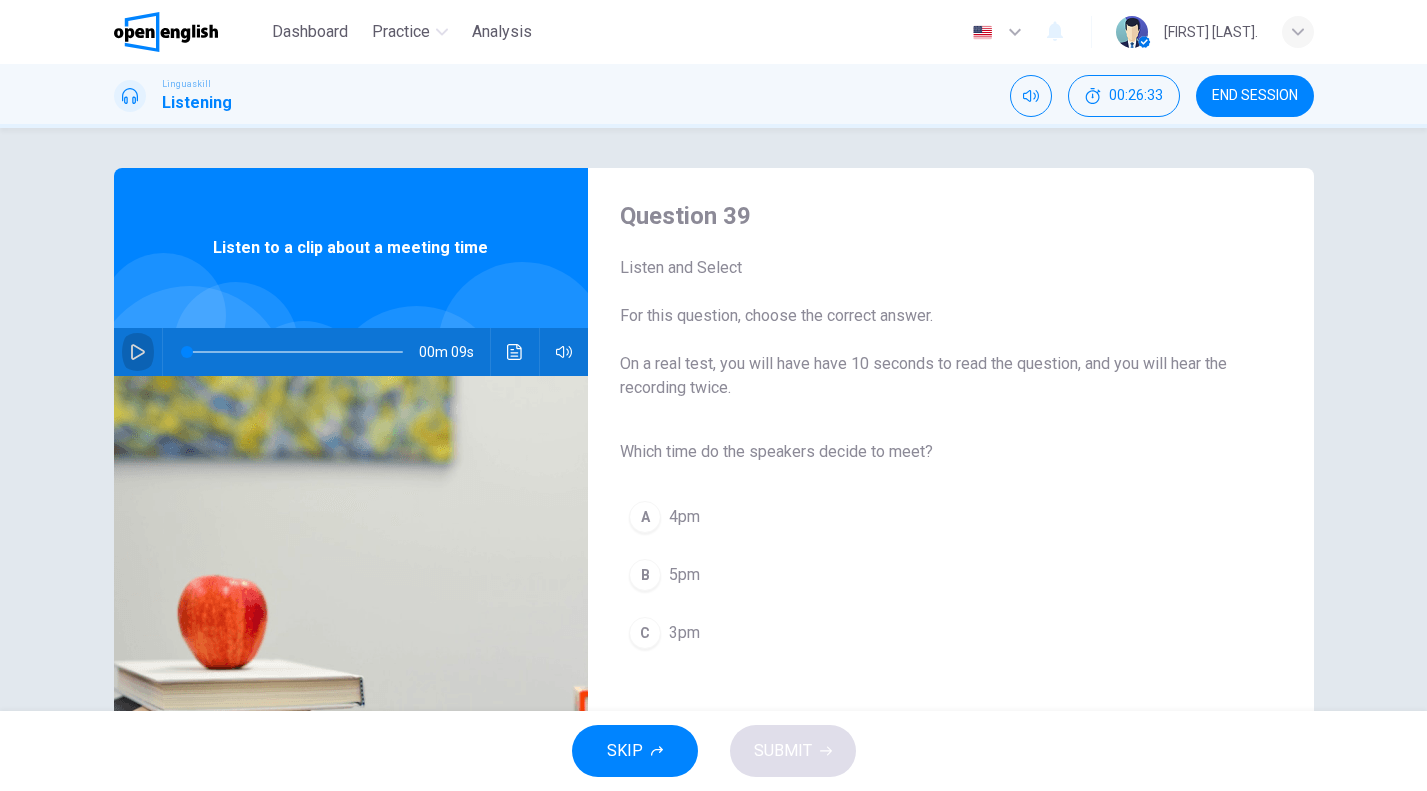 click 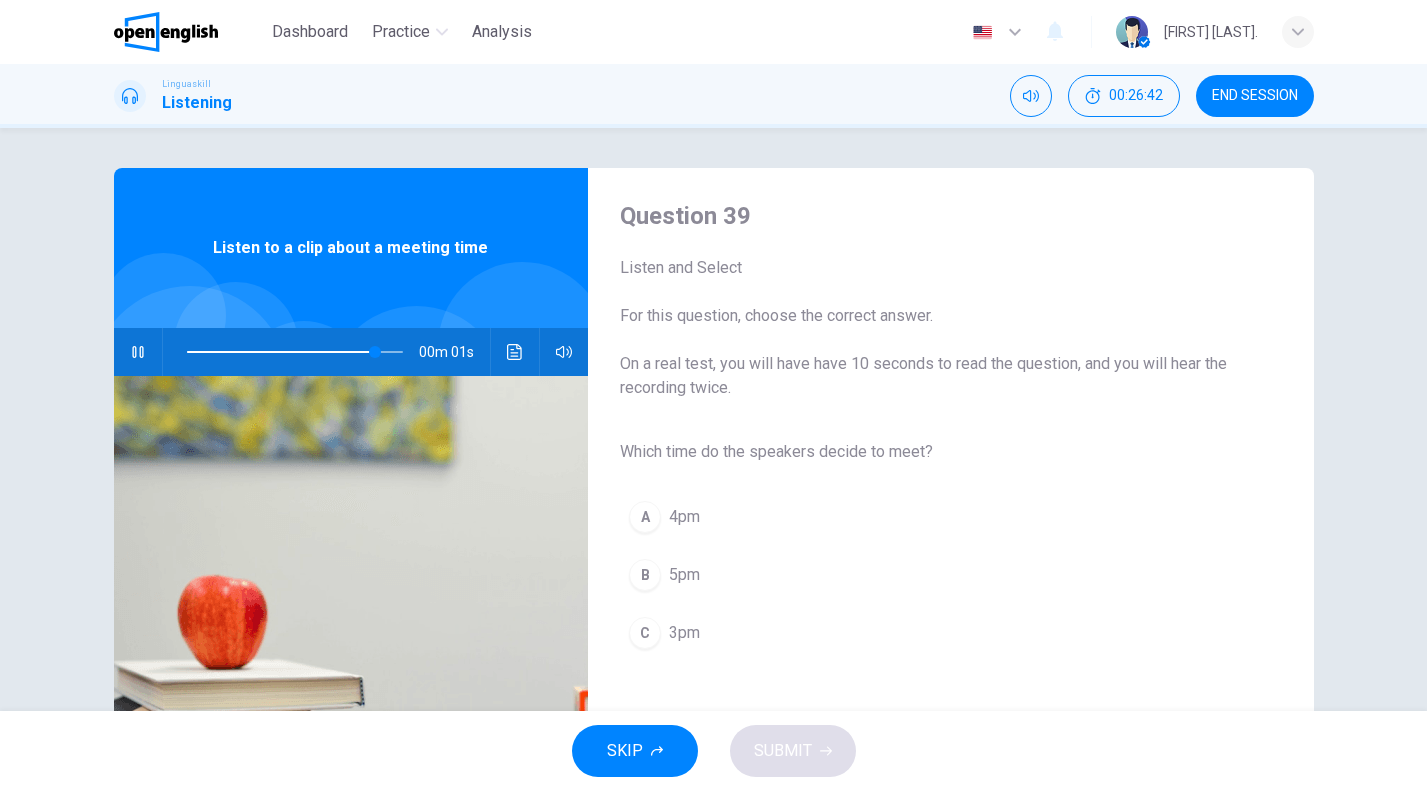 click on "3pm" at bounding box center [684, 633] 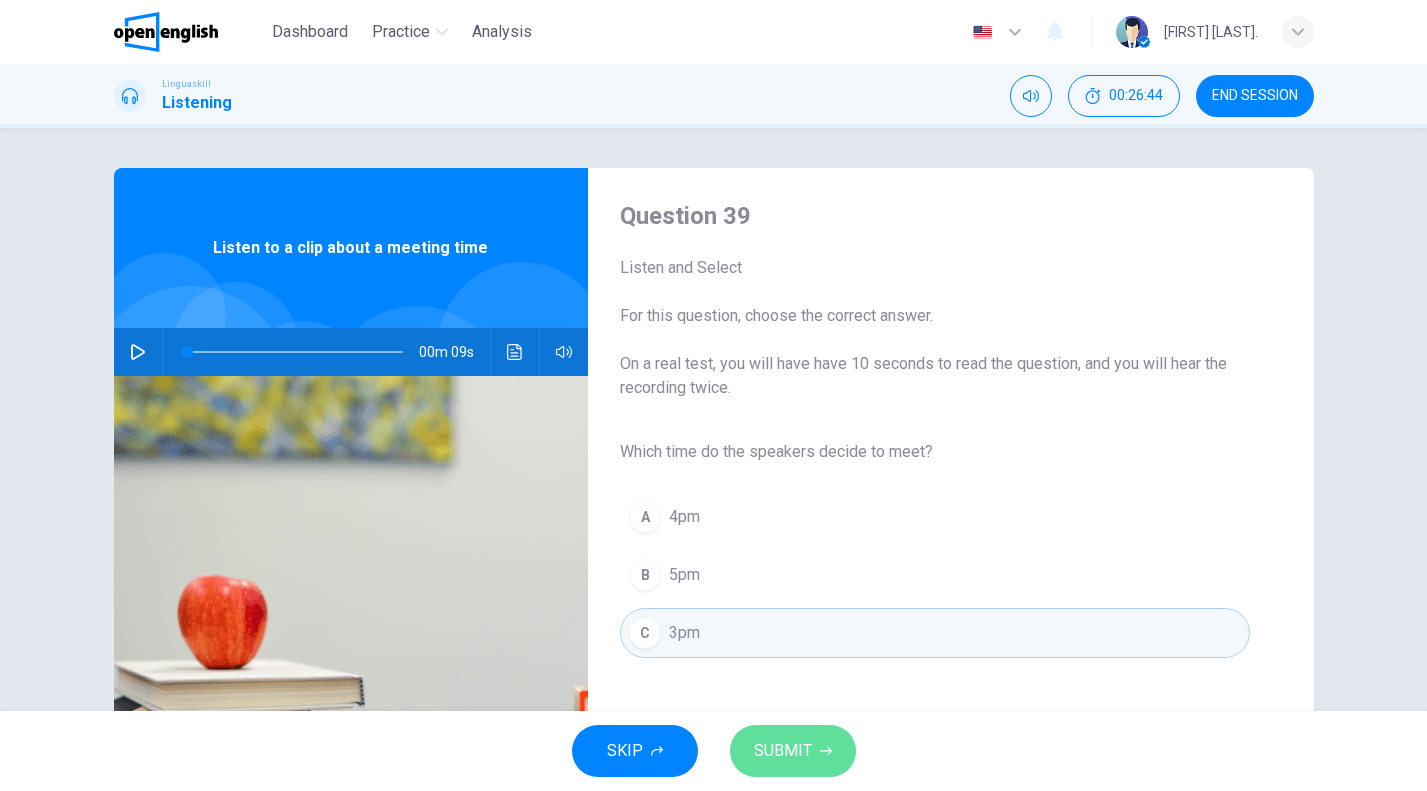 click on "SUBMIT" at bounding box center (793, 751) 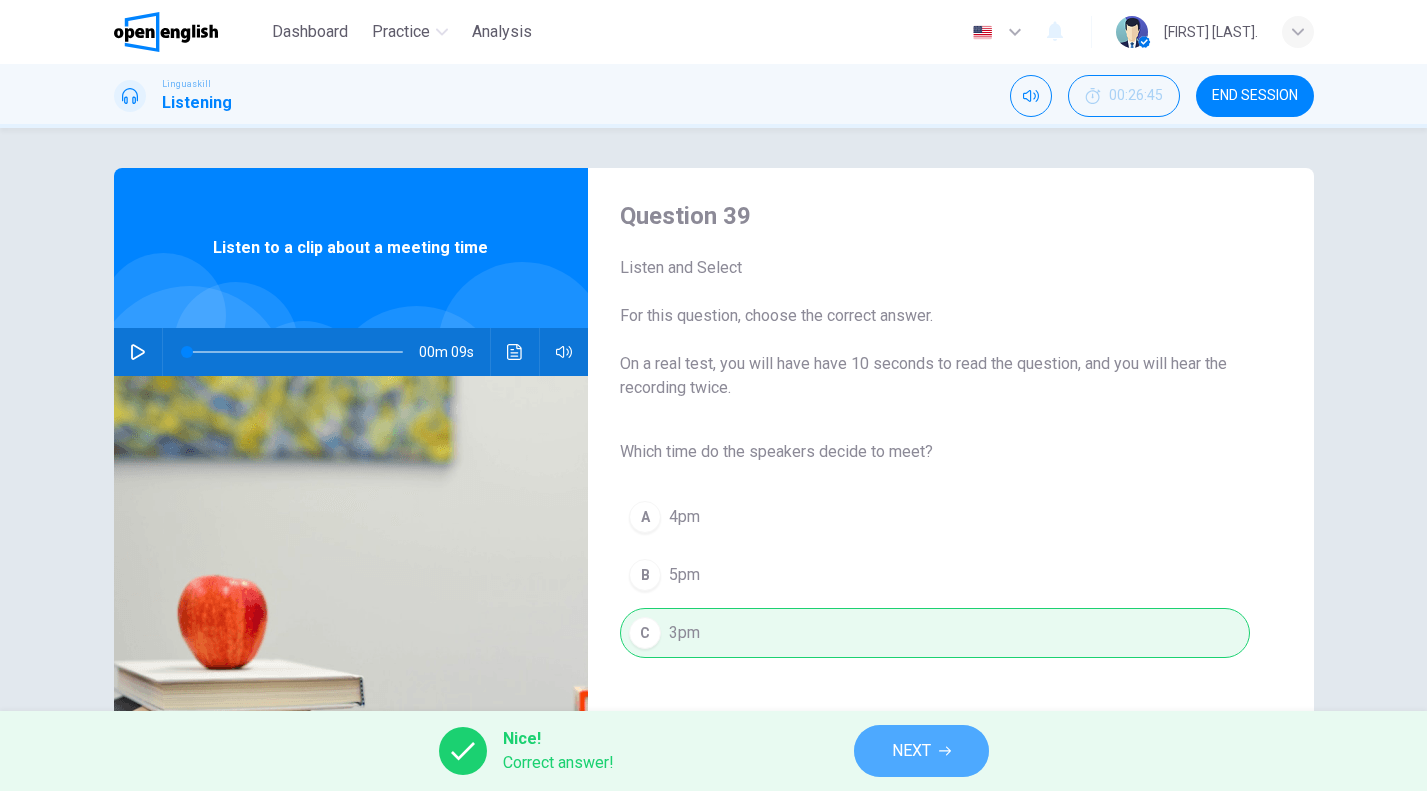 click on "NEXT" at bounding box center (921, 751) 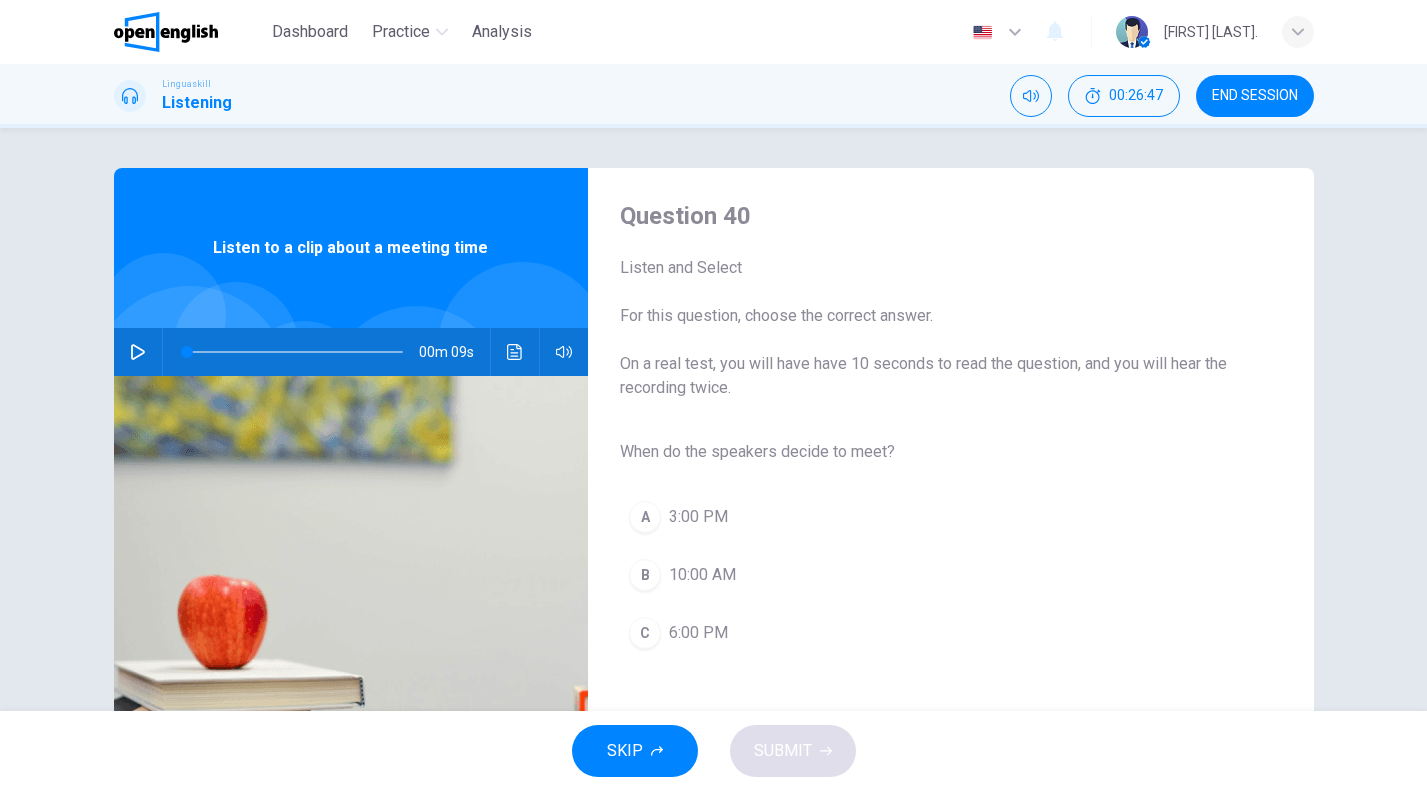click 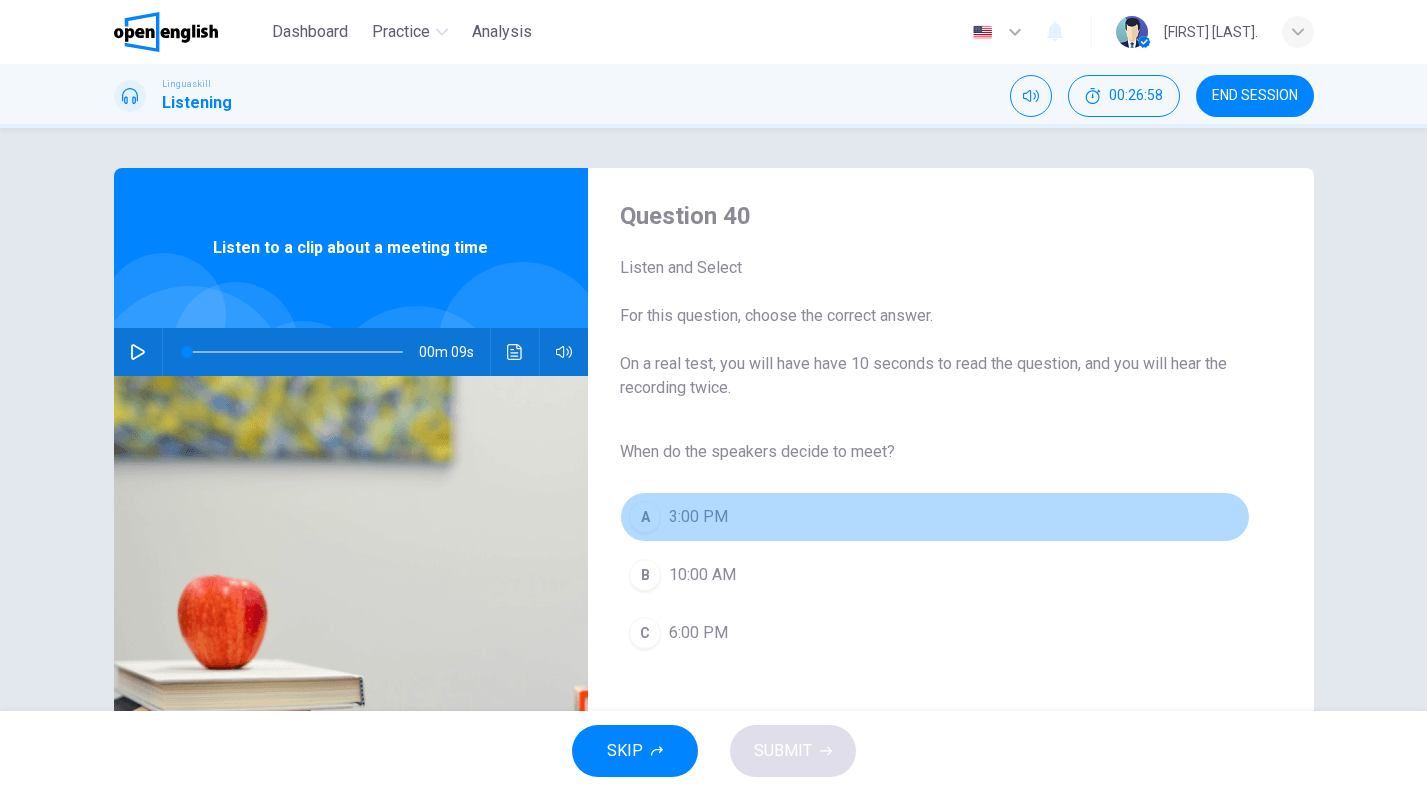 click on "3:00 PM" at bounding box center (698, 517) 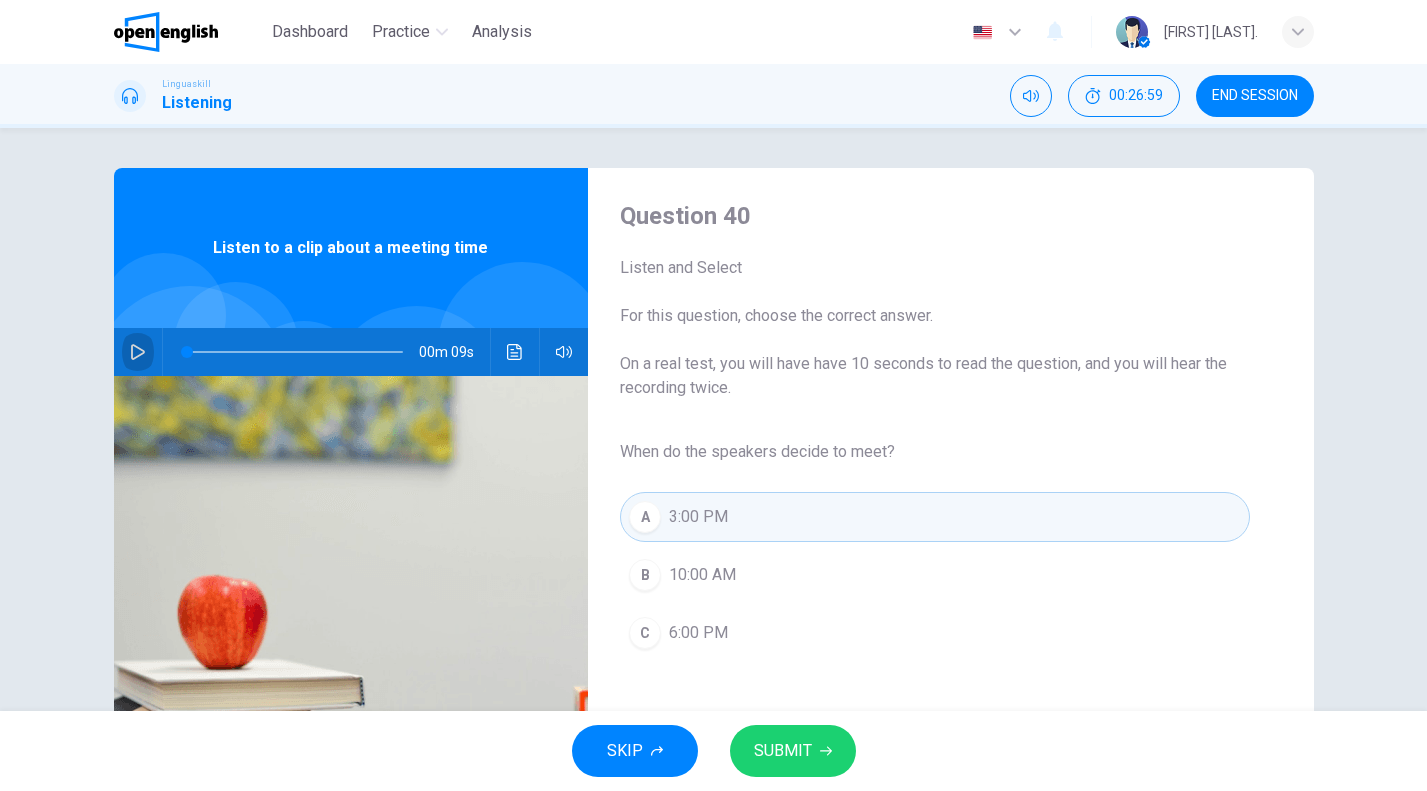 click 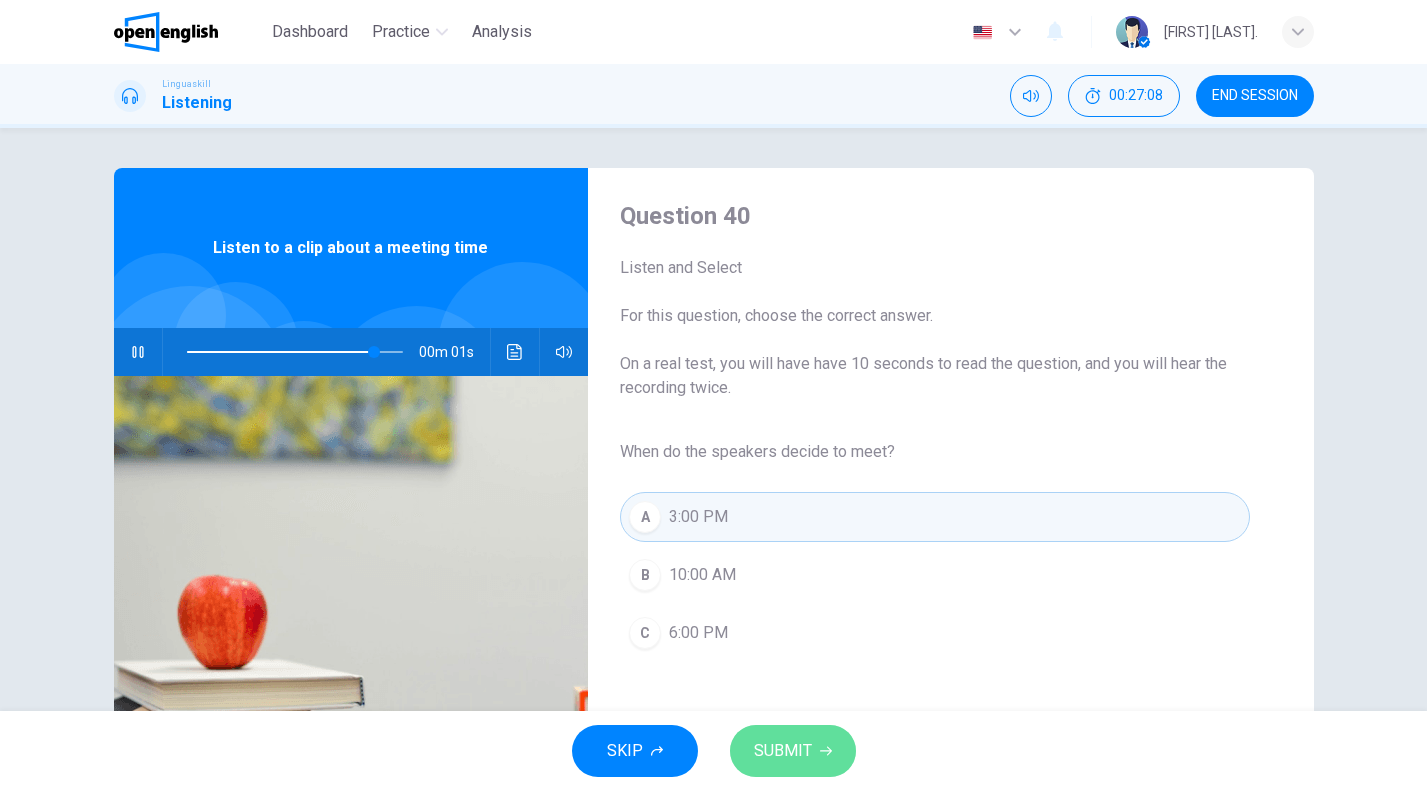 click on "SUBMIT" at bounding box center (793, 751) 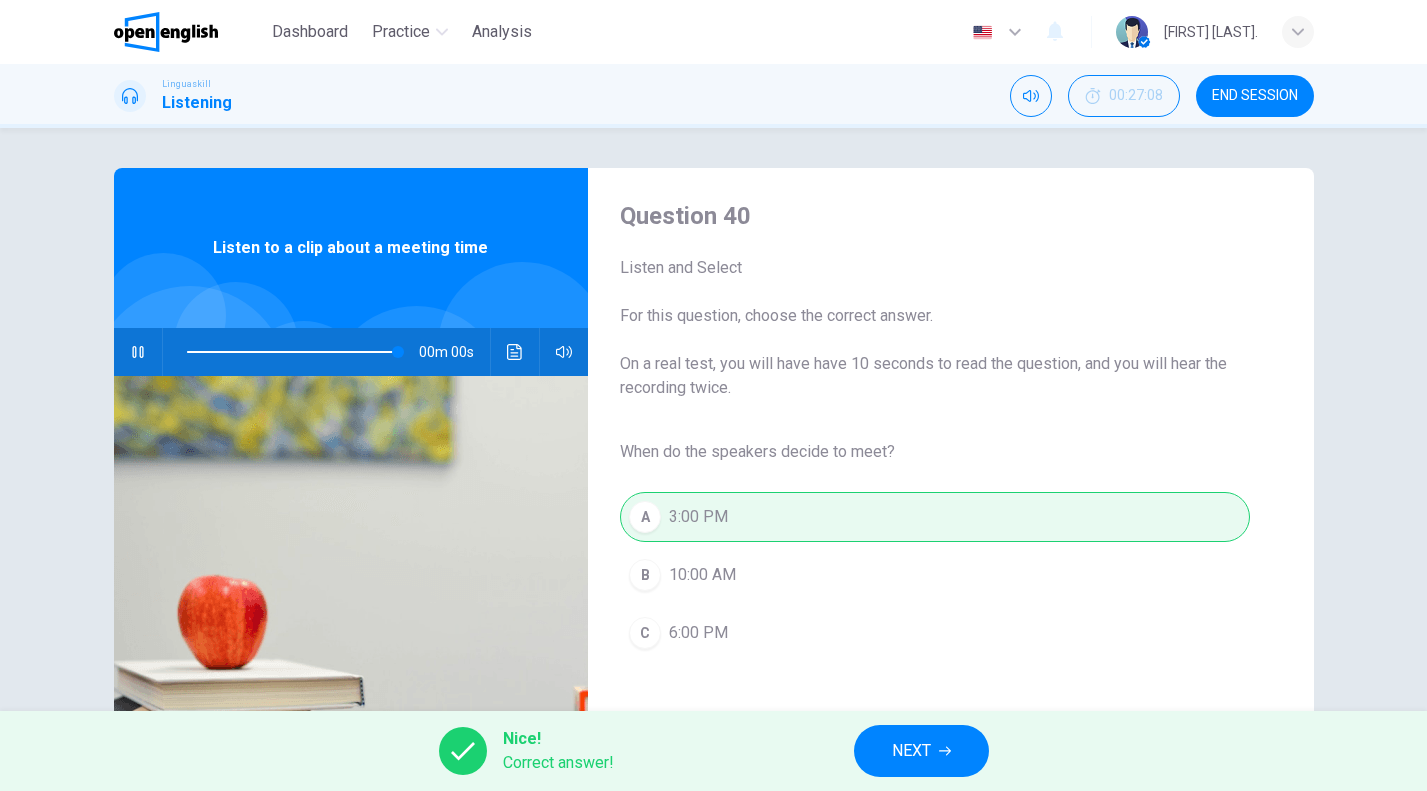 type on "*" 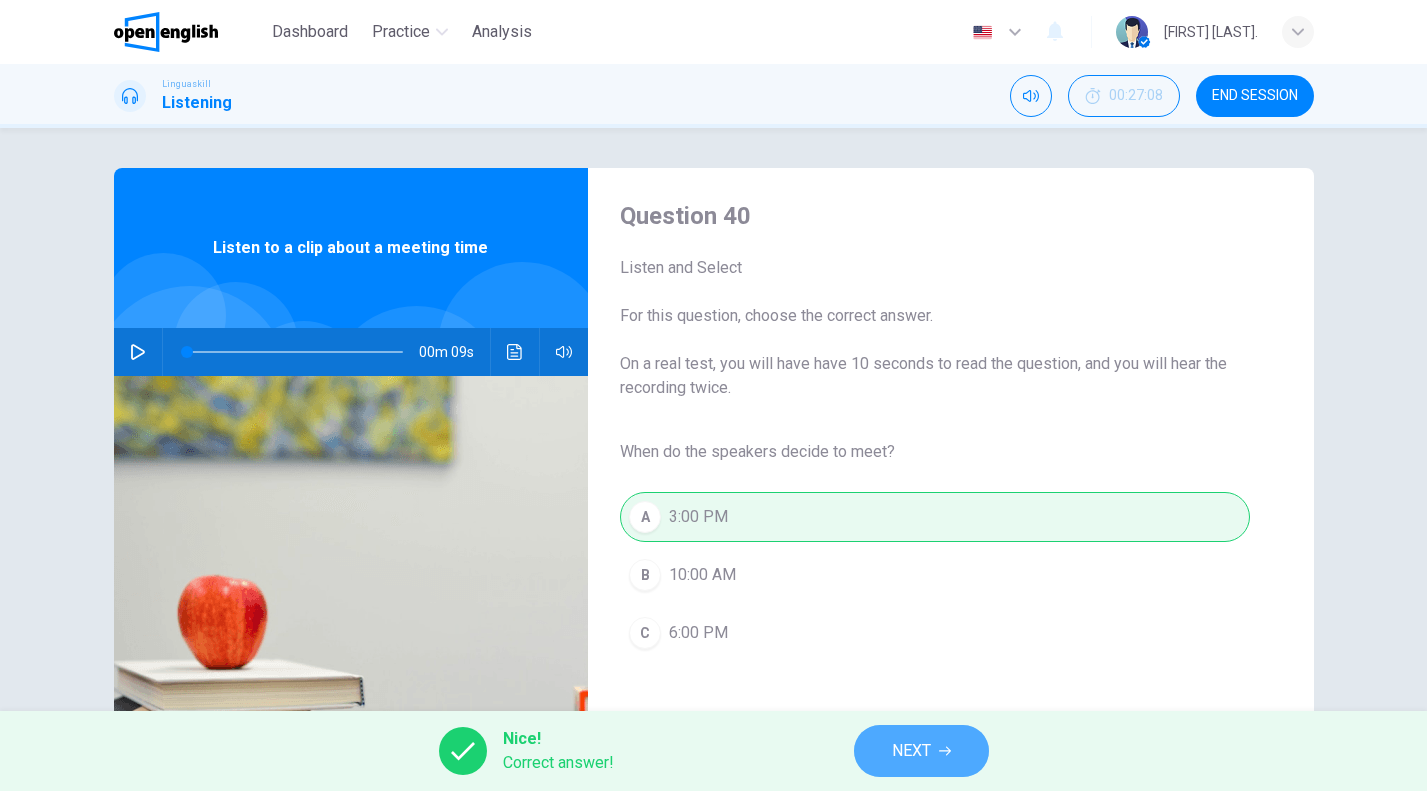 click on "NEXT" at bounding box center [921, 751] 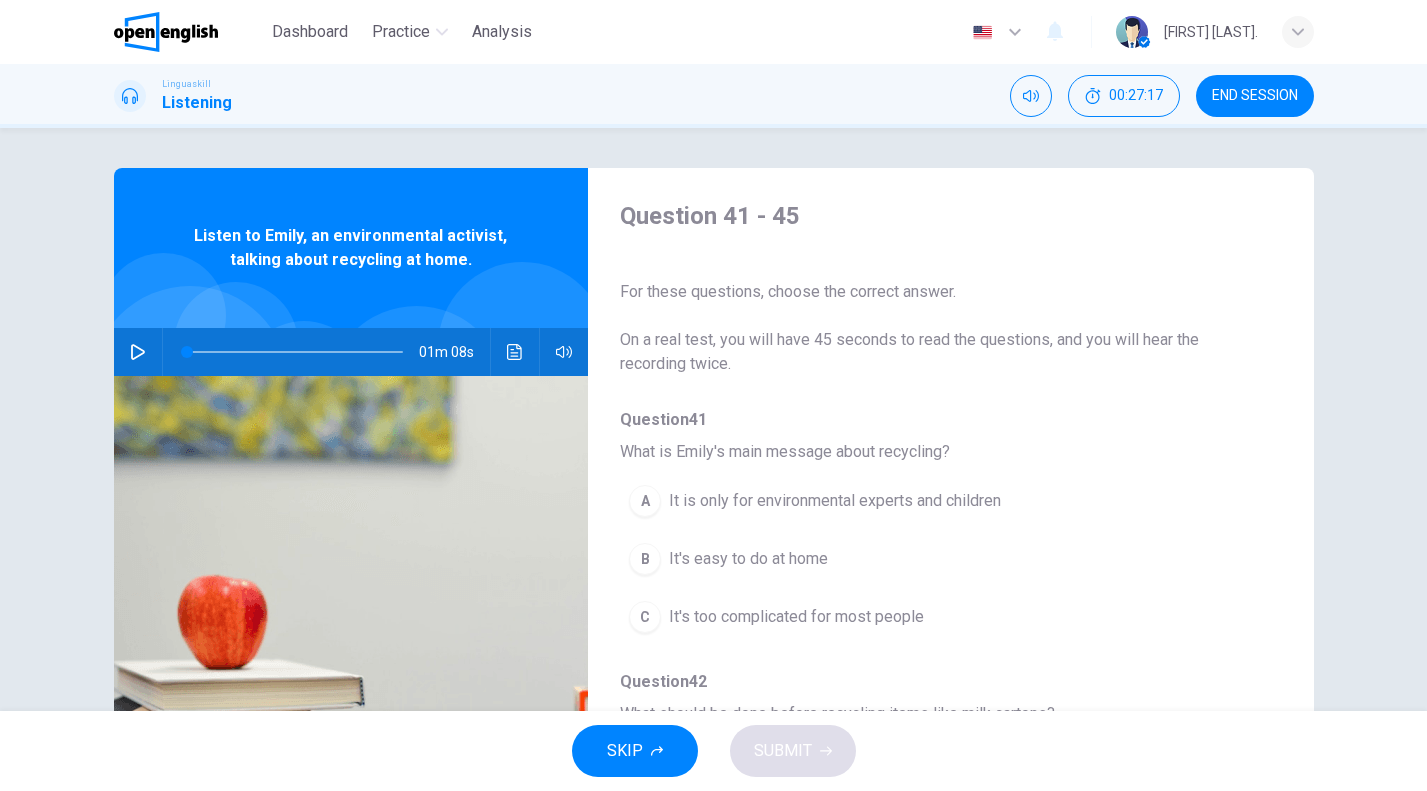 click 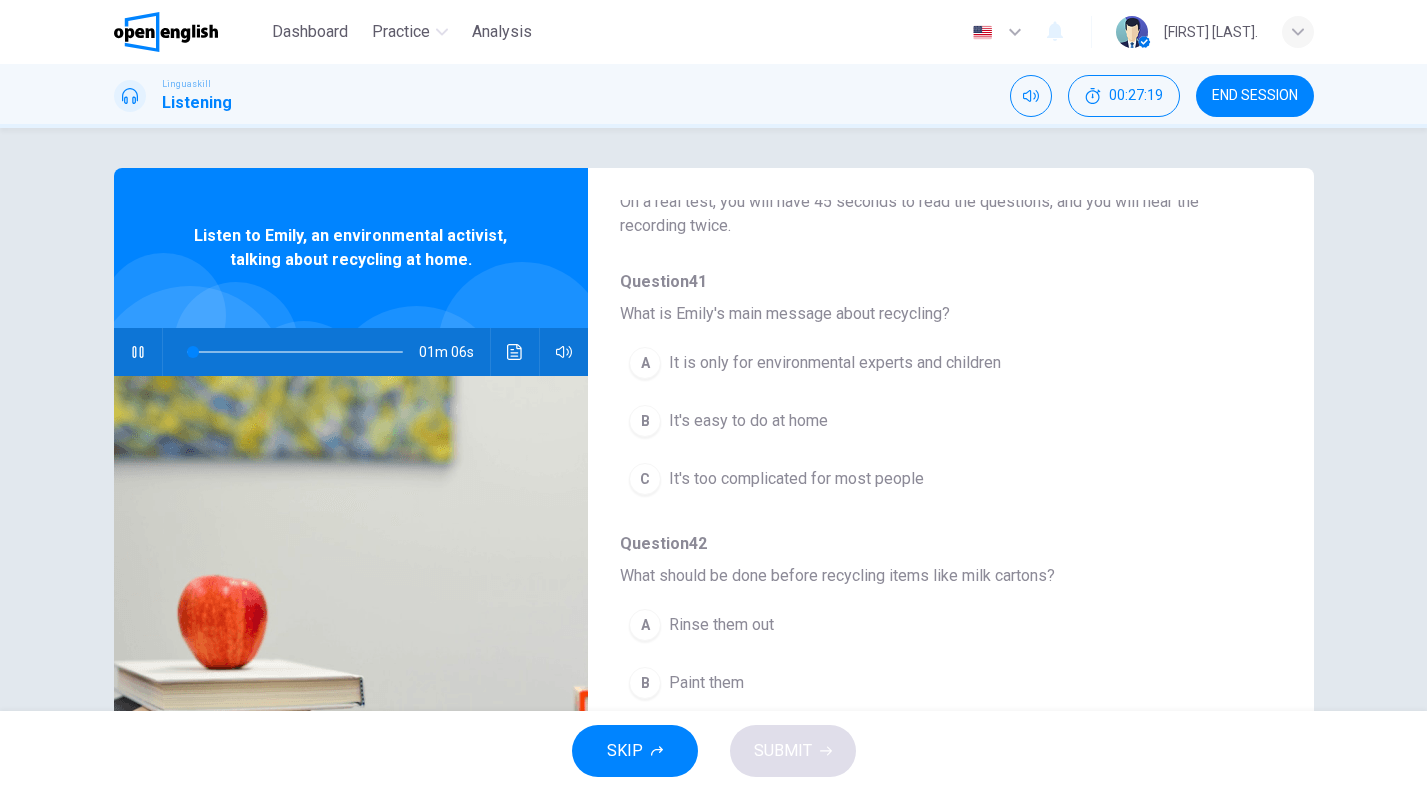 scroll, scrollTop: 145, scrollLeft: 0, axis: vertical 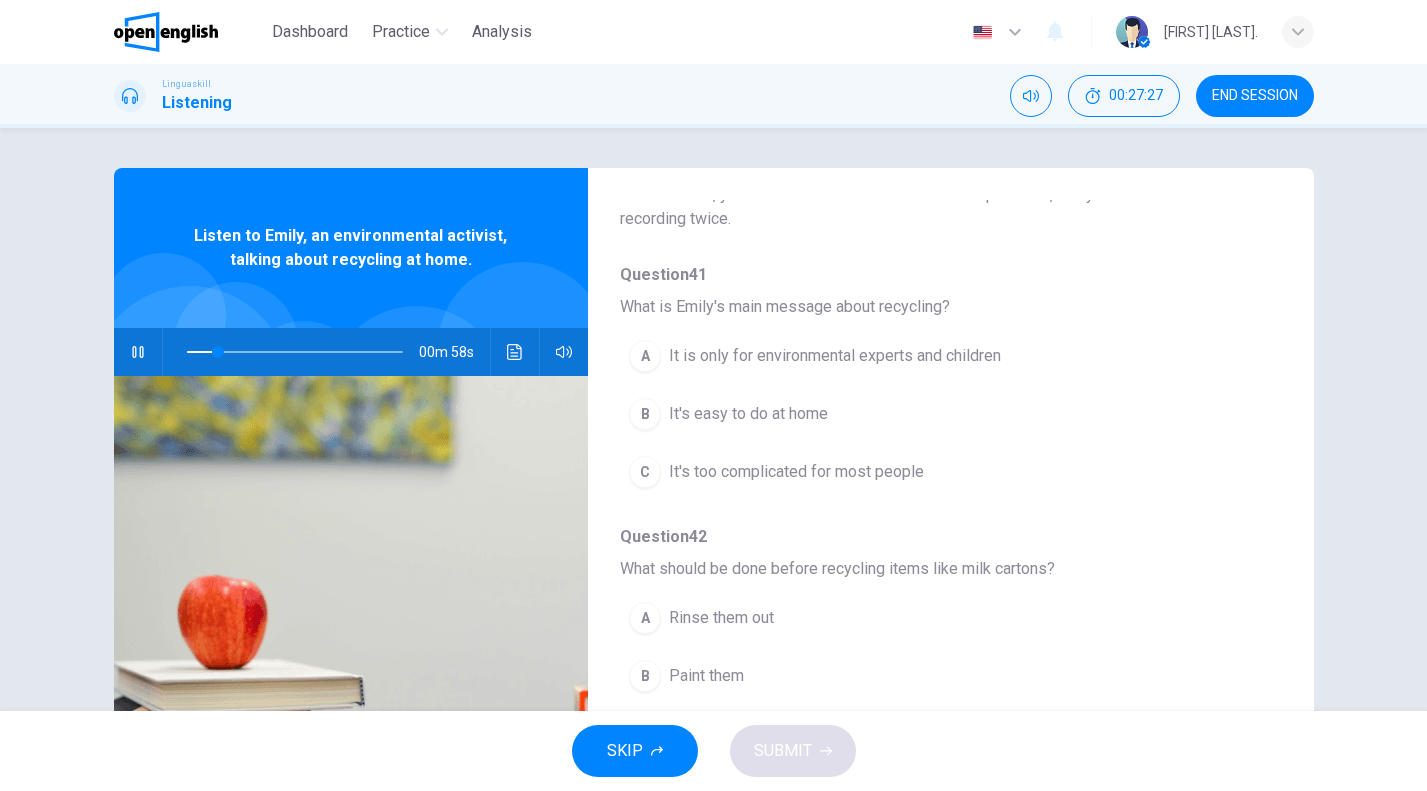 click on "It's easy to do at home" at bounding box center [748, 414] 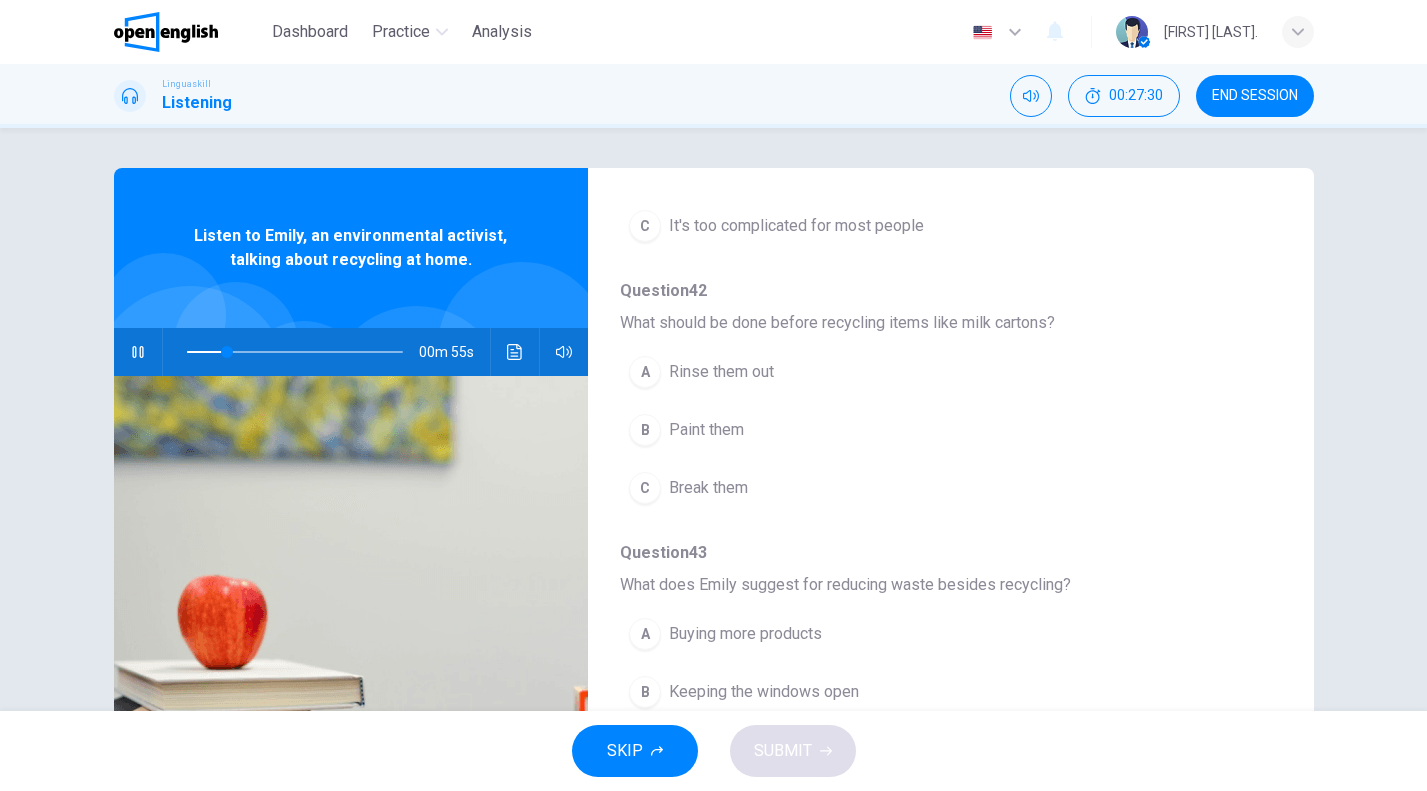 scroll, scrollTop: 396, scrollLeft: 0, axis: vertical 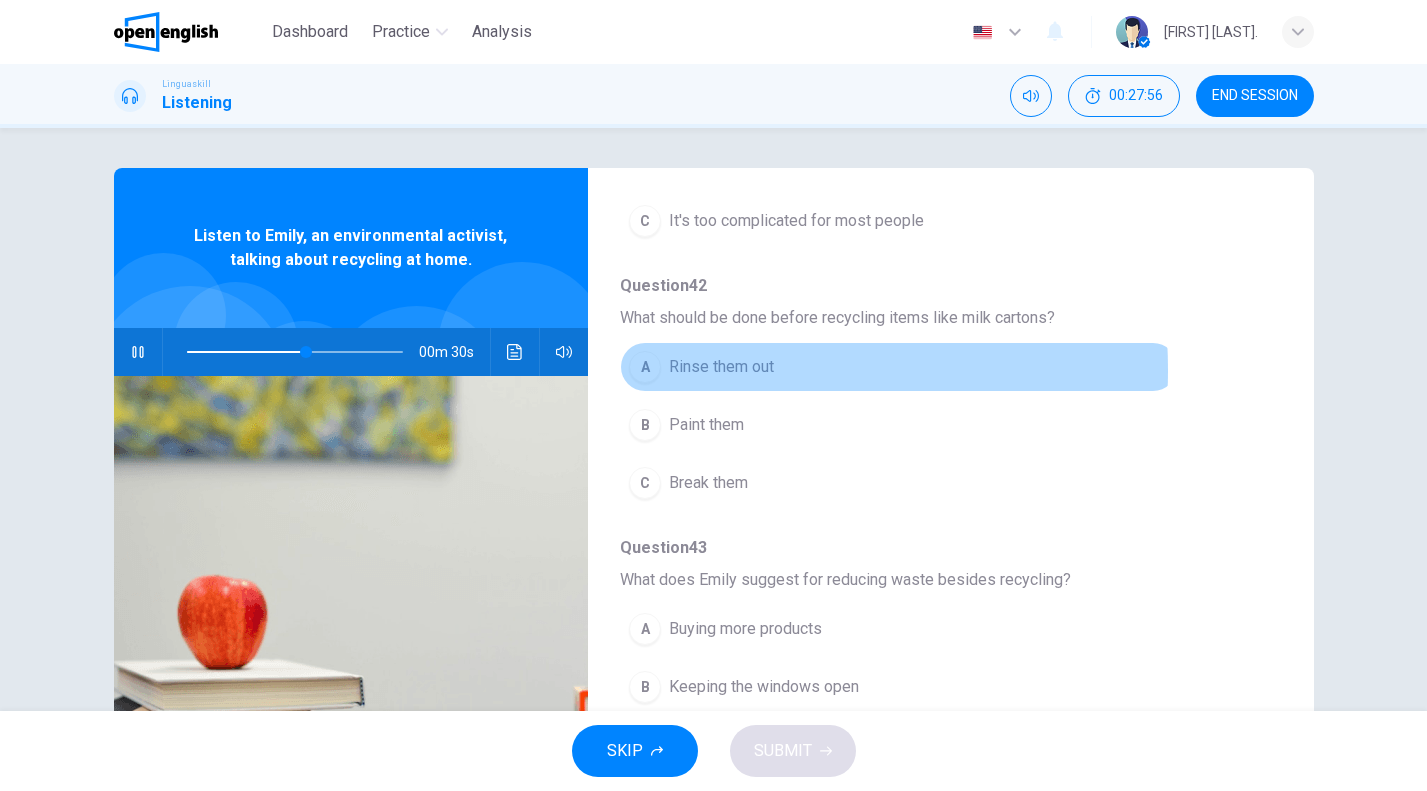 click on "Rinse them out" at bounding box center (721, 367) 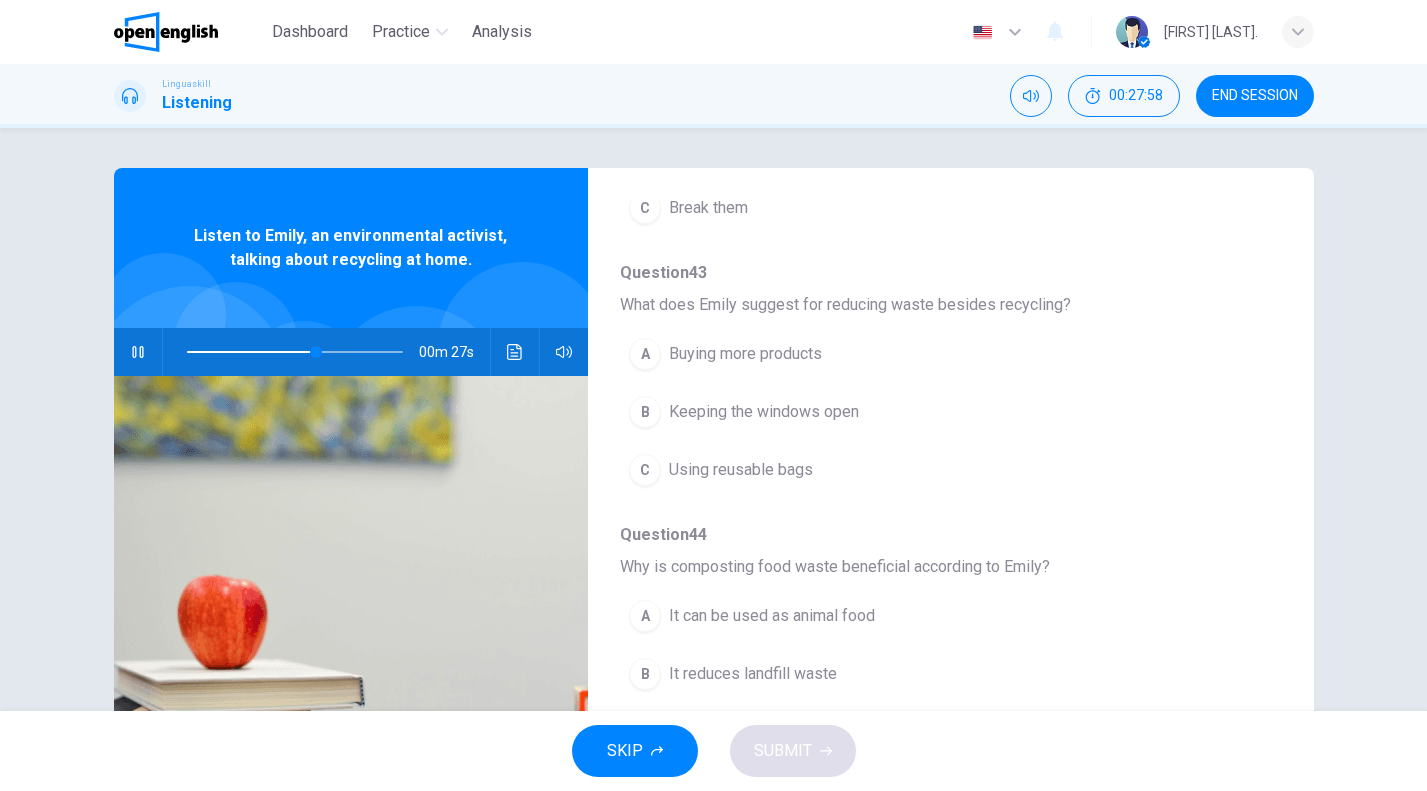 scroll, scrollTop: 674, scrollLeft: 0, axis: vertical 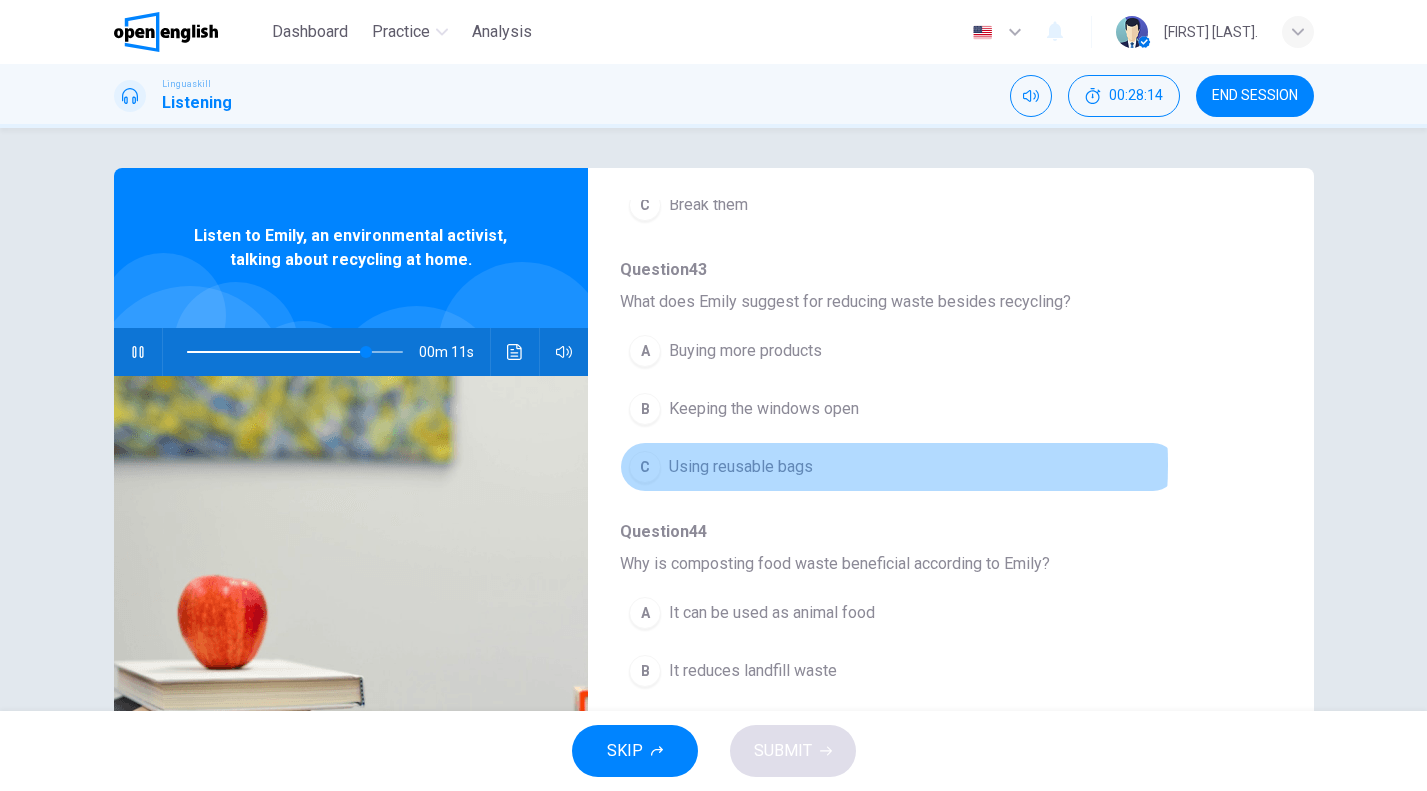 click on "Using reusable bags" at bounding box center (741, 467) 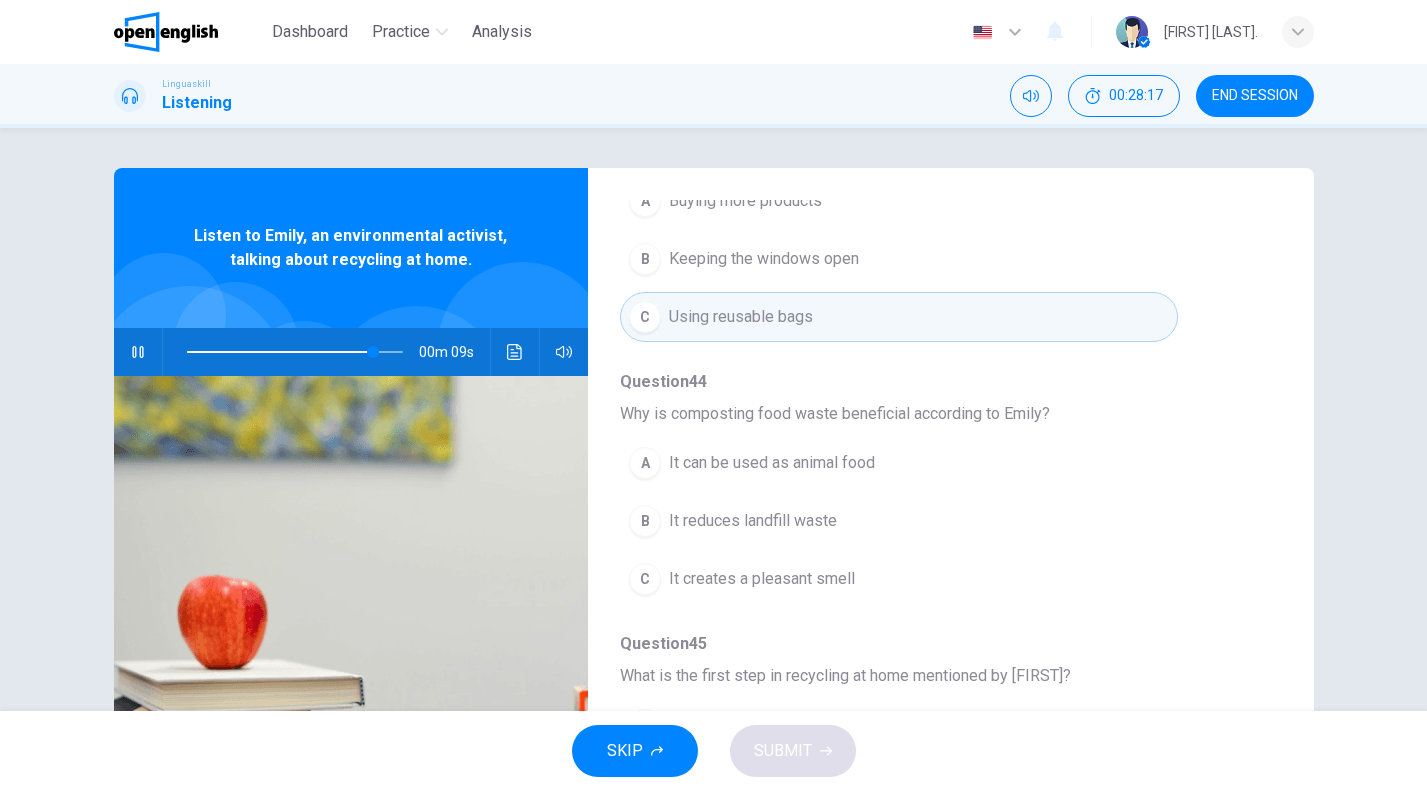 scroll, scrollTop: 863, scrollLeft: 0, axis: vertical 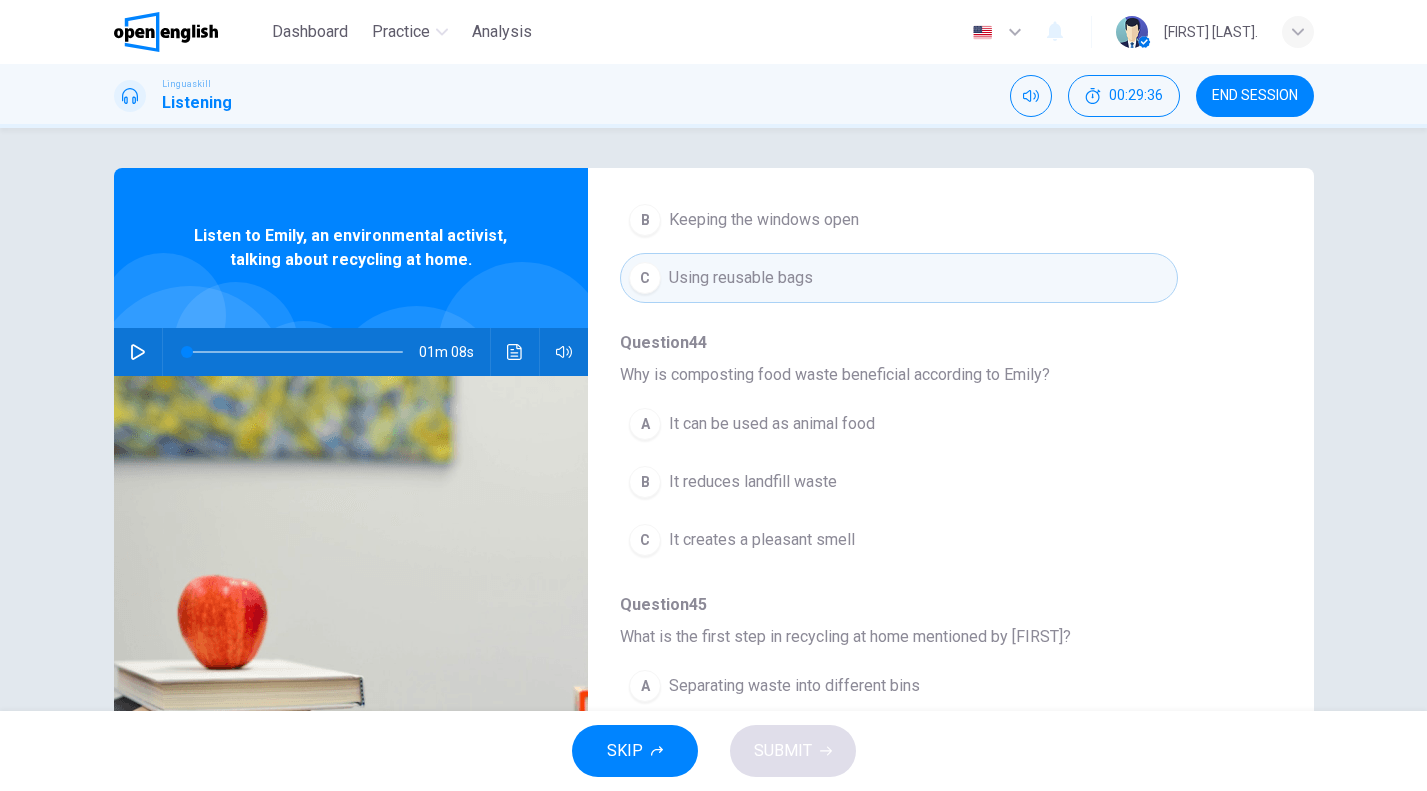 drag, startPoint x: 1396, startPoint y: 605, endPoint x: 1396, endPoint y: 673, distance: 68 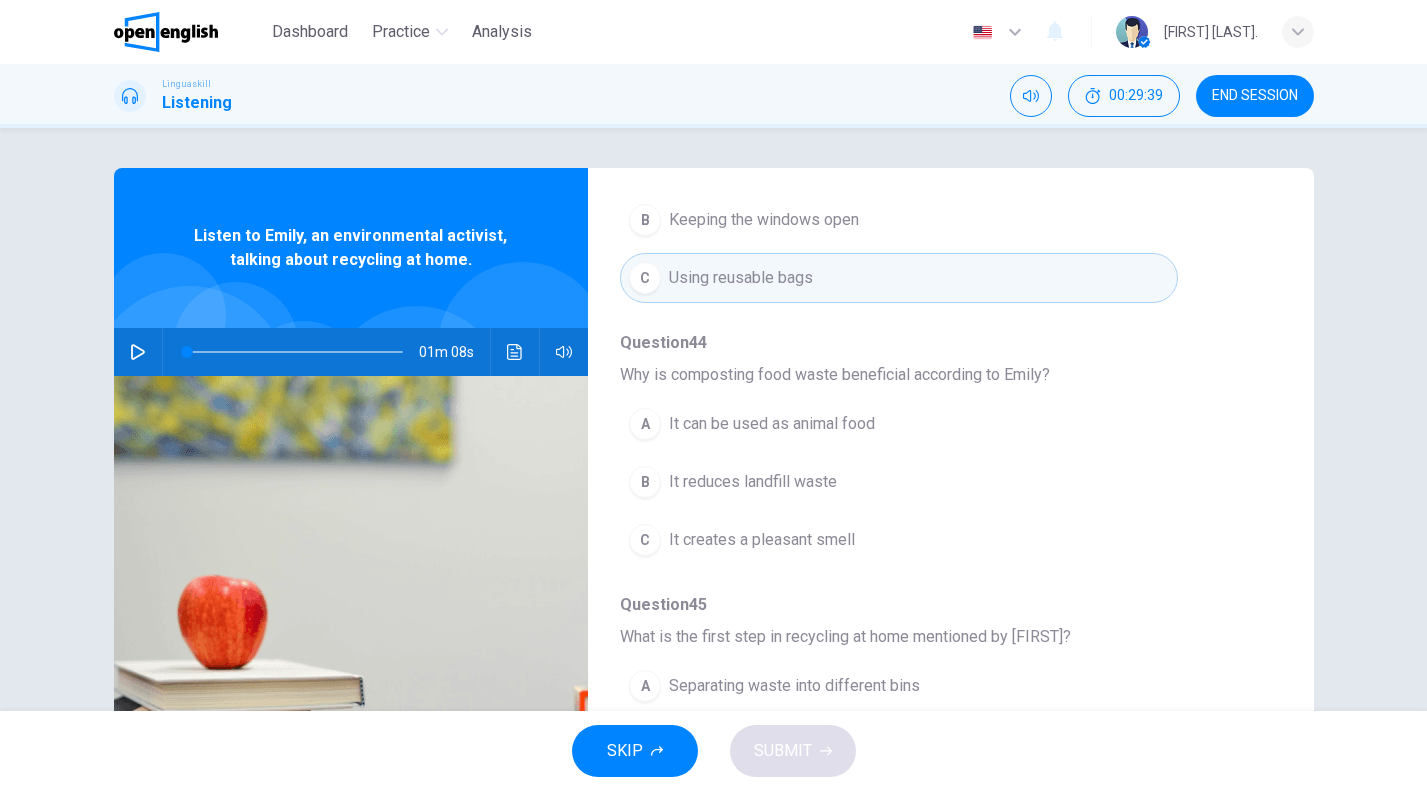 click on "Question 41 - 45 For these questions, choose the correct answer. On a real test, you will have 45 seconds to read the questions, and you will hear the recording twice. Question  41 What is [FIRST]'s main message about recycling? A It is only for environmental experts and children B It's easy to do at home C It's too complicated for most people Question  42 What should be done before recycling items like milk cartons? A Rinse them out B Paint them C Break them Question  43 What does [FIRST] suggest for reducing waste besides recycling? A Buying more products B Keeping the windows open C Using reusable bags  Question  44 Why is composting food waste beneficial according to [FIRST]? A It can be used as animal food B It reduces landfill waste C It creates a pleasant smell Question  45 What is the first step in recycling at home mentioned by [FIRST]? A Separating waste into different bins B Buying new bins C Taking waste to a recycling center Listen to [FIRST], an environmental activist, talking about recycling at home." at bounding box center (713, 419) 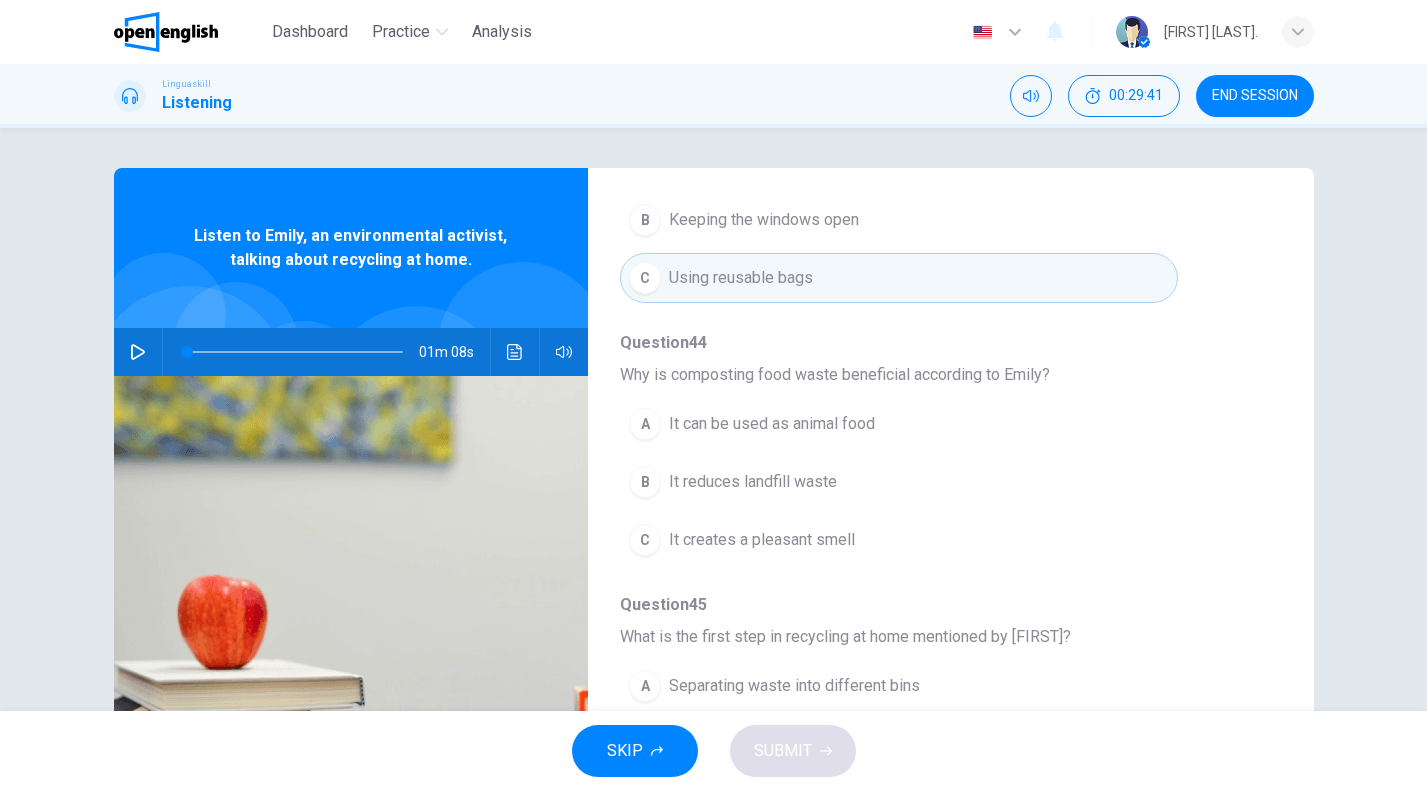 drag, startPoint x: 1295, startPoint y: 314, endPoint x: 1296, endPoint y: 419, distance: 105.00476 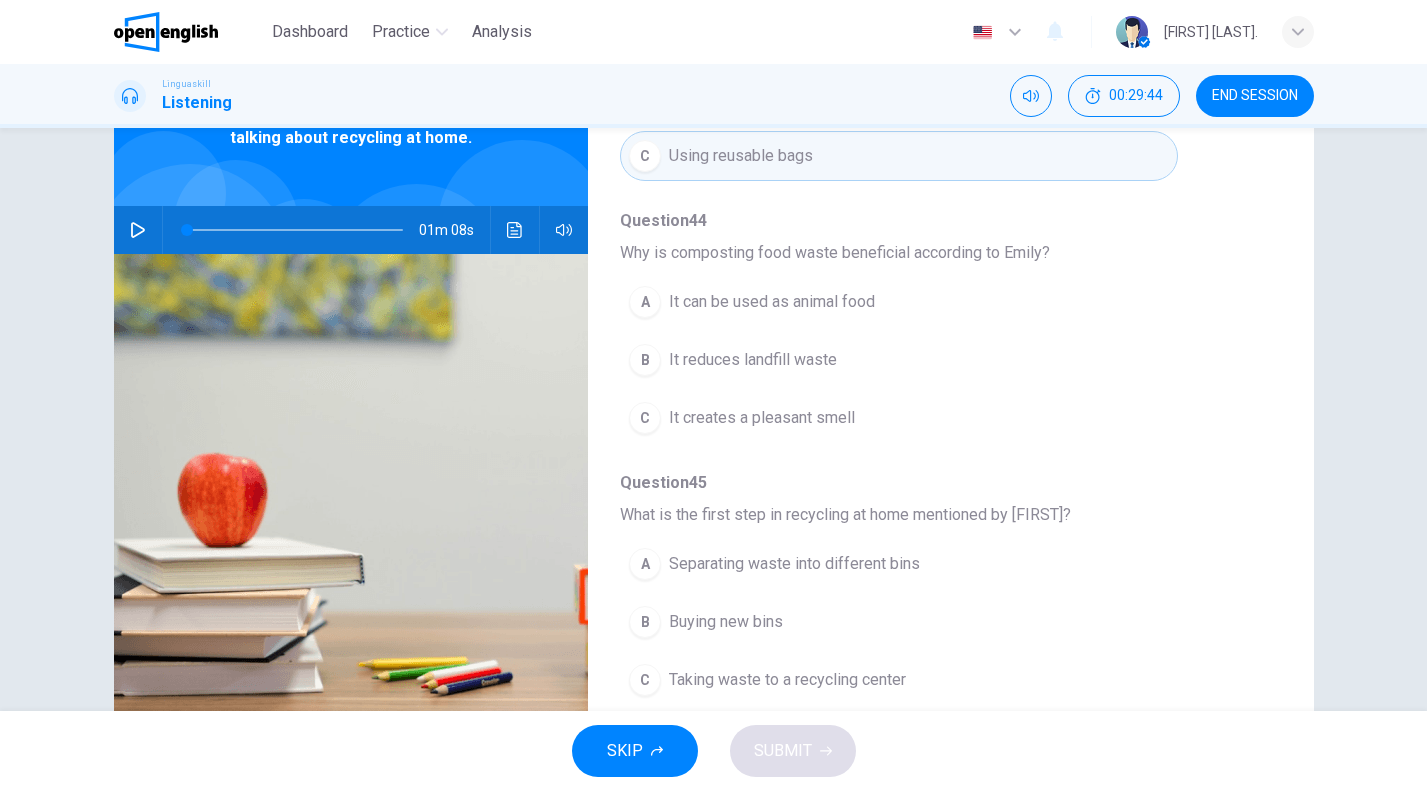 scroll, scrollTop: 192, scrollLeft: 0, axis: vertical 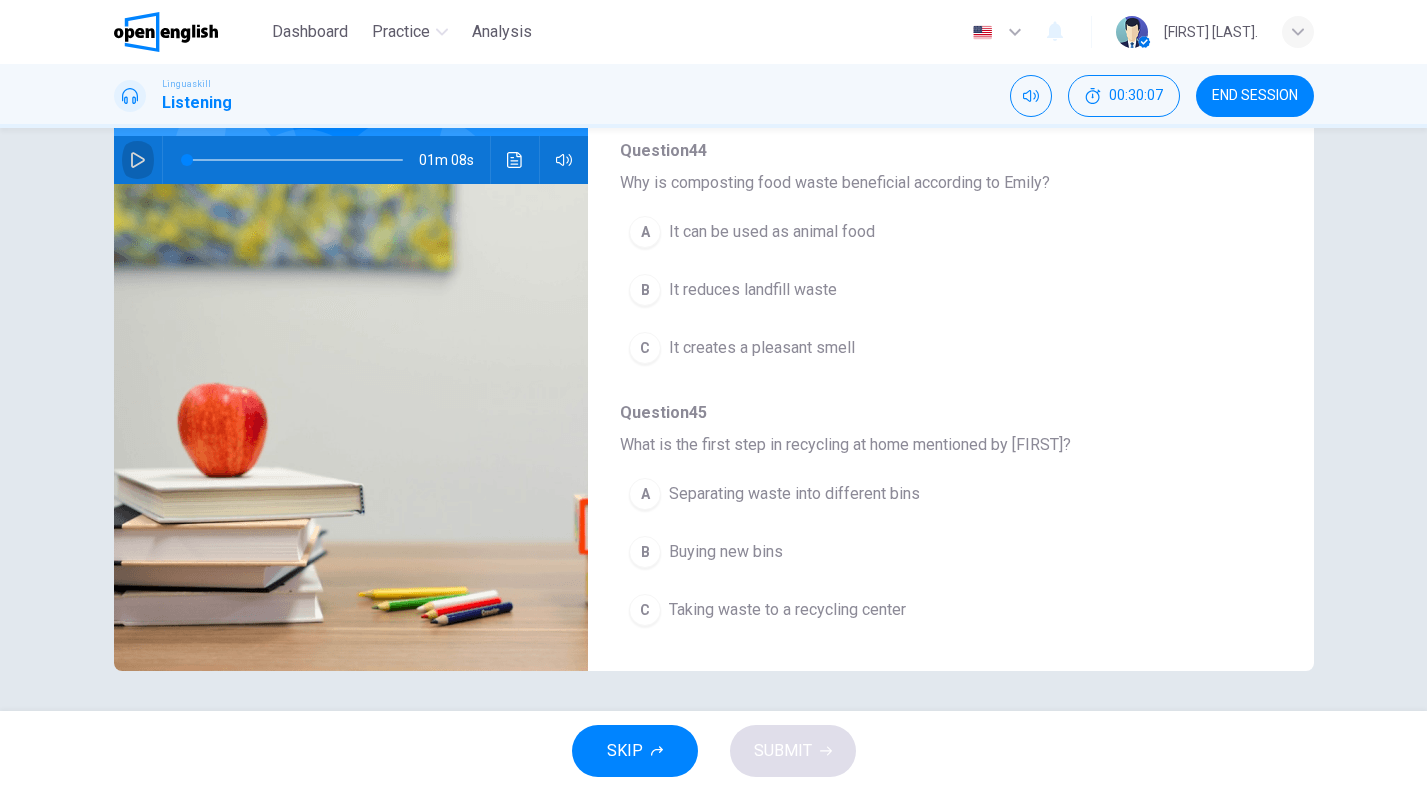 click 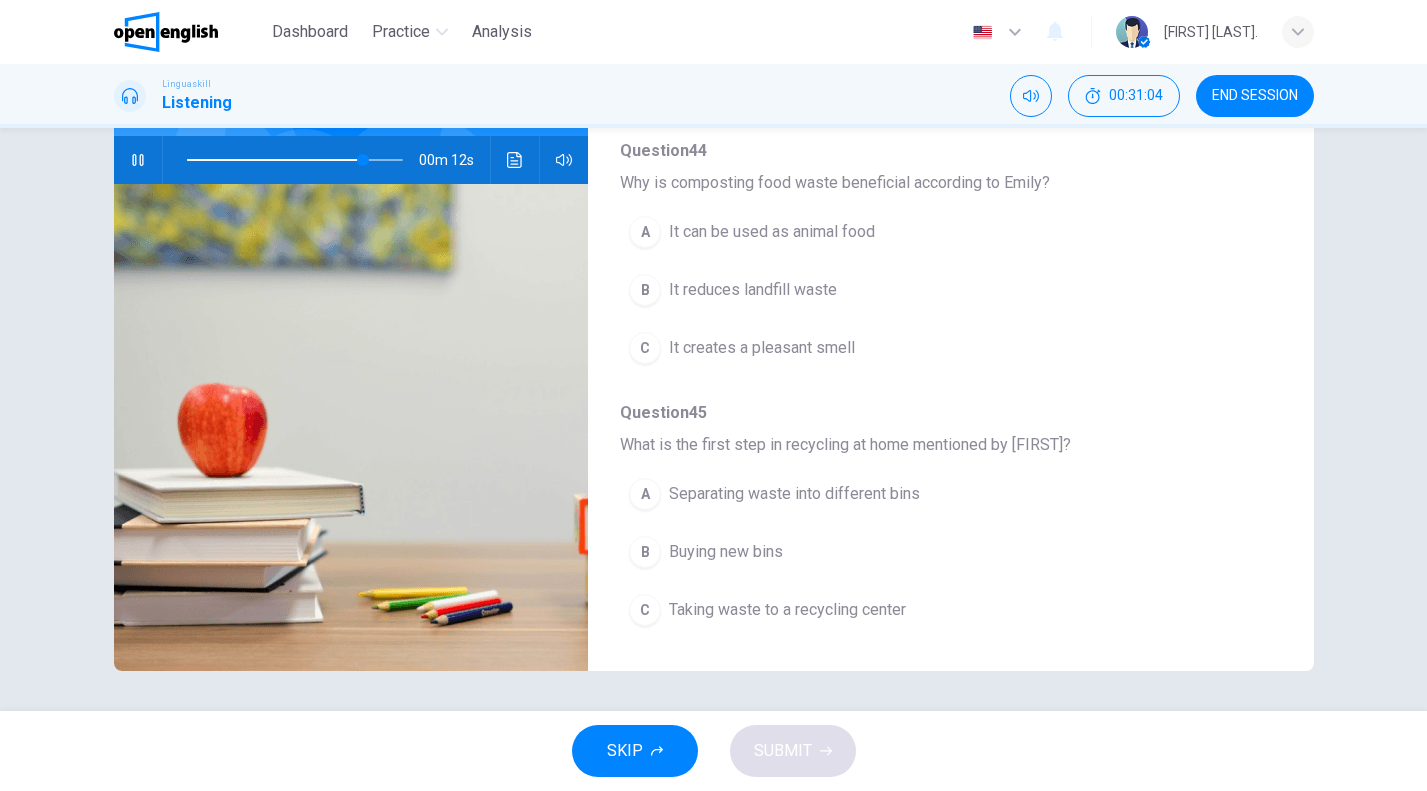 click on "It reduces landfill waste" at bounding box center (753, 290) 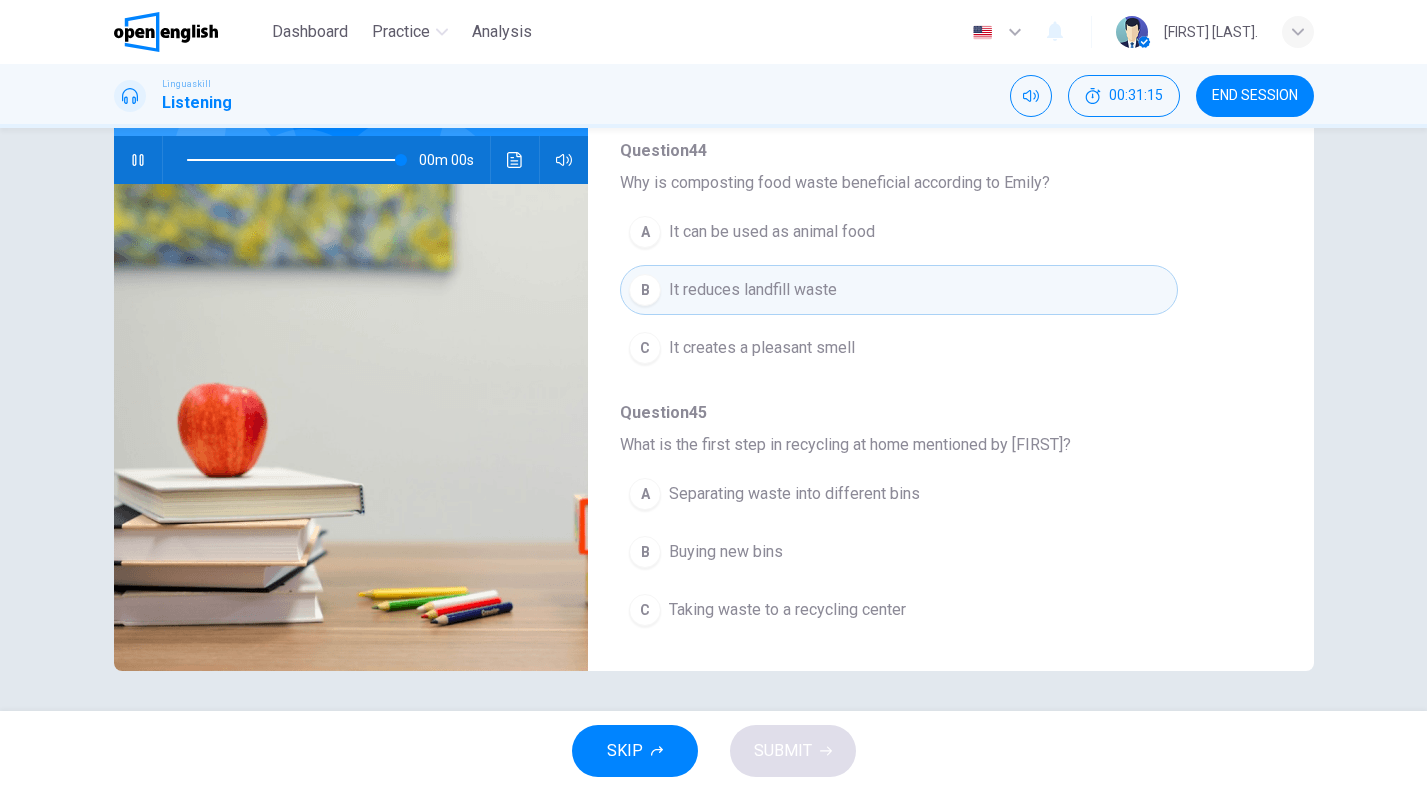 type on "*" 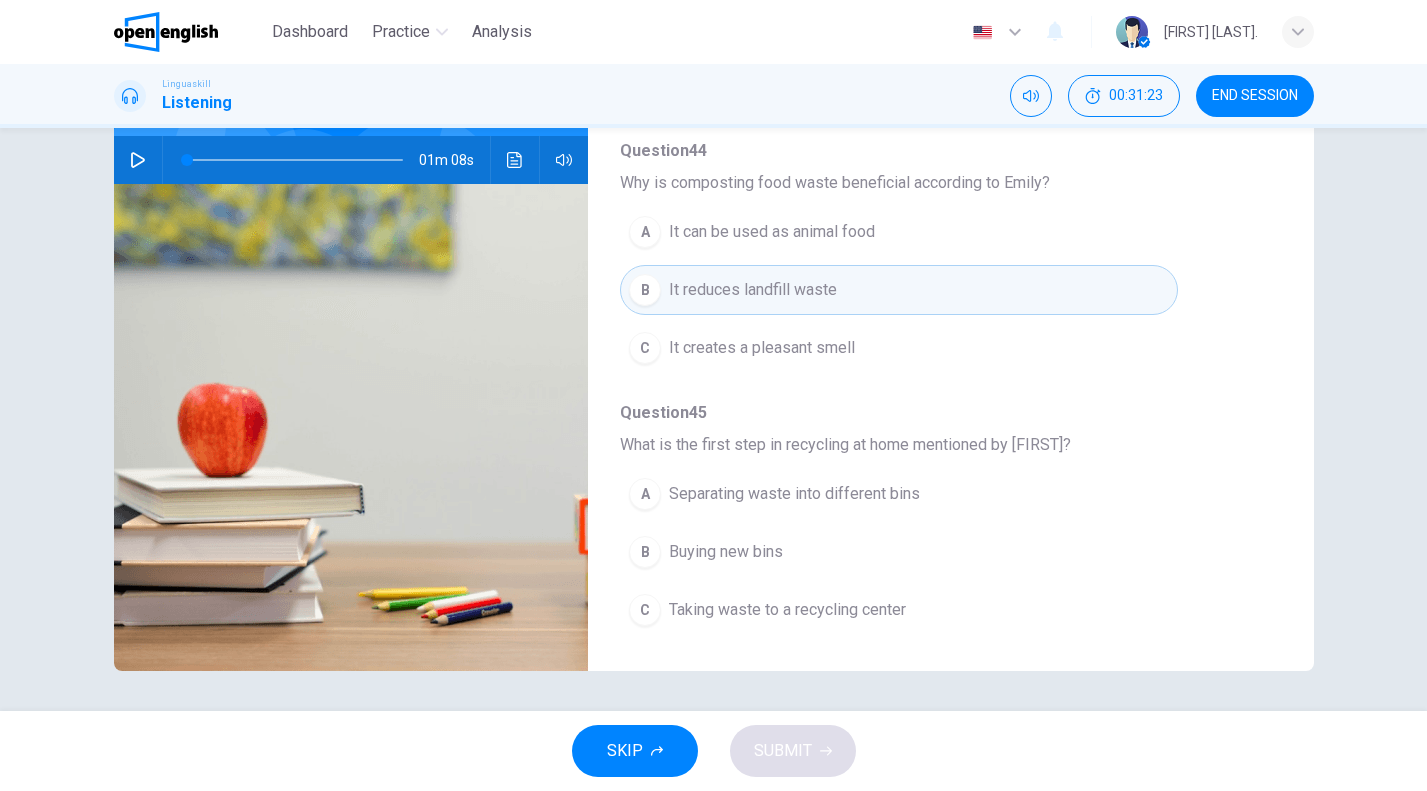 click on "Separating waste into different bins" at bounding box center (794, 494) 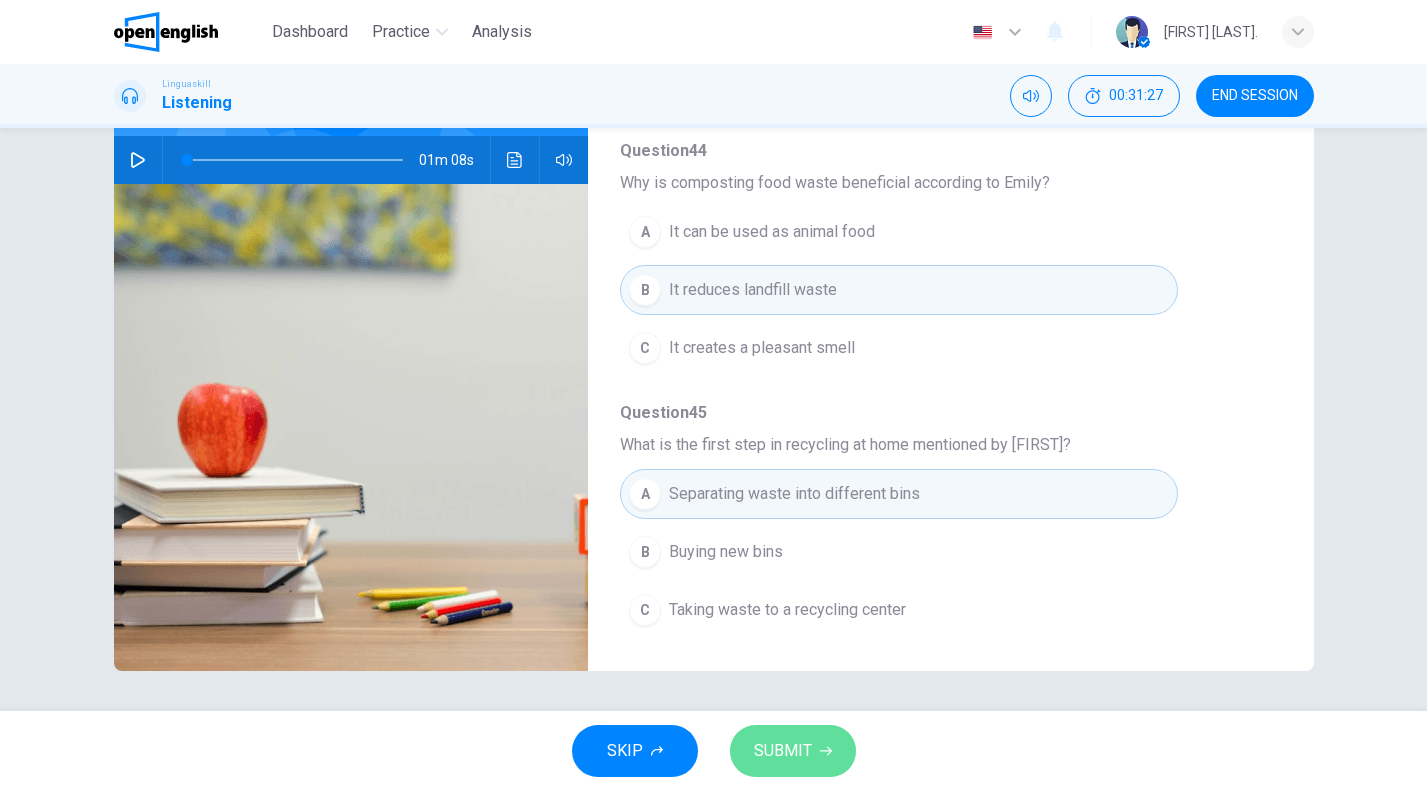 click on "SUBMIT" at bounding box center (793, 751) 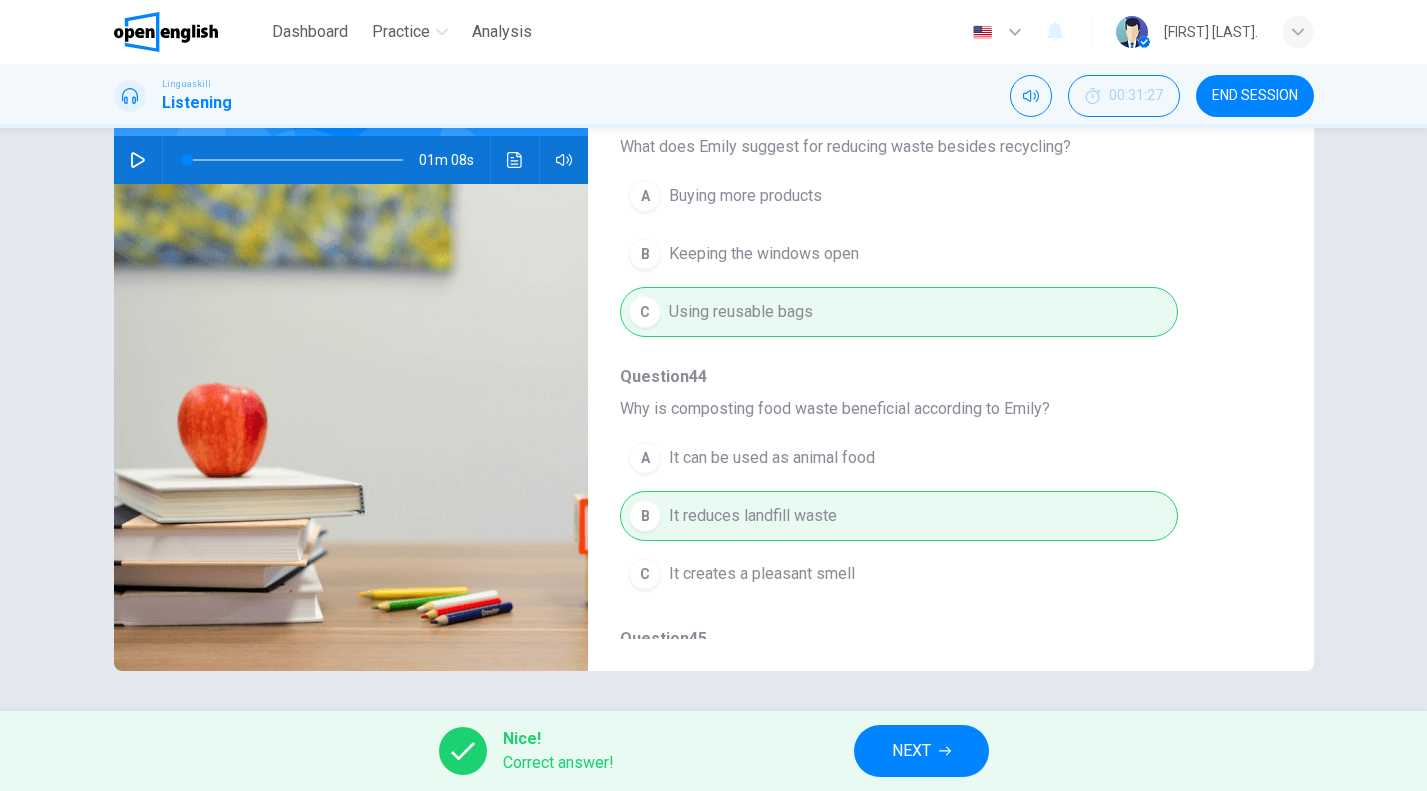 scroll, scrollTop: 863, scrollLeft: 0, axis: vertical 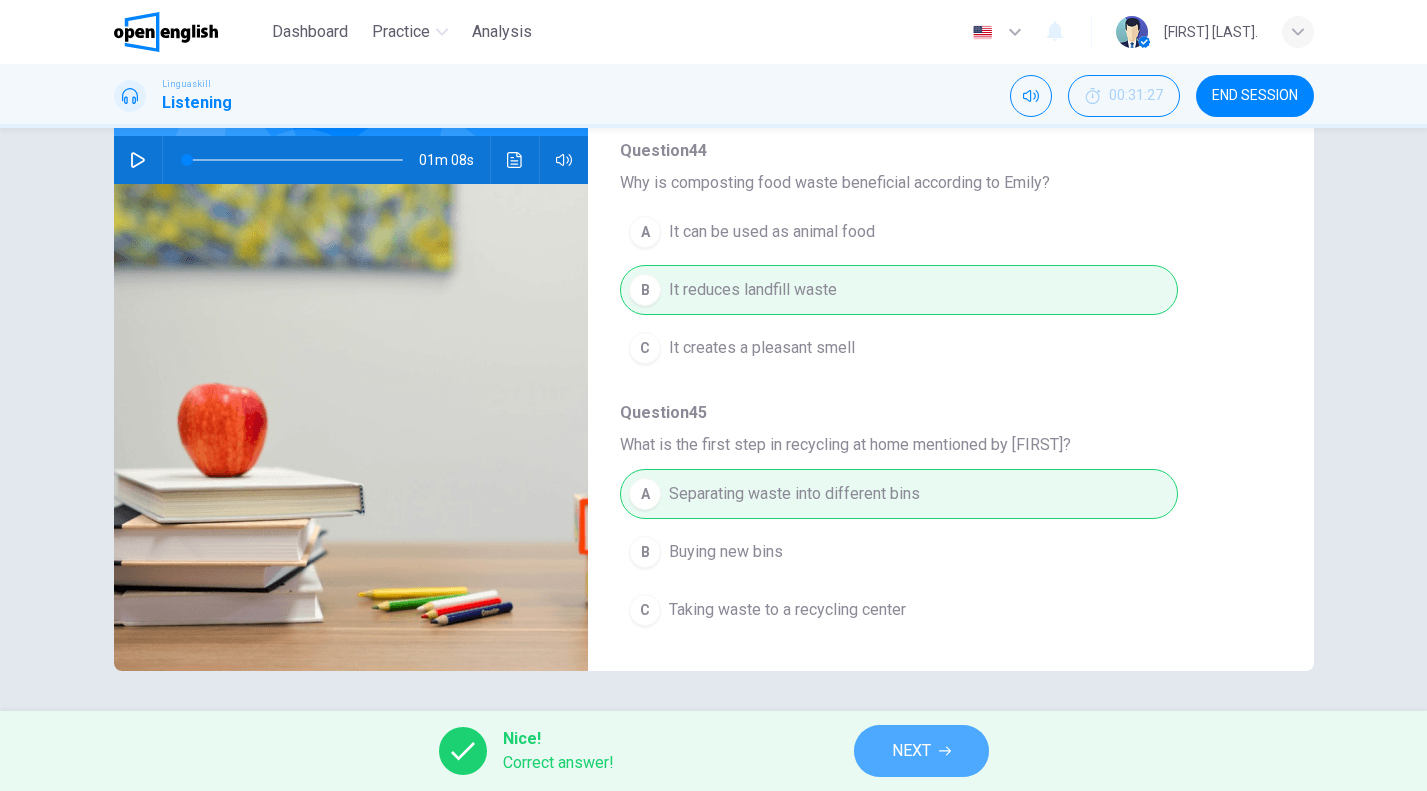 click on "NEXT" at bounding box center [921, 751] 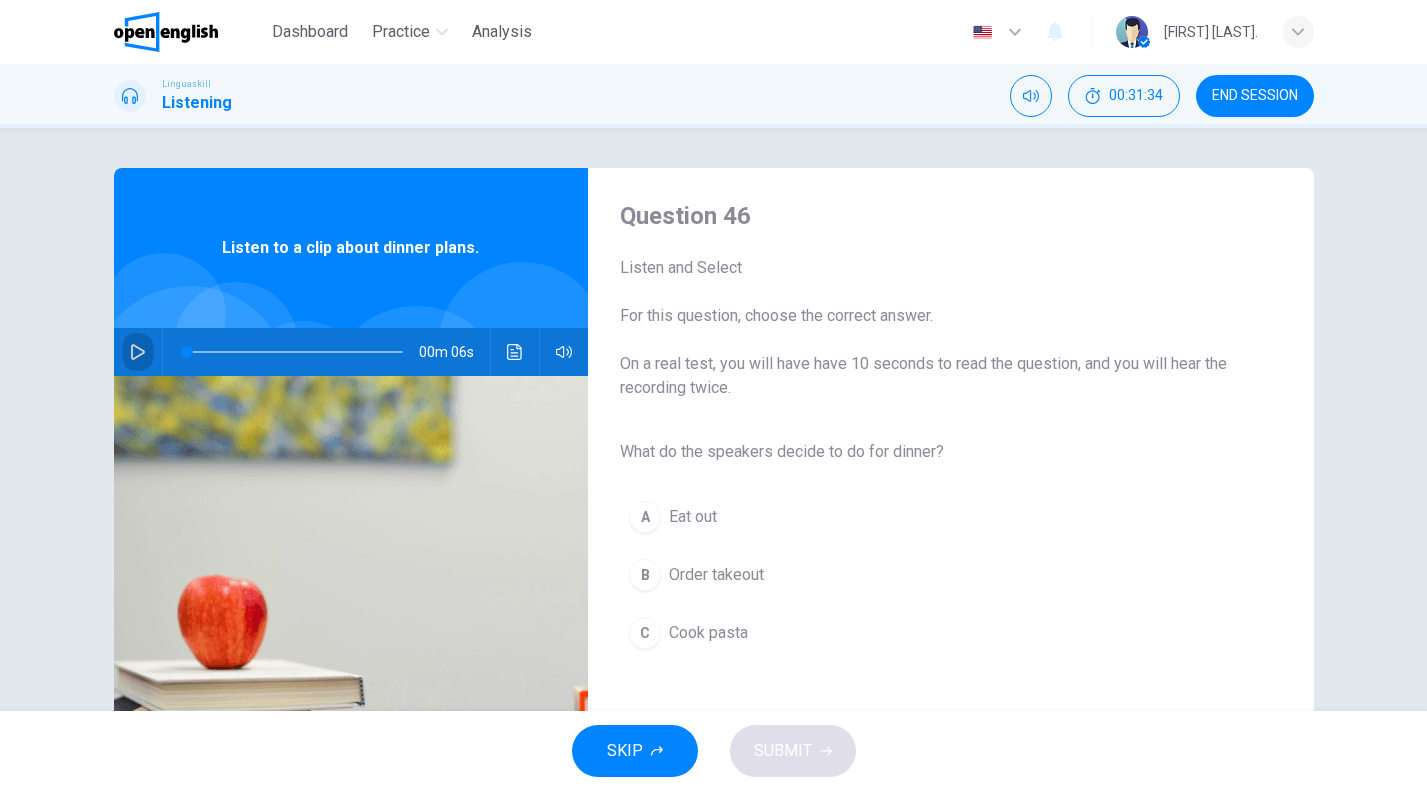 click 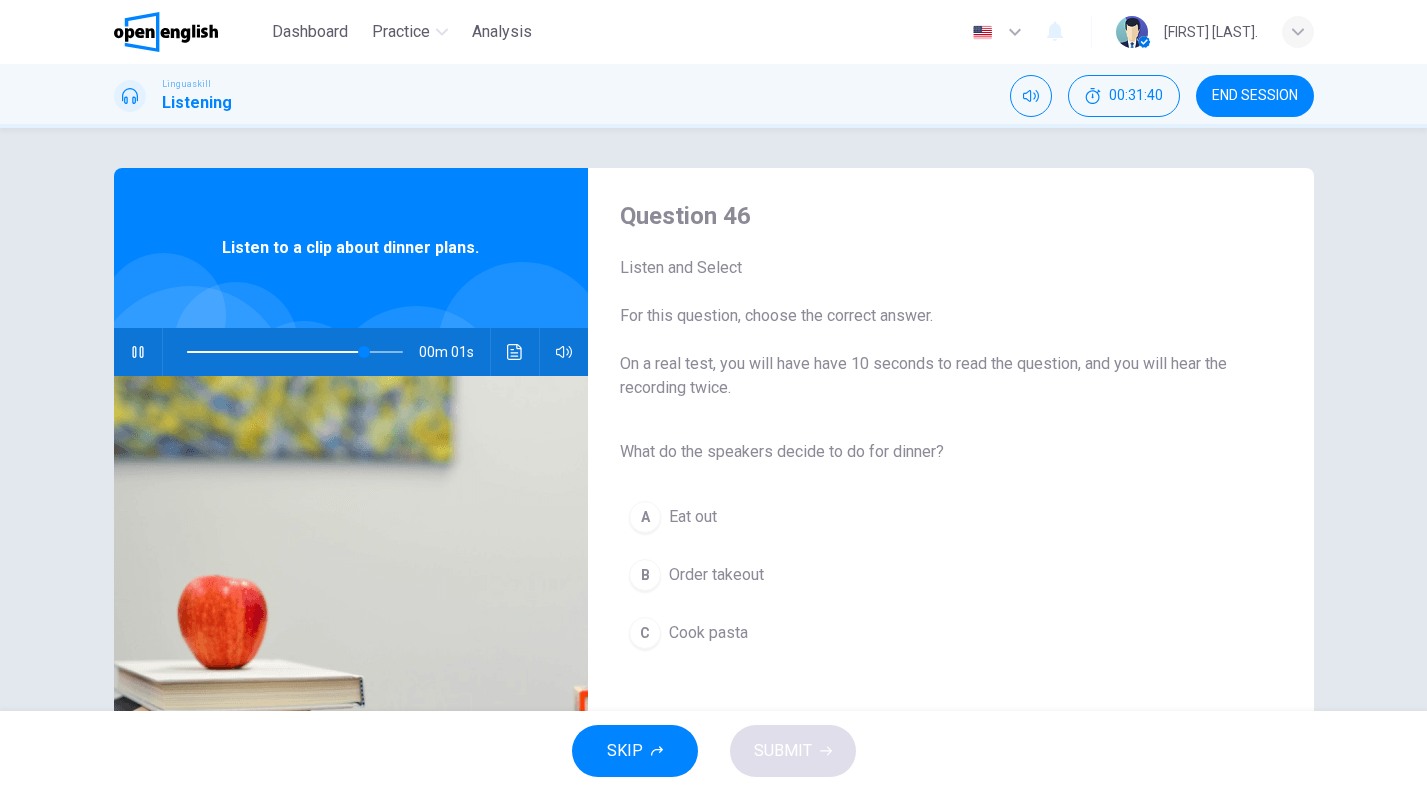 type on "*" 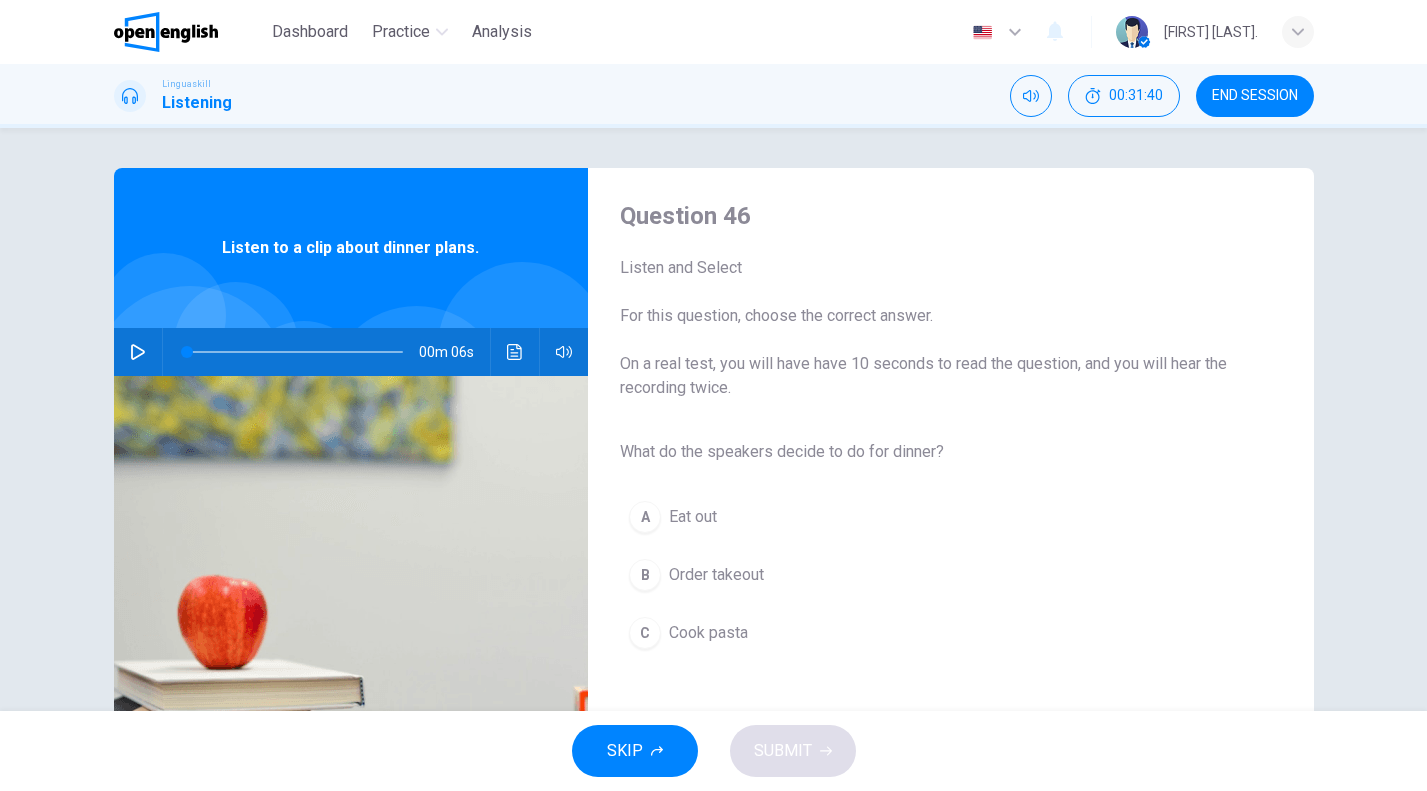 click on "Cook pasta" at bounding box center (708, 633) 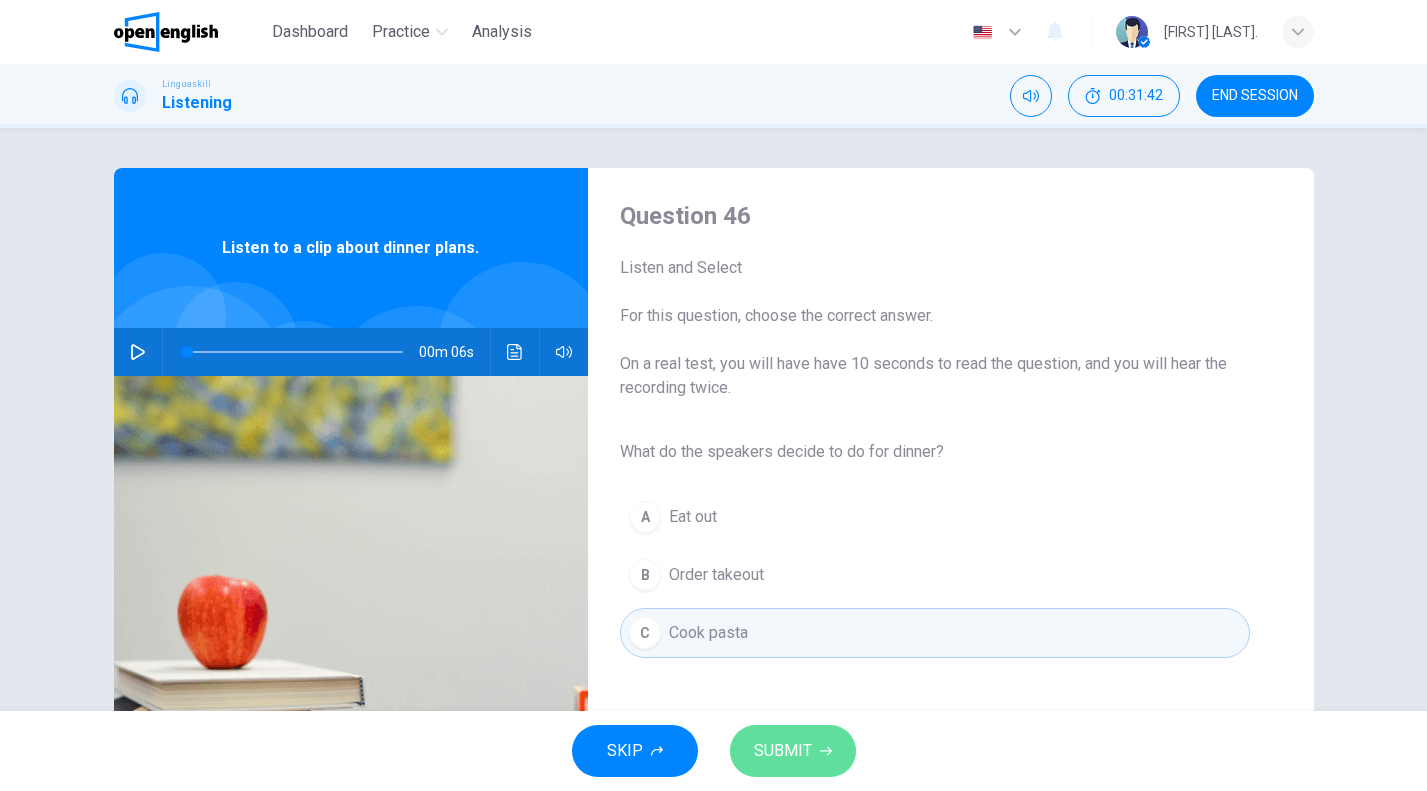 click on "SUBMIT" at bounding box center [793, 751] 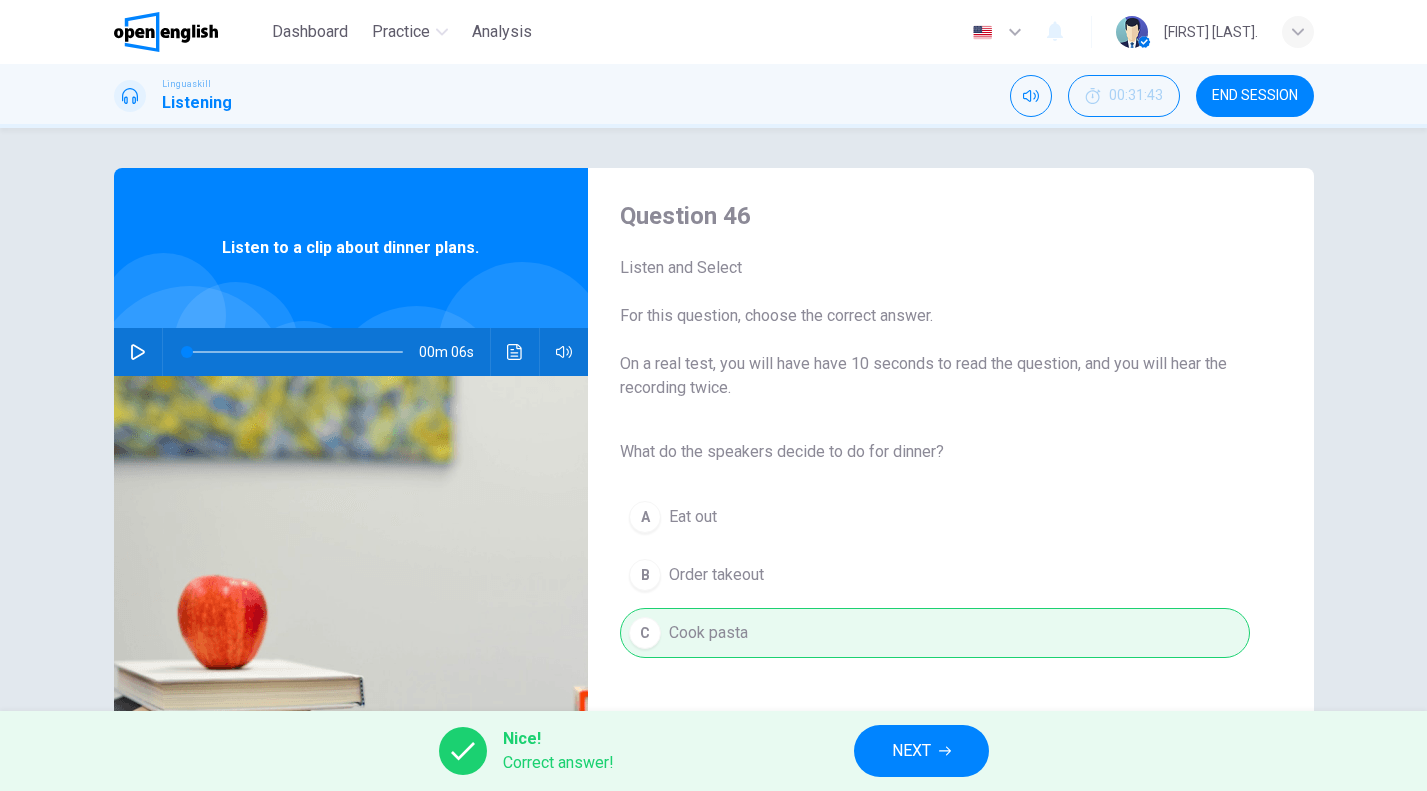 click on "Nice! Correct answer! NEXT" at bounding box center [713, 751] 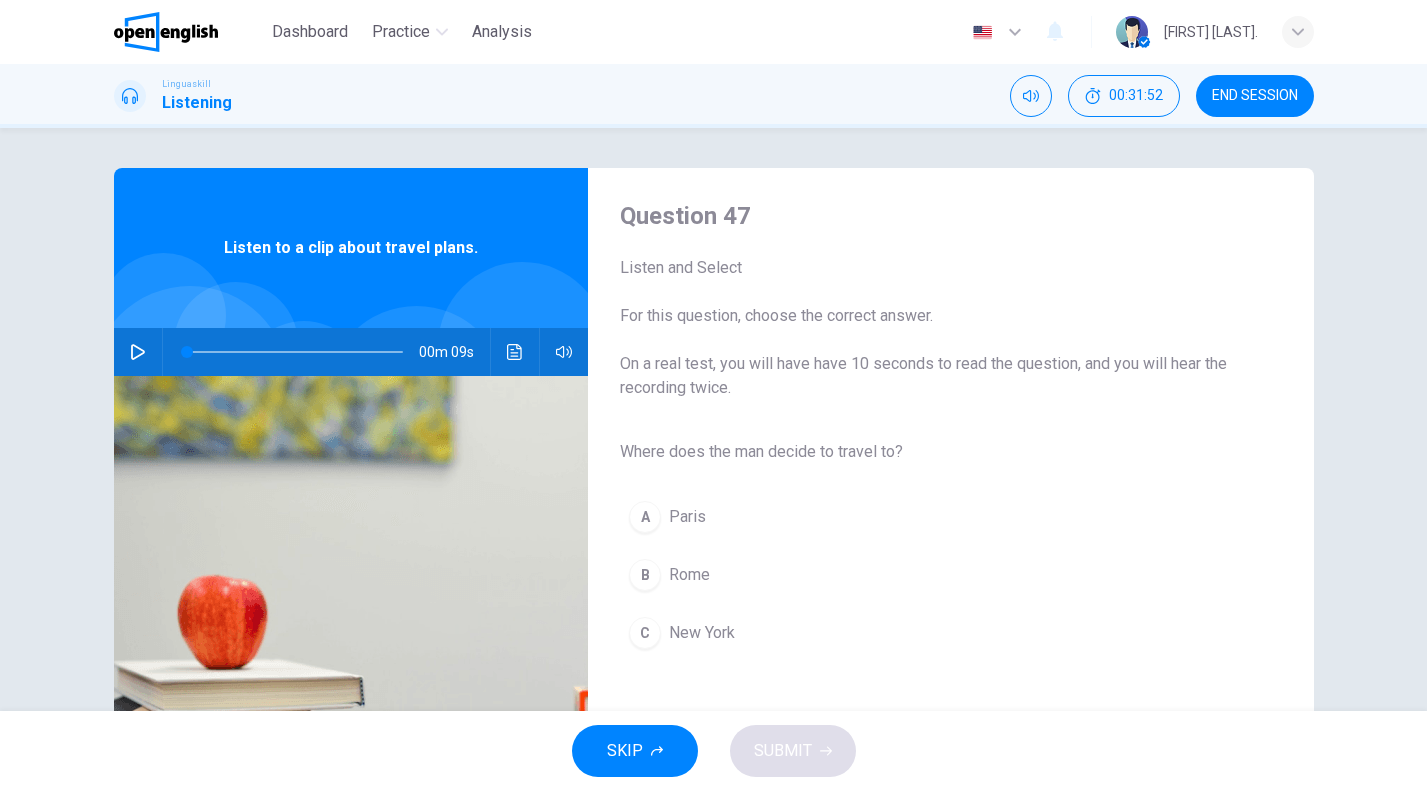 click 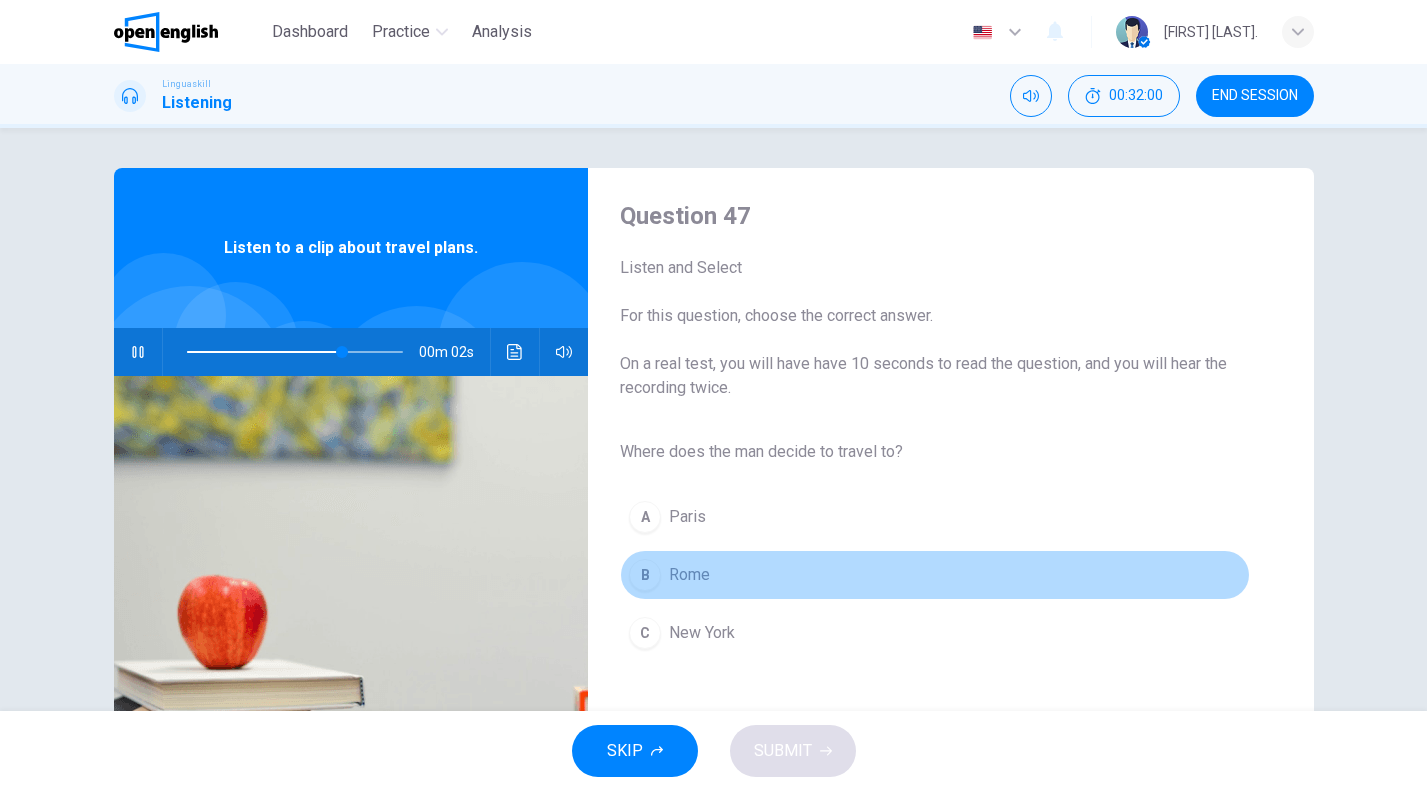 click on "Rome" at bounding box center [689, 575] 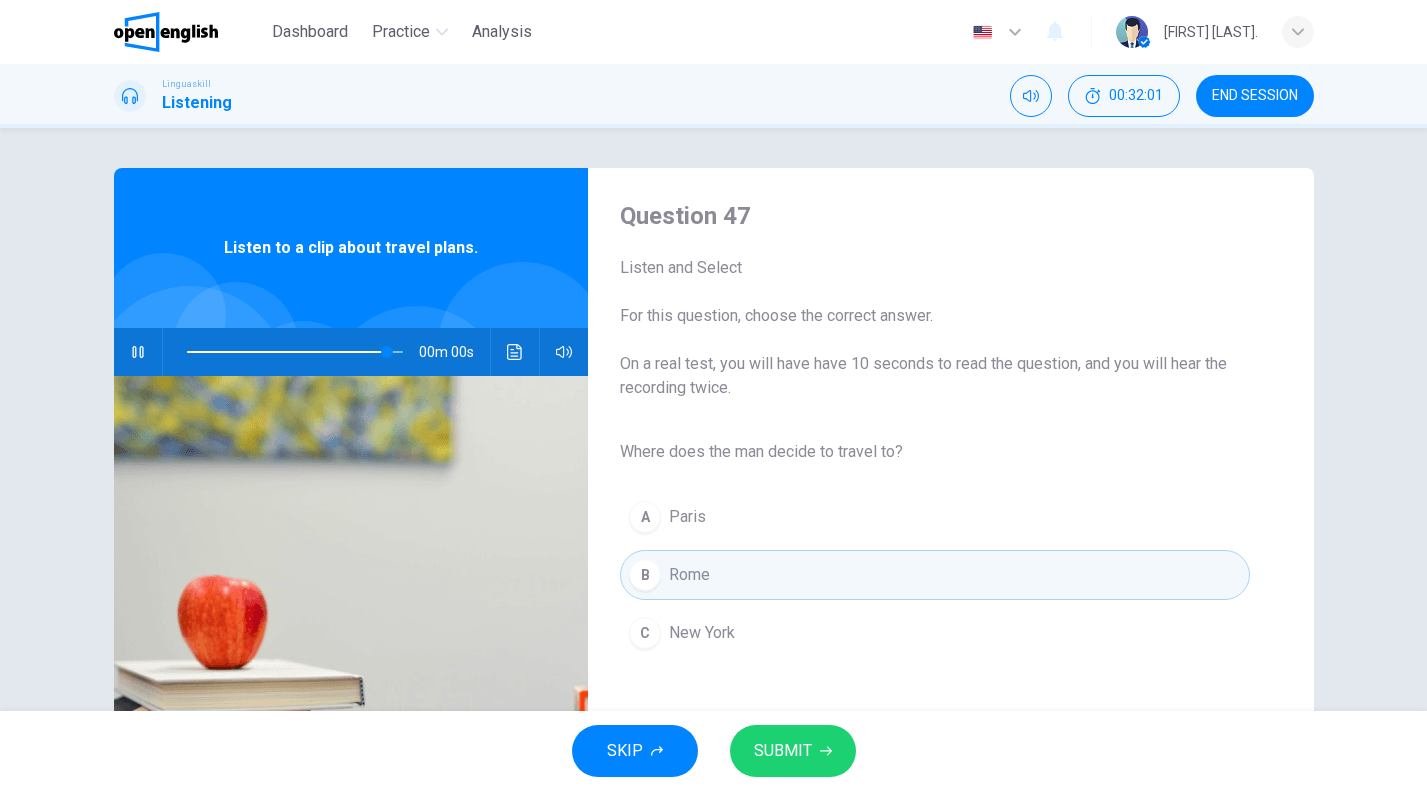 type on "*" 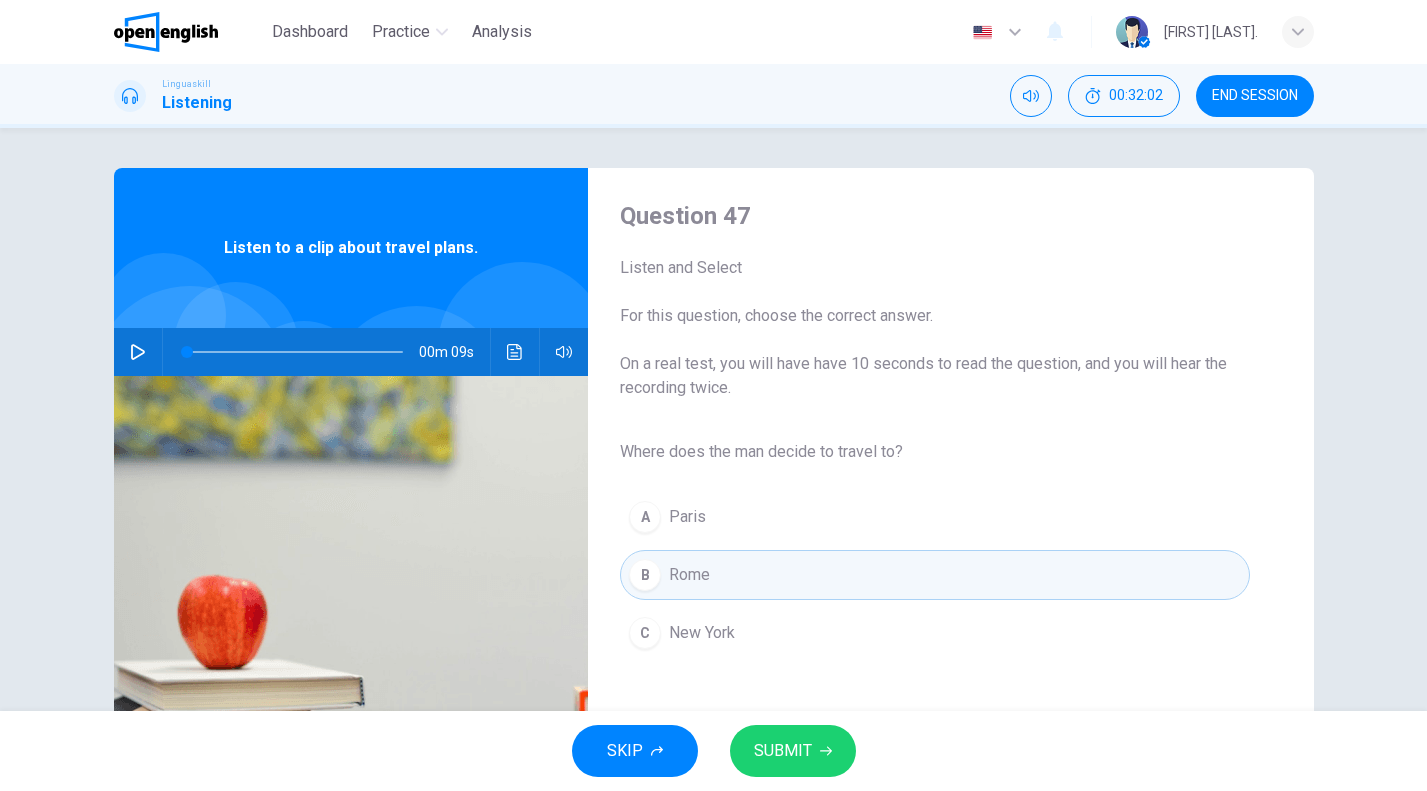 click on "SUBMIT" at bounding box center [793, 751] 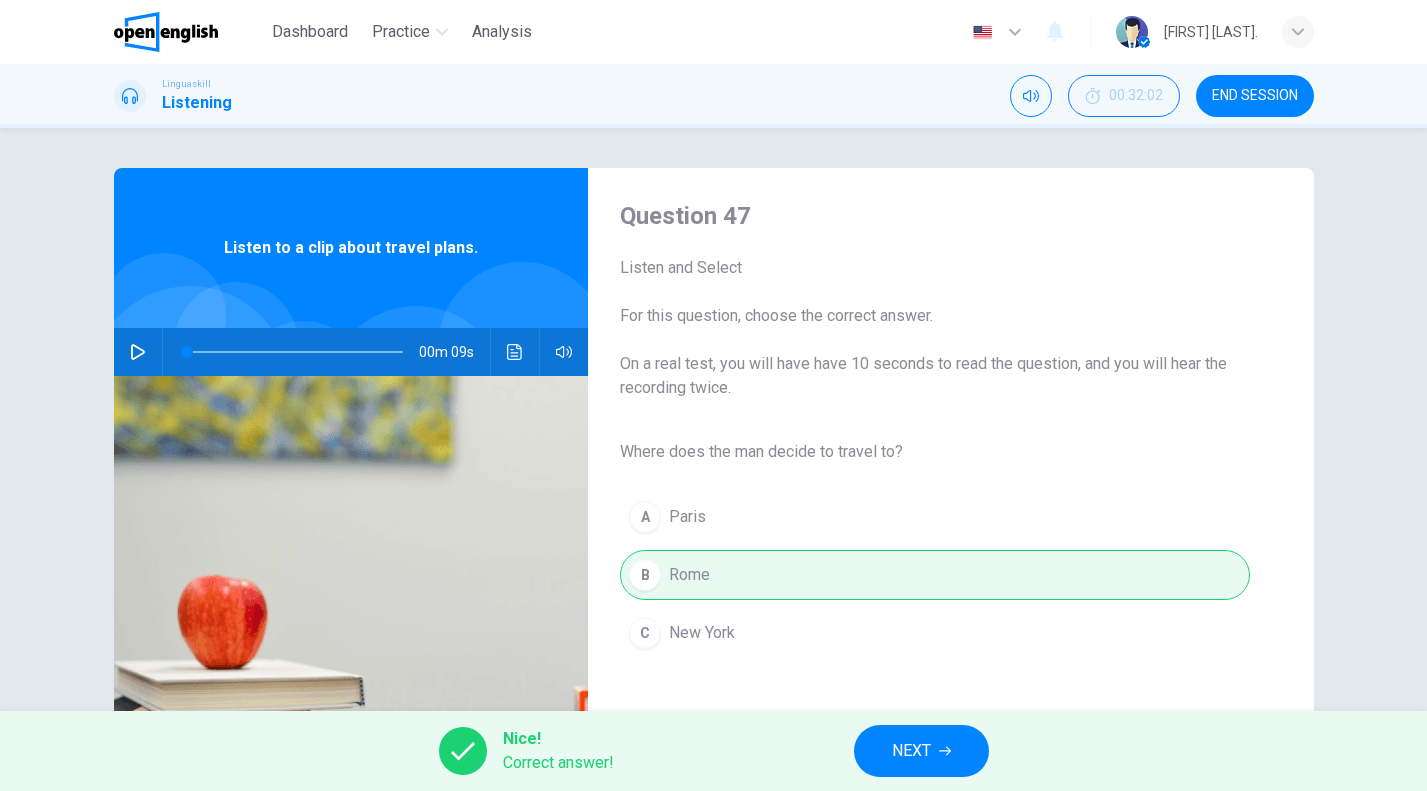 click on "Nice! Correct answer! NEXT" at bounding box center (713, 751) 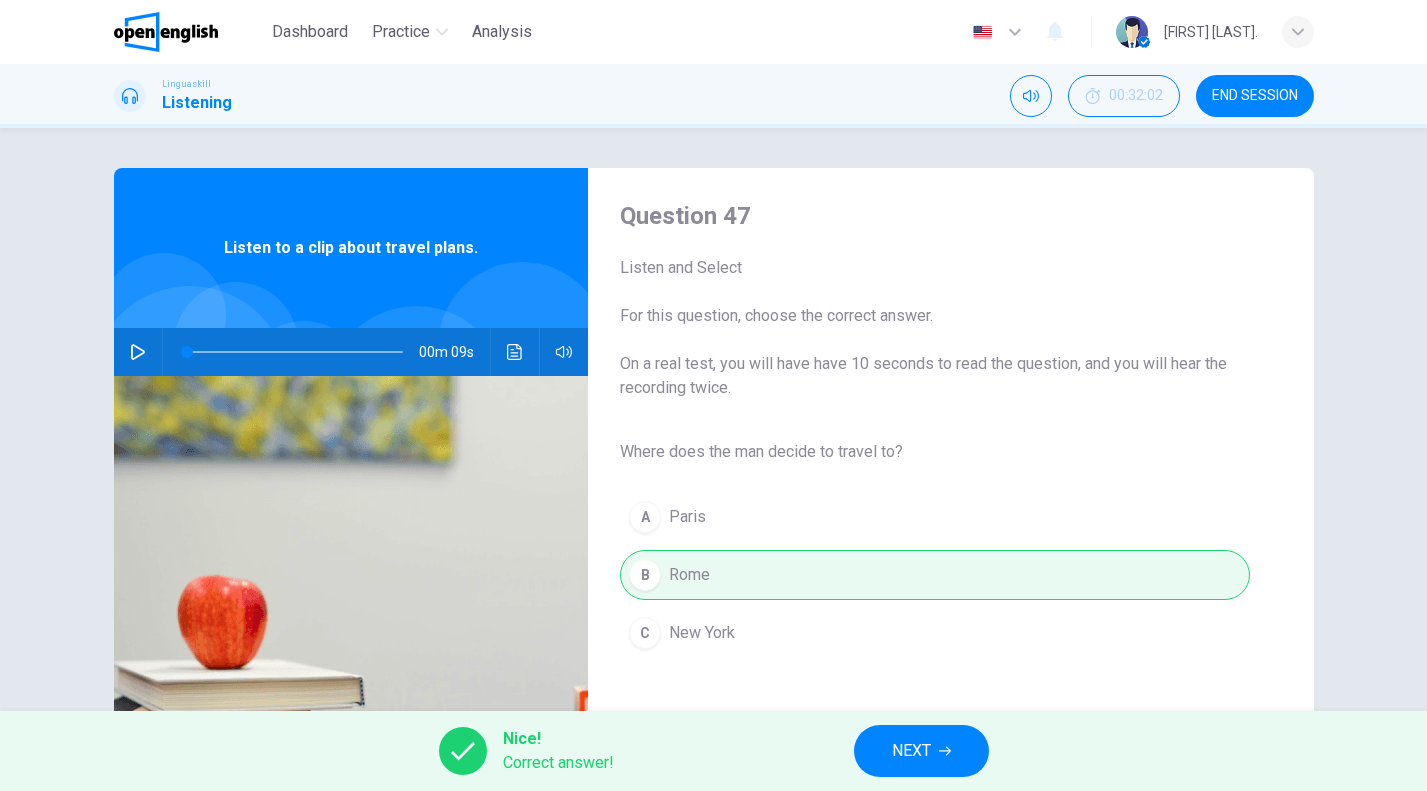 click on "NEXT" at bounding box center [921, 751] 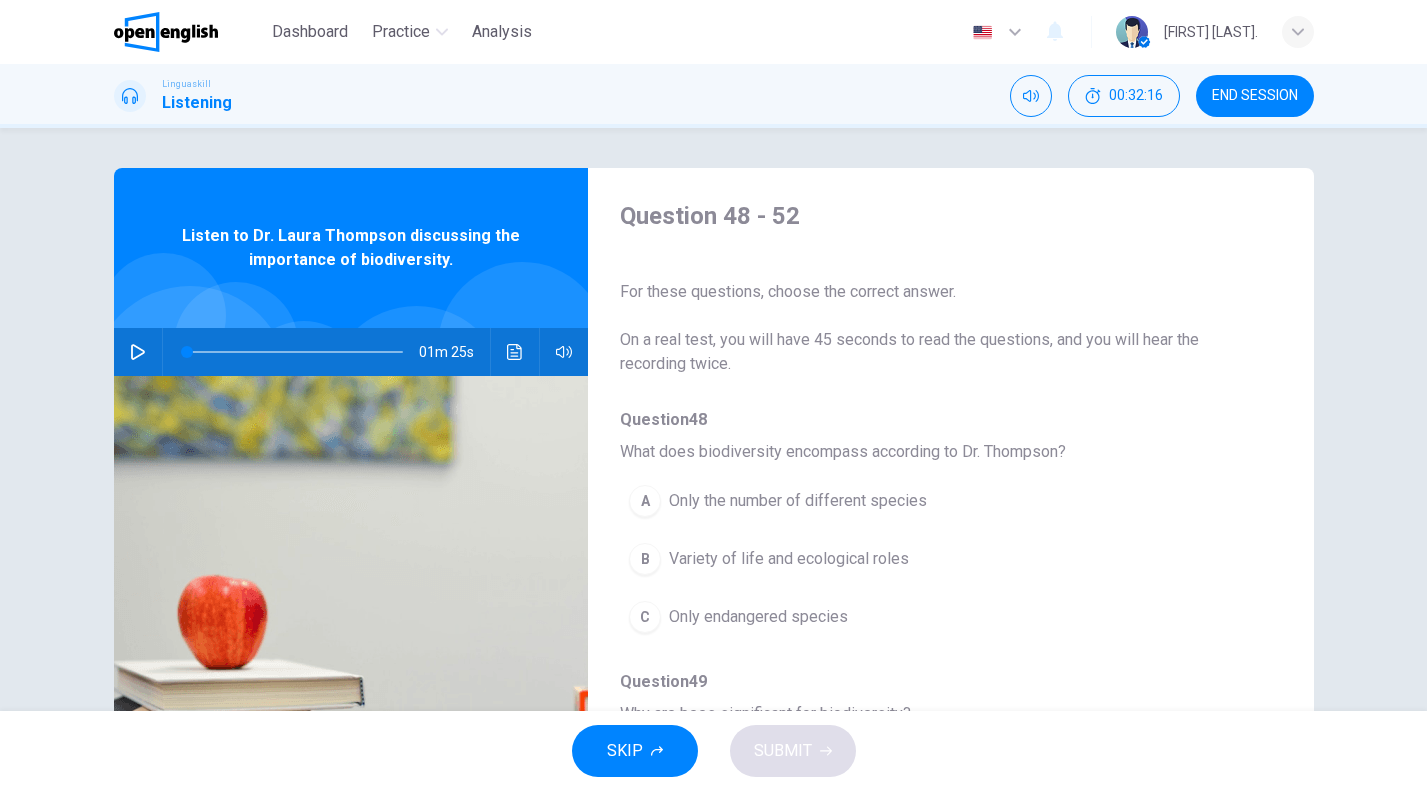 click 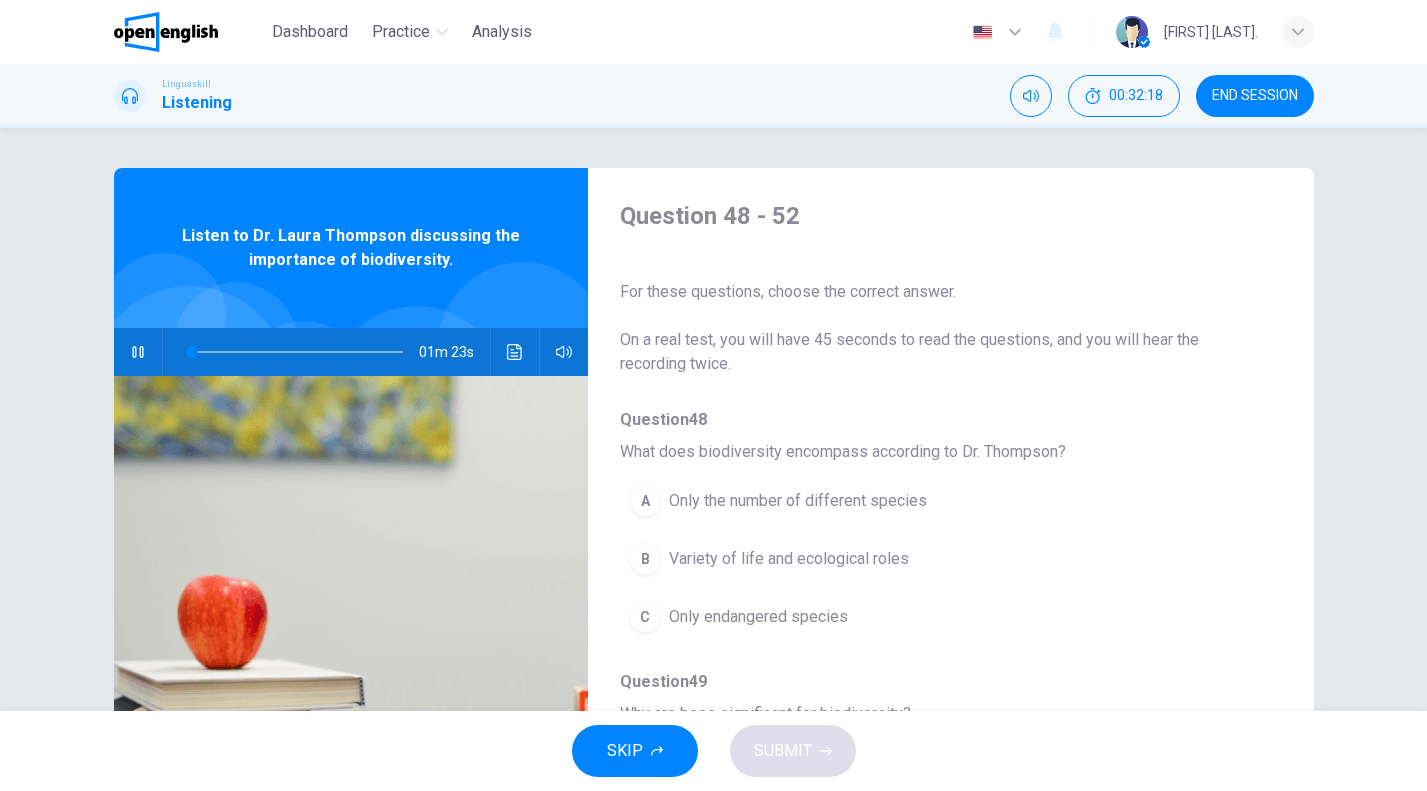 drag, startPoint x: 1267, startPoint y: 330, endPoint x: 1288, endPoint y: 419, distance: 91.44397 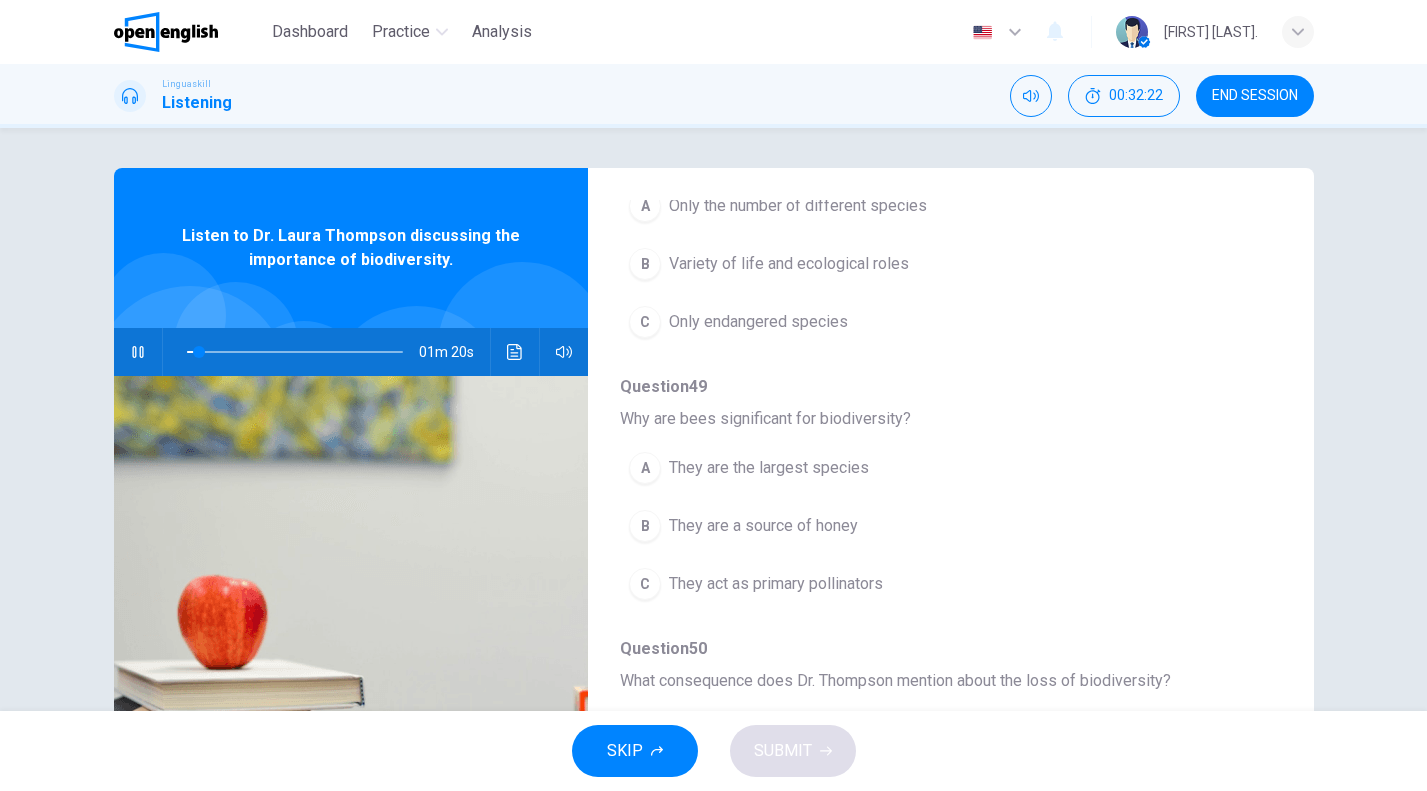 scroll, scrollTop: 270, scrollLeft: 0, axis: vertical 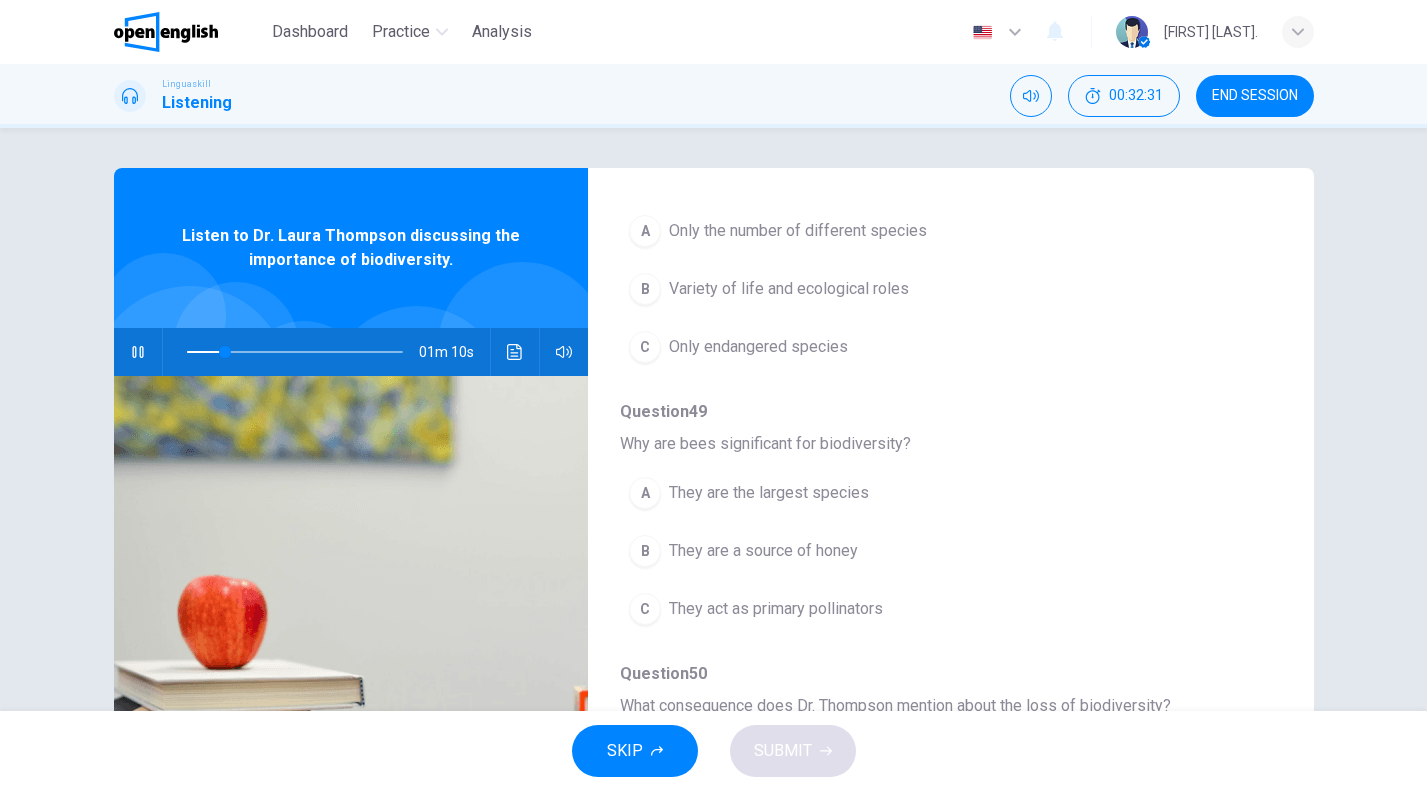 click on "Only endangered species" at bounding box center (758, 347) 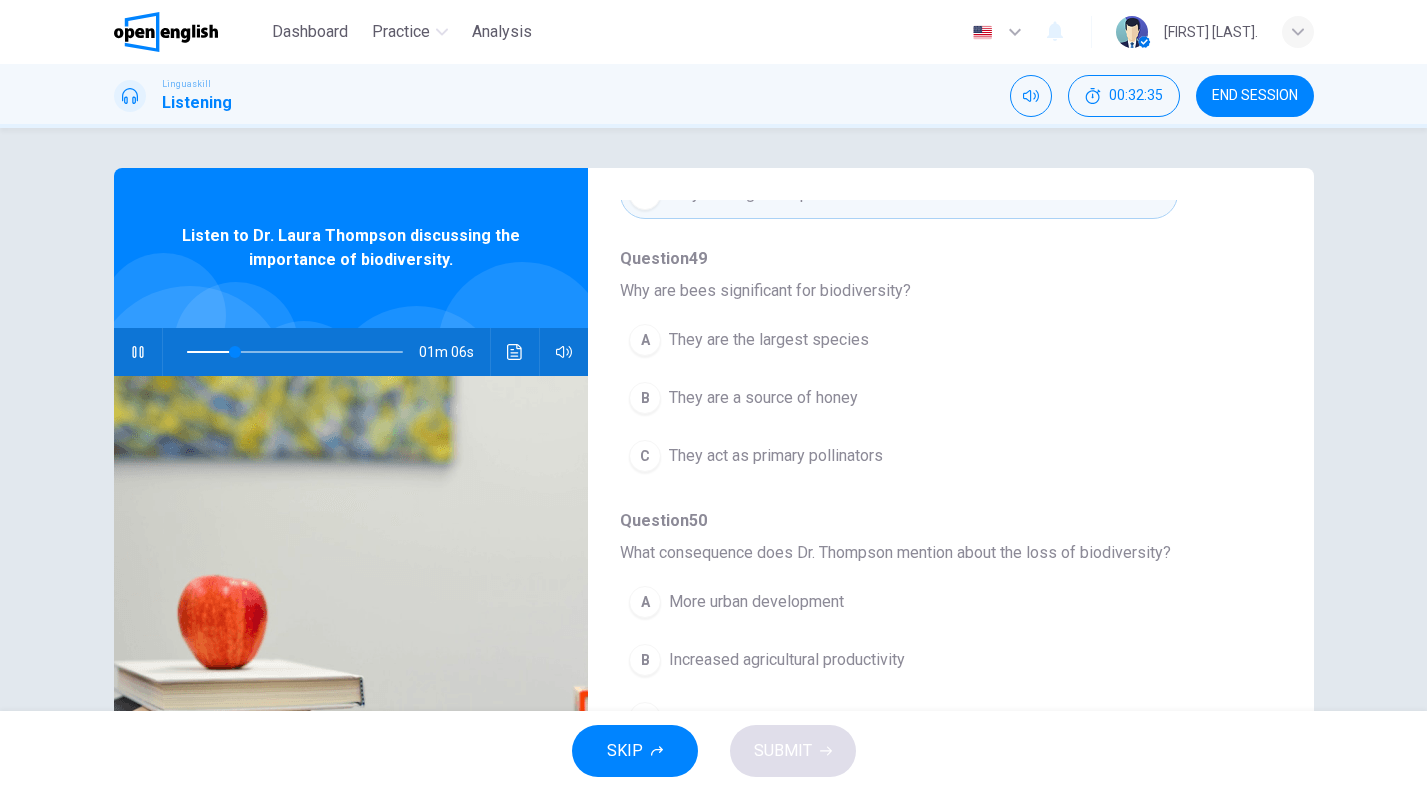 scroll, scrollTop: 425, scrollLeft: 0, axis: vertical 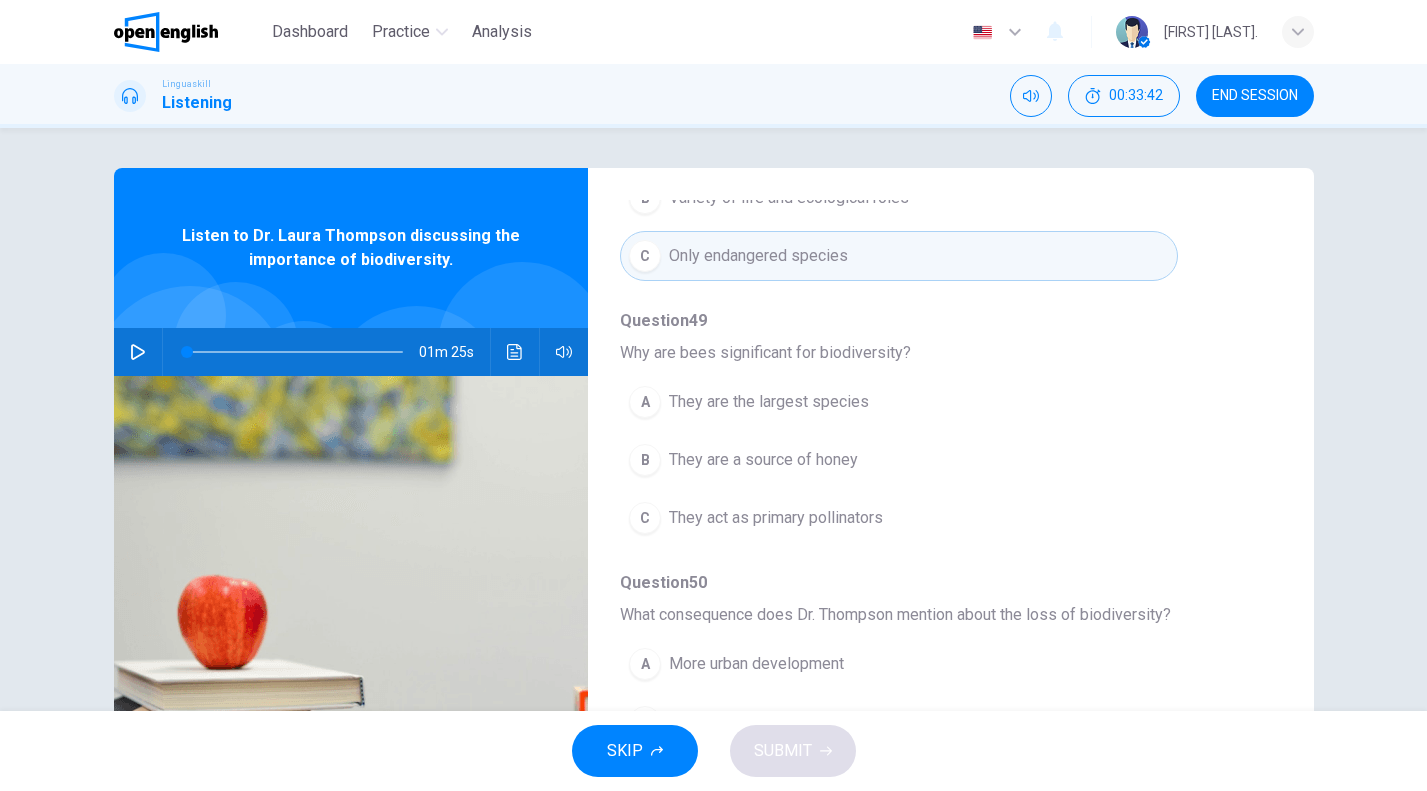 type on "*" 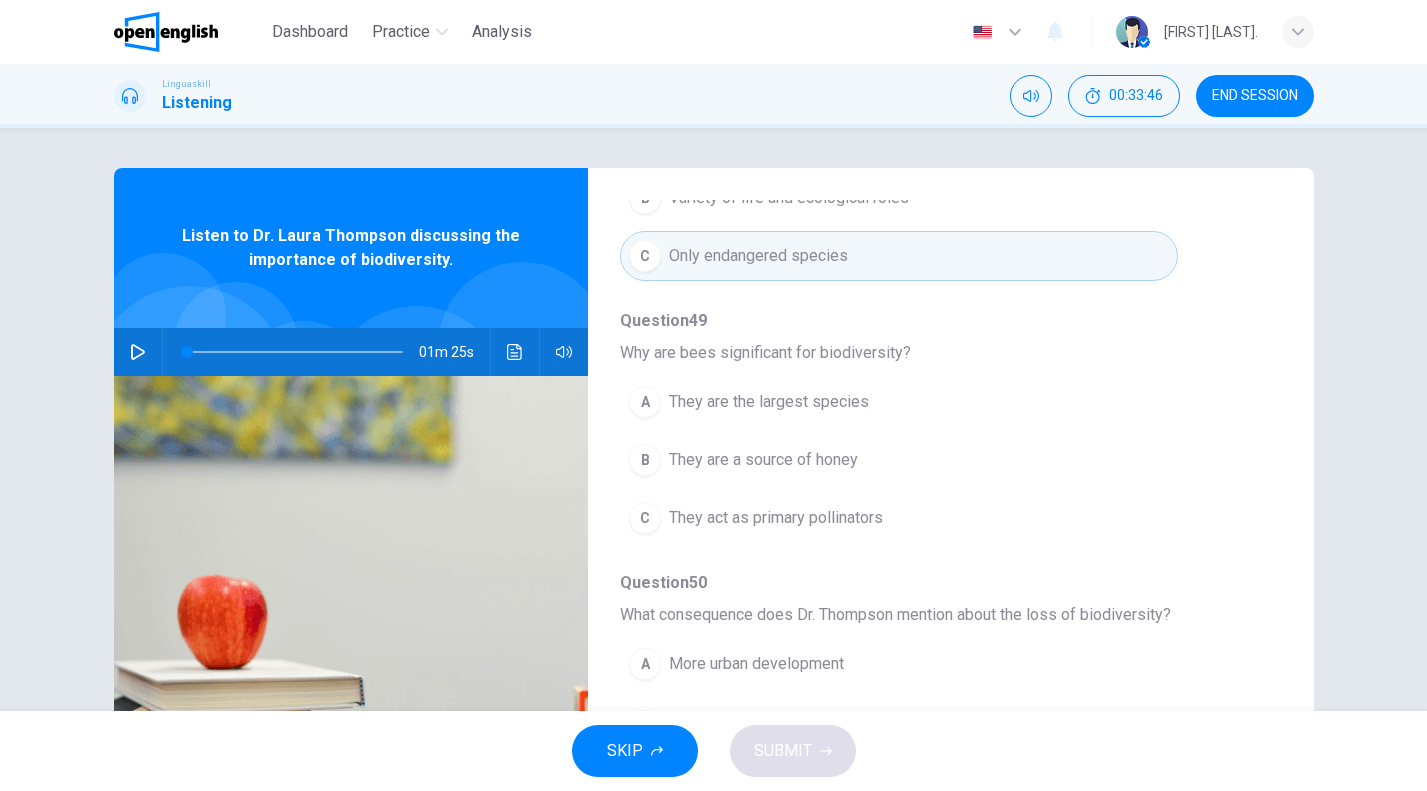 click on "They act as primary pollinators" at bounding box center [776, 518] 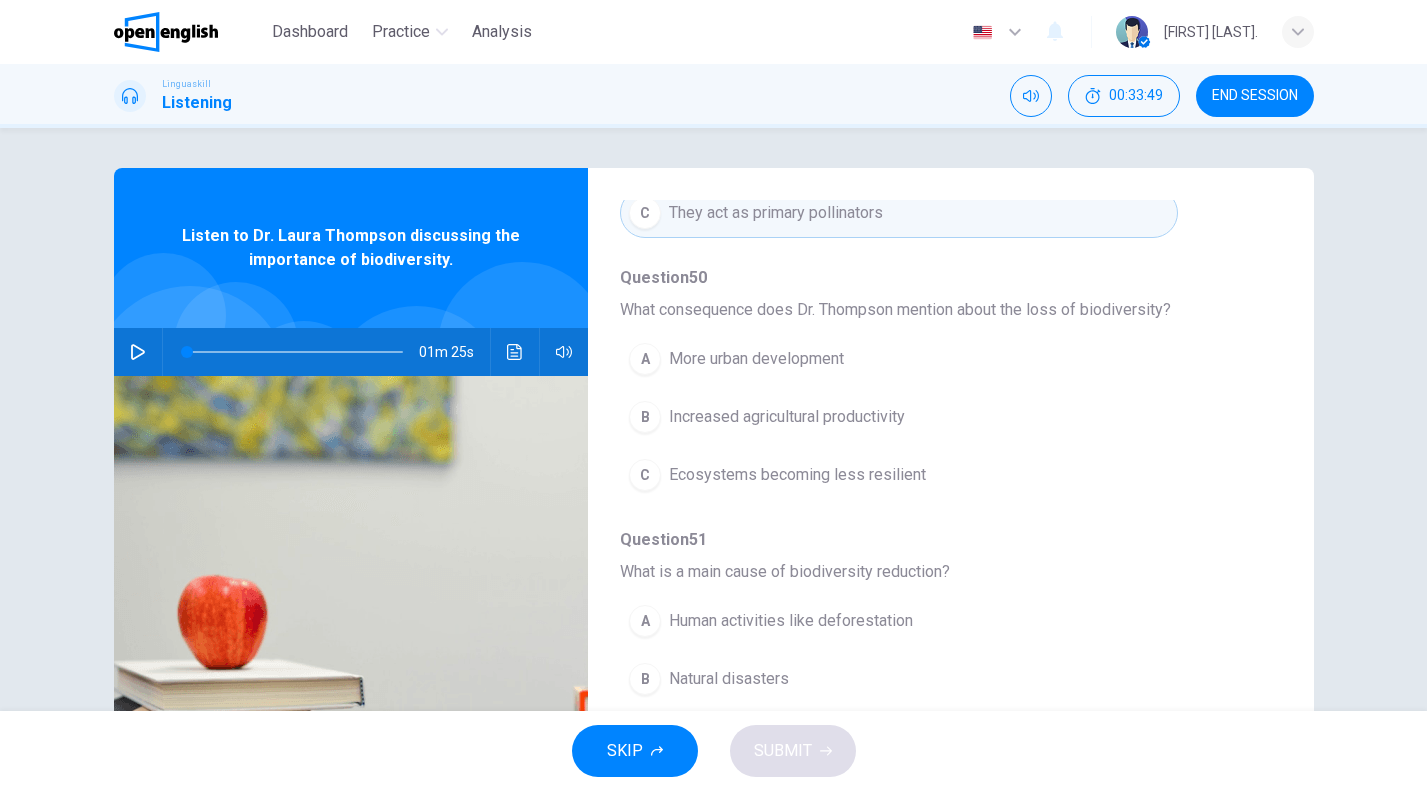 scroll, scrollTop: 674, scrollLeft: 0, axis: vertical 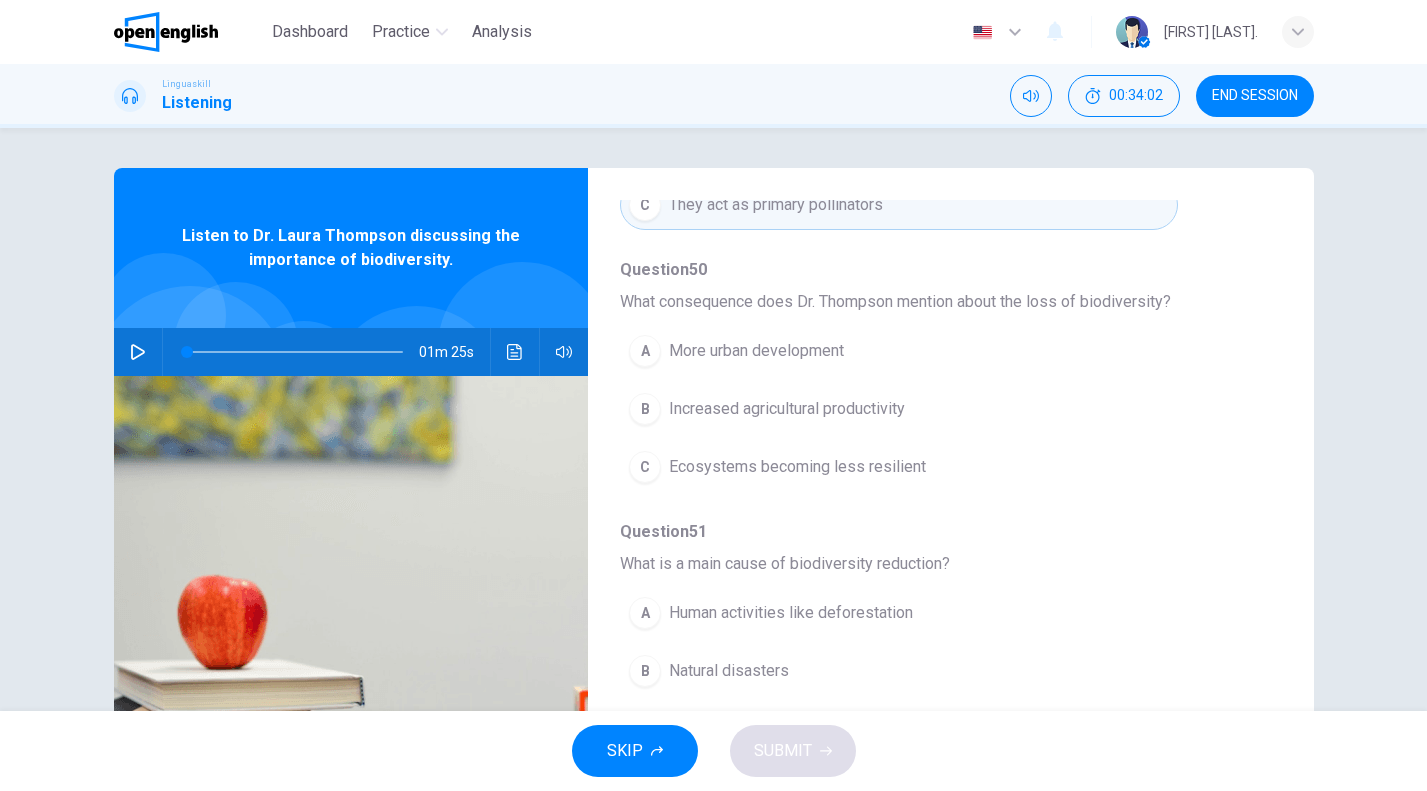 click on "Ecosystems becoming less resilient" at bounding box center [797, 467] 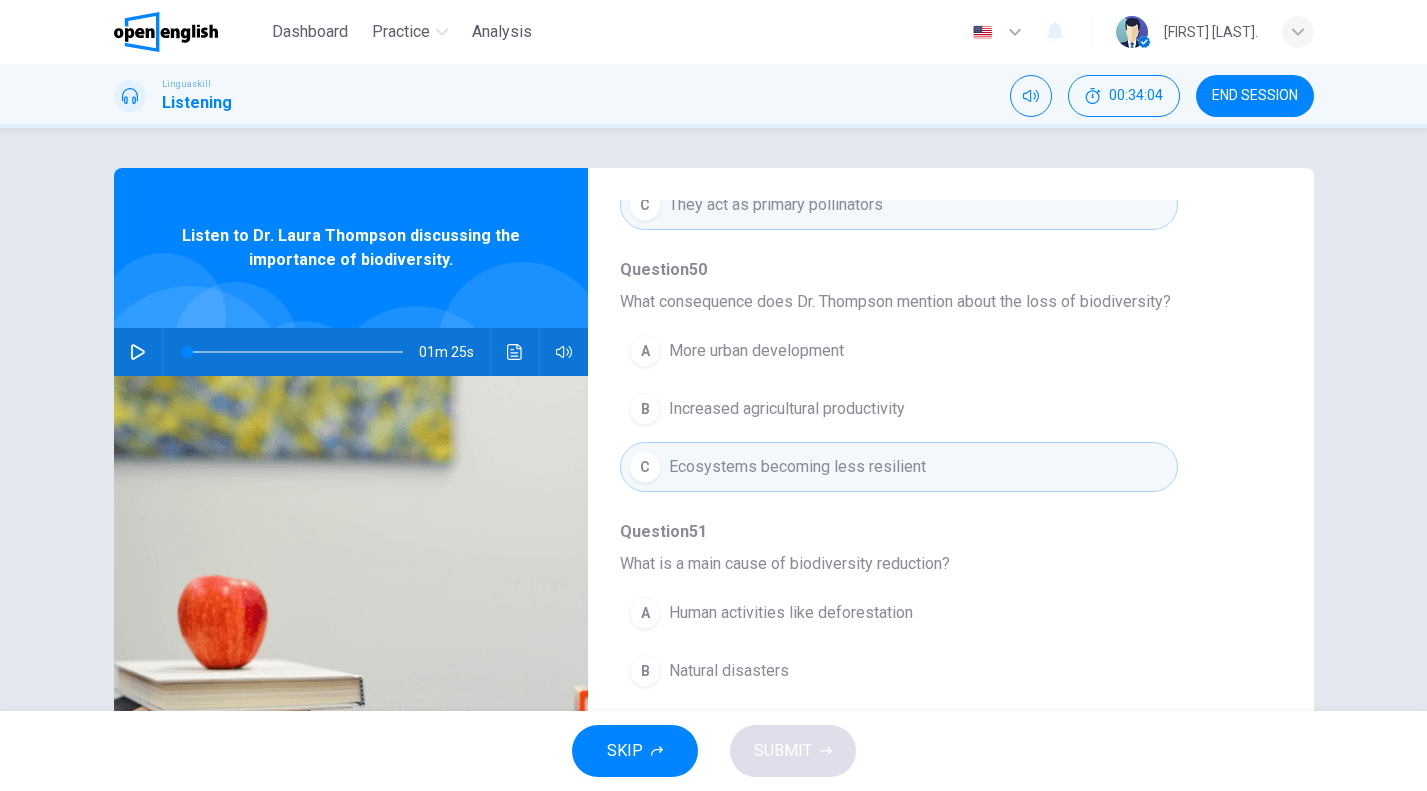 scroll, scrollTop: 122, scrollLeft: 0, axis: vertical 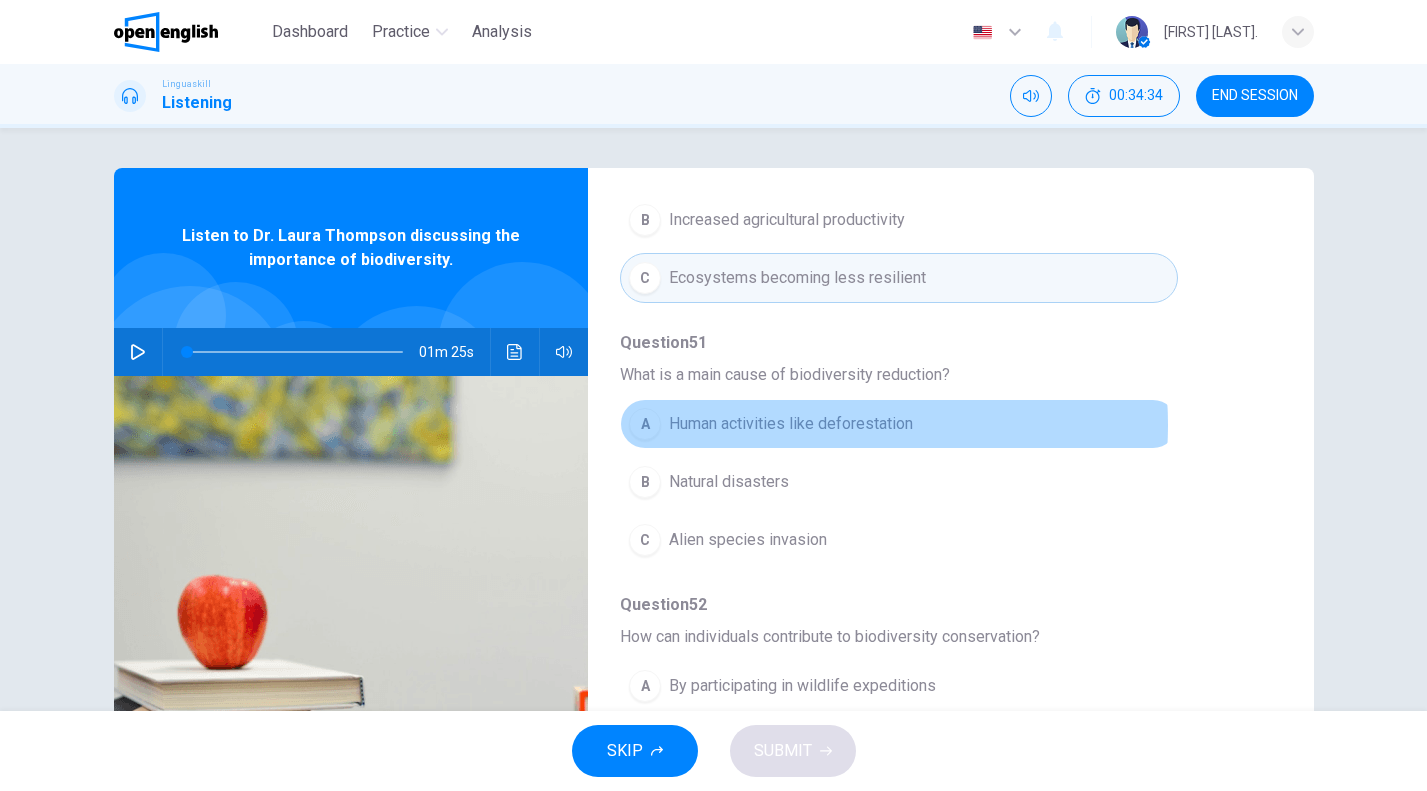 click on "Human activities like deforestation" at bounding box center [791, 424] 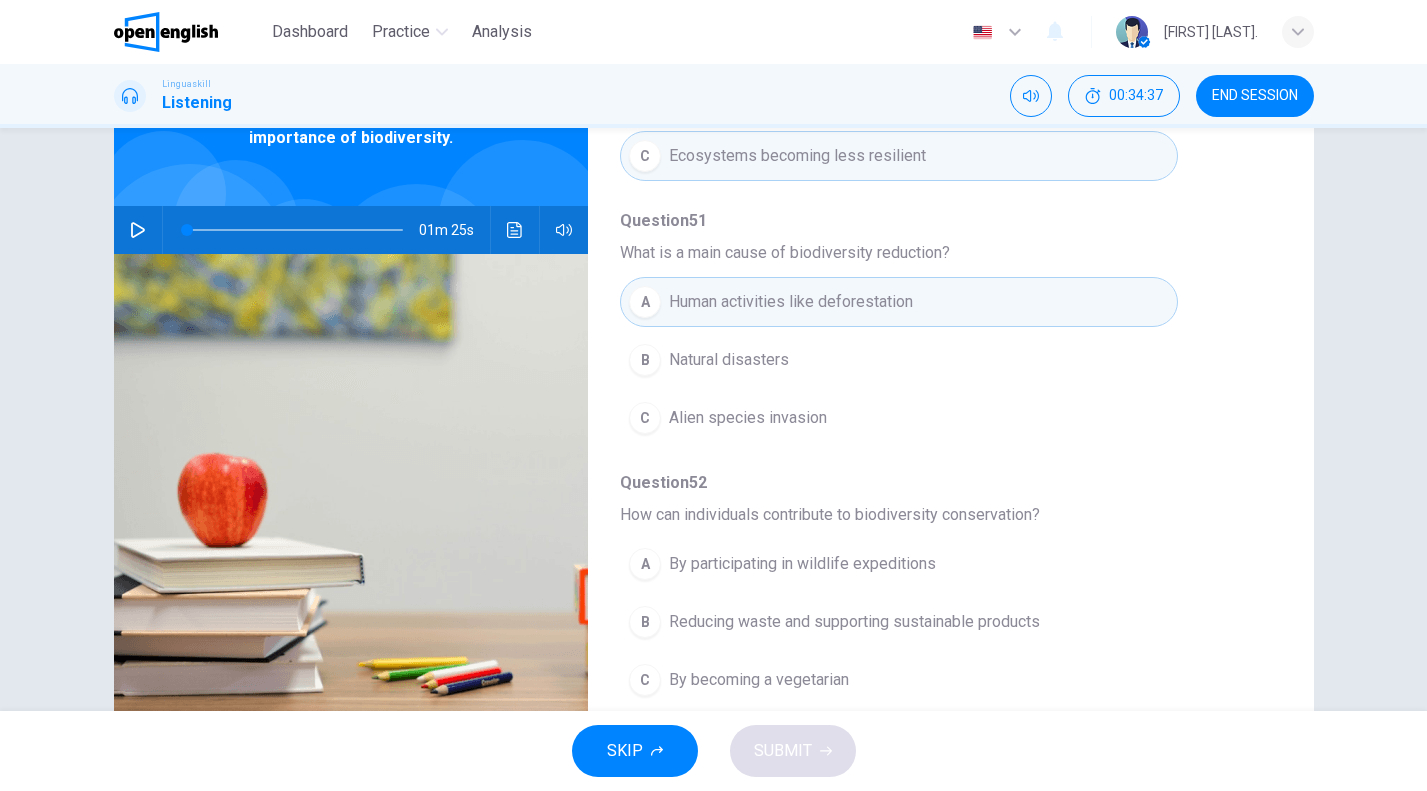 scroll, scrollTop: 192, scrollLeft: 0, axis: vertical 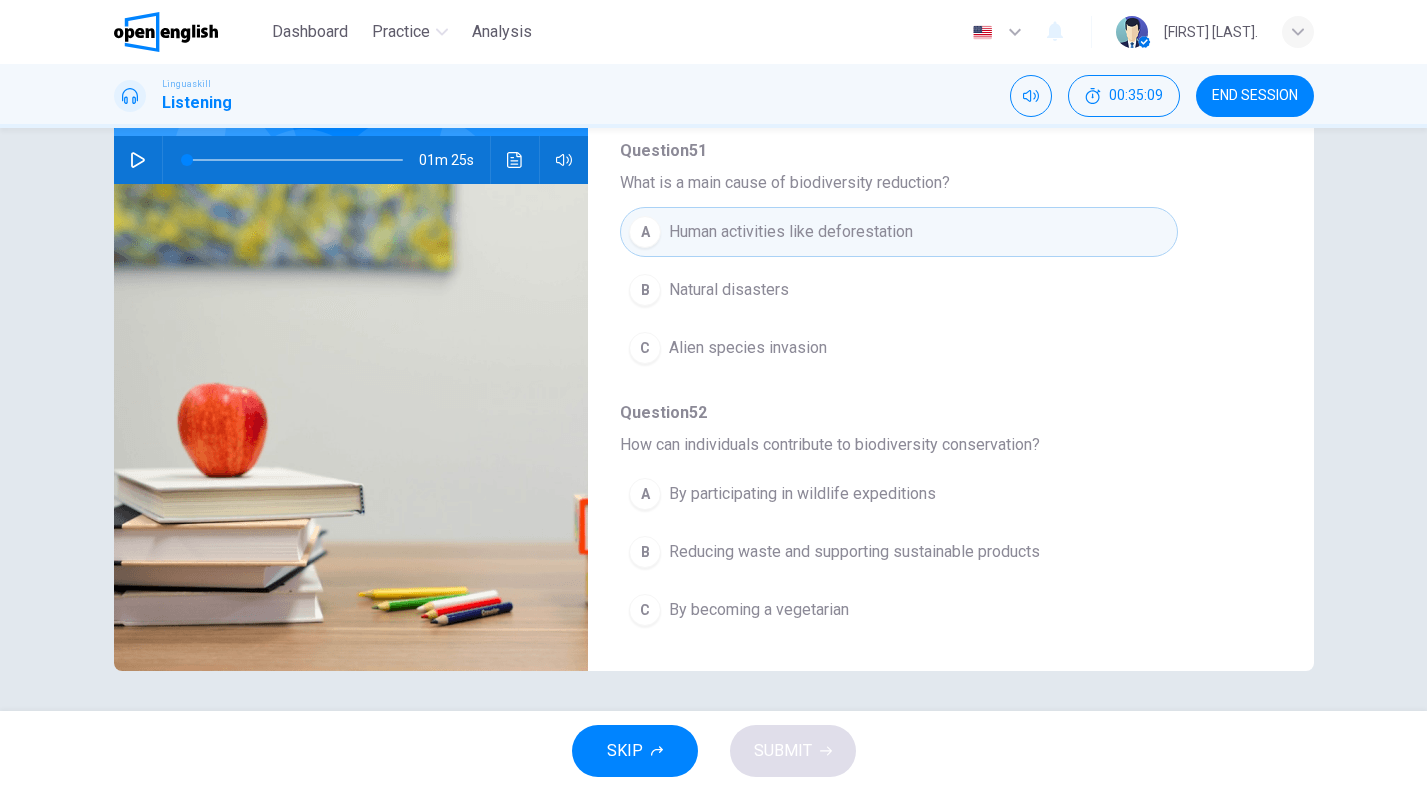 click on "Reducing waste and supporting sustainable products" at bounding box center [854, 552] 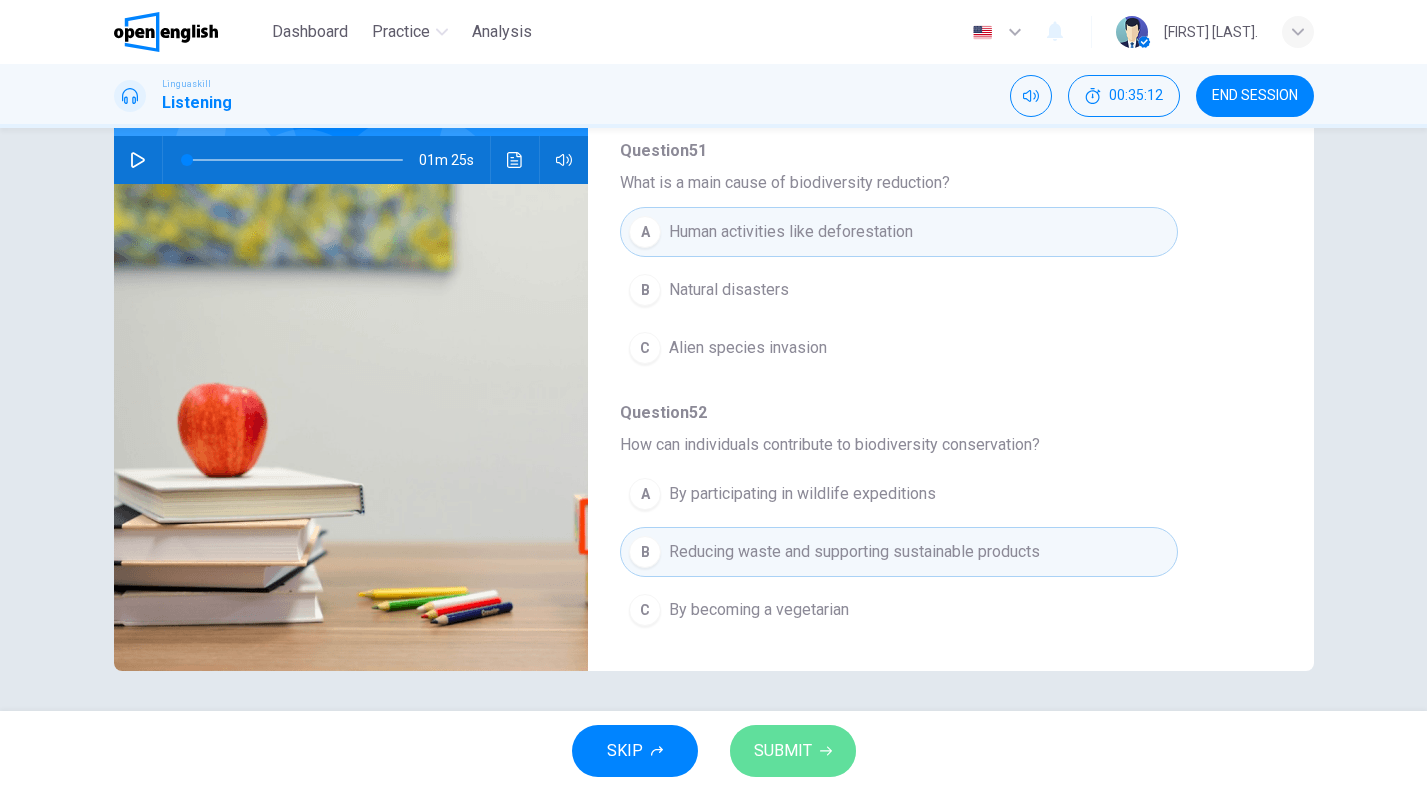 click on "SUBMIT" at bounding box center (793, 751) 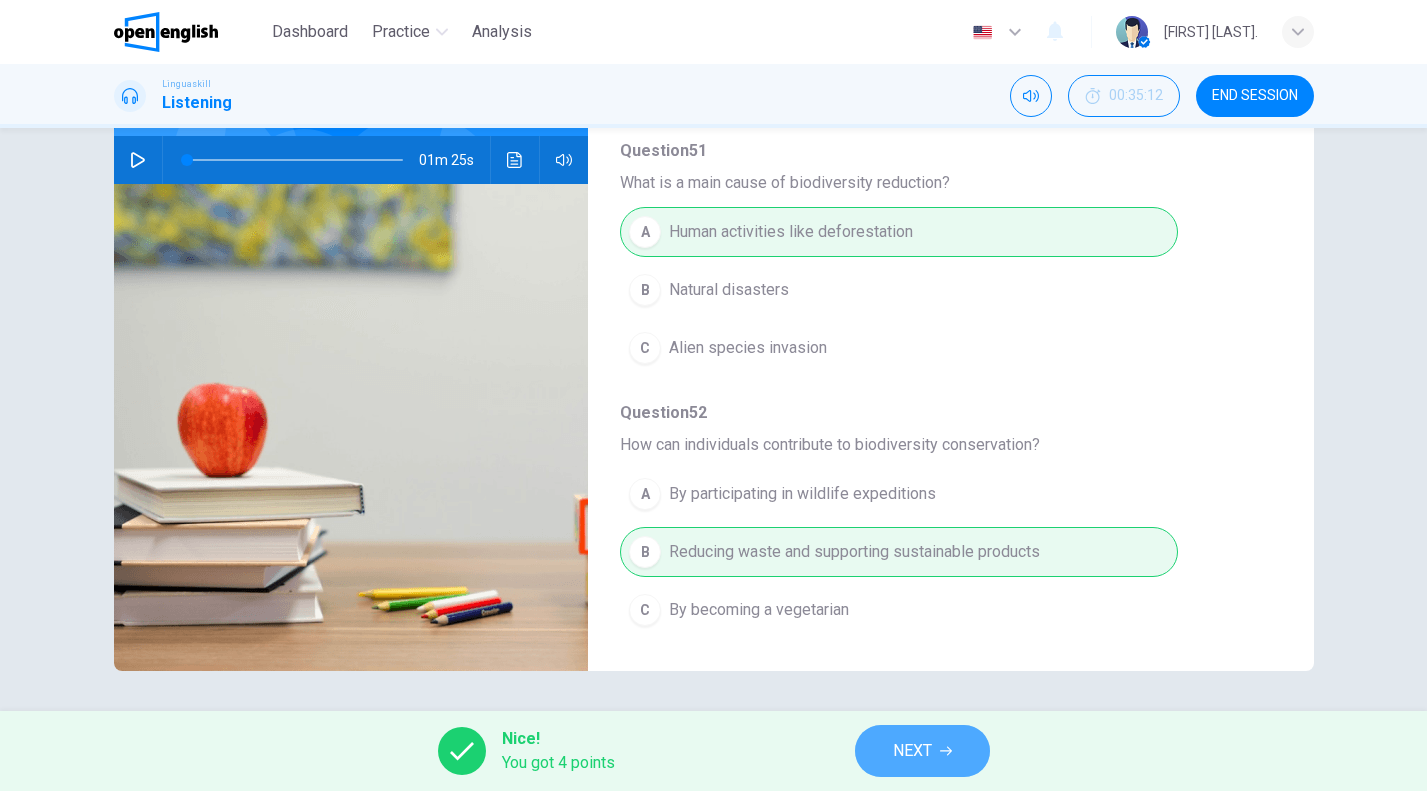 click on "NEXT" at bounding box center [922, 751] 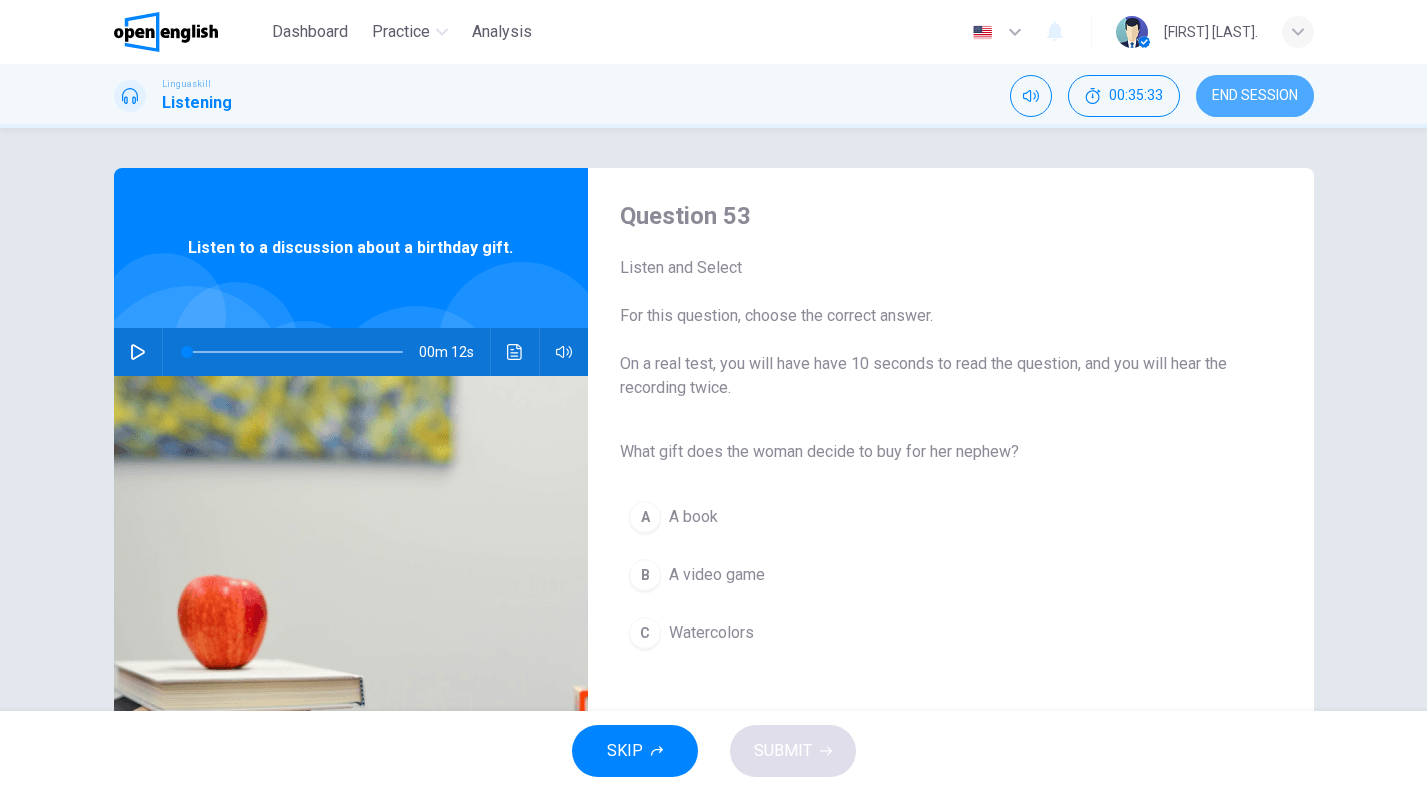 click on "END SESSION" at bounding box center (1255, 96) 